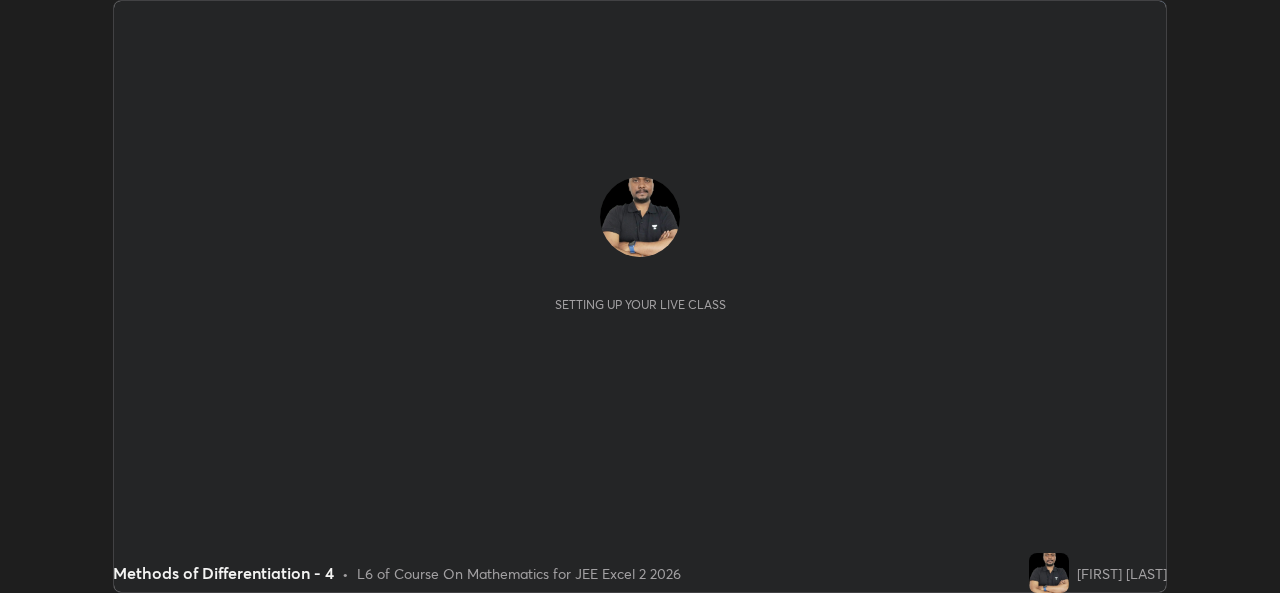 scroll, scrollTop: 0, scrollLeft: 0, axis: both 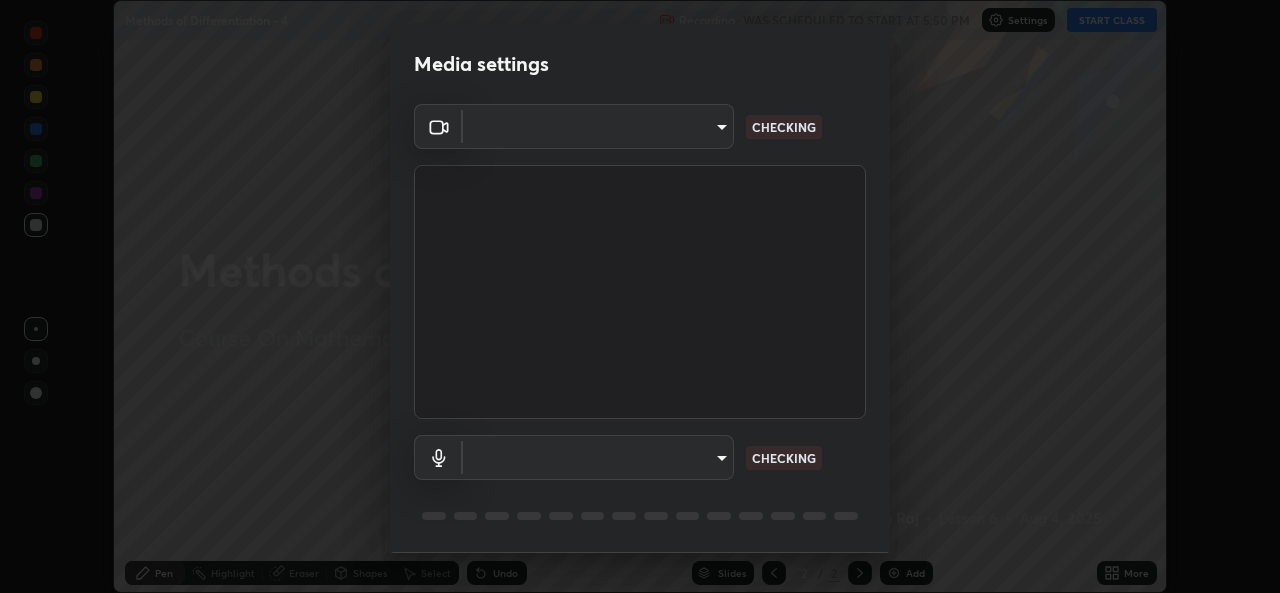 type on "7782a15b5501a514bfe648ece045007bd442f83437d397bf9c3fc663f0680d58" 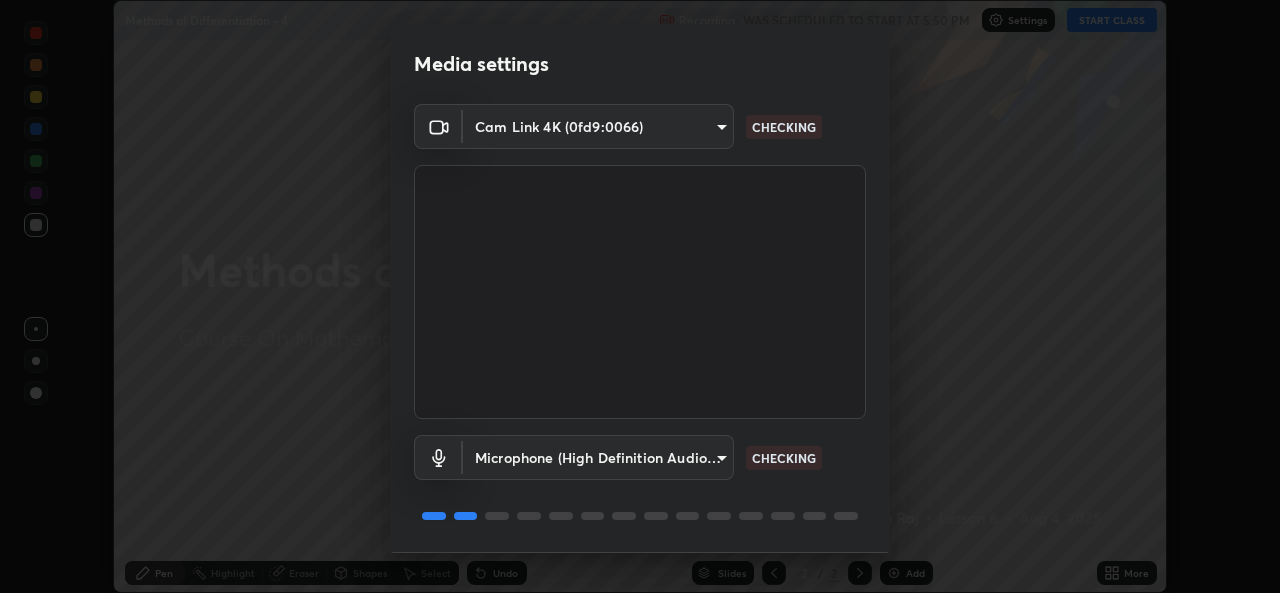 scroll, scrollTop: 63, scrollLeft: 0, axis: vertical 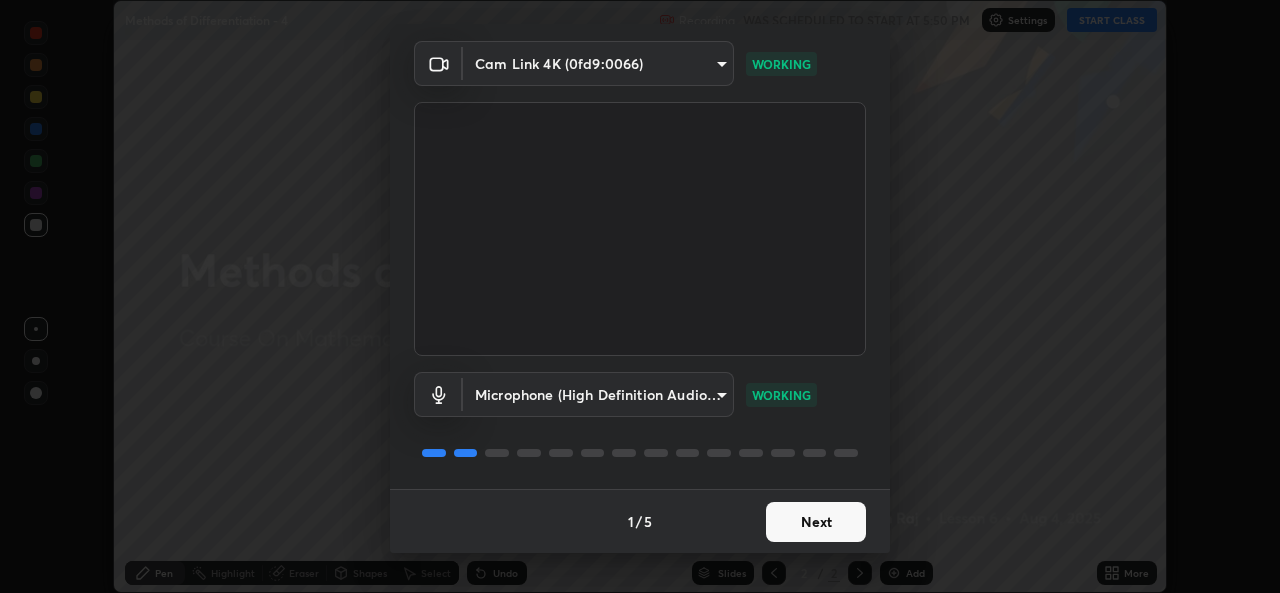 click on "Next" at bounding box center [816, 522] 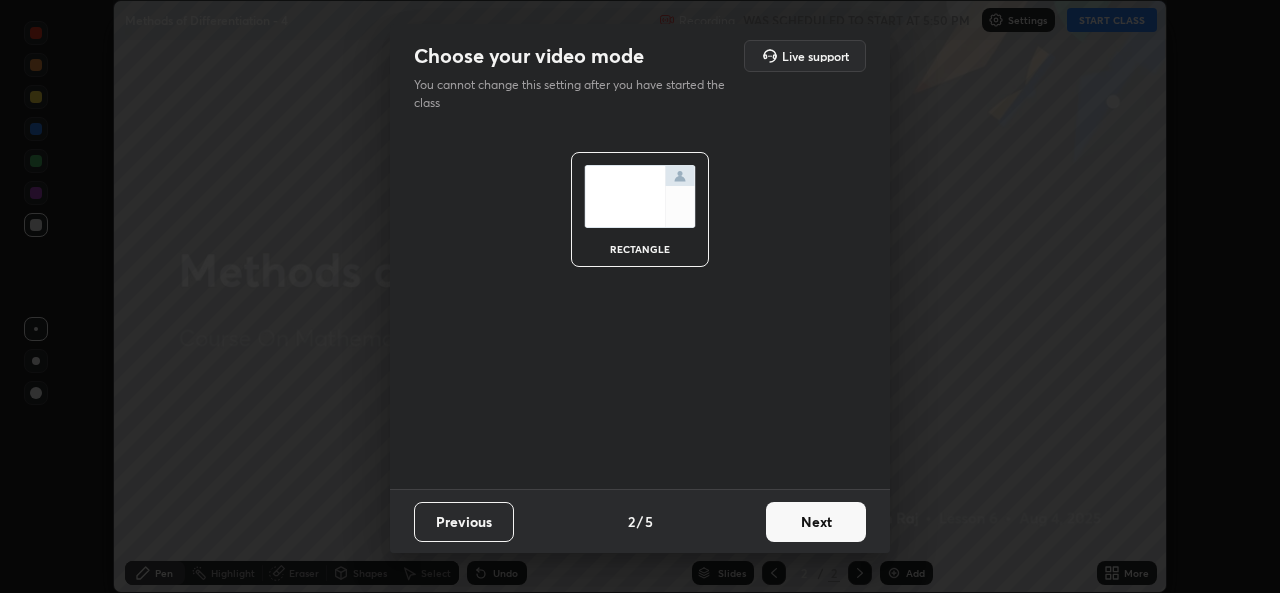 scroll, scrollTop: 0, scrollLeft: 0, axis: both 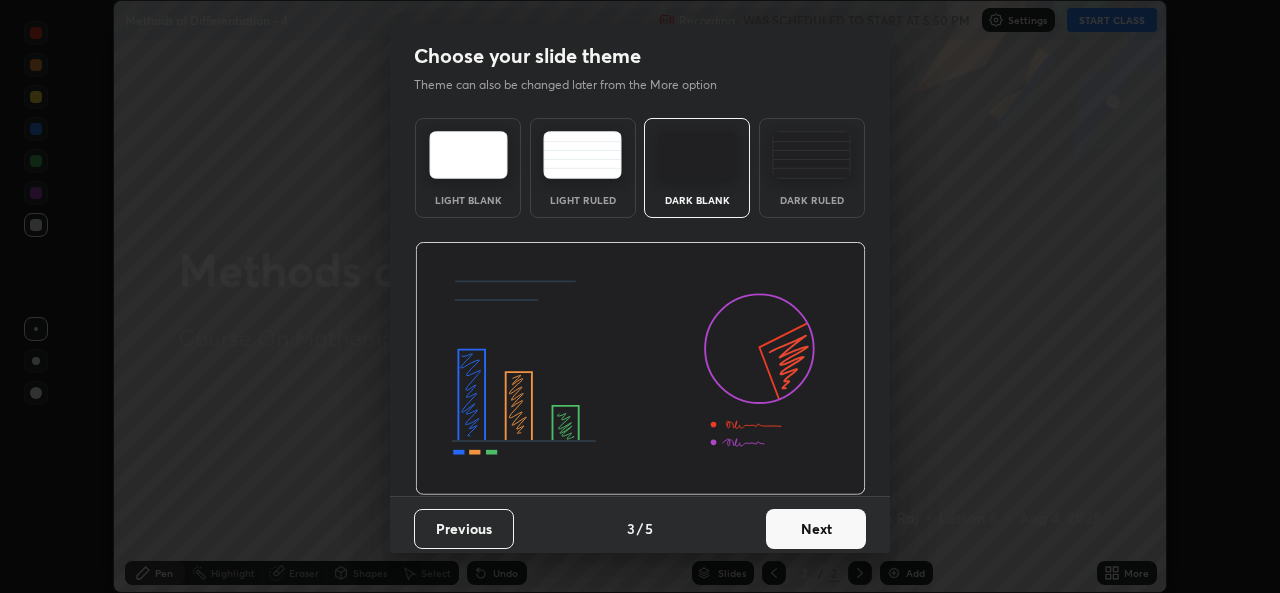 click on "Next" at bounding box center [816, 529] 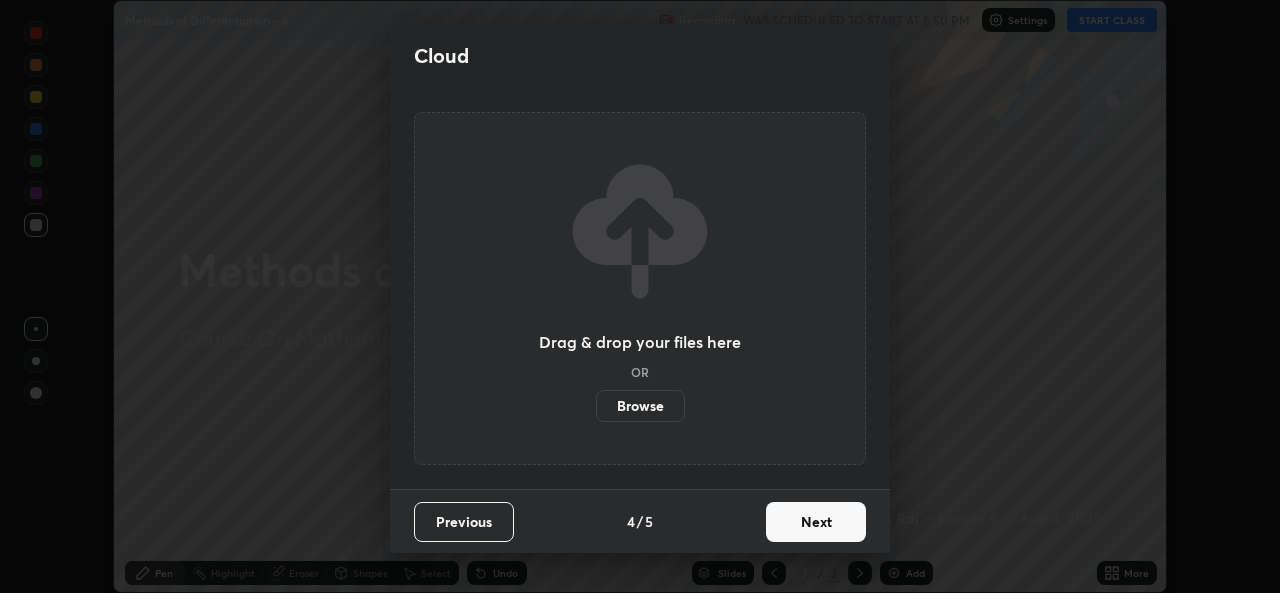 click on "Next" at bounding box center [816, 522] 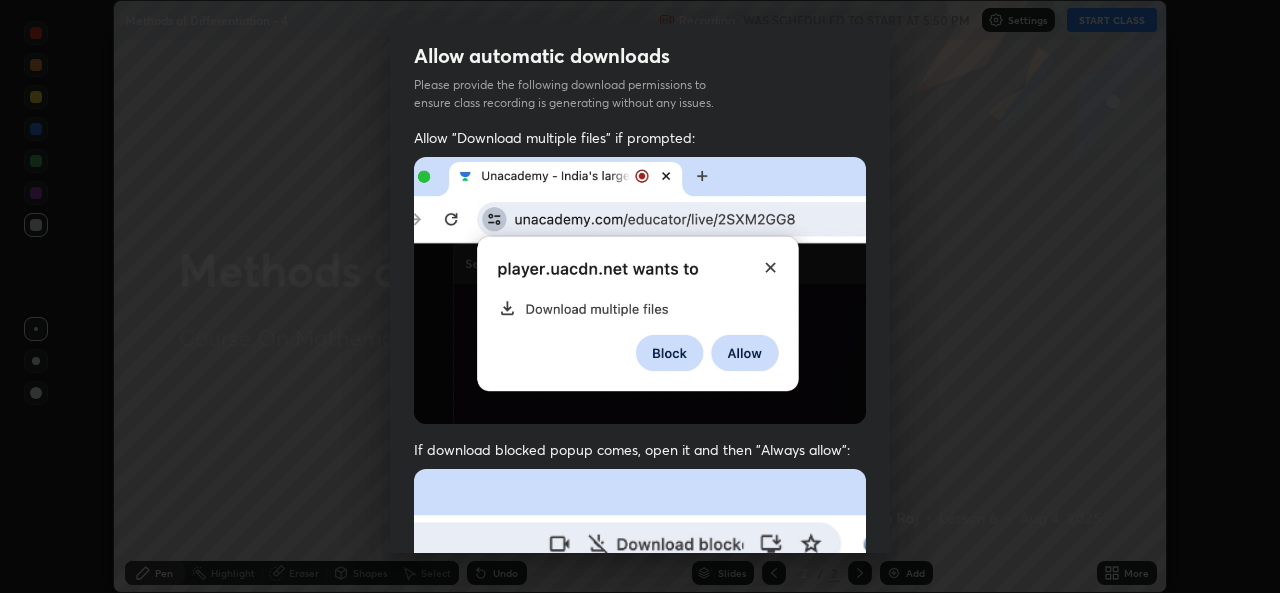 click at bounding box center (640, 687) 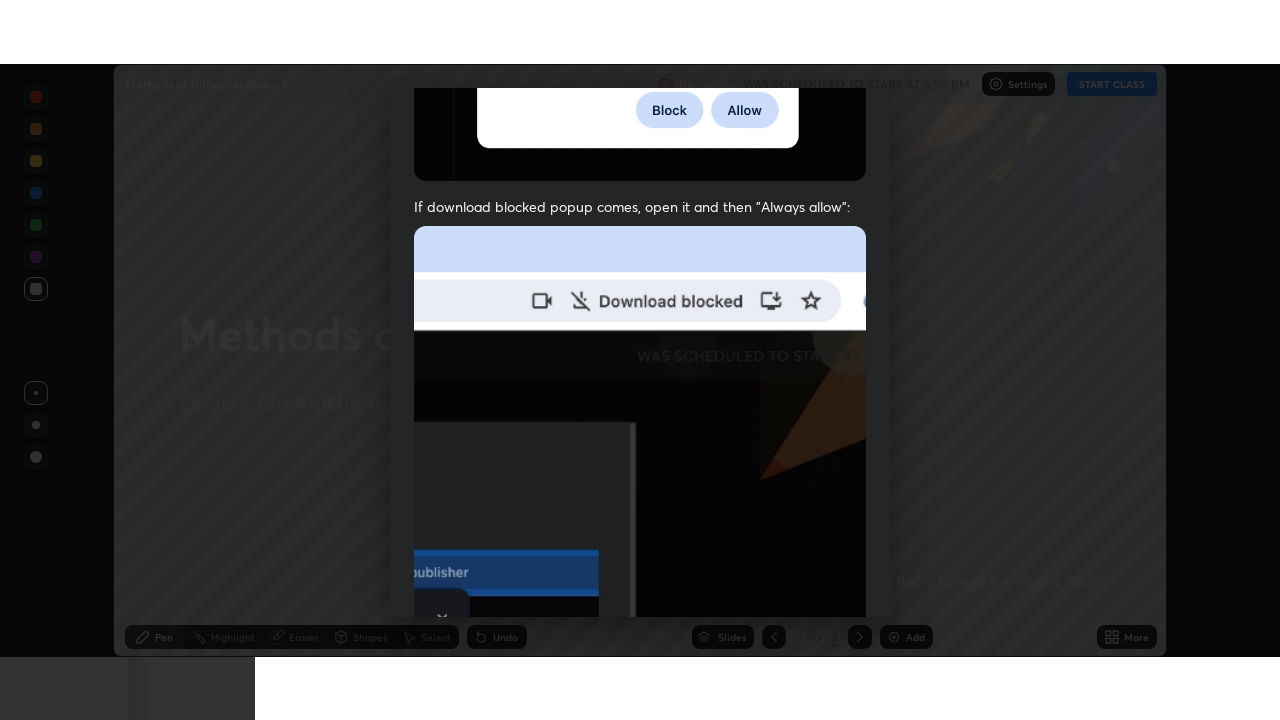 scroll, scrollTop: 471, scrollLeft: 0, axis: vertical 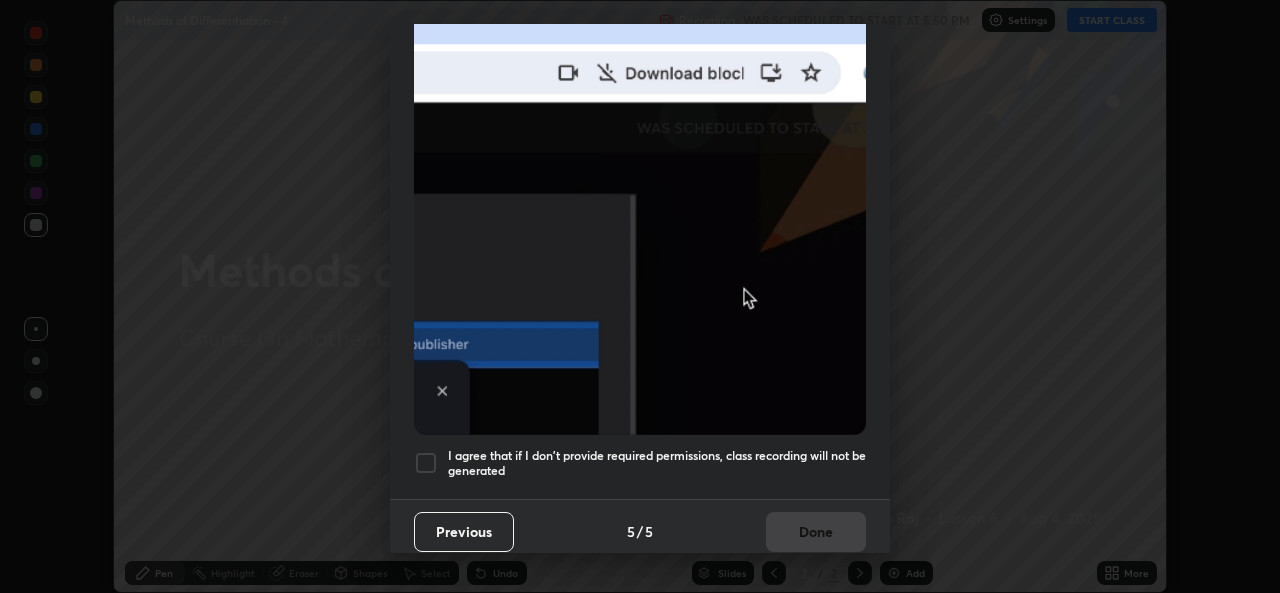 click on "I agree that if I don't provide required permissions, class recording will not be generated" at bounding box center (657, 463) 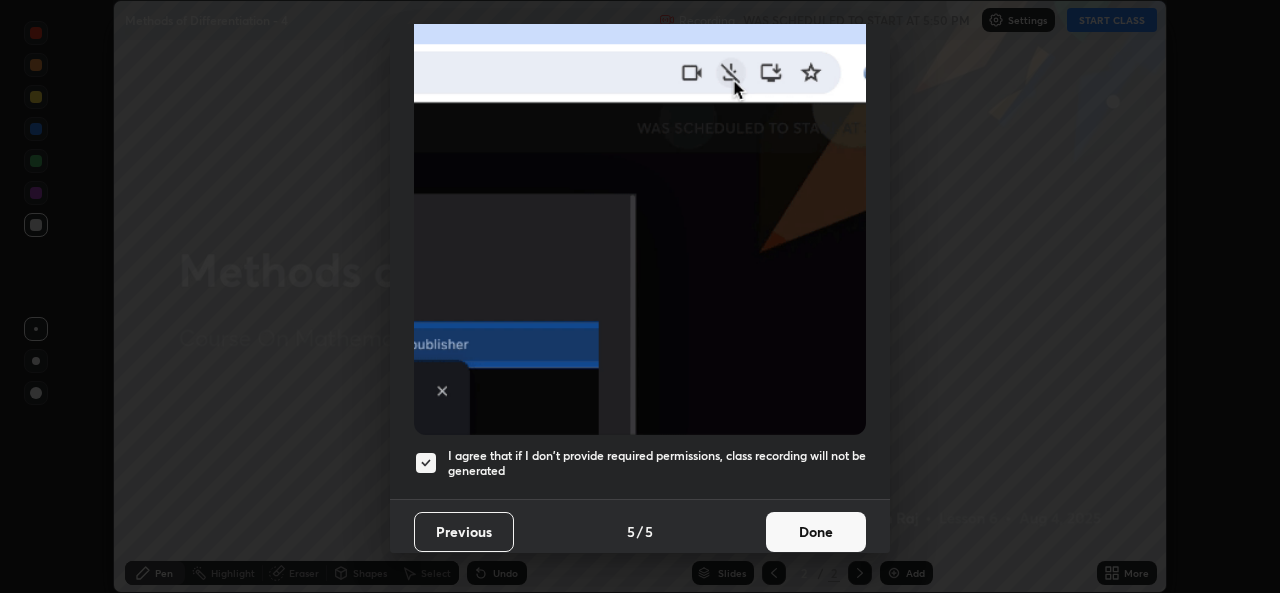 click on "Done" at bounding box center (816, 532) 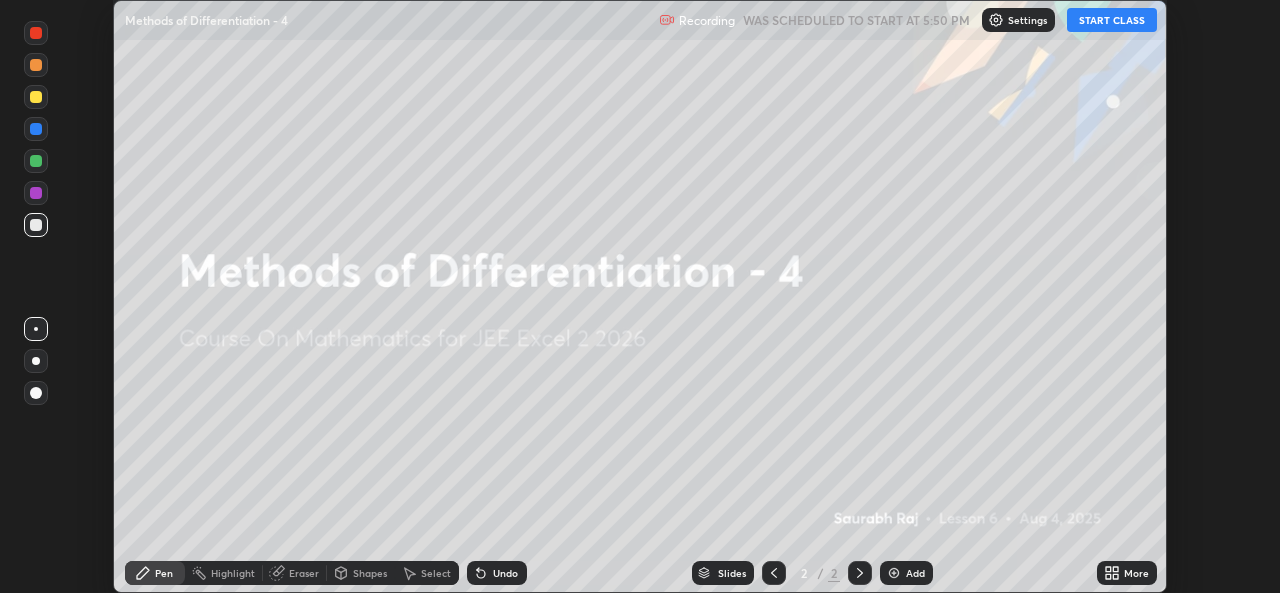 click 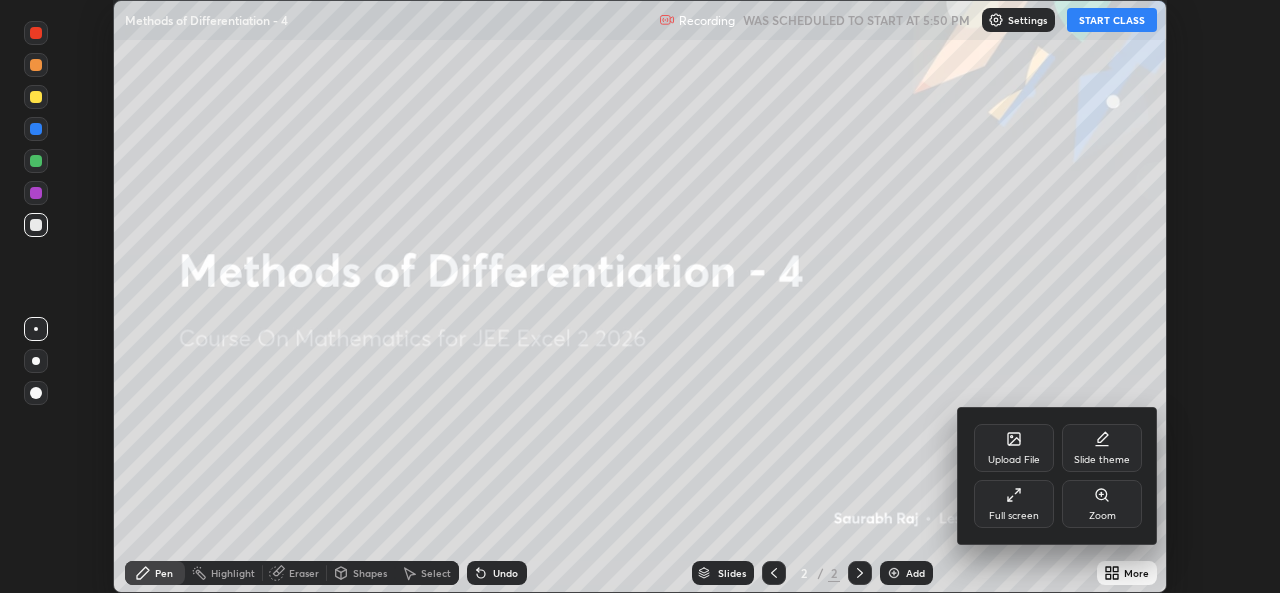 click on "Full screen" at bounding box center [1014, 516] 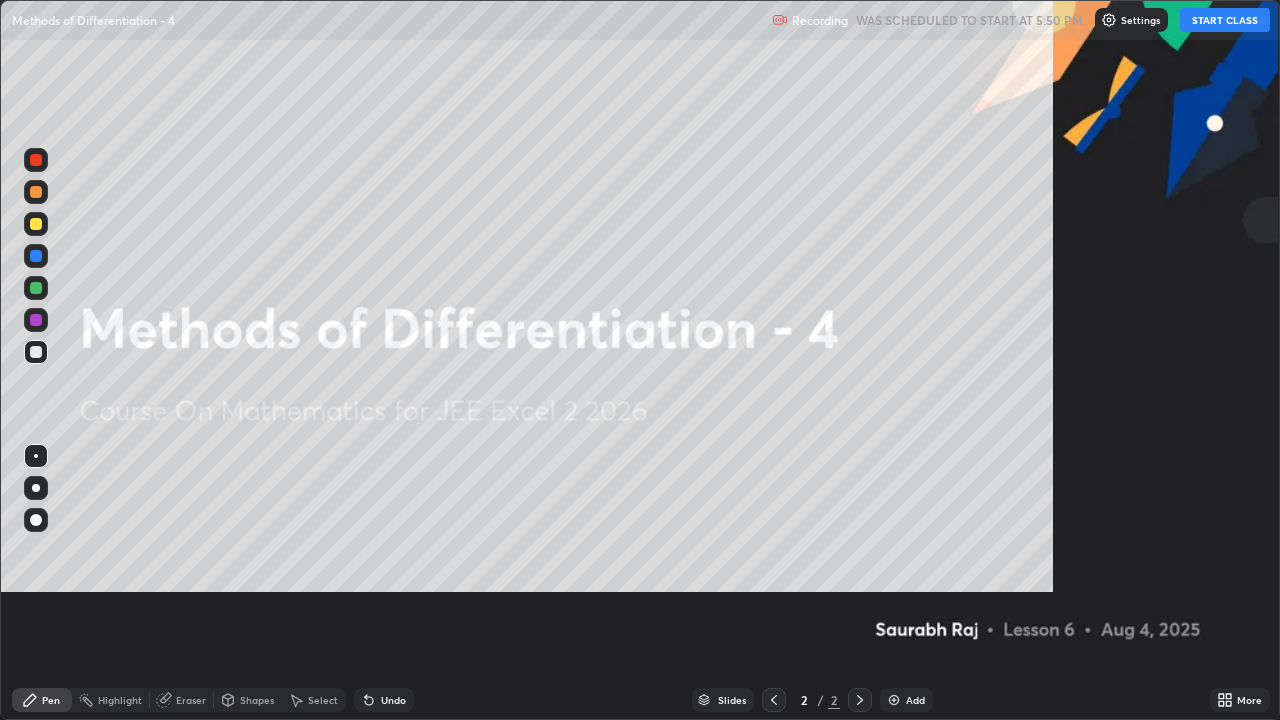 scroll, scrollTop: 99280, scrollLeft: 98720, axis: both 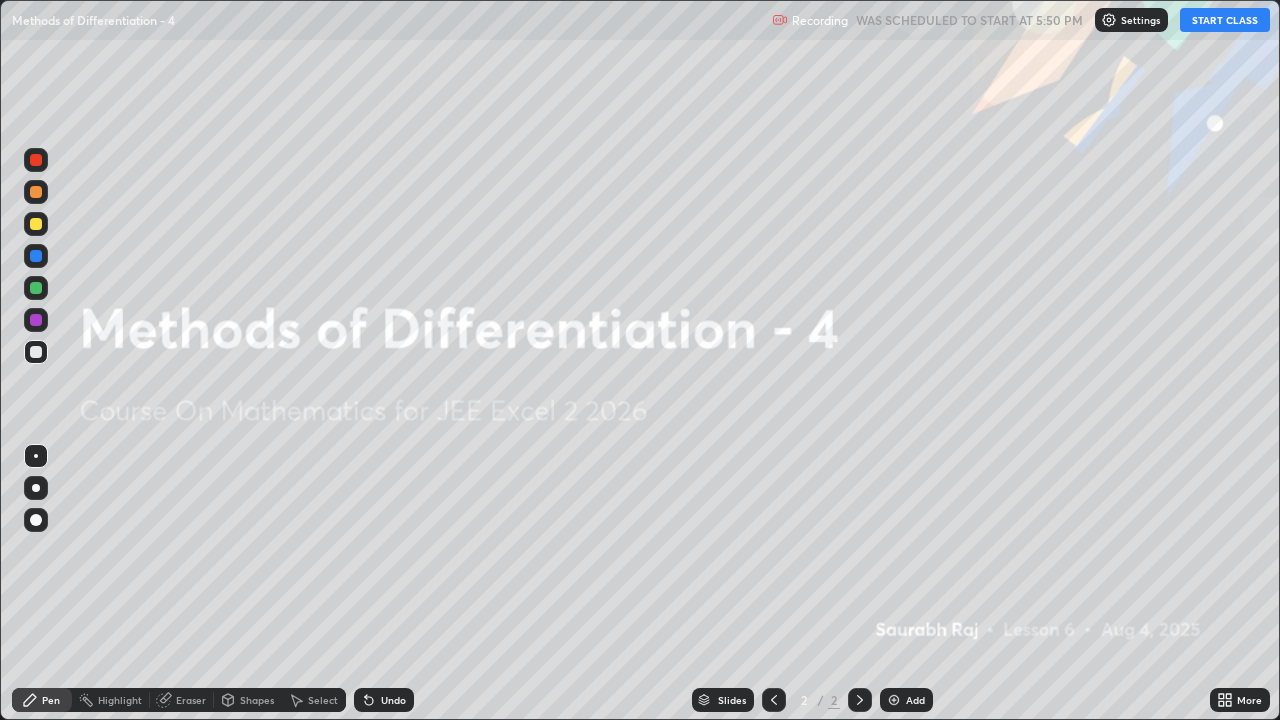 click on "START CLASS" at bounding box center [1225, 20] 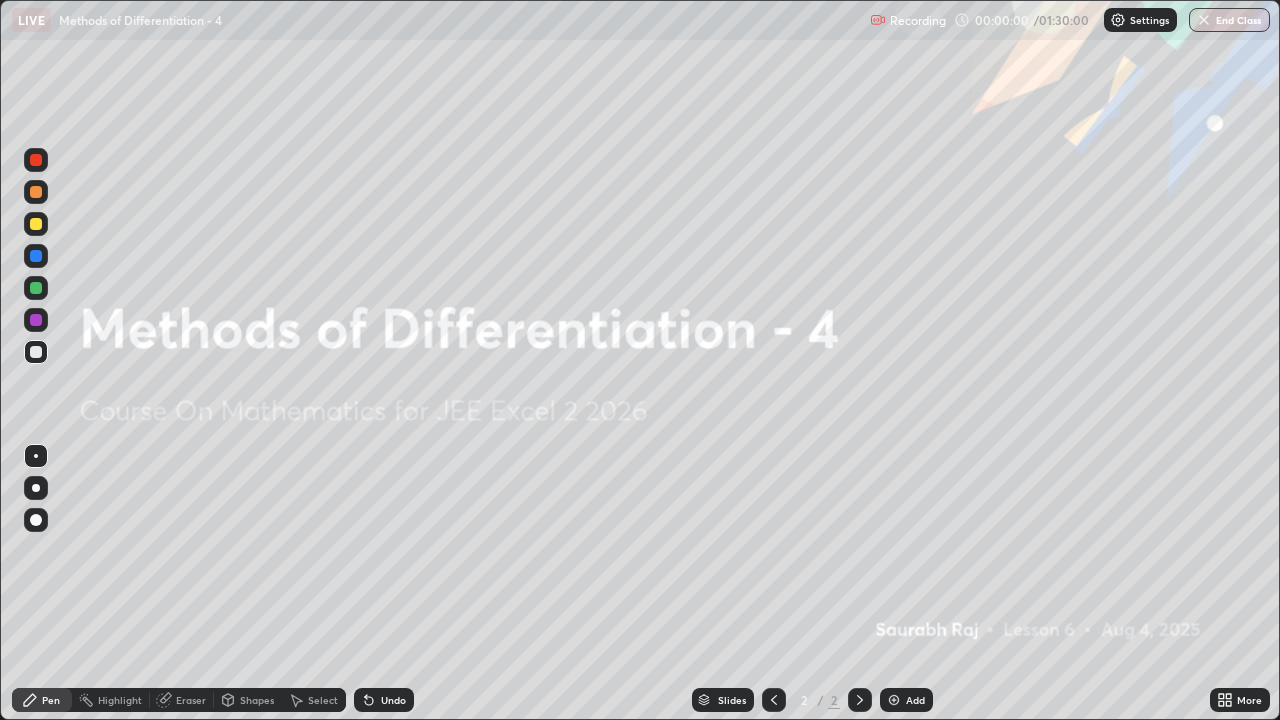 click on "Add" at bounding box center (915, 700) 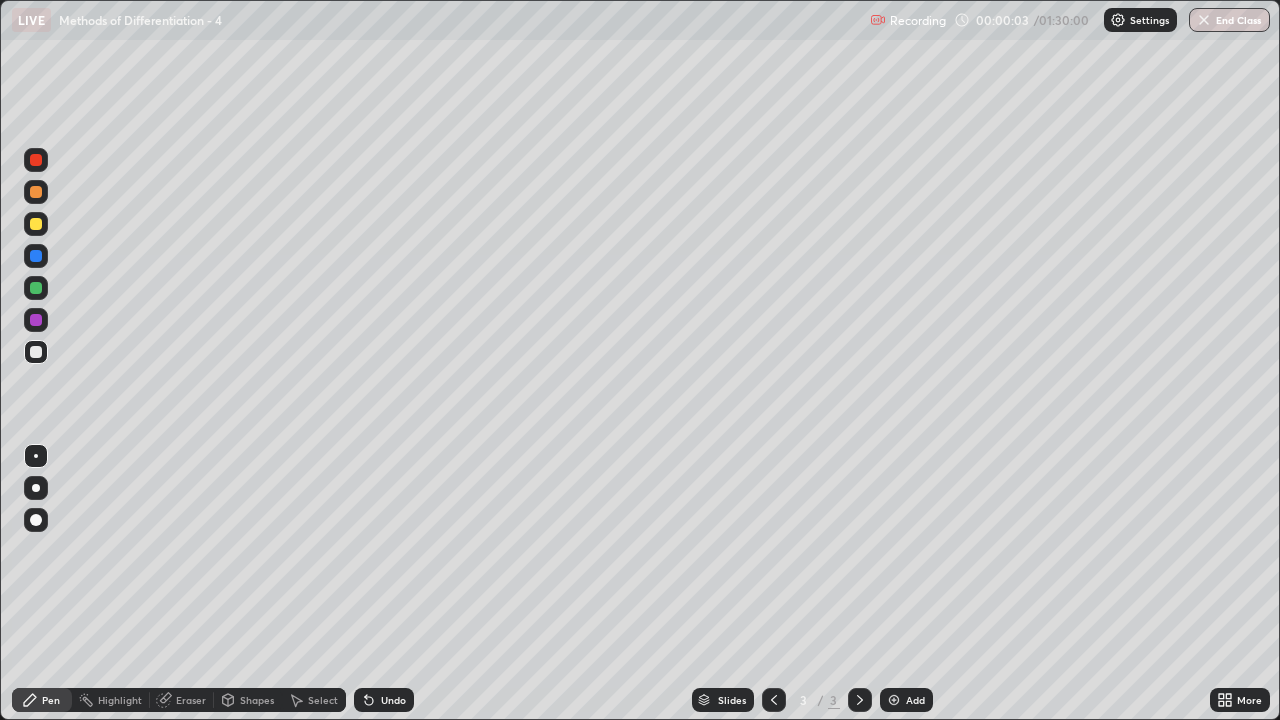 click at bounding box center (36, 224) 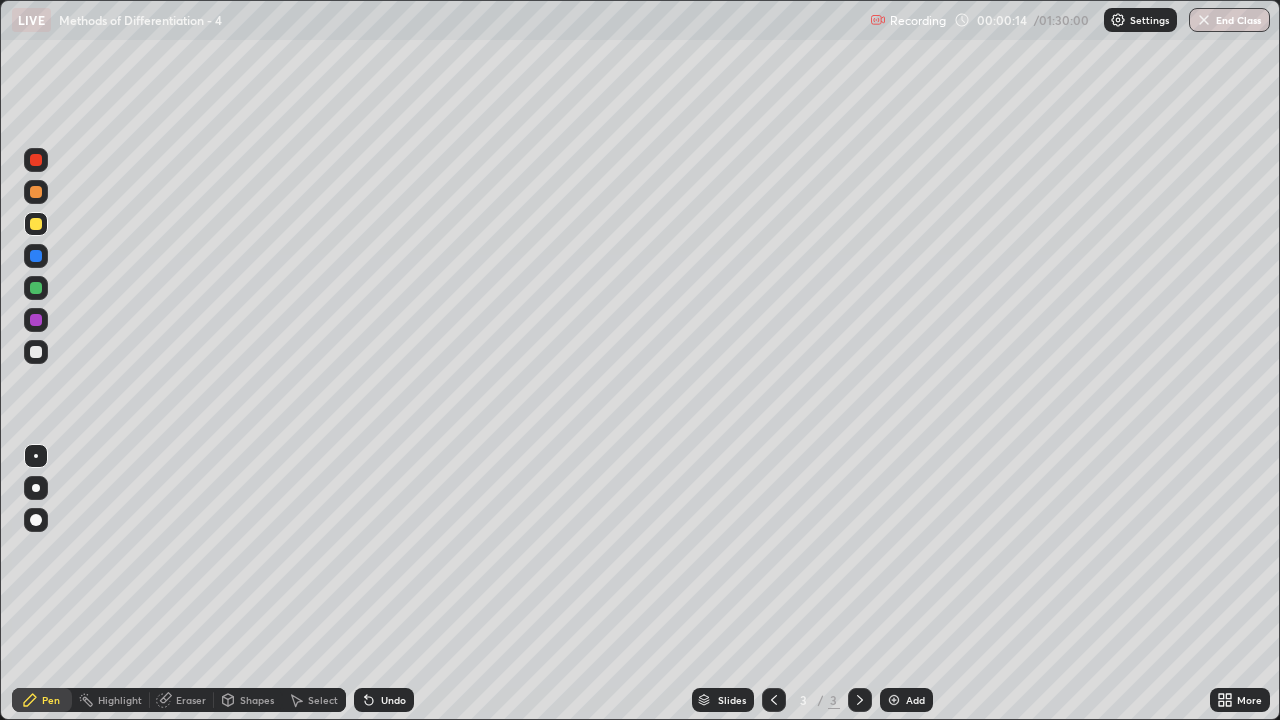 click at bounding box center [36, 224] 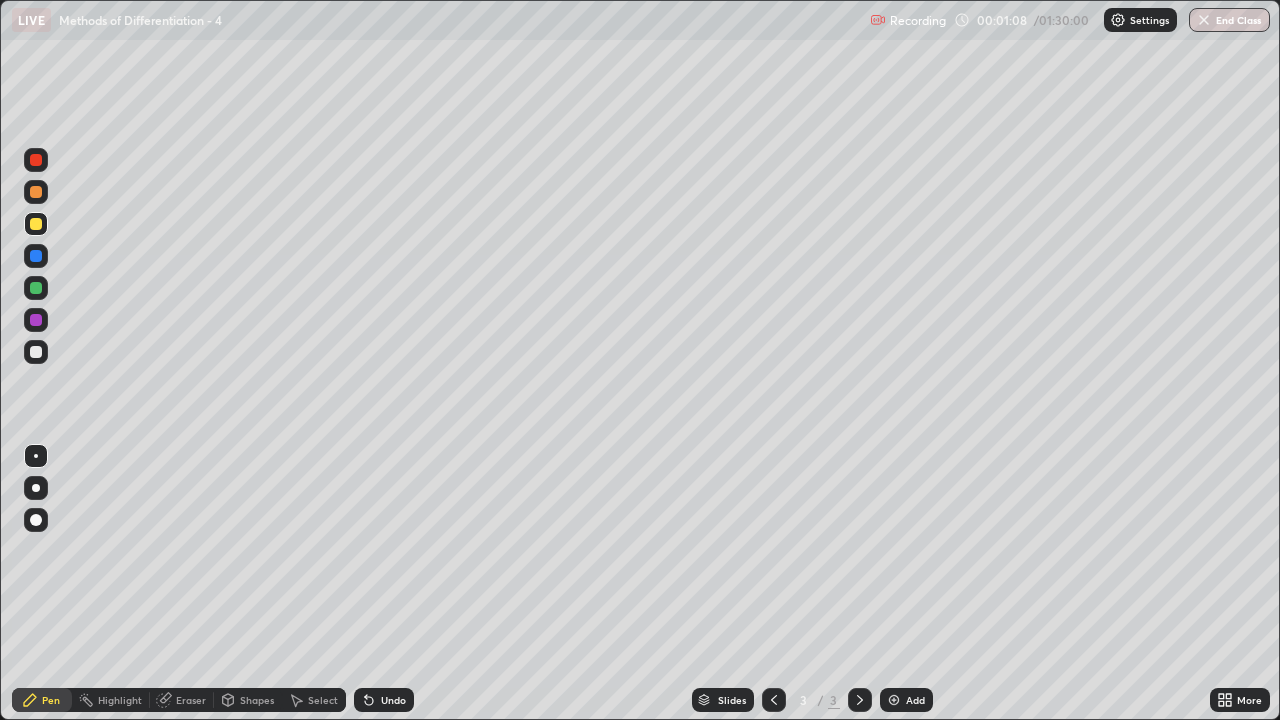 click at bounding box center (36, 352) 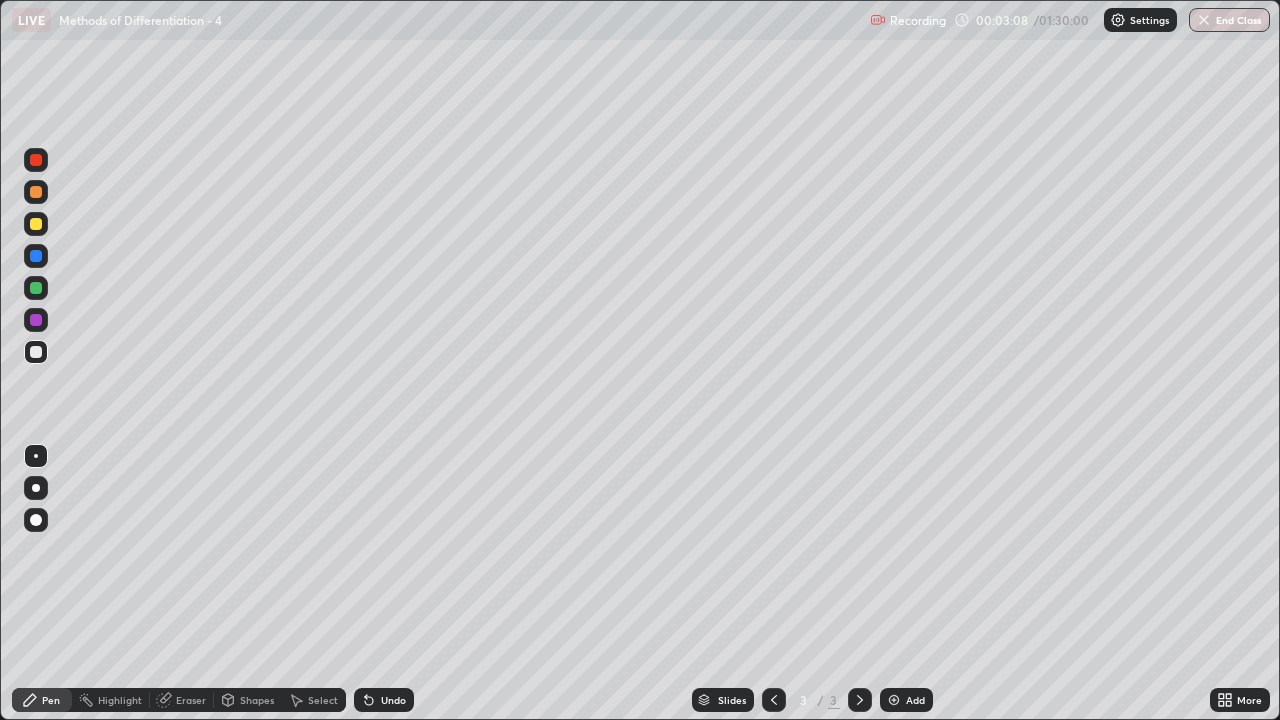 click on "Add" at bounding box center [906, 700] 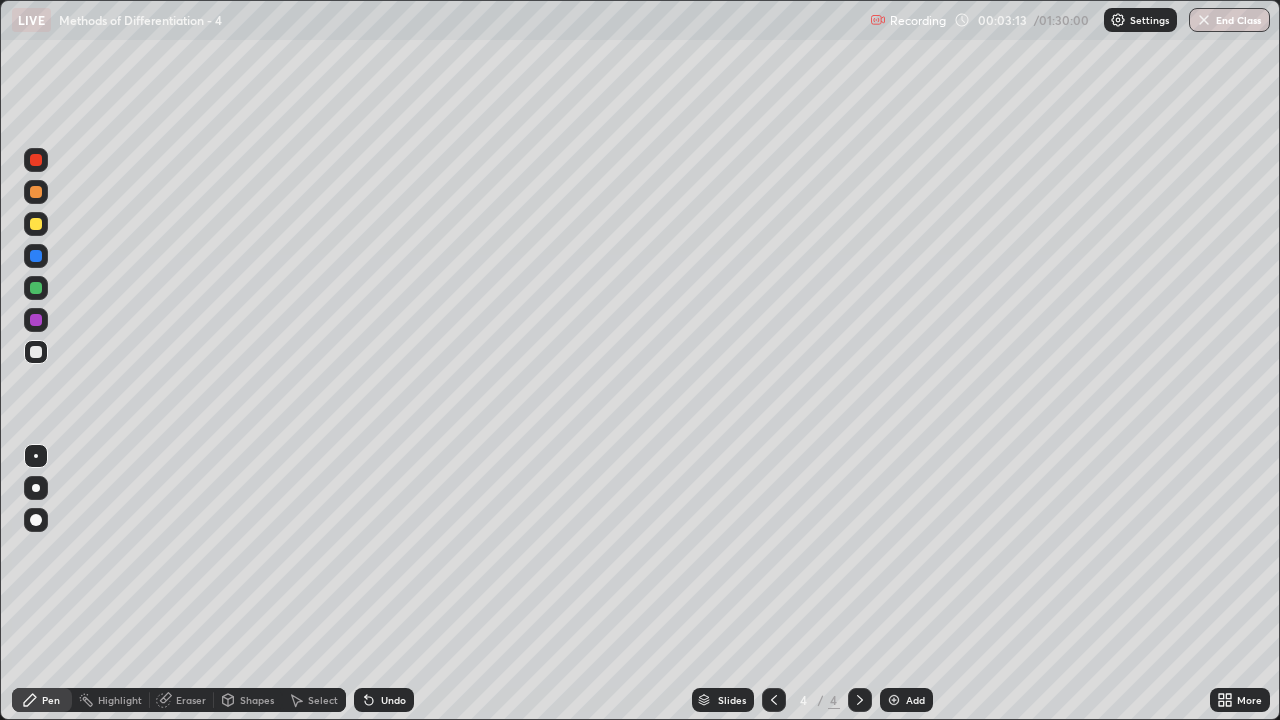 click 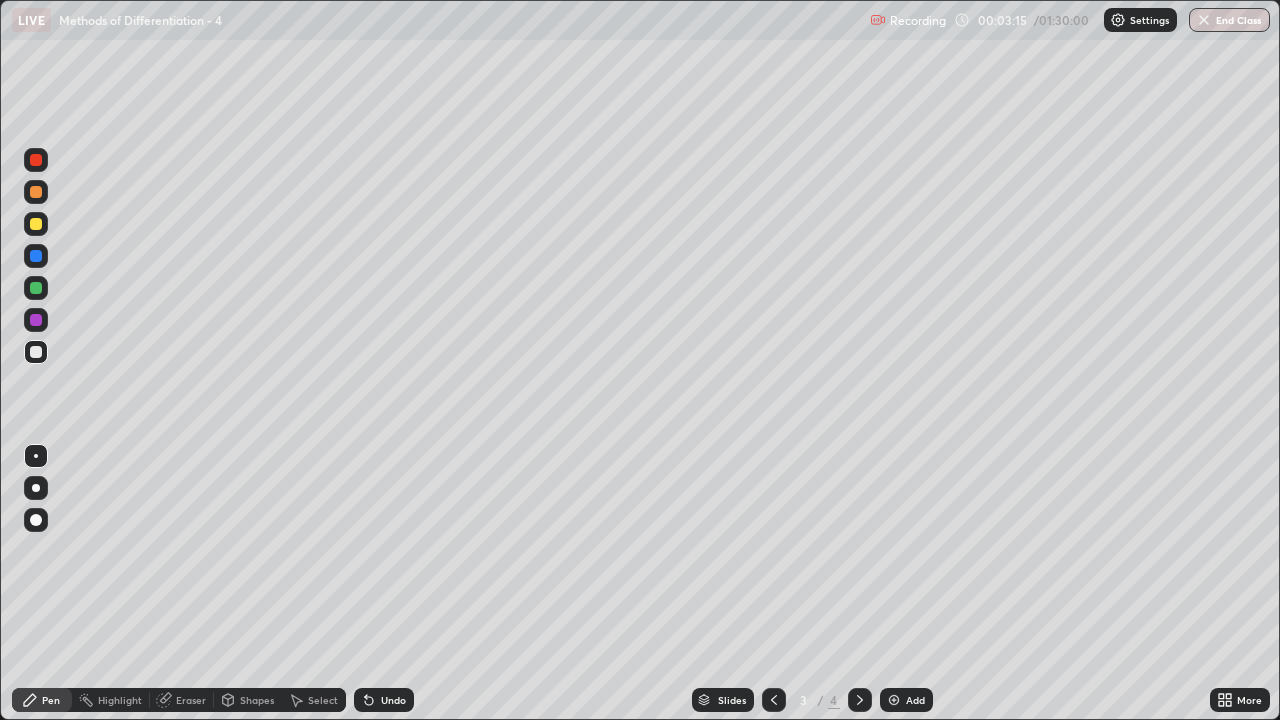 click 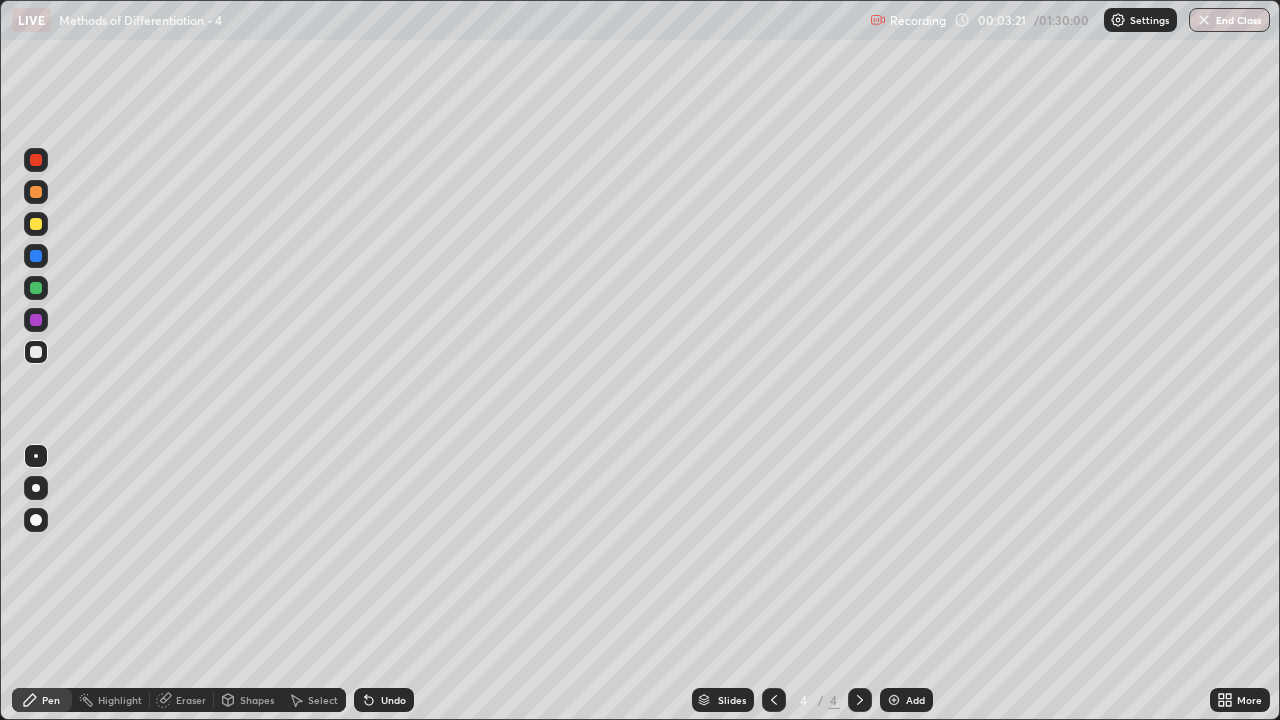 click 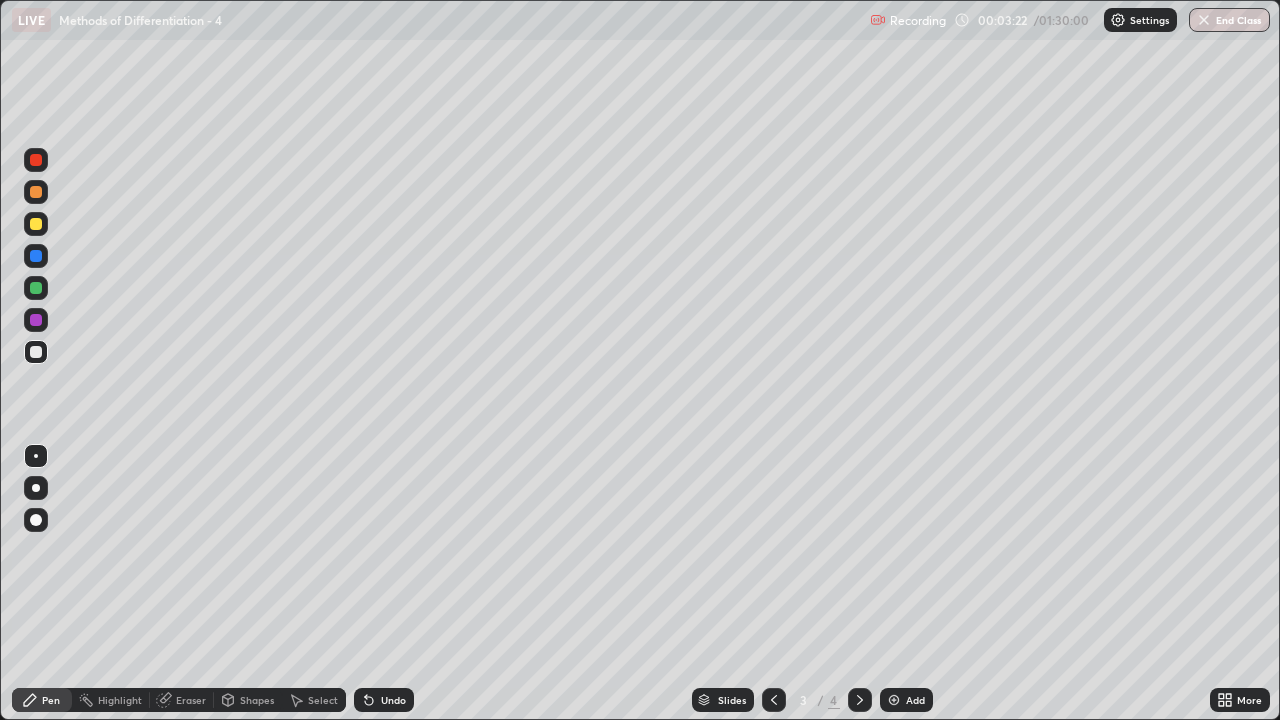 click 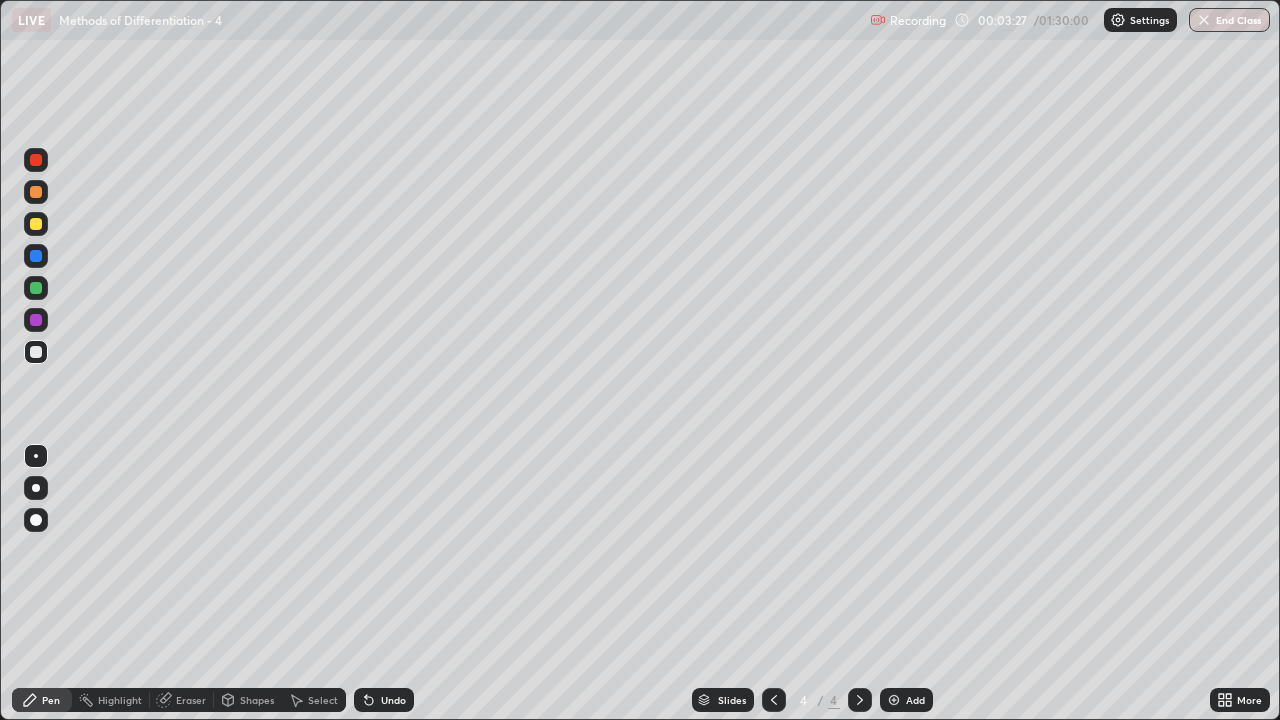 click 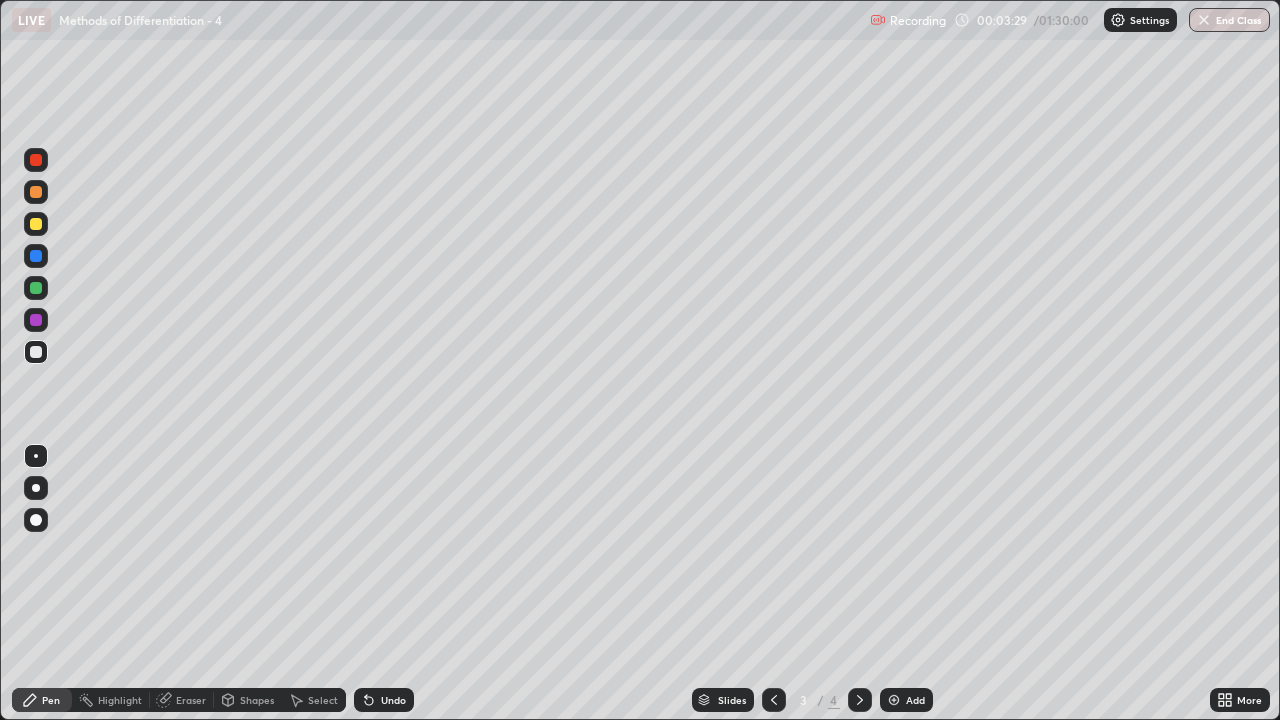 click at bounding box center (860, 700) 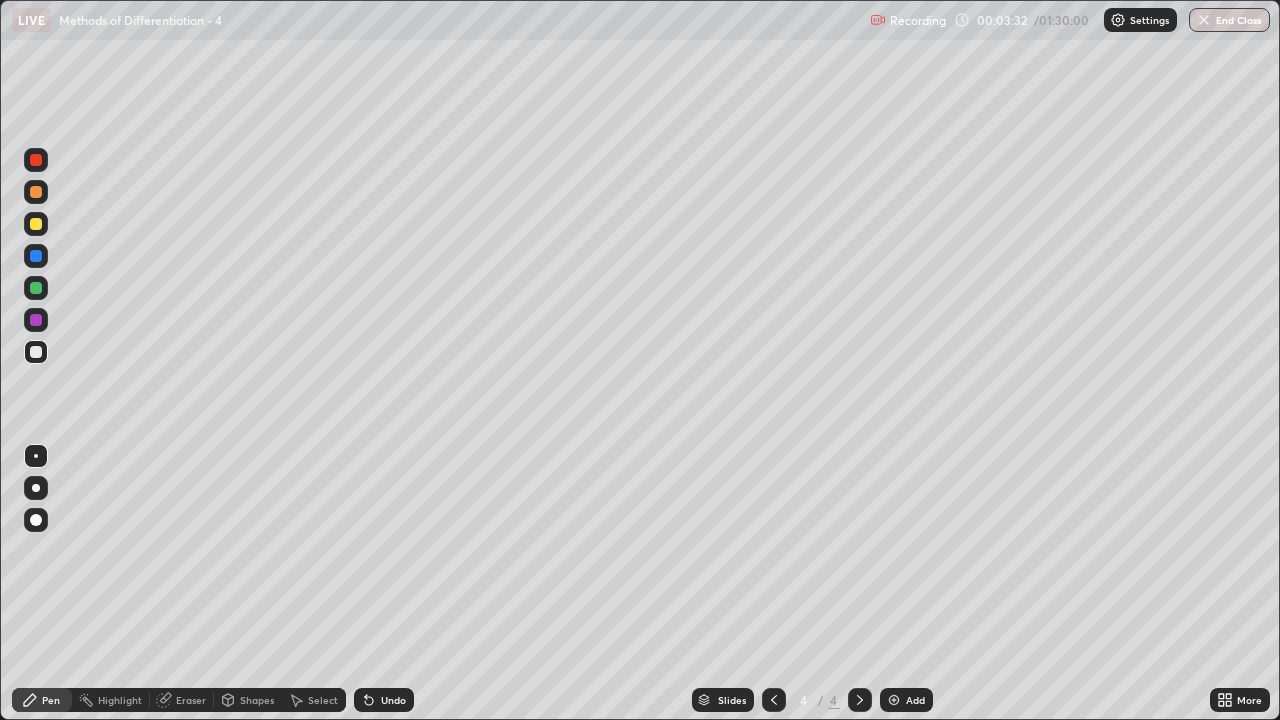 click at bounding box center (774, 700) 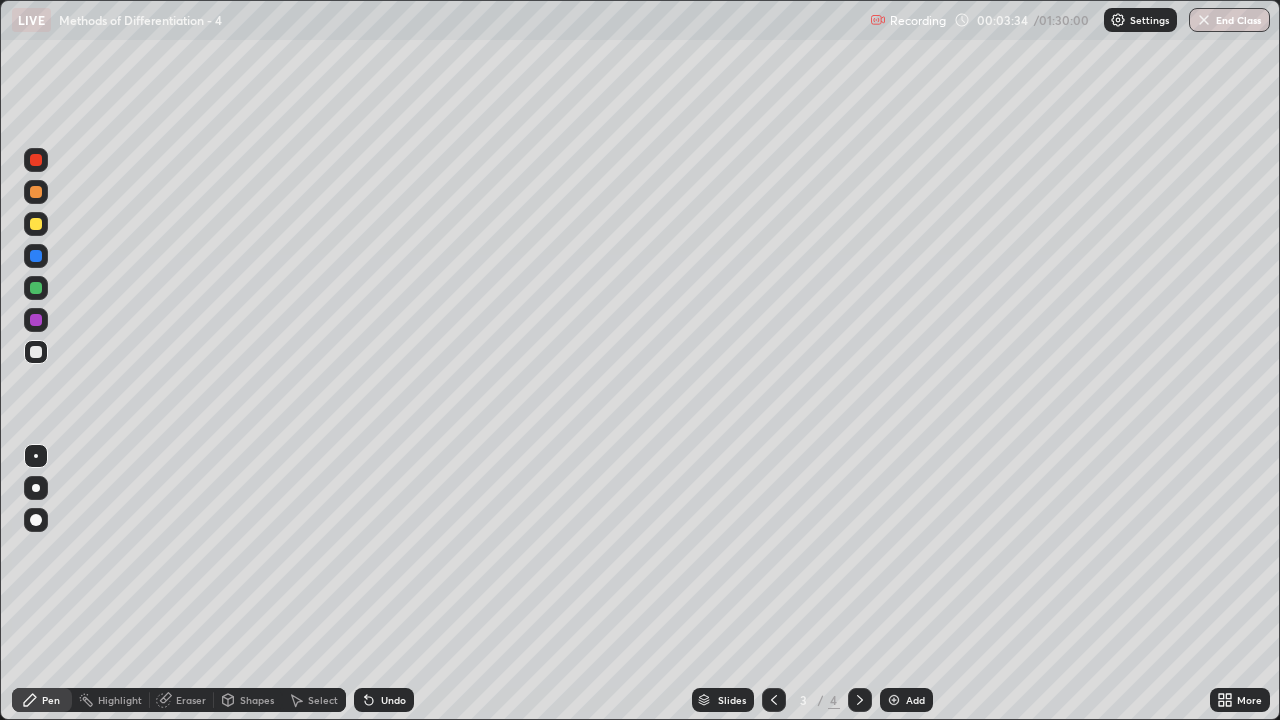 click 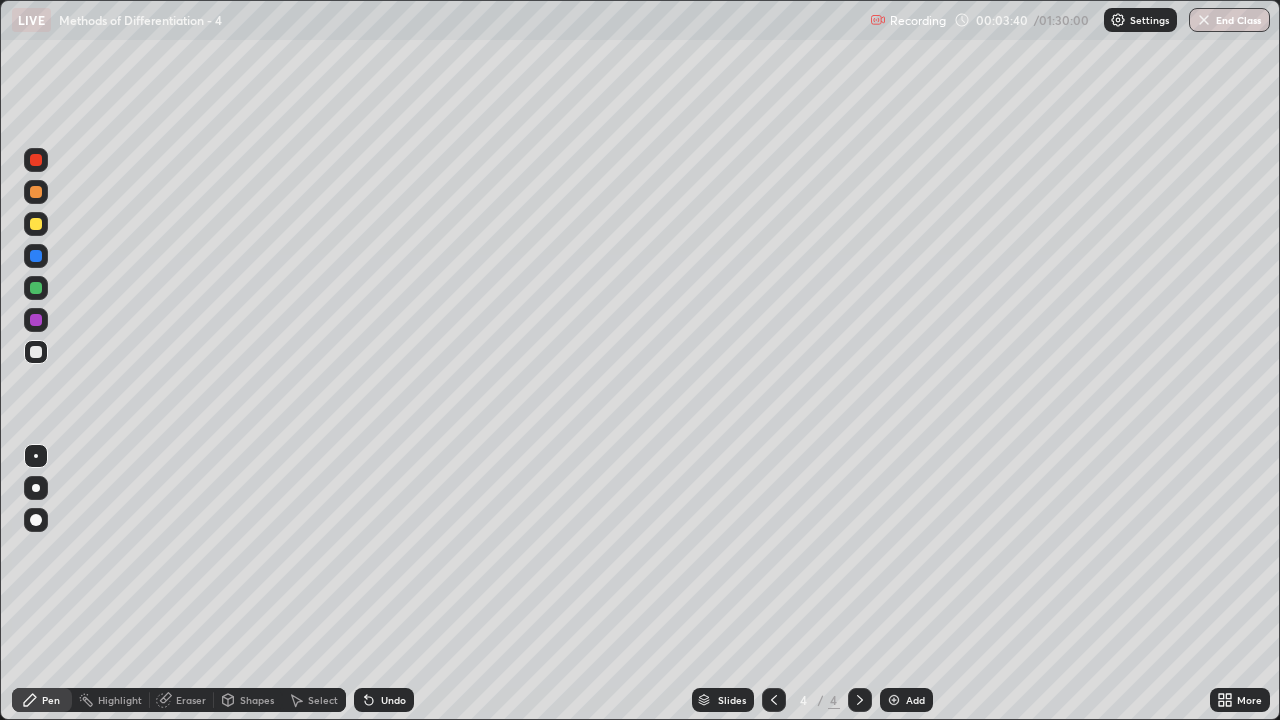 click 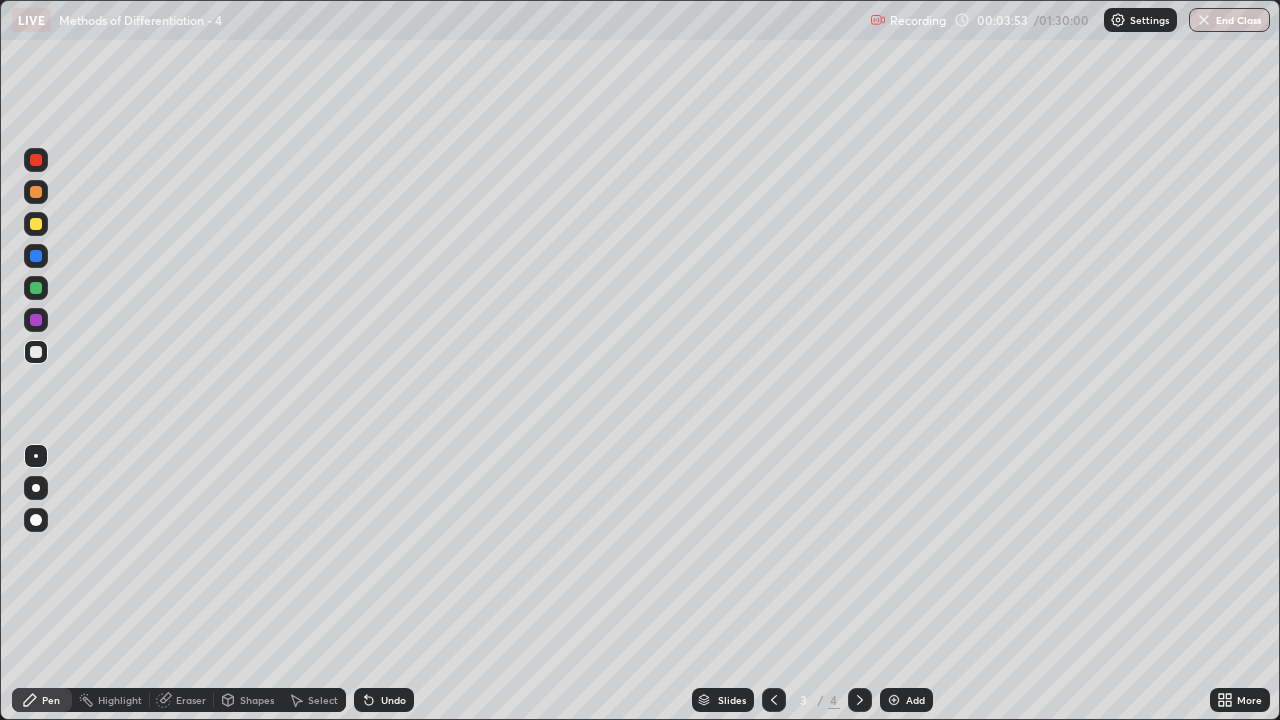 click on "Undo" at bounding box center (393, 700) 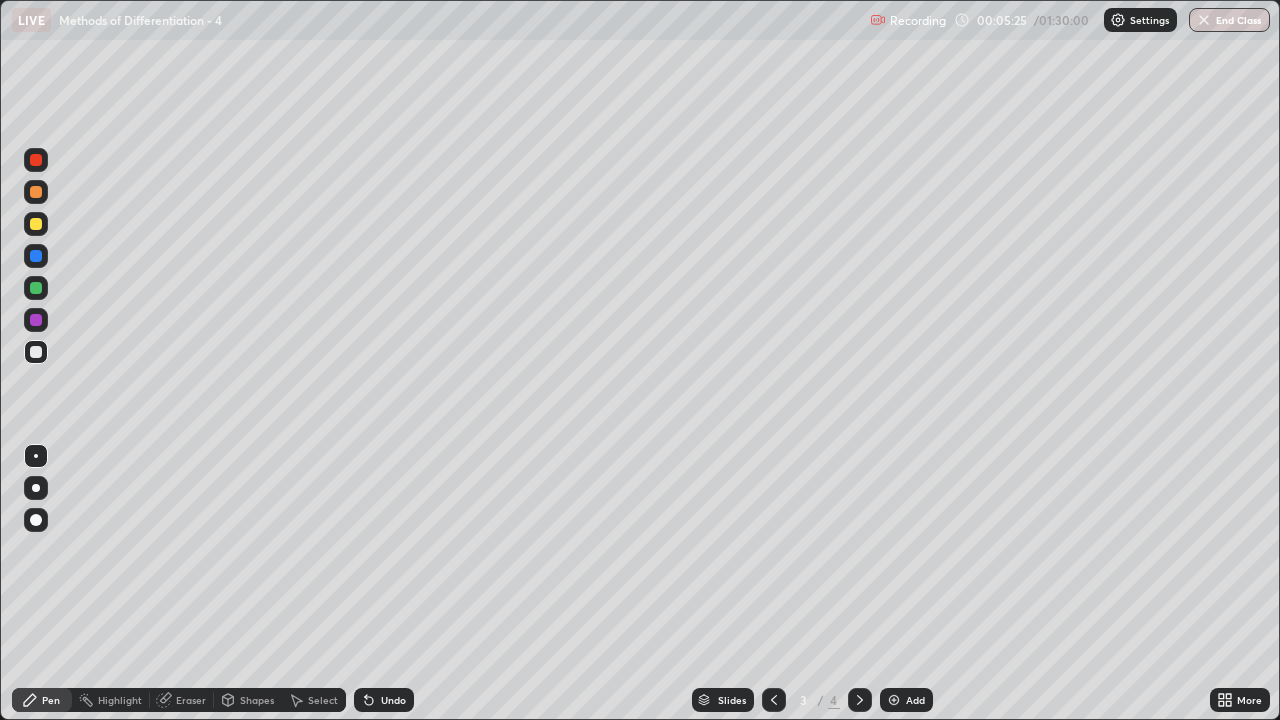 click 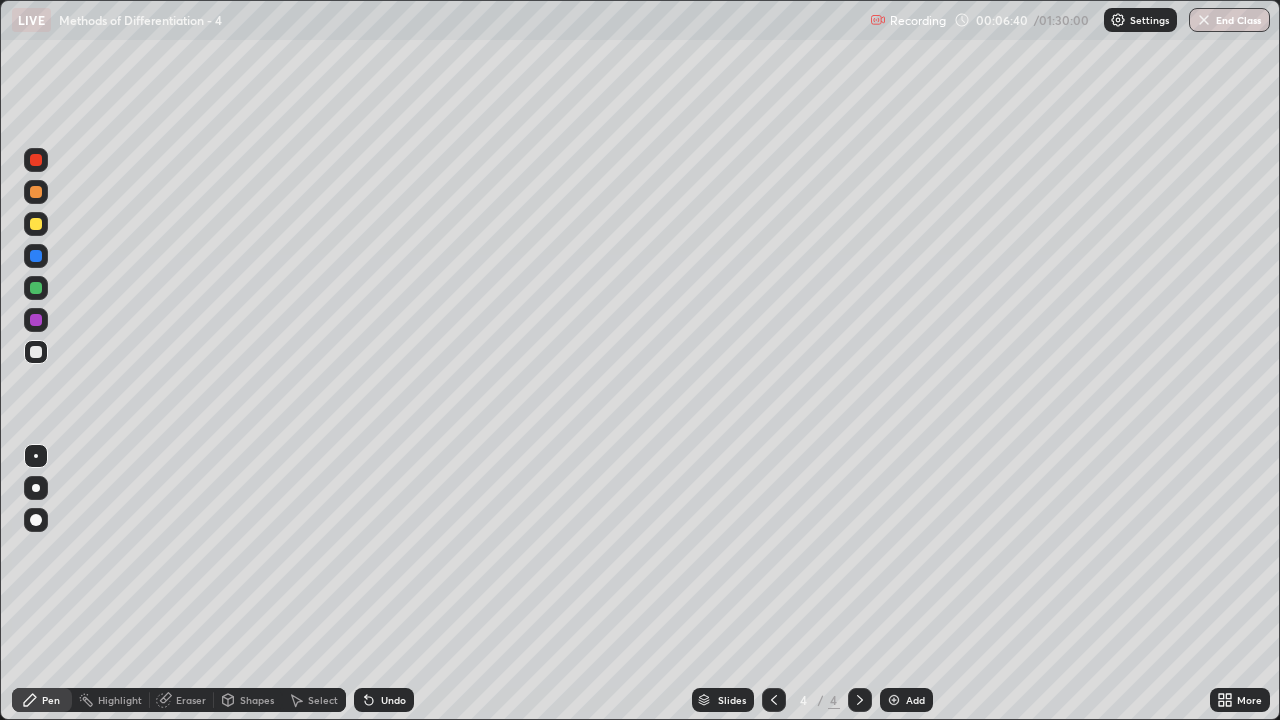 click on "Undo" at bounding box center [393, 700] 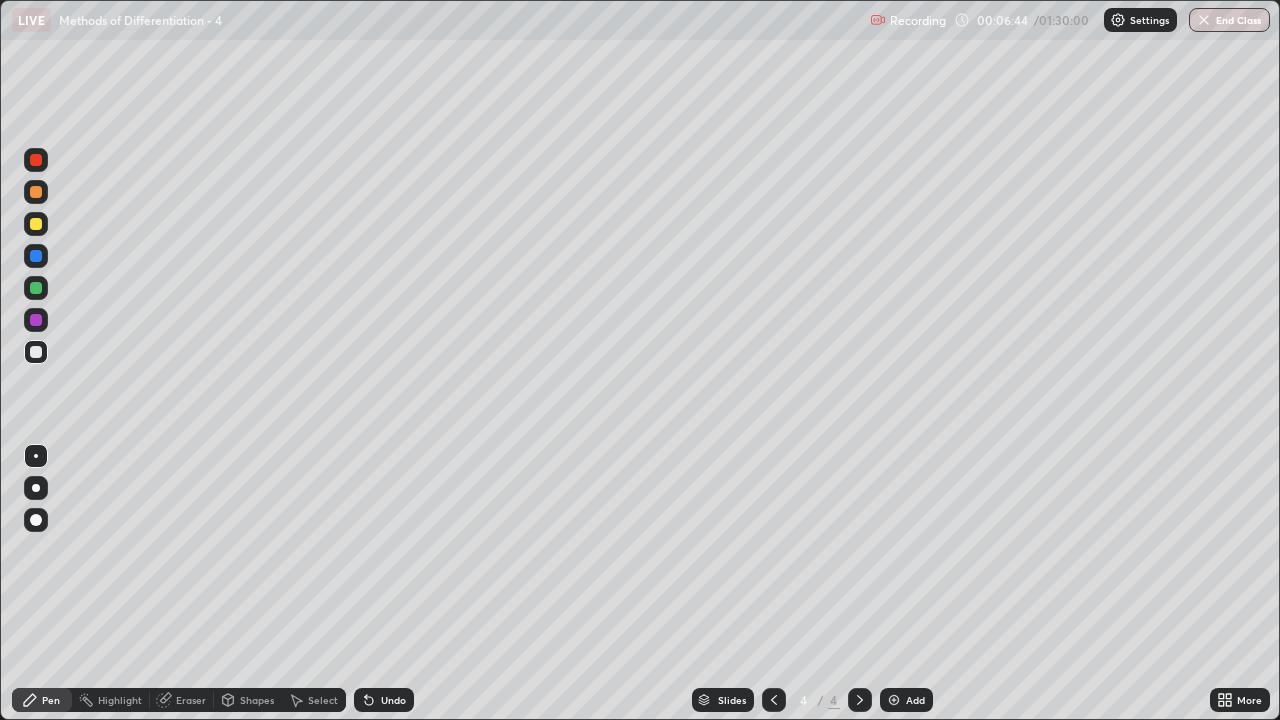 click at bounding box center [774, 700] 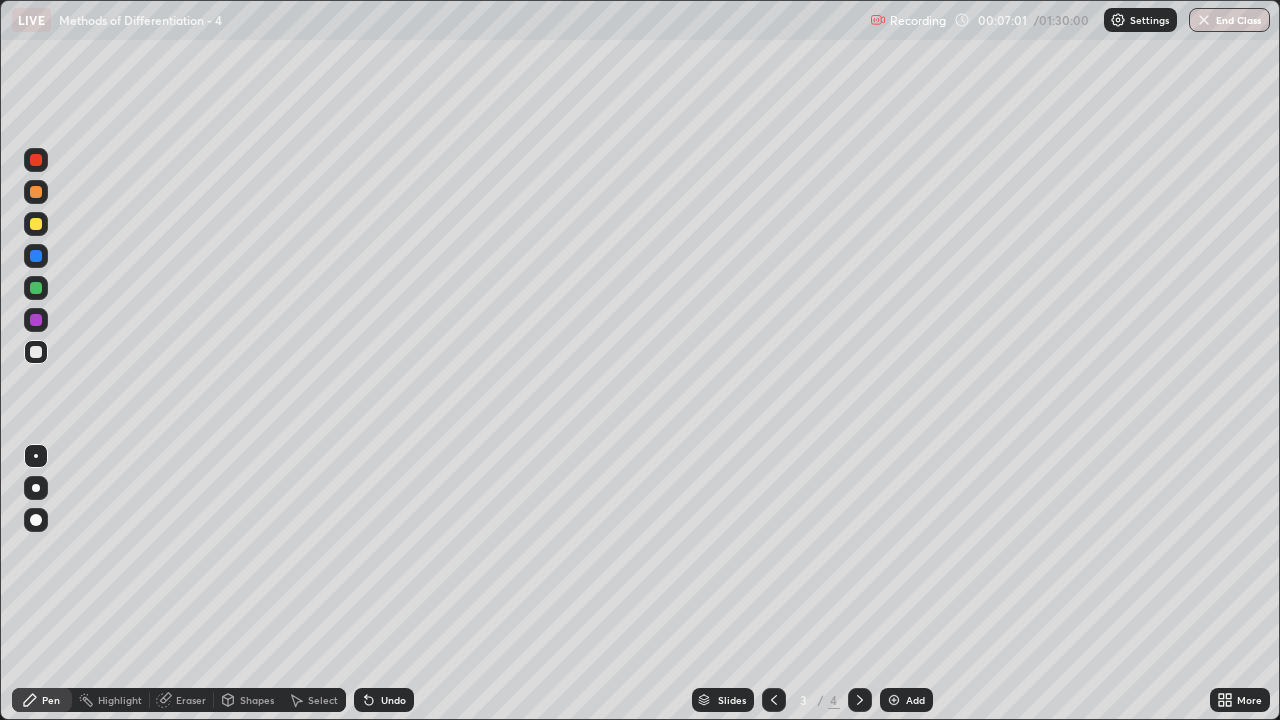 click on "Eraser" at bounding box center (191, 700) 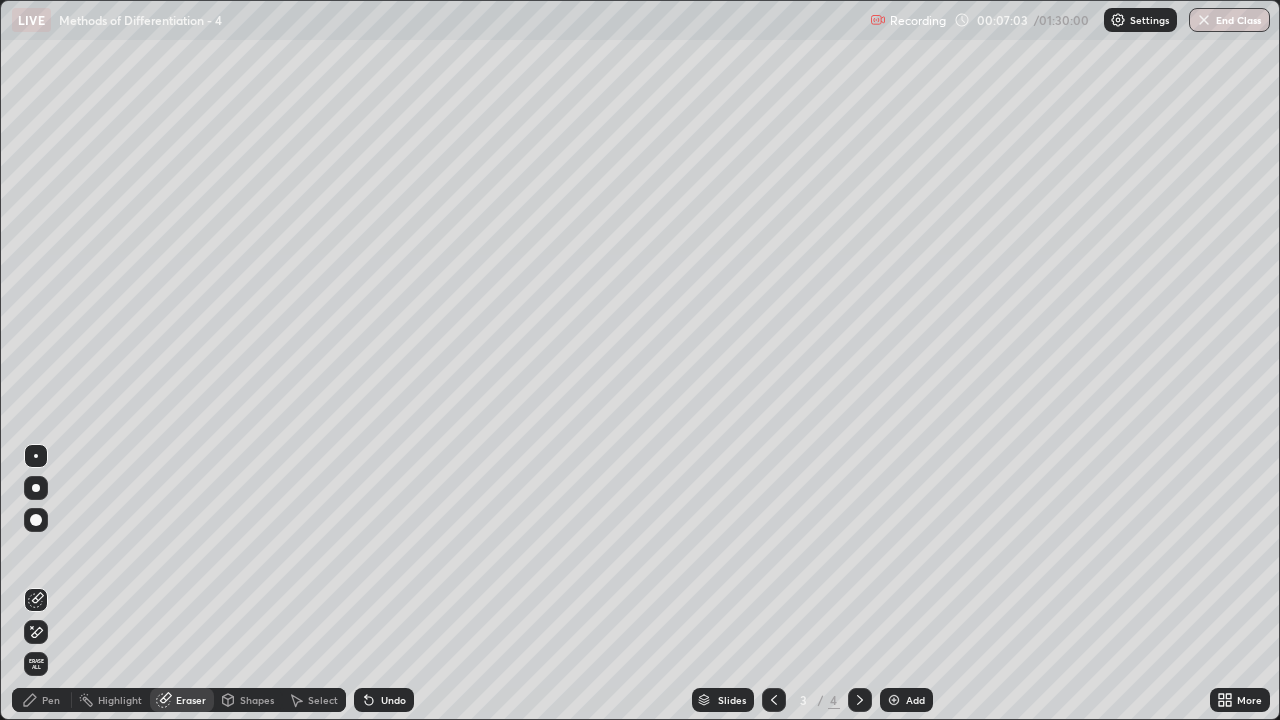 click on "Pen" at bounding box center (51, 700) 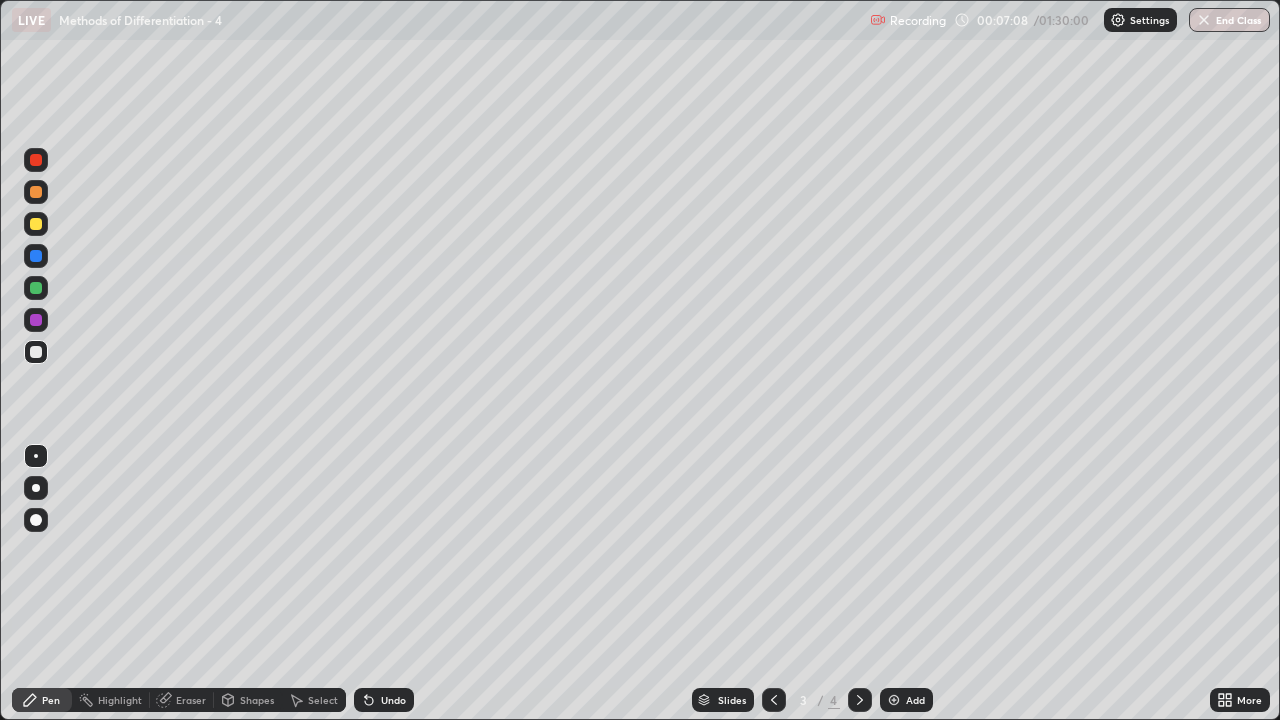 click 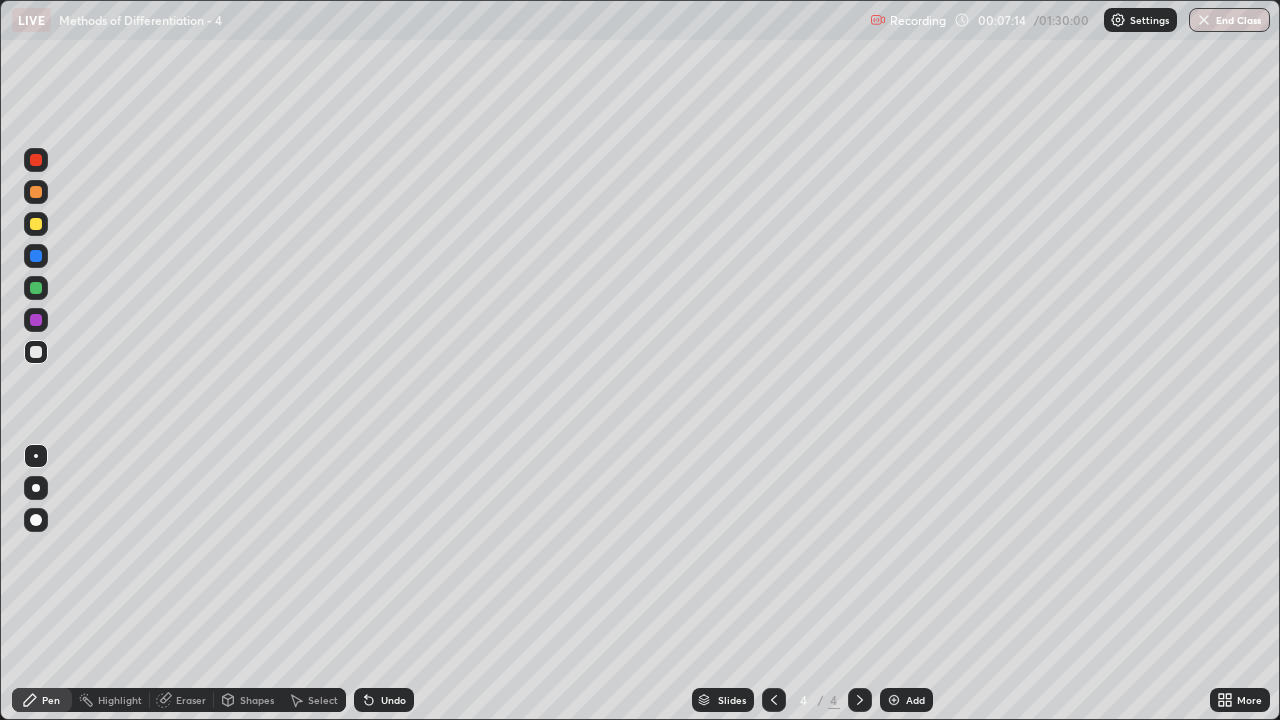 click 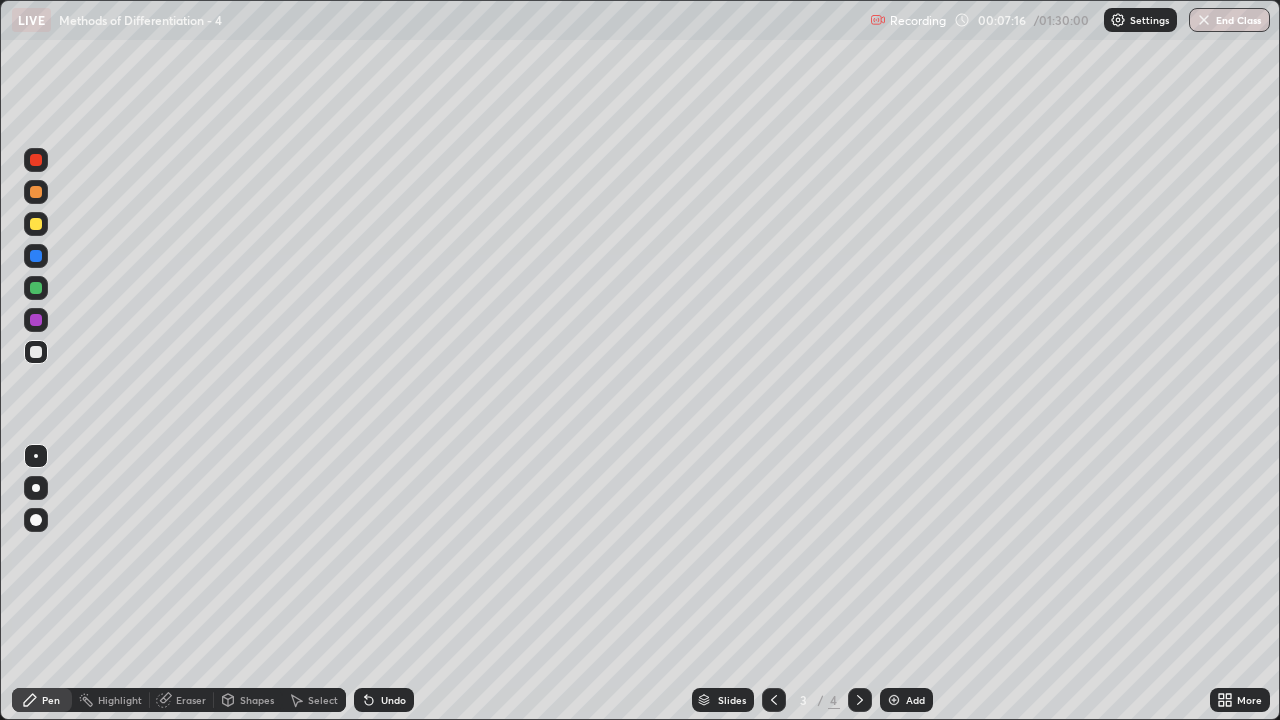 click 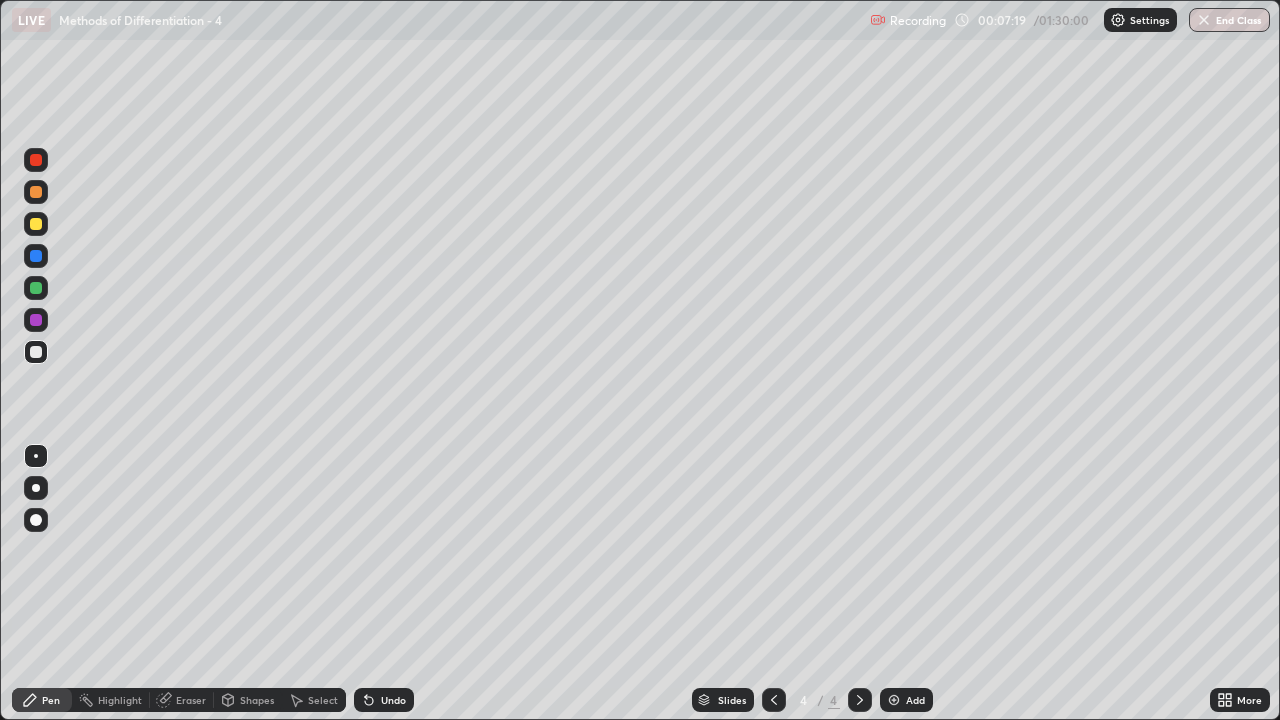 click at bounding box center [774, 700] 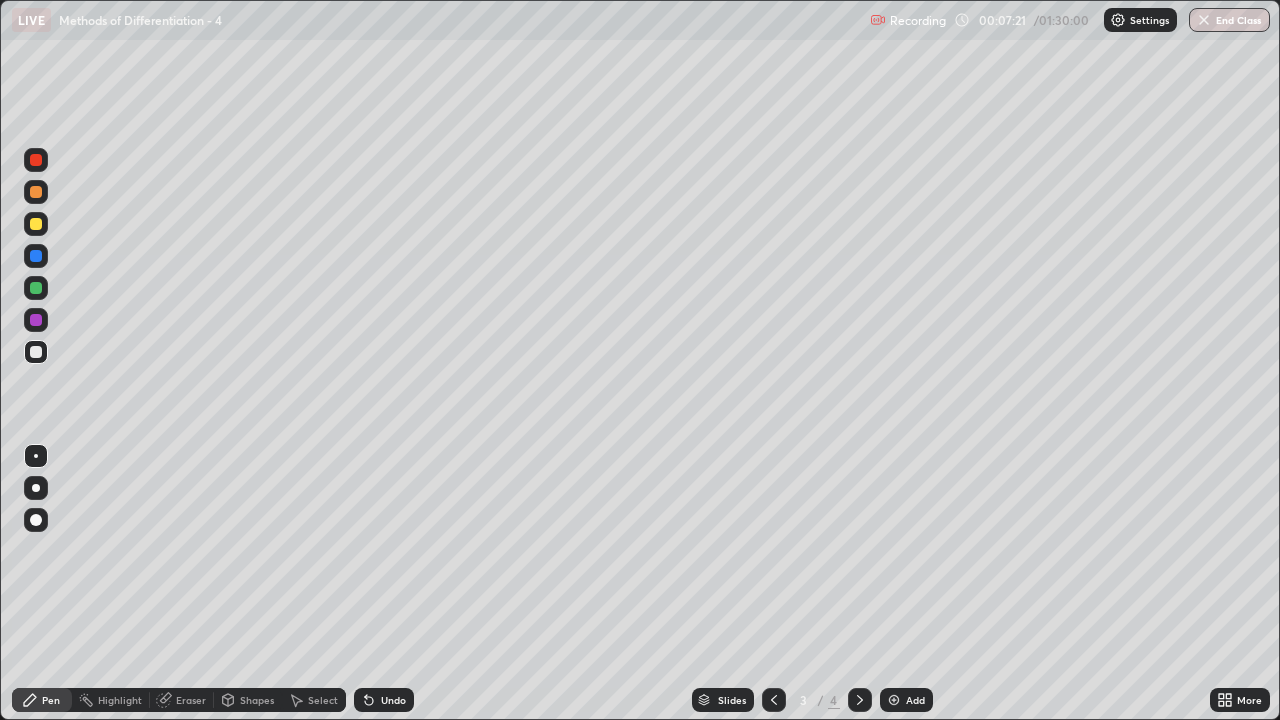click 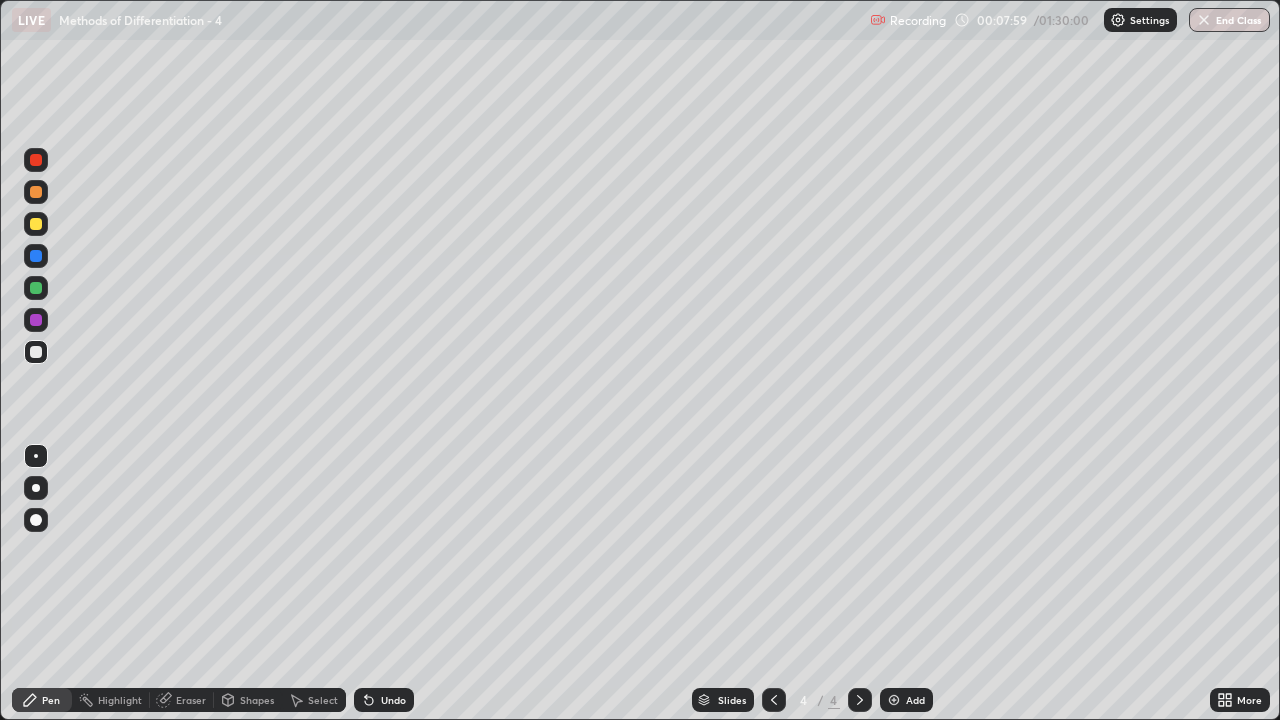 click on "Undo" at bounding box center (393, 700) 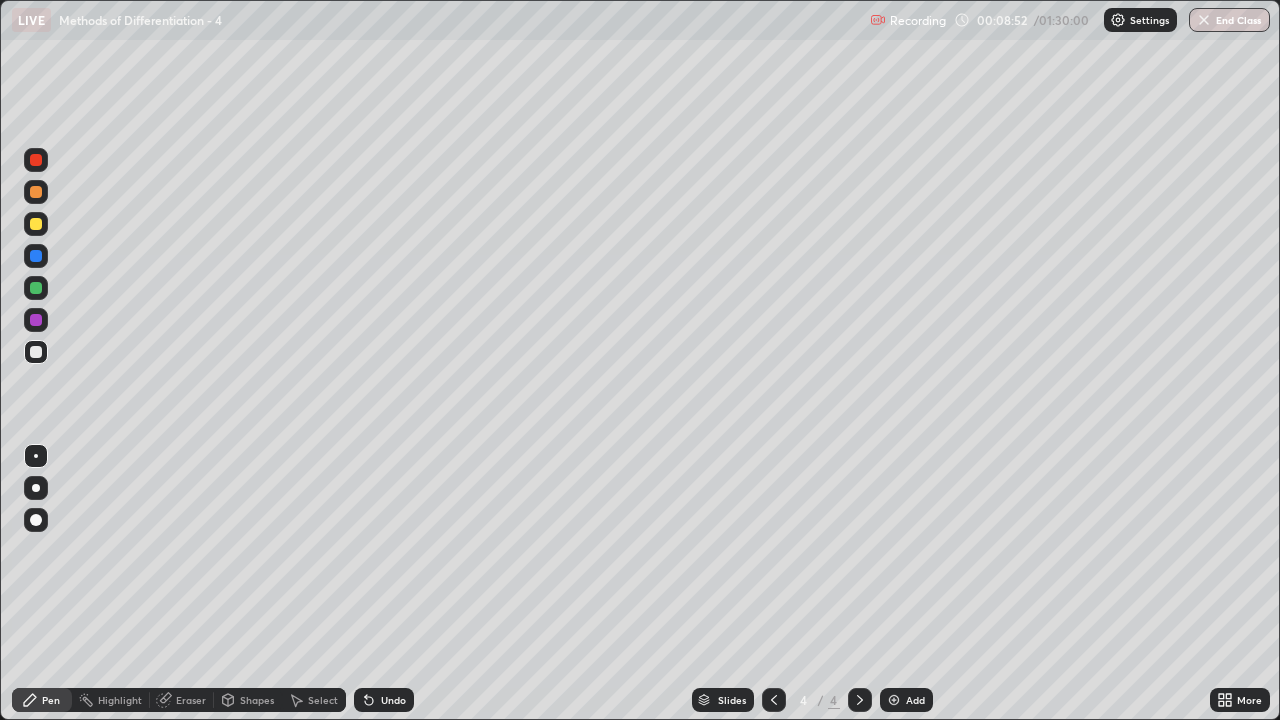 click at bounding box center [36, 224] 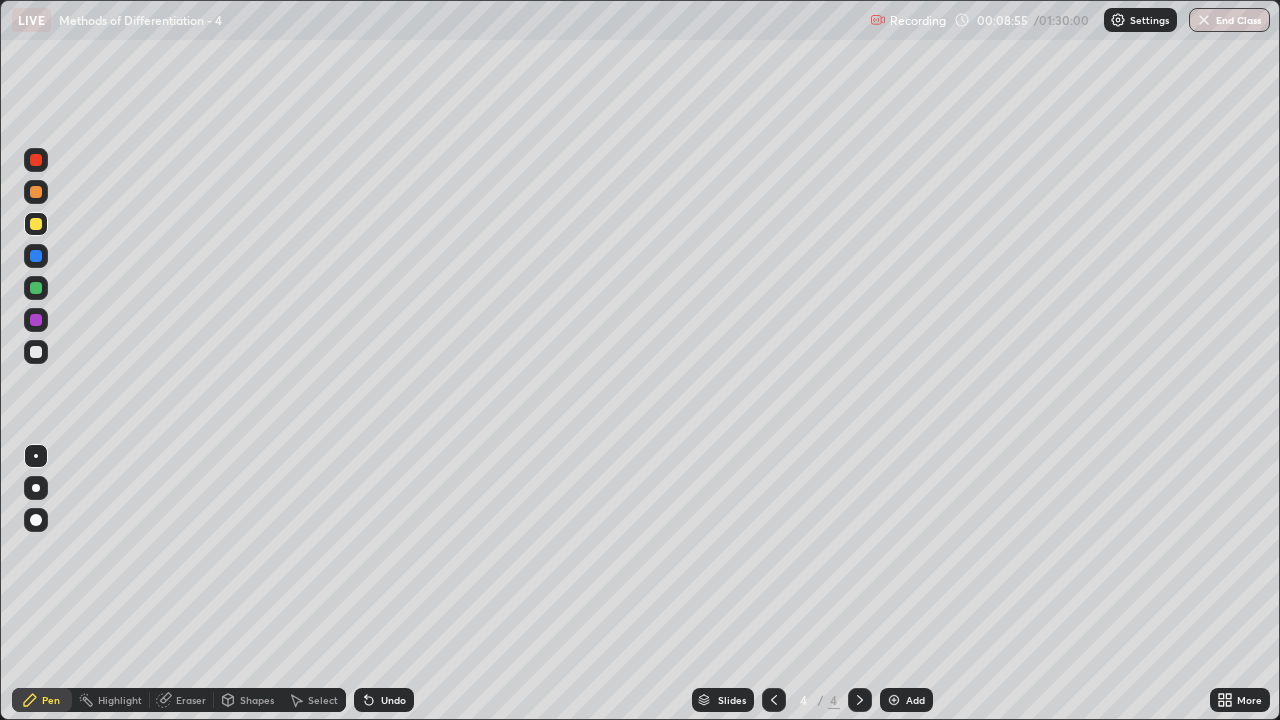 click at bounding box center (36, 352) 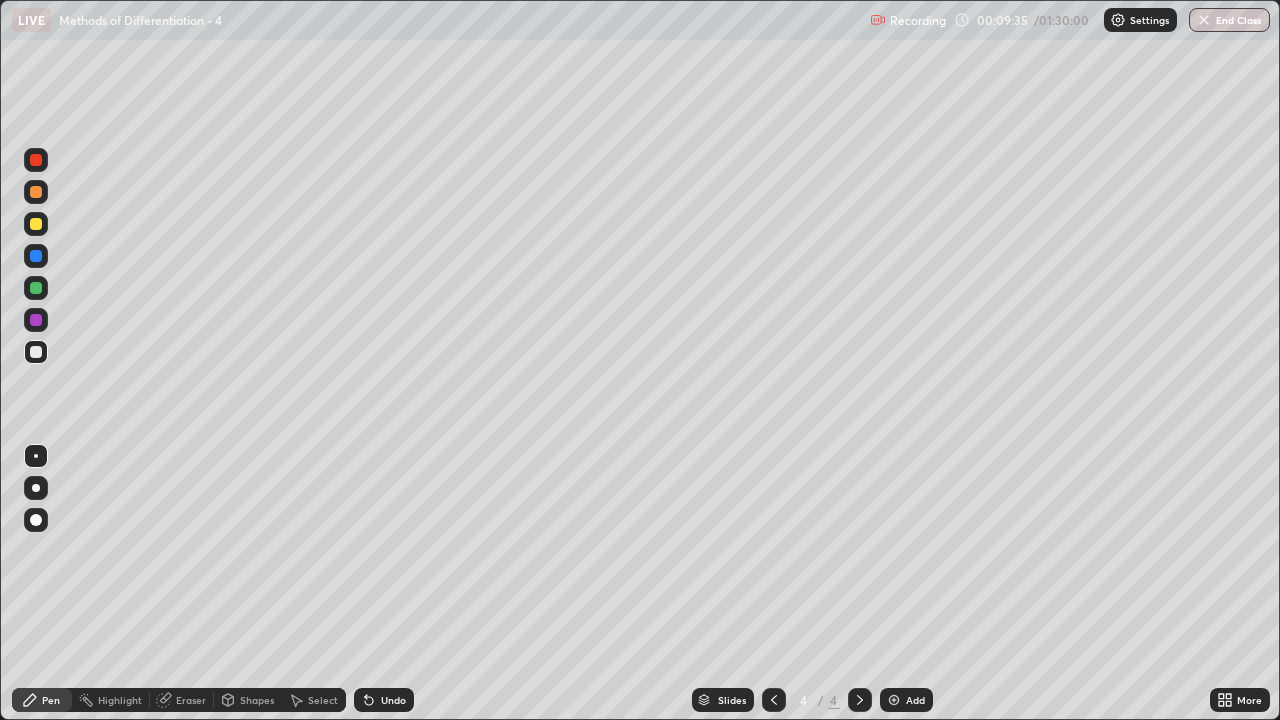 click 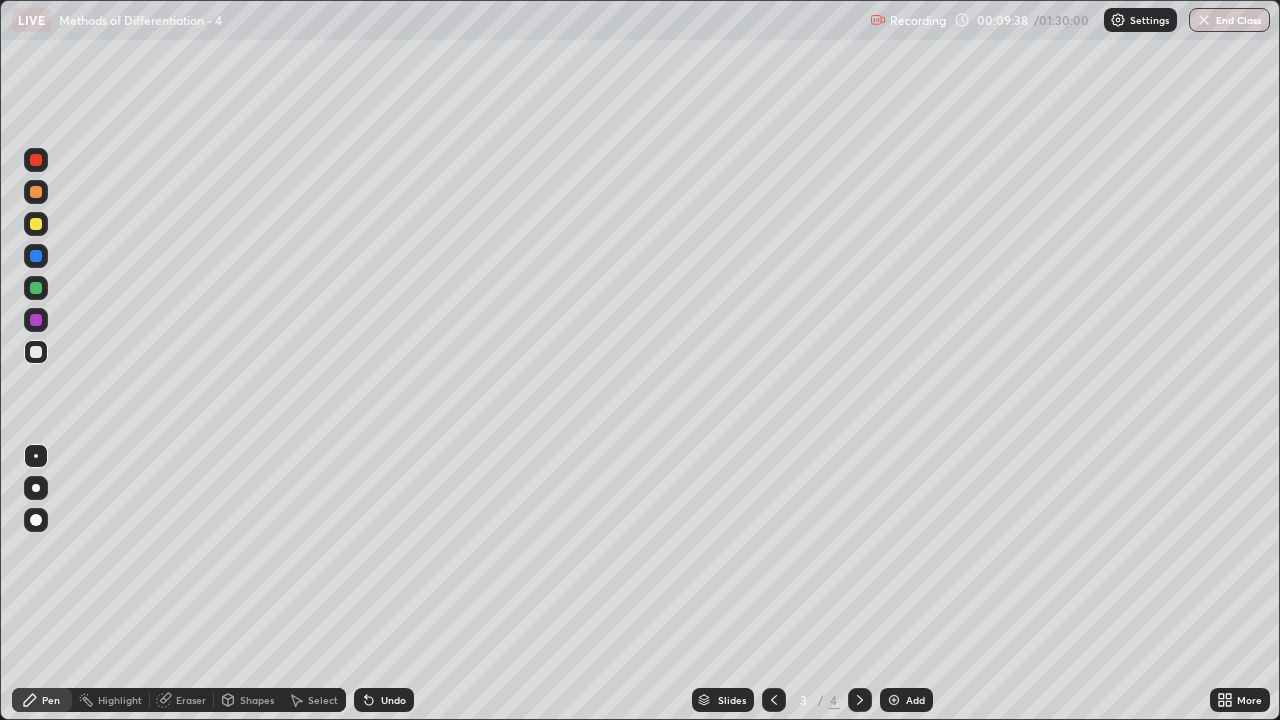 click at bounding box center (860, 700) 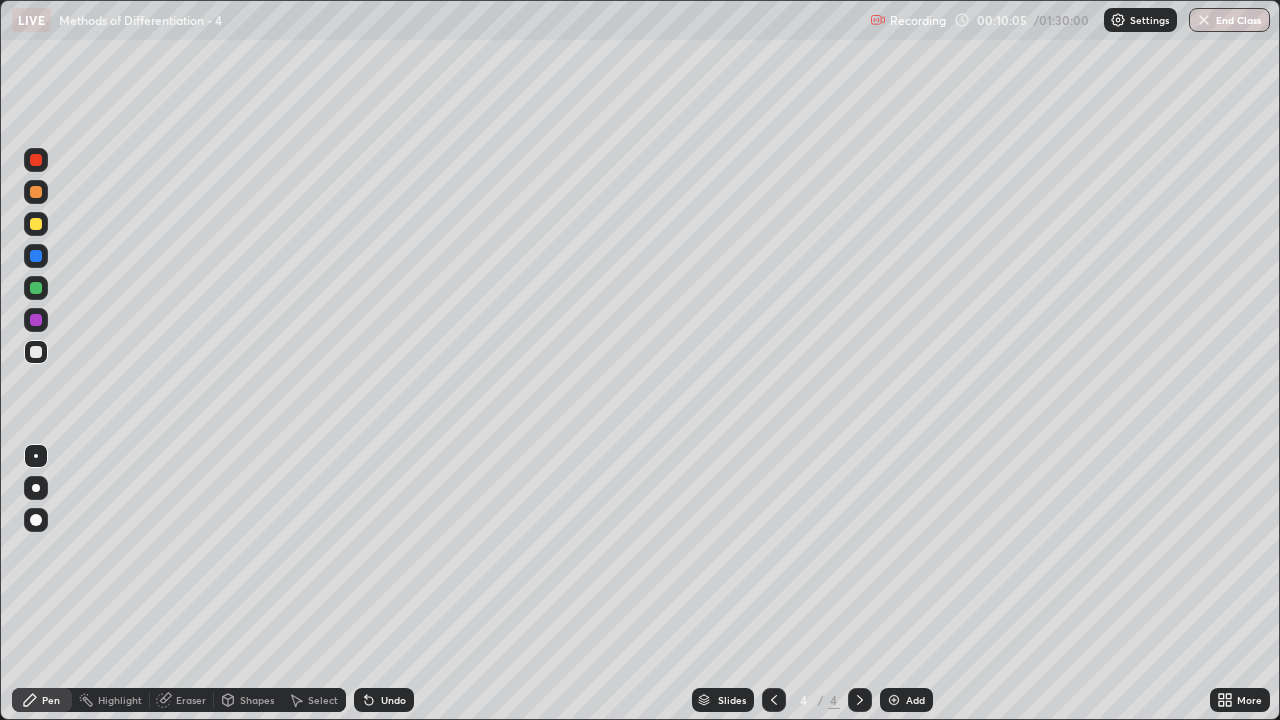 click 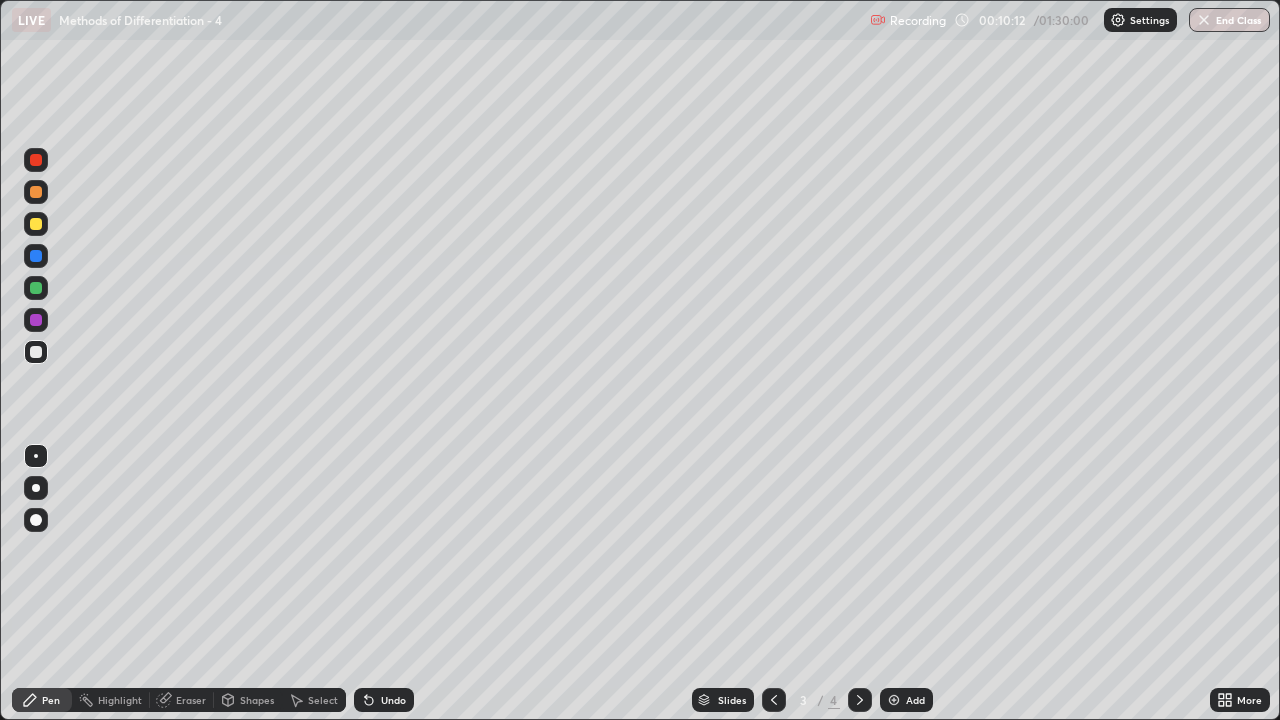 click on "4" at bounding box center (834, 700) 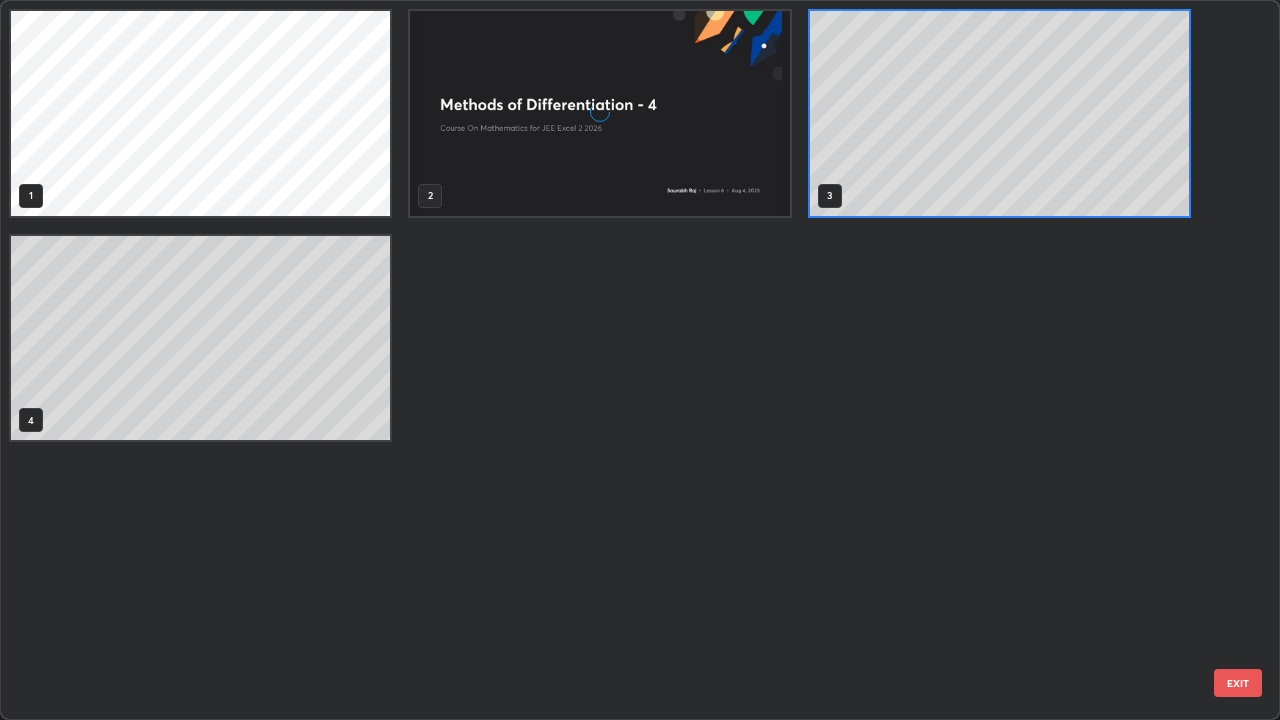 scroll, scrollTop: 7, scrollLeft: 11, axis: both 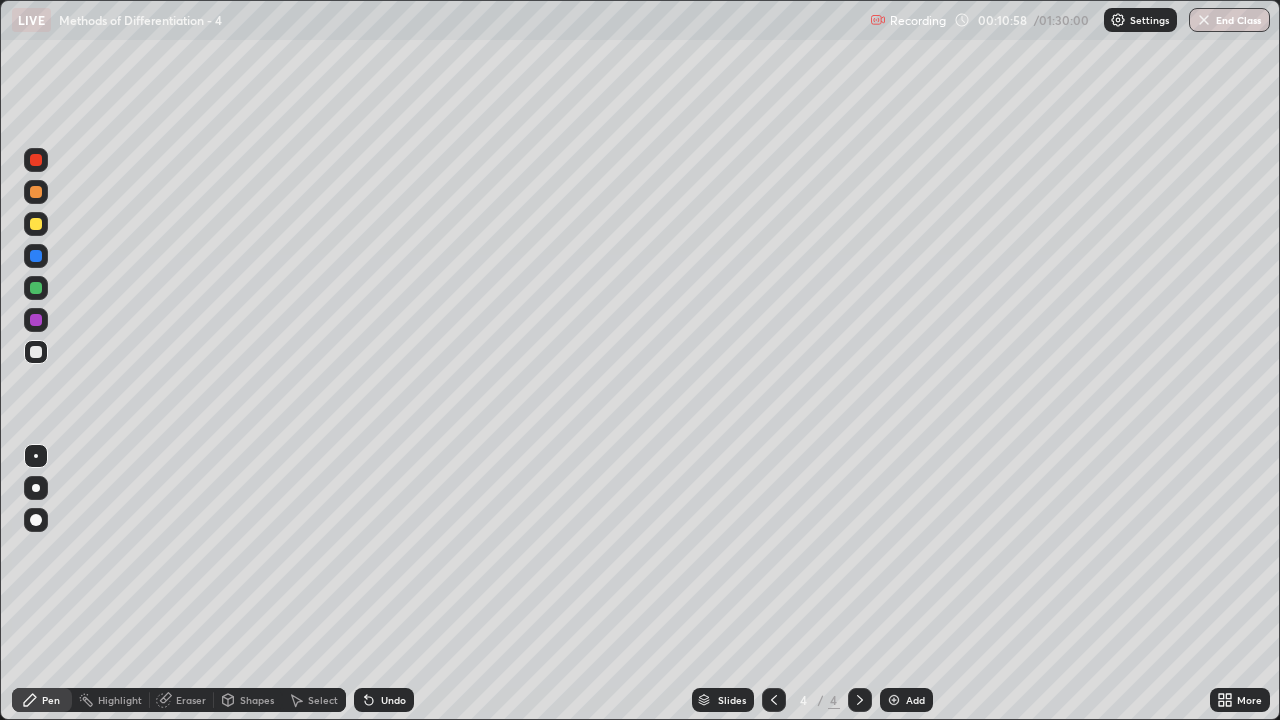 click on "Add" at bounding box center [915, 700] 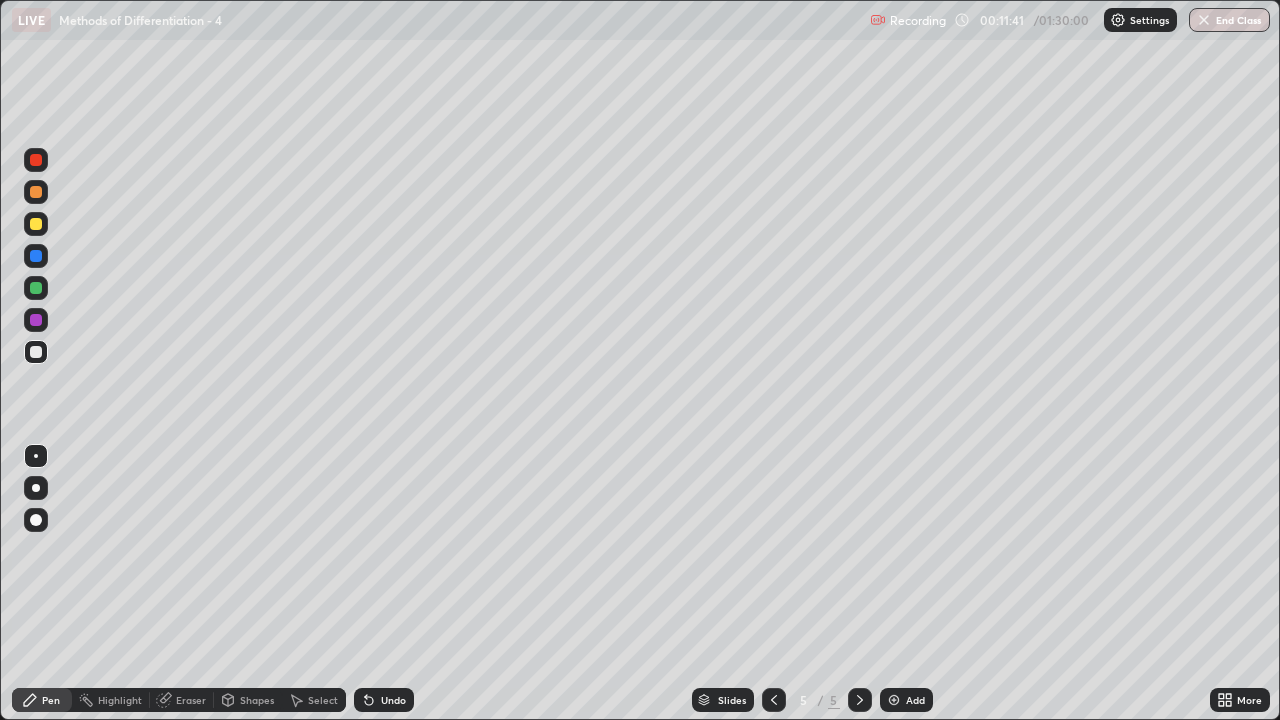 click on "Select" at bounding box center (323, 700) 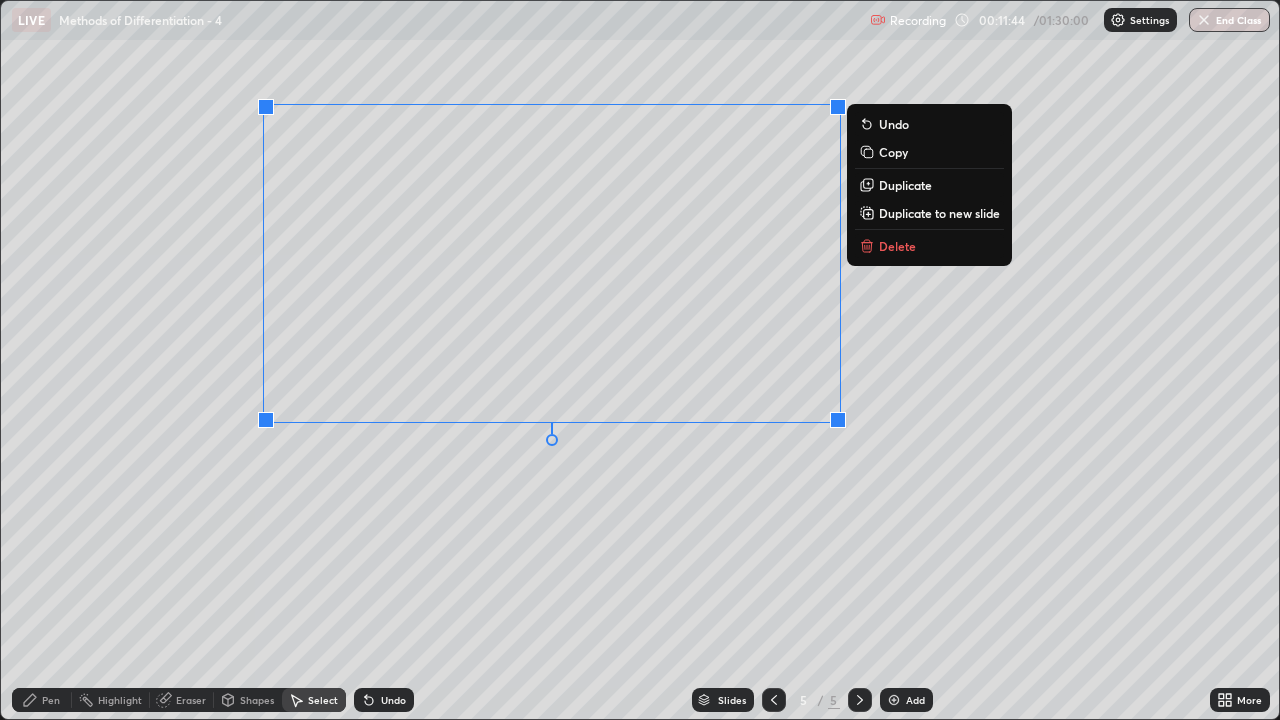 click on "Delete" at bounding box center (897, 246) 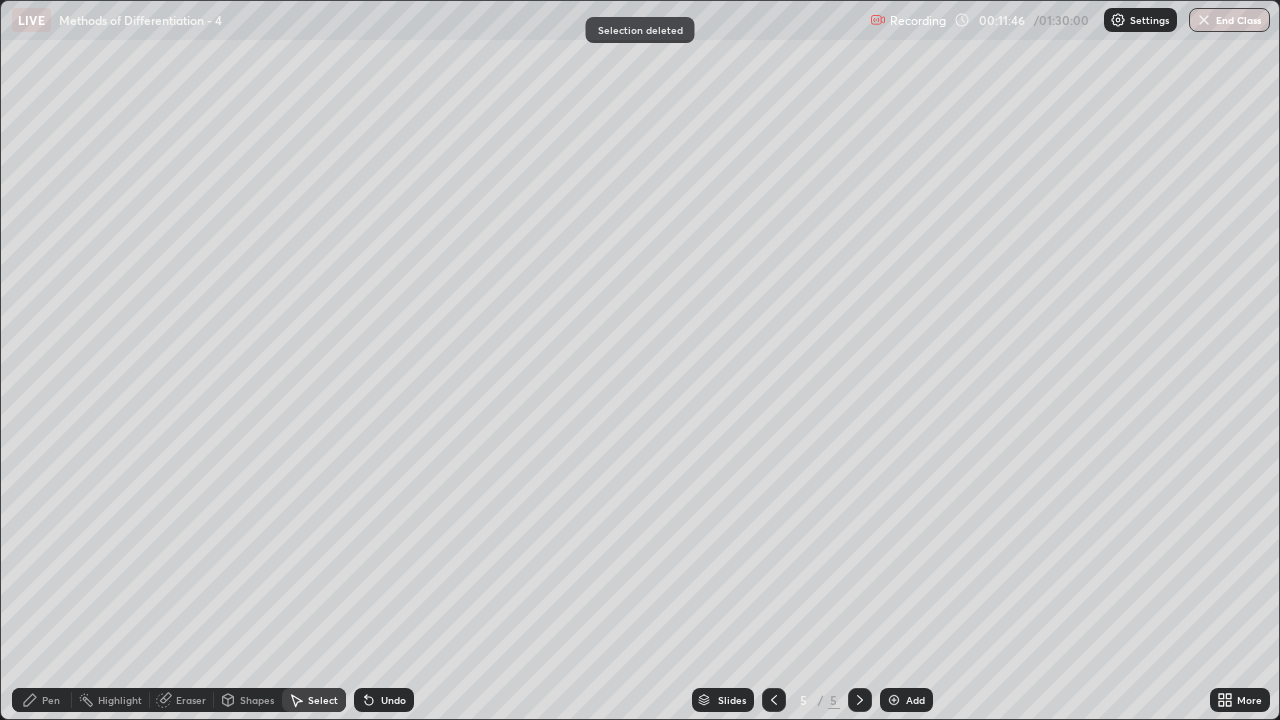 click on "Pen" at bounding box center [51, 700] 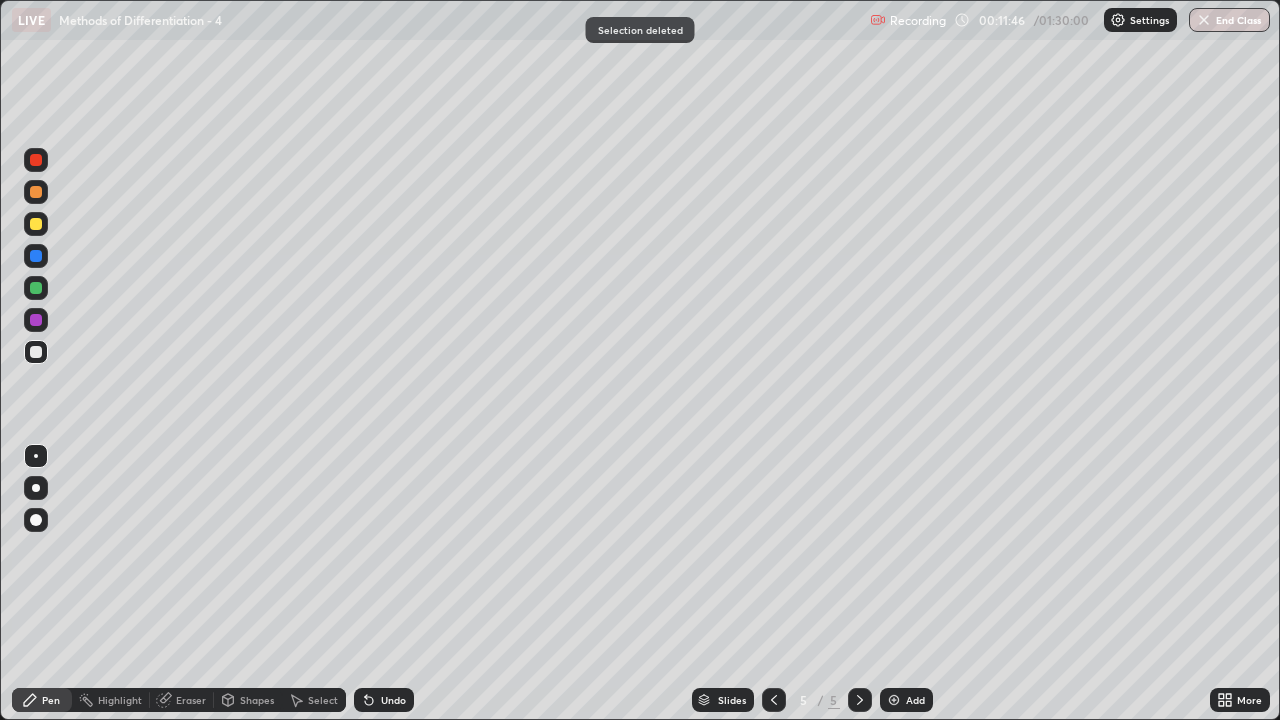 click at bounding box center [36, 224] 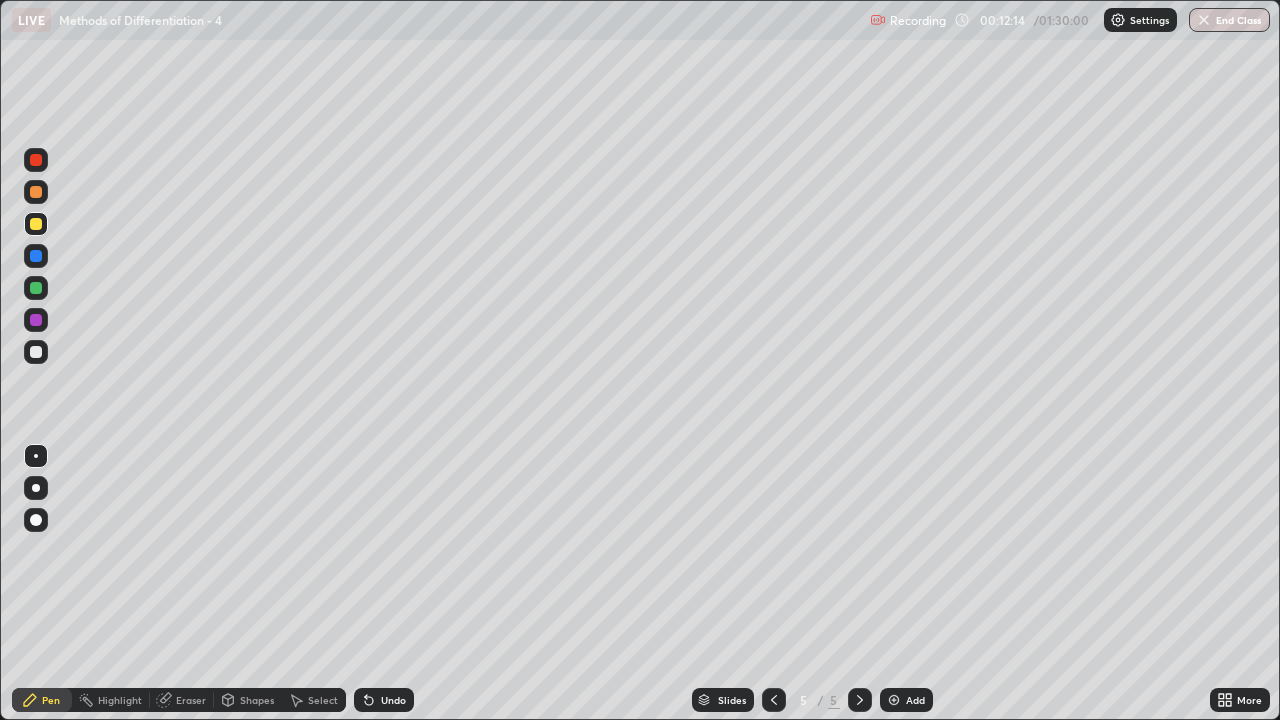 click at bounding box center [36, 224] 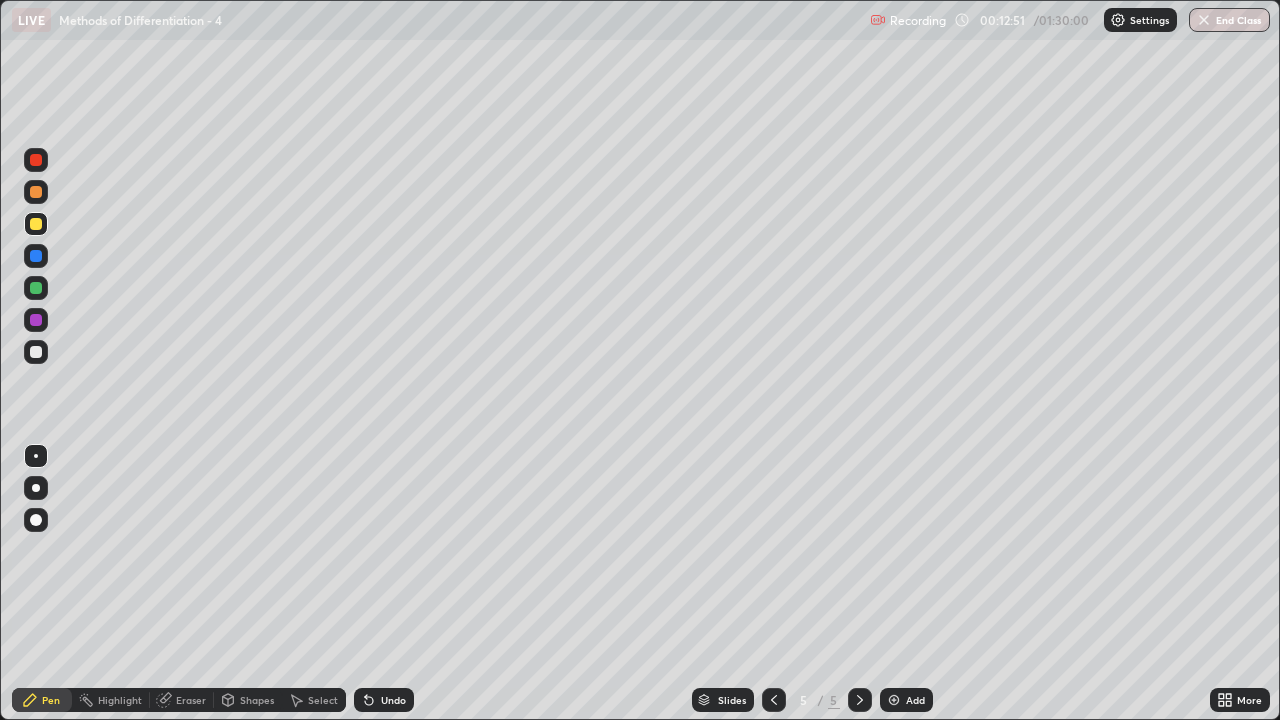 click on "Undo" at bounding box center (384, 700) 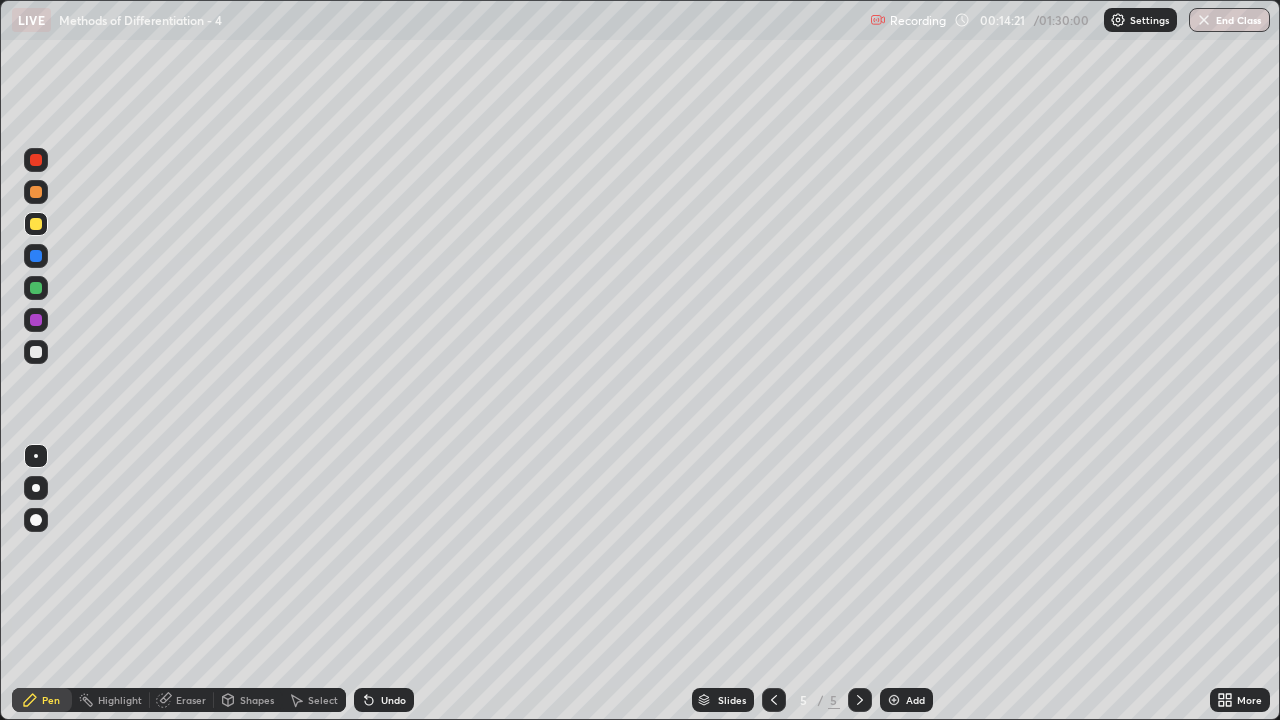 click on "Select" at bounding box center (314, 700) 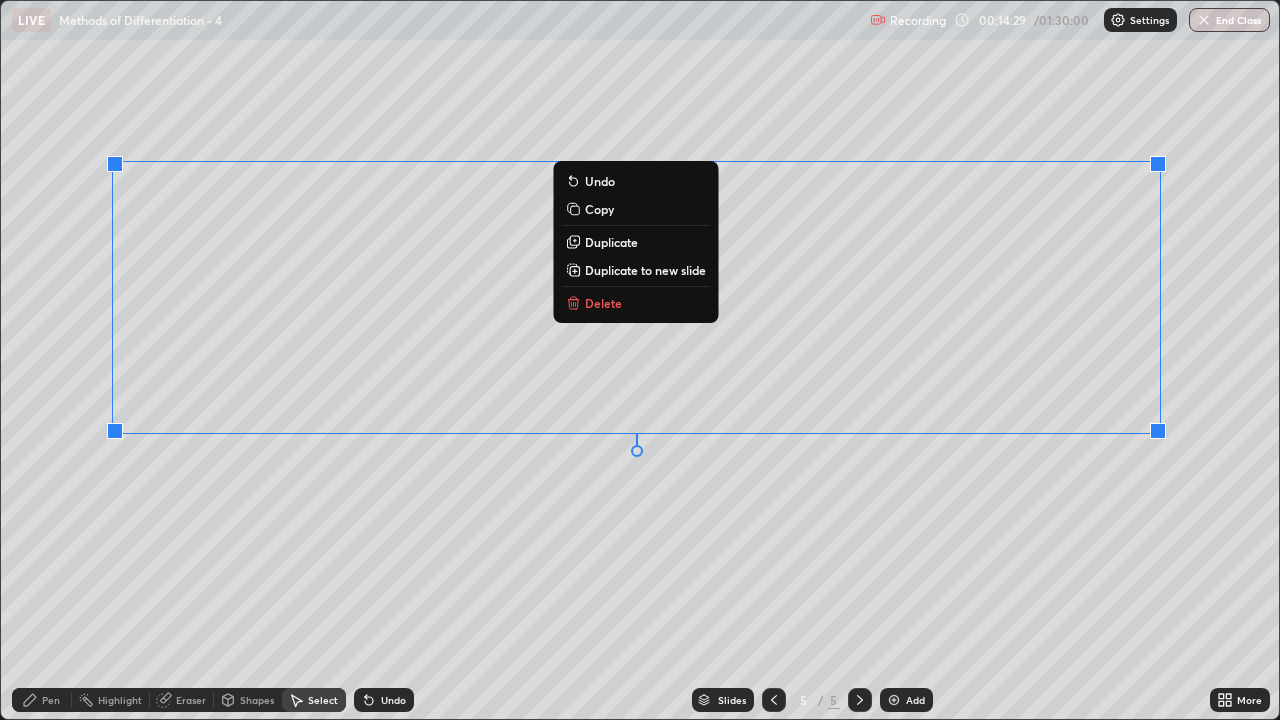 click on "0 ° Undo Copy Duplicate Duplicate to new slide Delete" at bounding box center [640, 360] 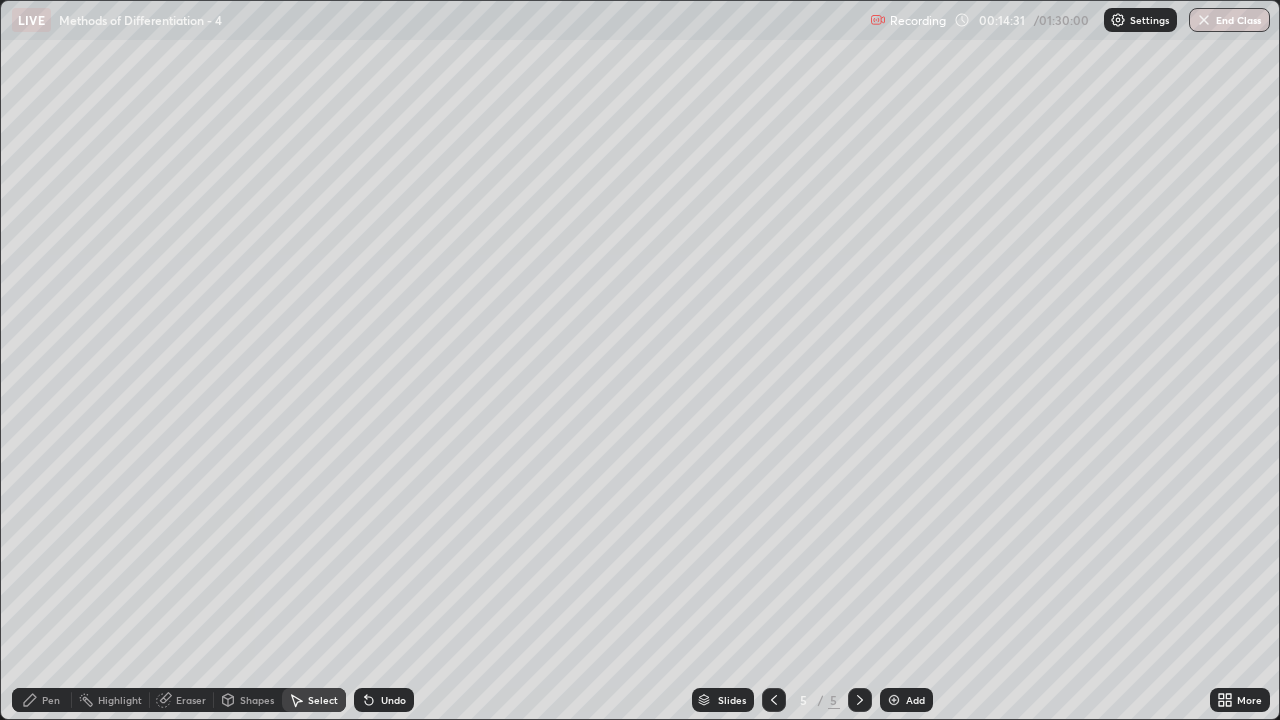 click on "Pen" at bounding box center (51, 700) 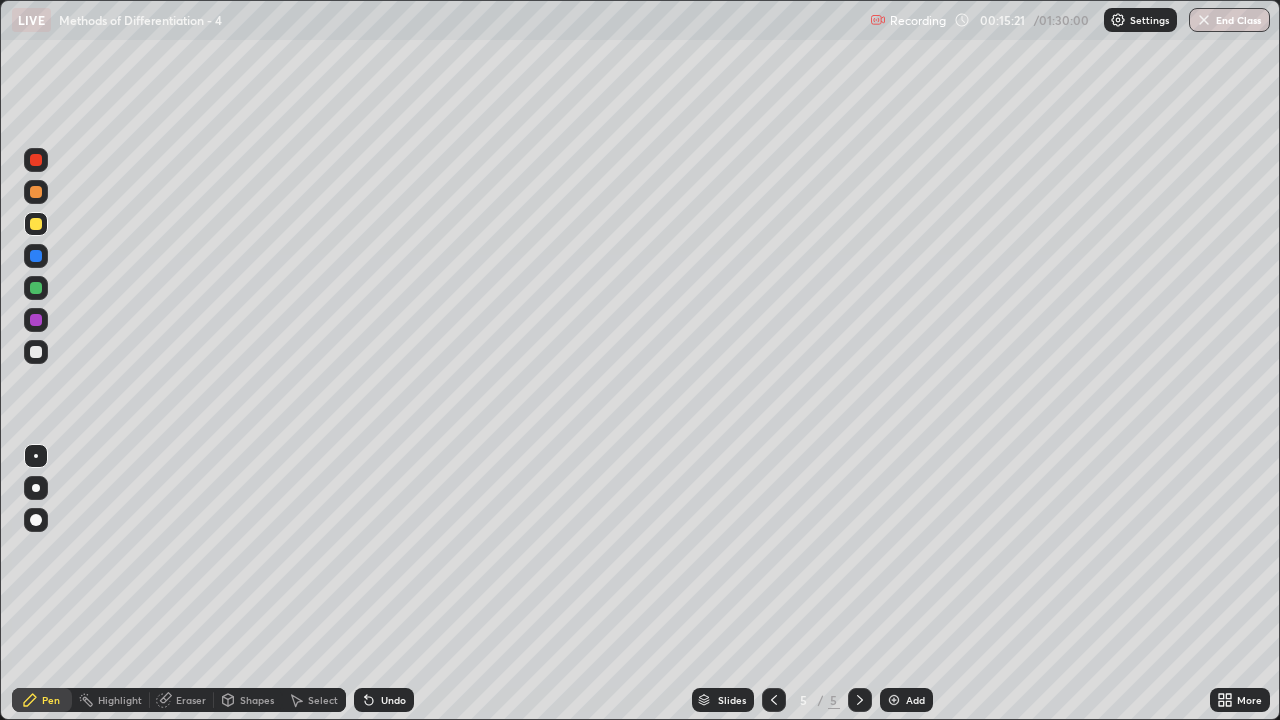 click on "Eraser" at bounding box center (191, 700) 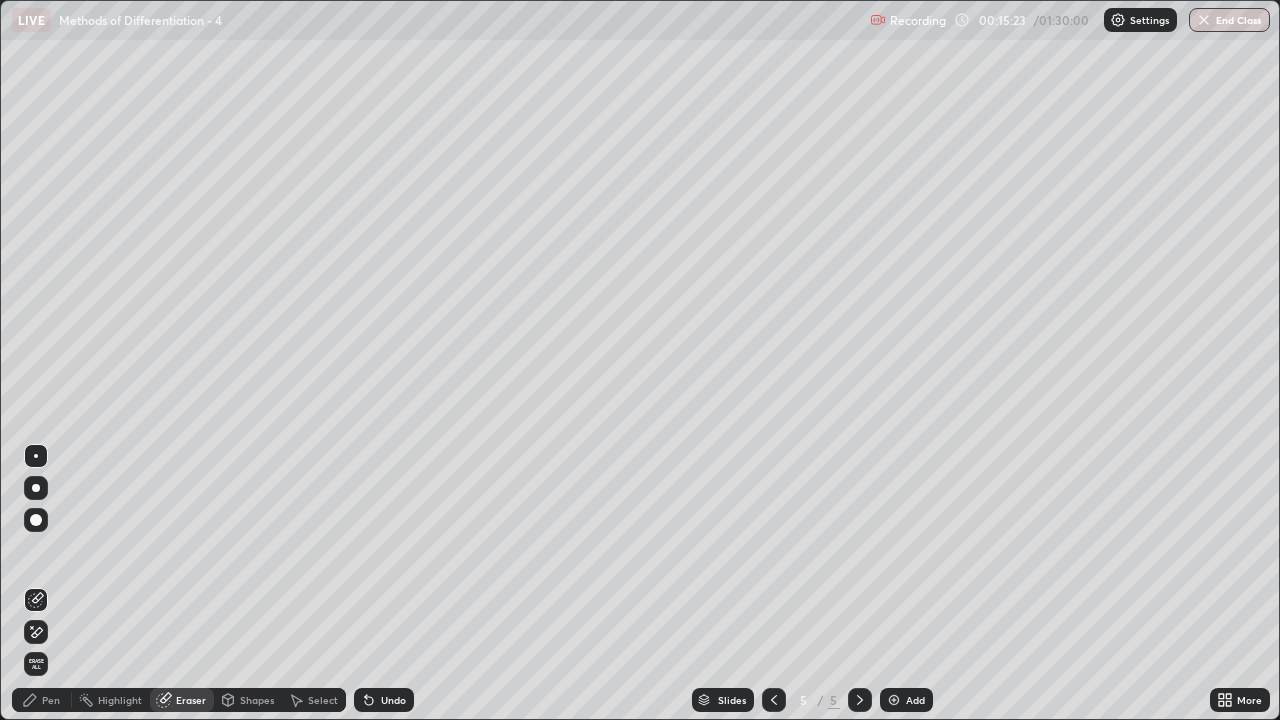 click on "Pen" at bounding box center (42, 700) 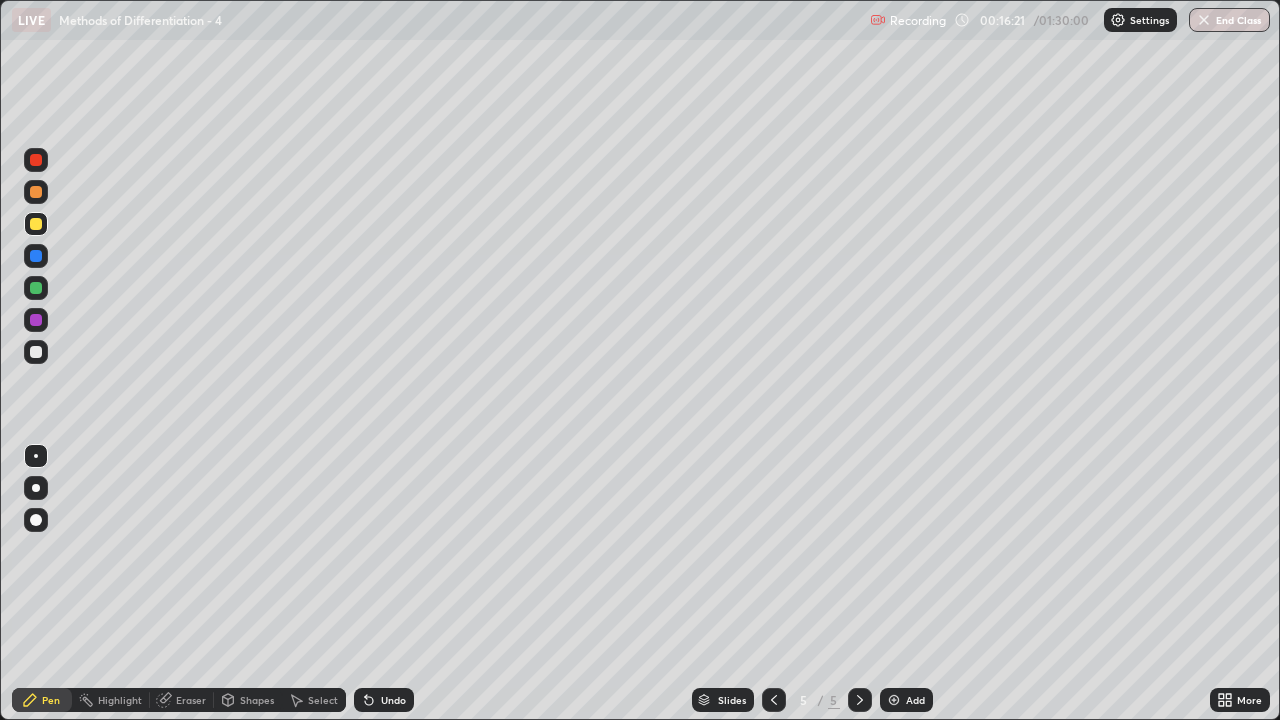 click at bounding box center (894, 700) 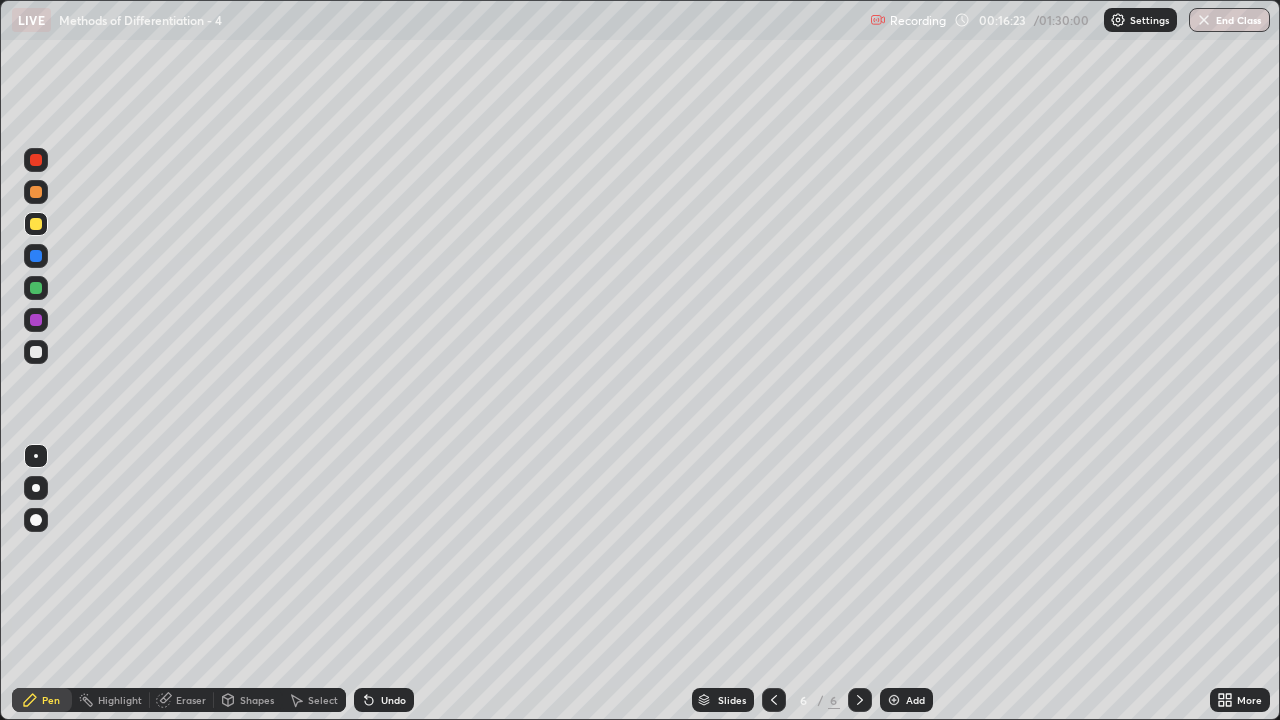click at bounding box center (36, 224) 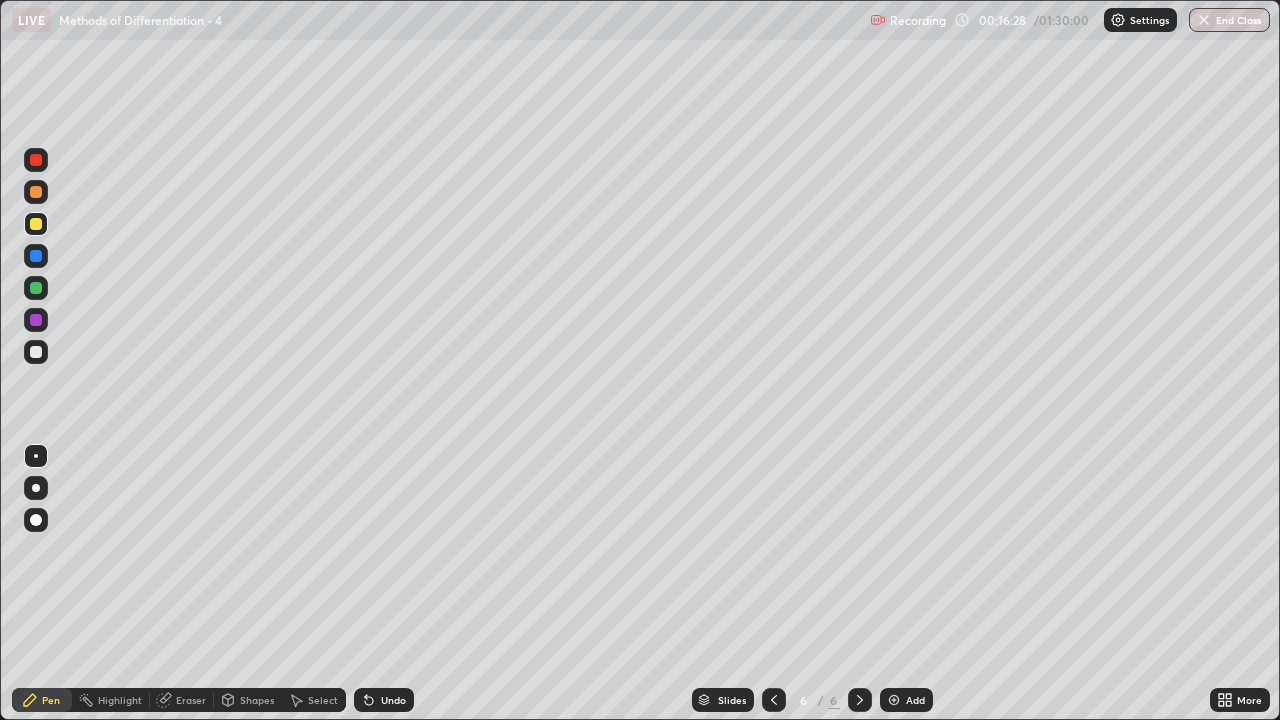 click on "Undo" at bounding box center (384, 700) 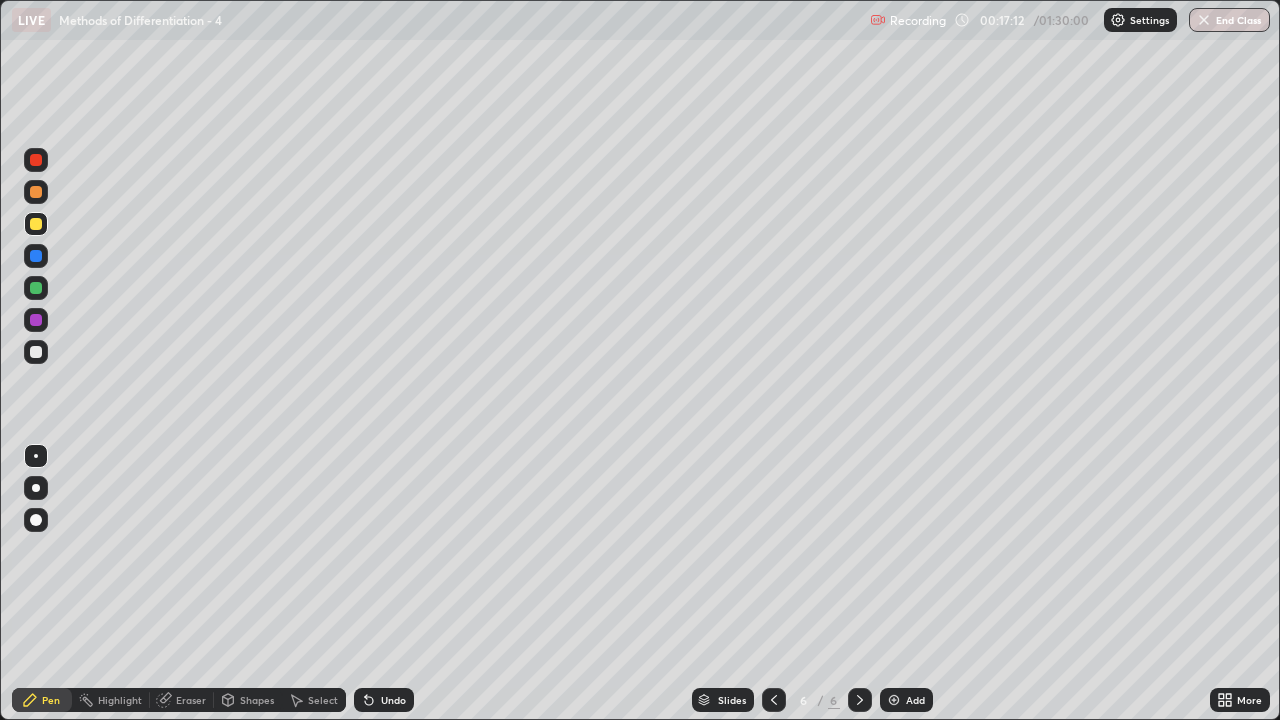 click at bounding box center [36, 352] 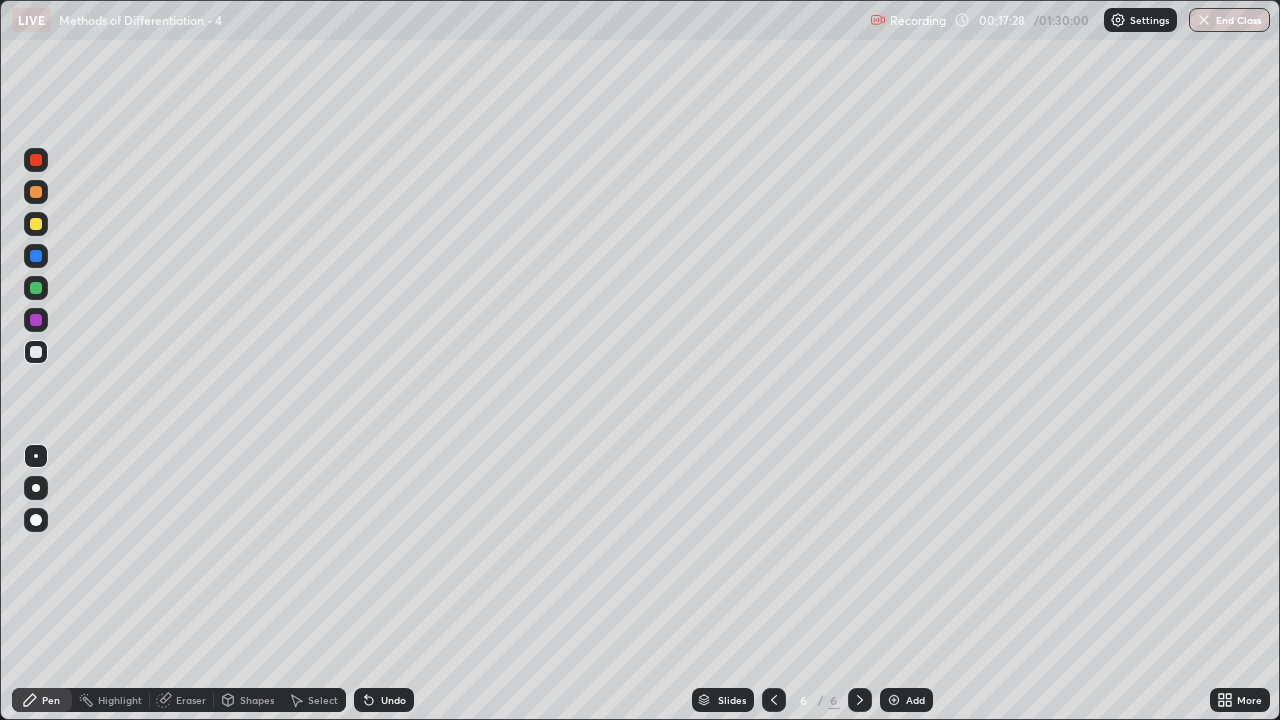 click 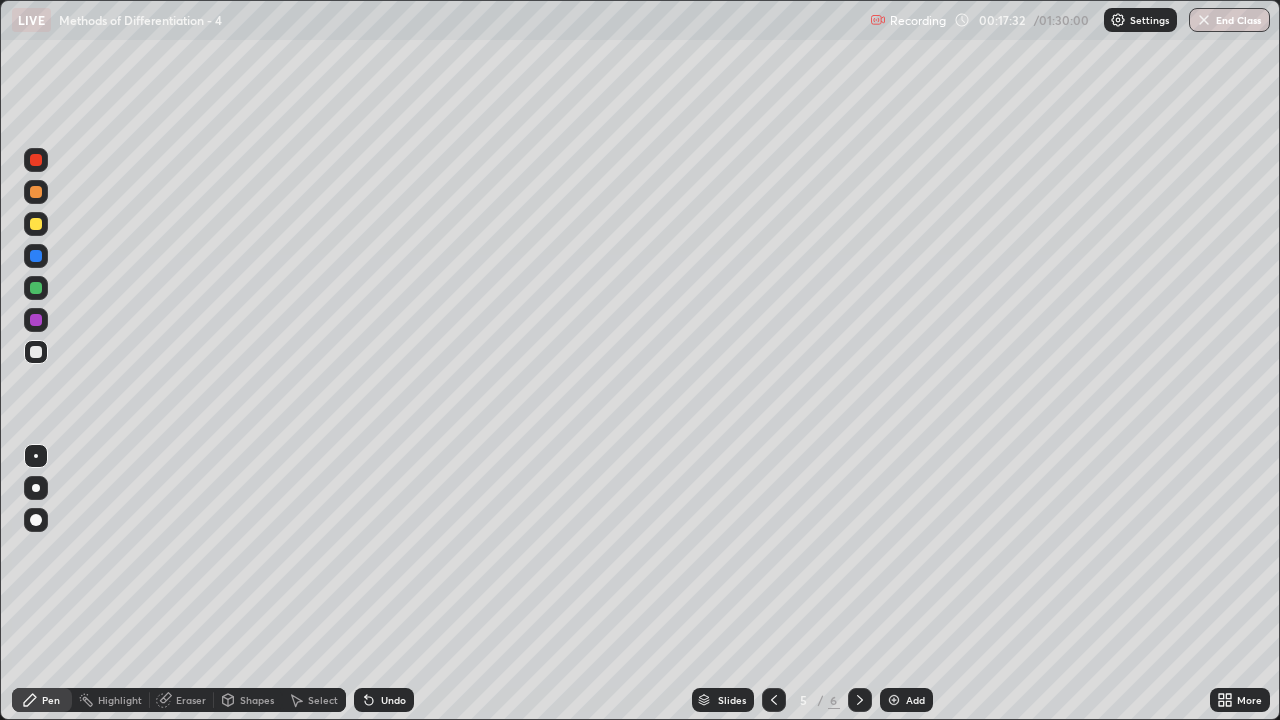 click at bounding box center (860, 700) 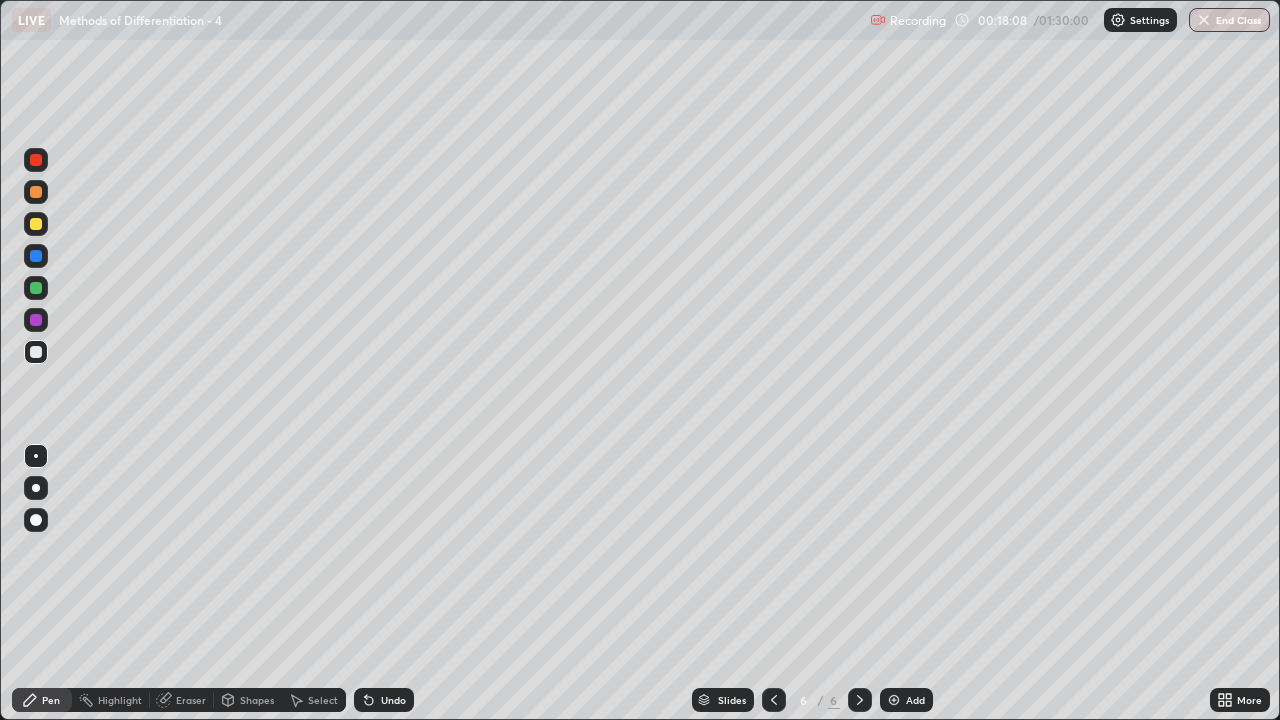 click at bounding box center (36, 224) 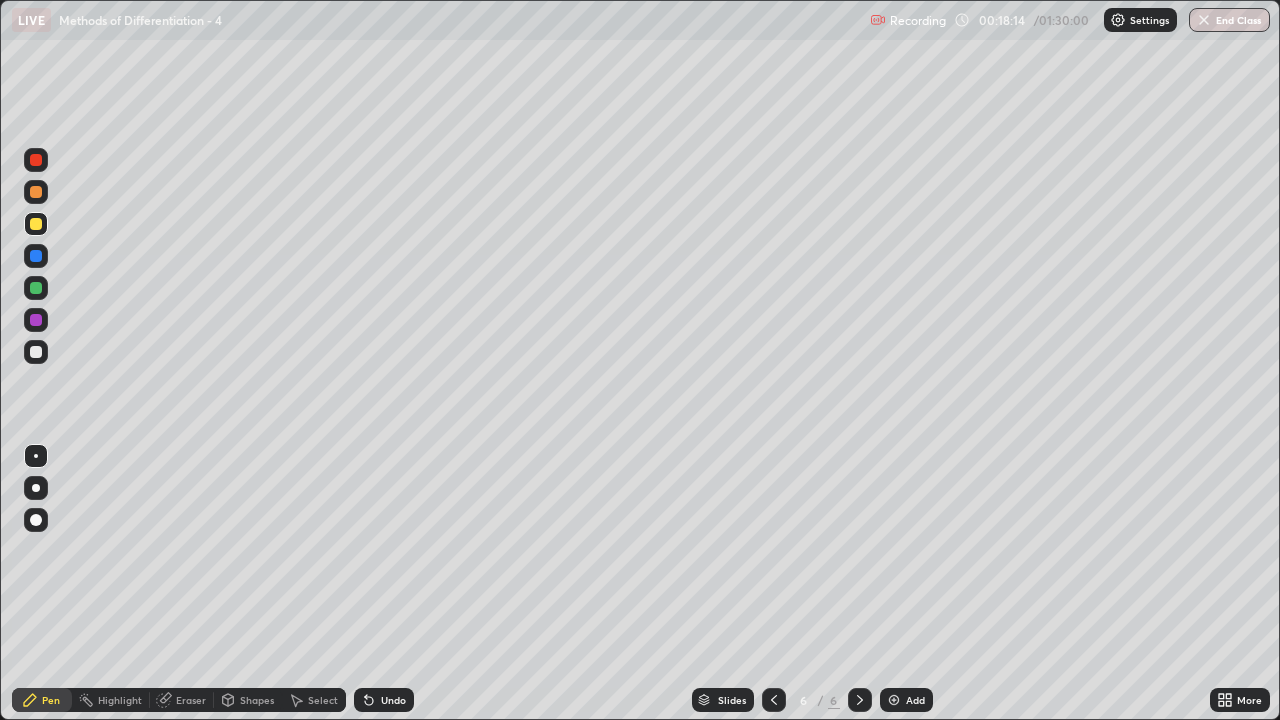 click at bounding box center [36, 352] 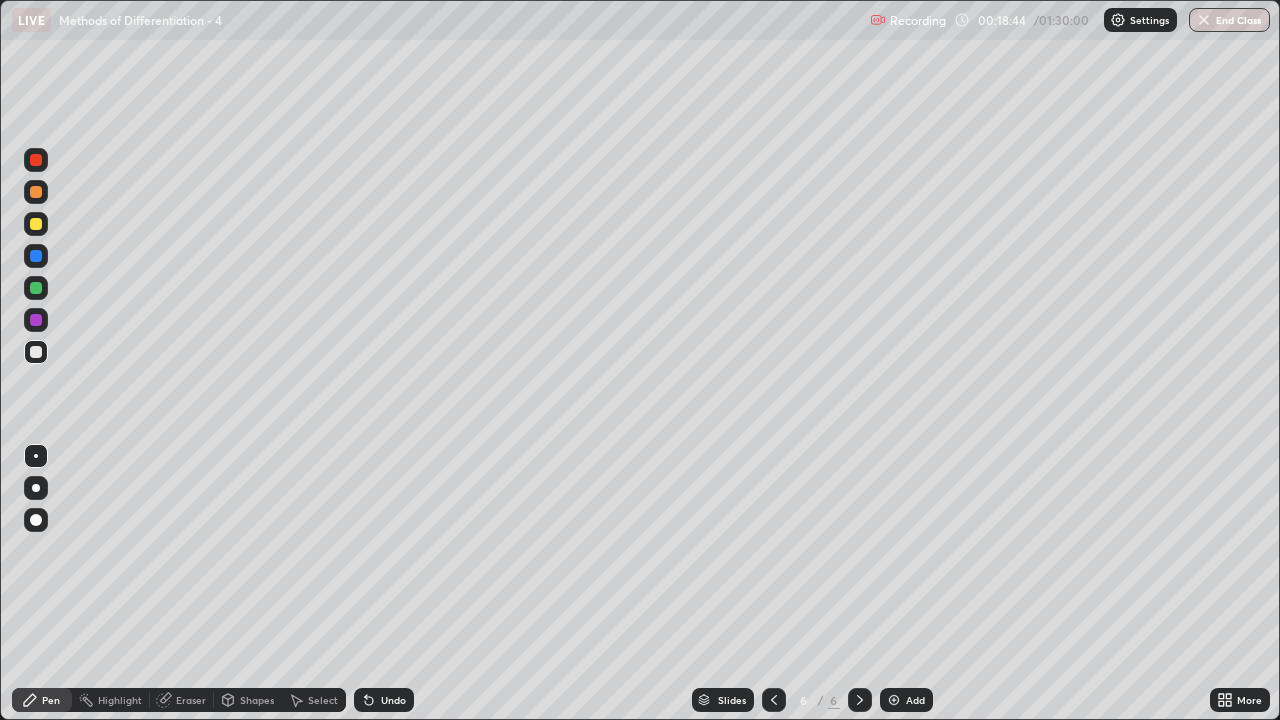 click on "Undo" at bounding box center [393, 700] 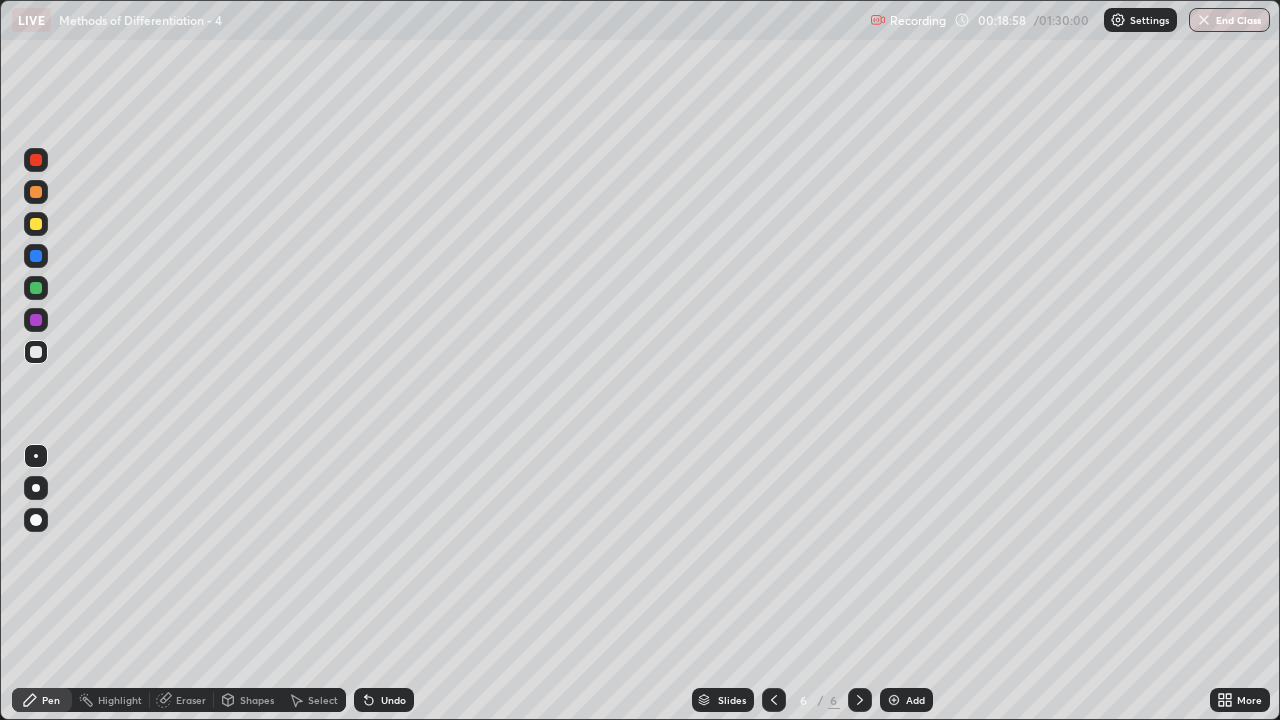 click on "Eraser" at bounding box center (182, 700) 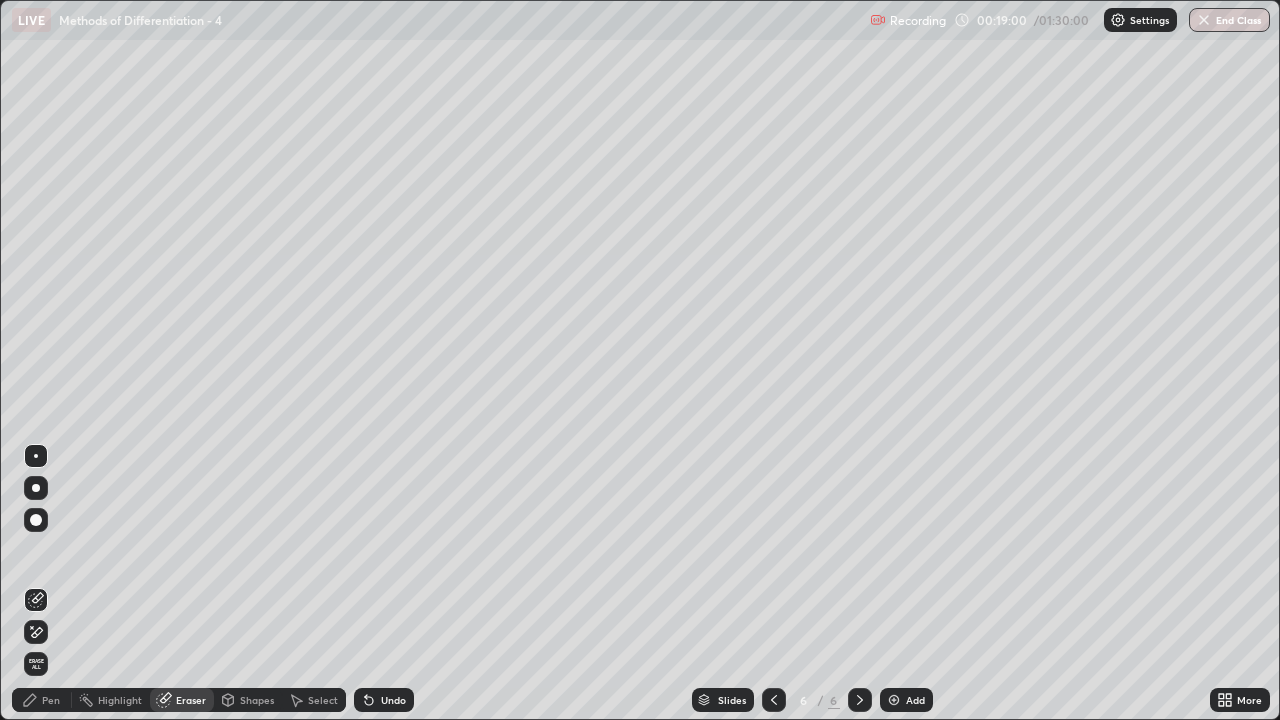 click 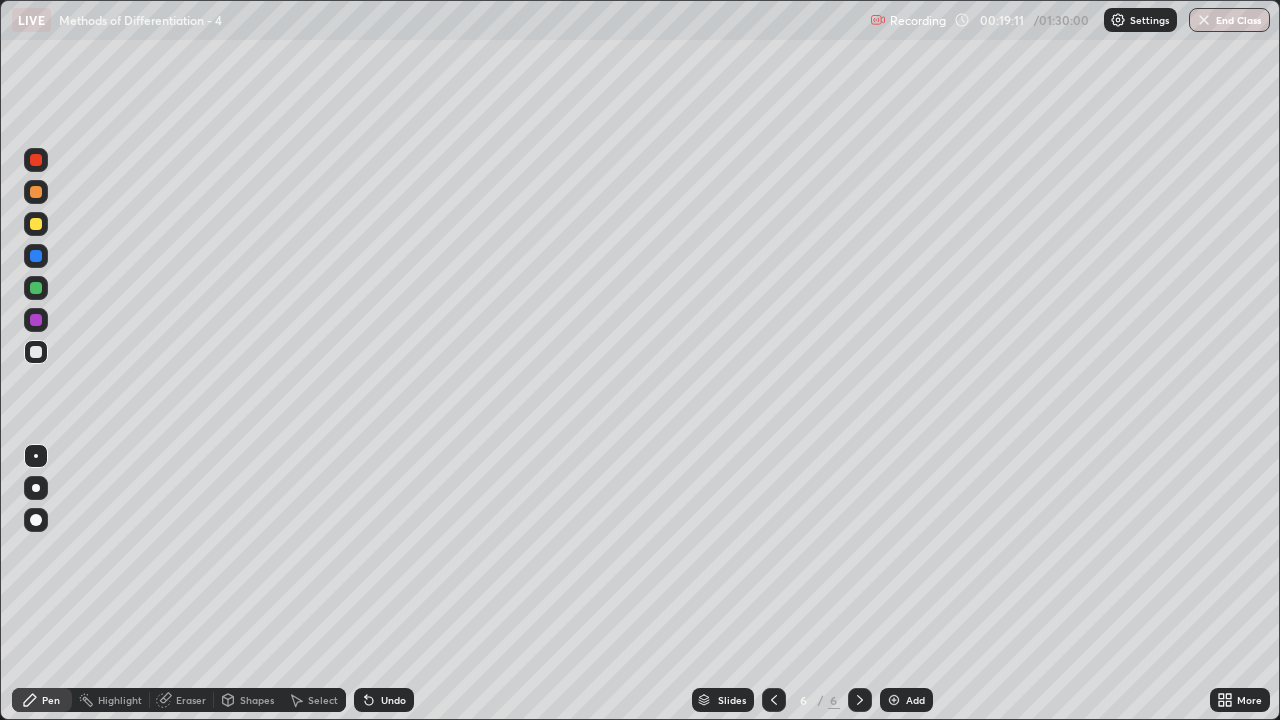 click on "Undo" at bounding box center (393, 700) 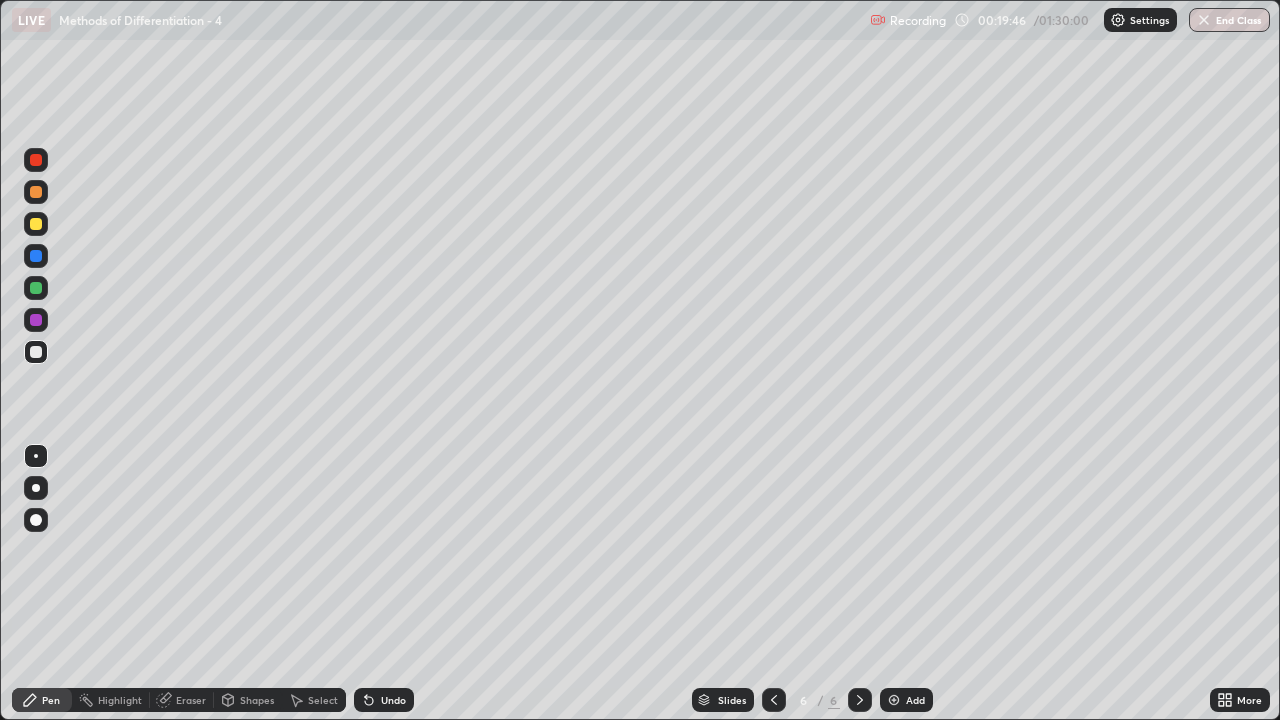 click on "Select" at bounding box center [323, 700] 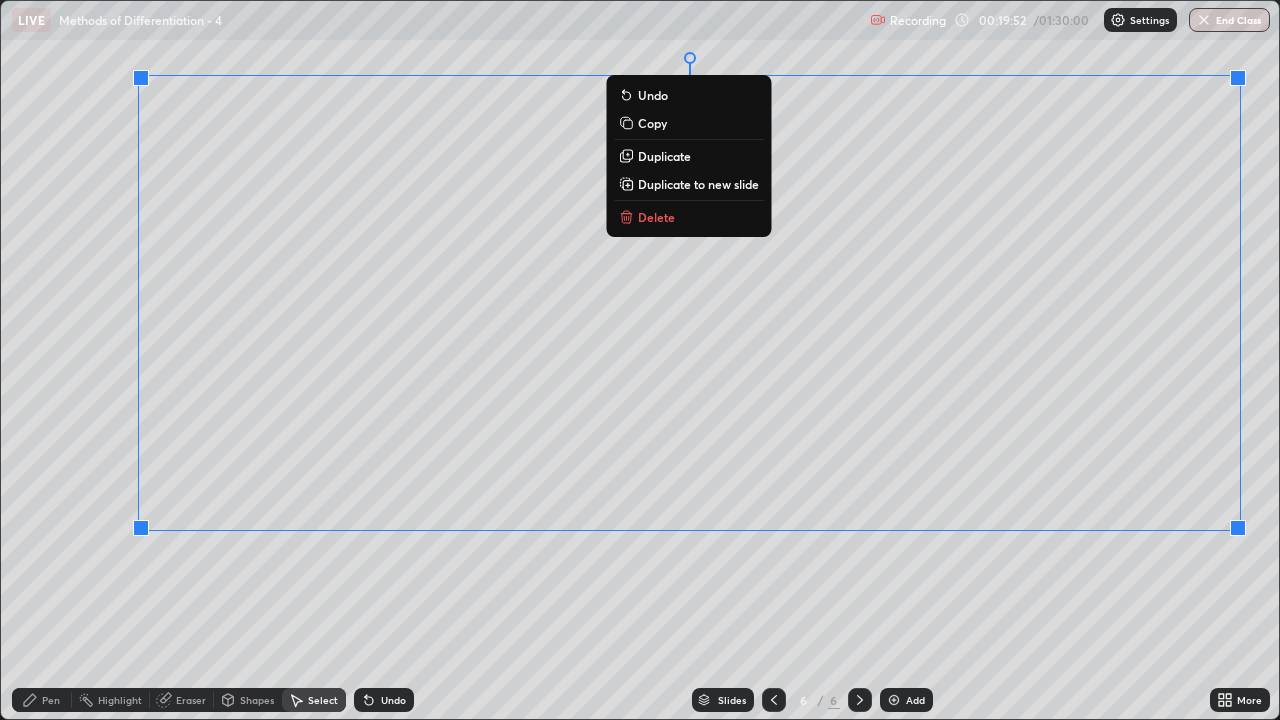 click on "0 ° Undo Copy Duplicate Duplicate to new slide Delete" at bounding box center [640, 360] 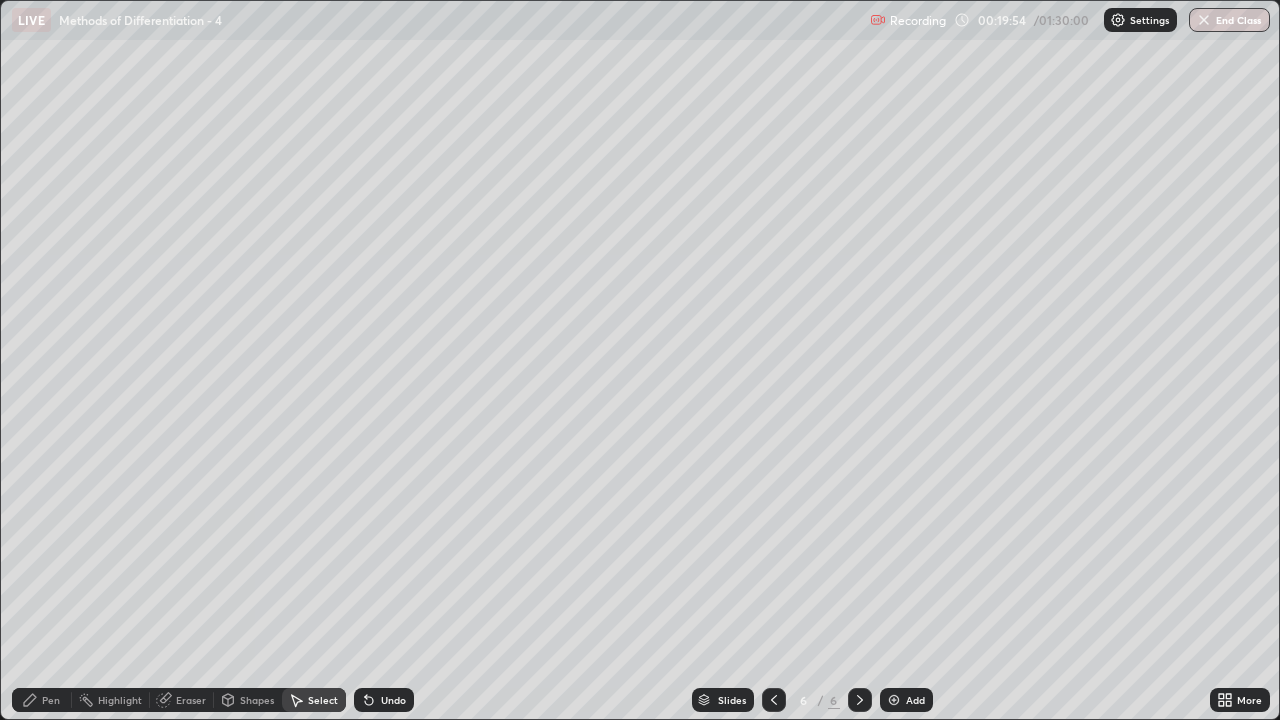 click on "Pen" at bounding box center [51, 700] 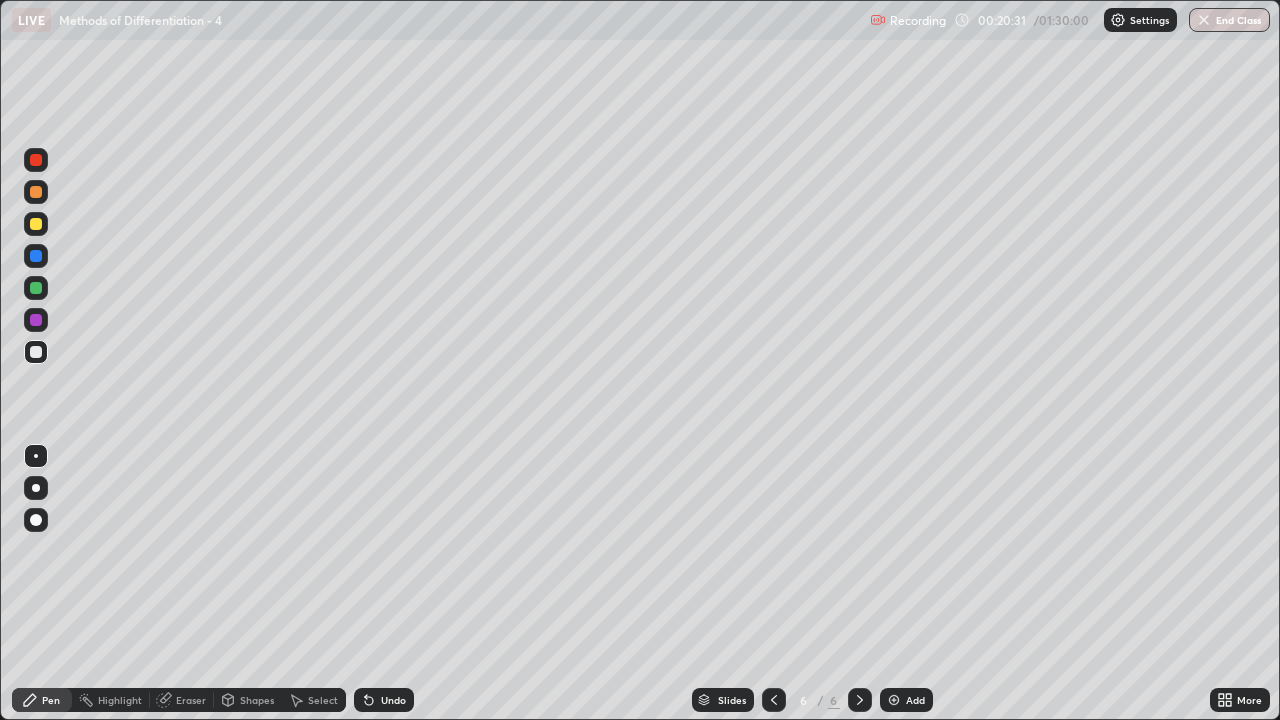click on "Shapes" at bounding box center (248, 700) 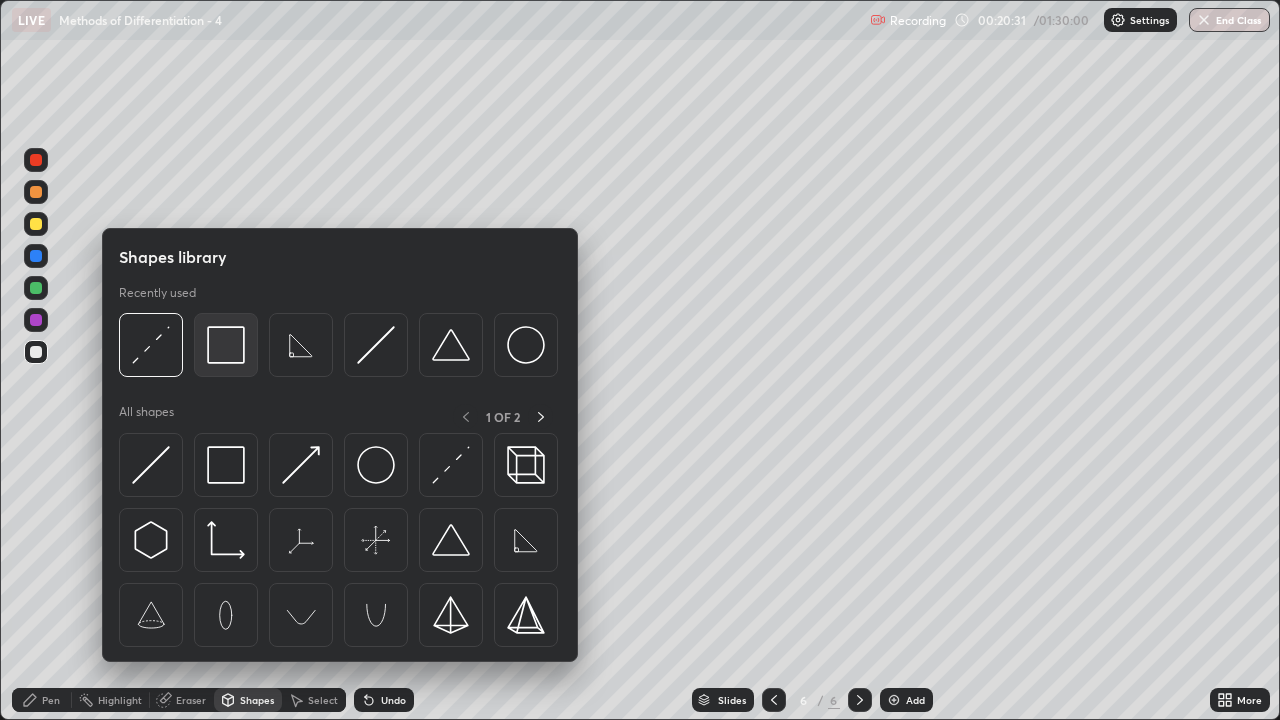 click at bounding box center [226, 345] 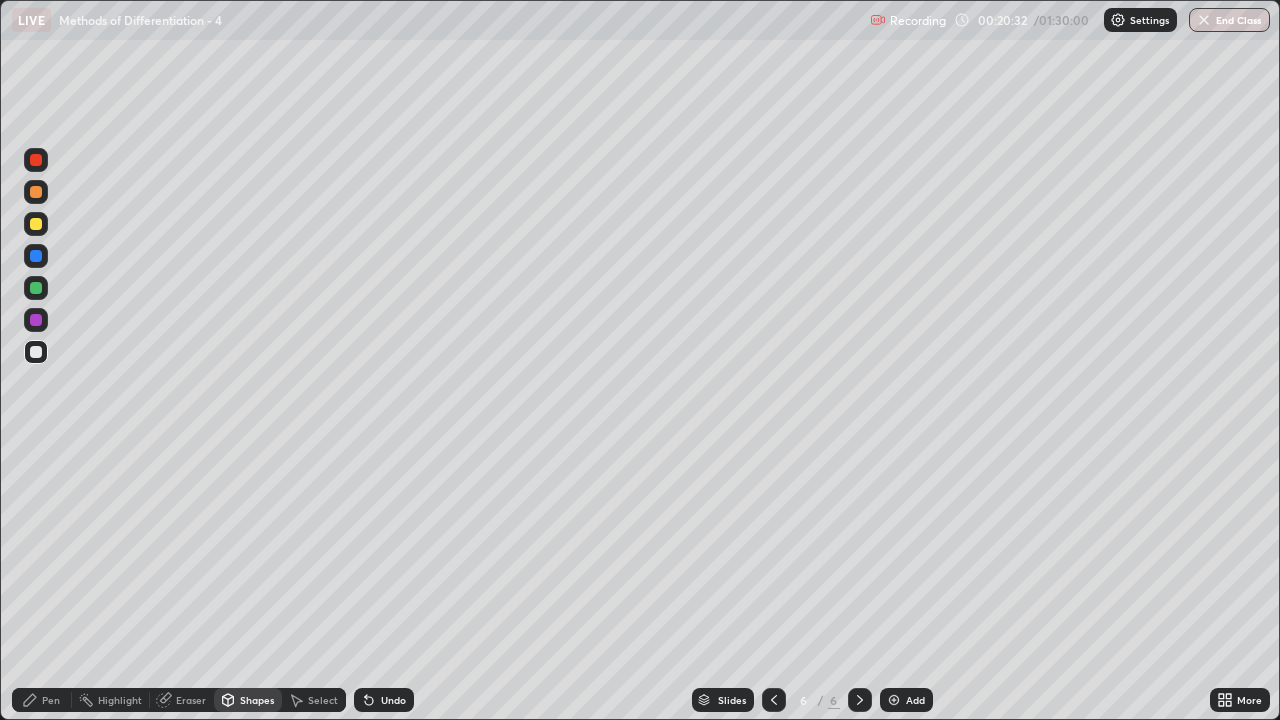 click at bounding box center (36, 288) 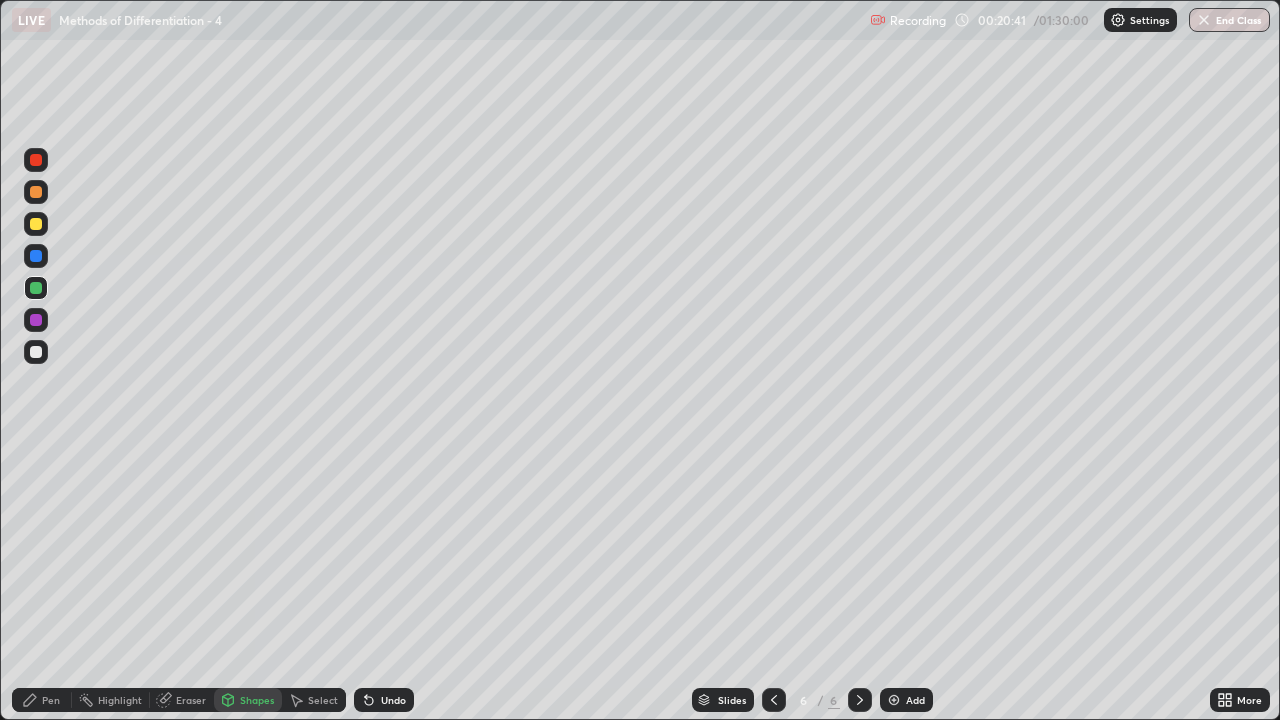 click on "Pen" at bounding box center (42, 700) 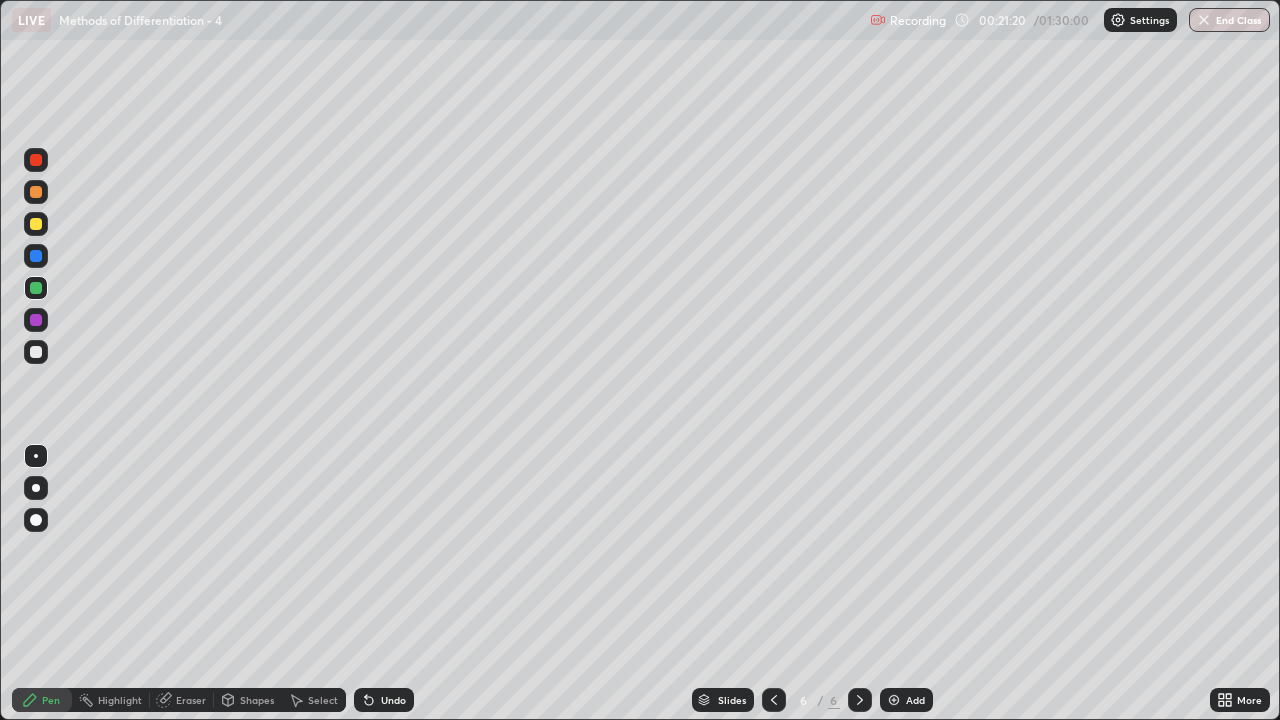 click on "Add" at bounding box center [906, 700] 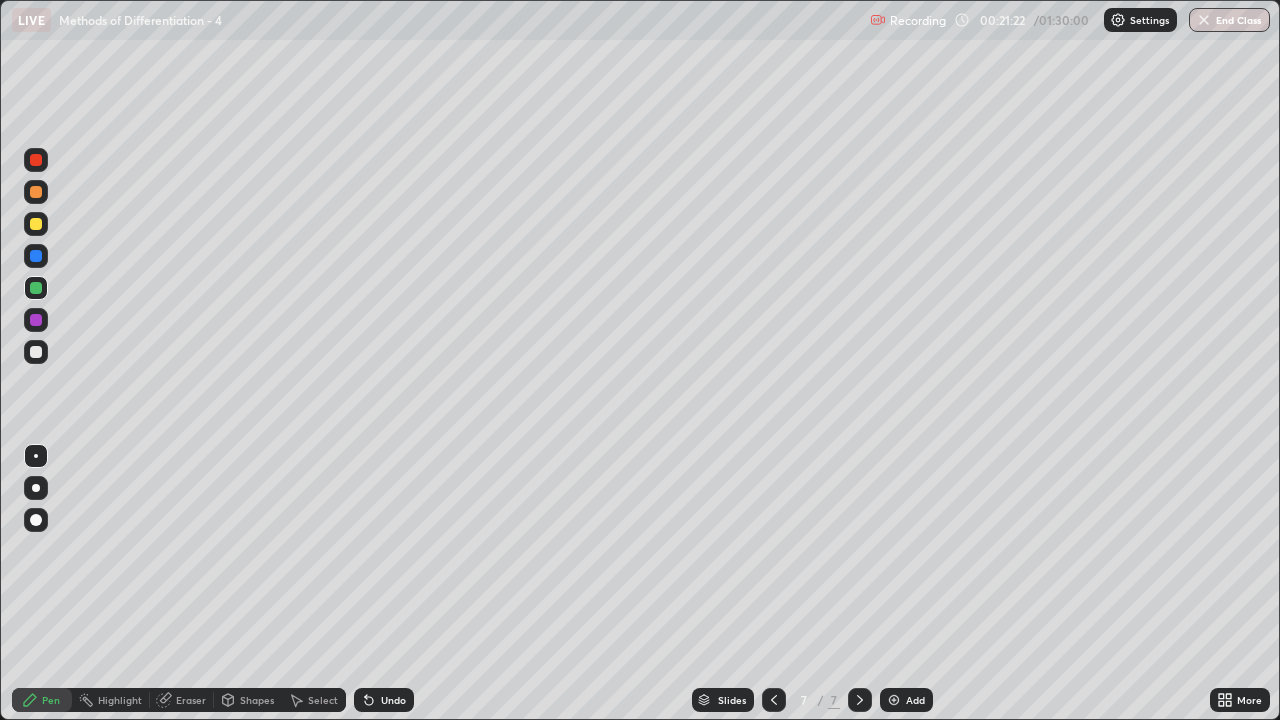 click at bounding box center (36, 224) 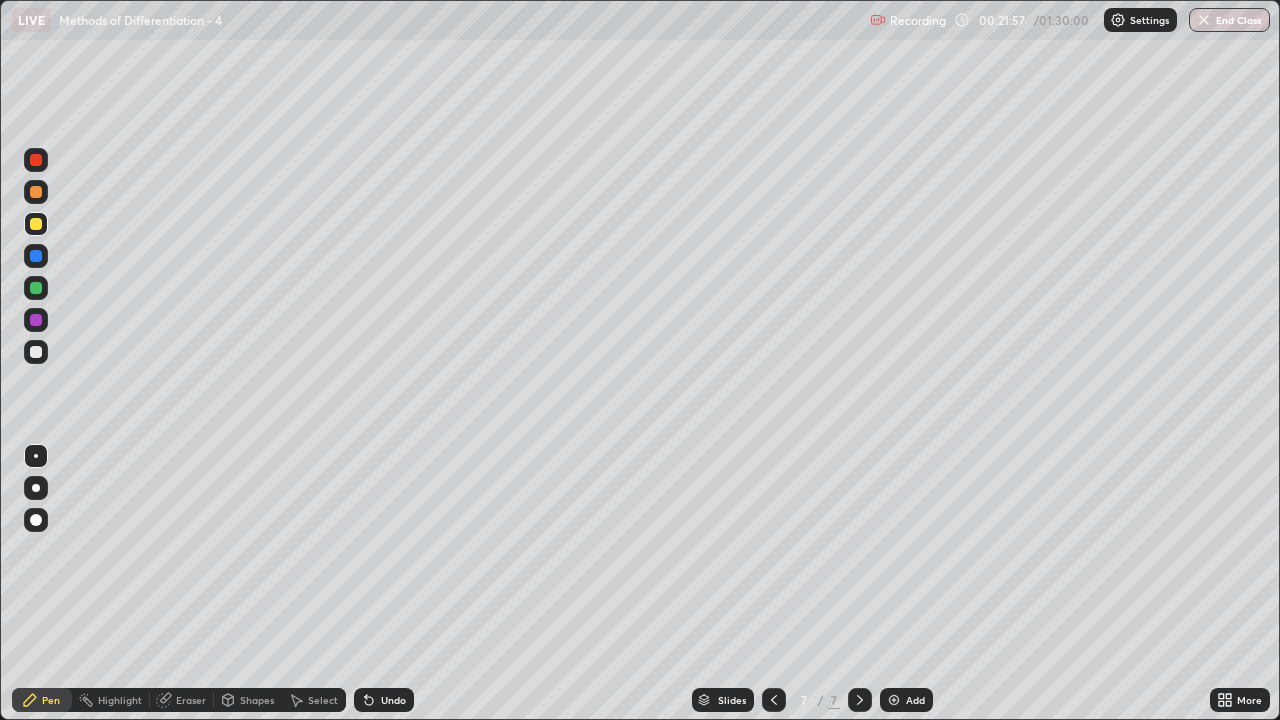 click on "Undo" at bounding box center [393, 700] 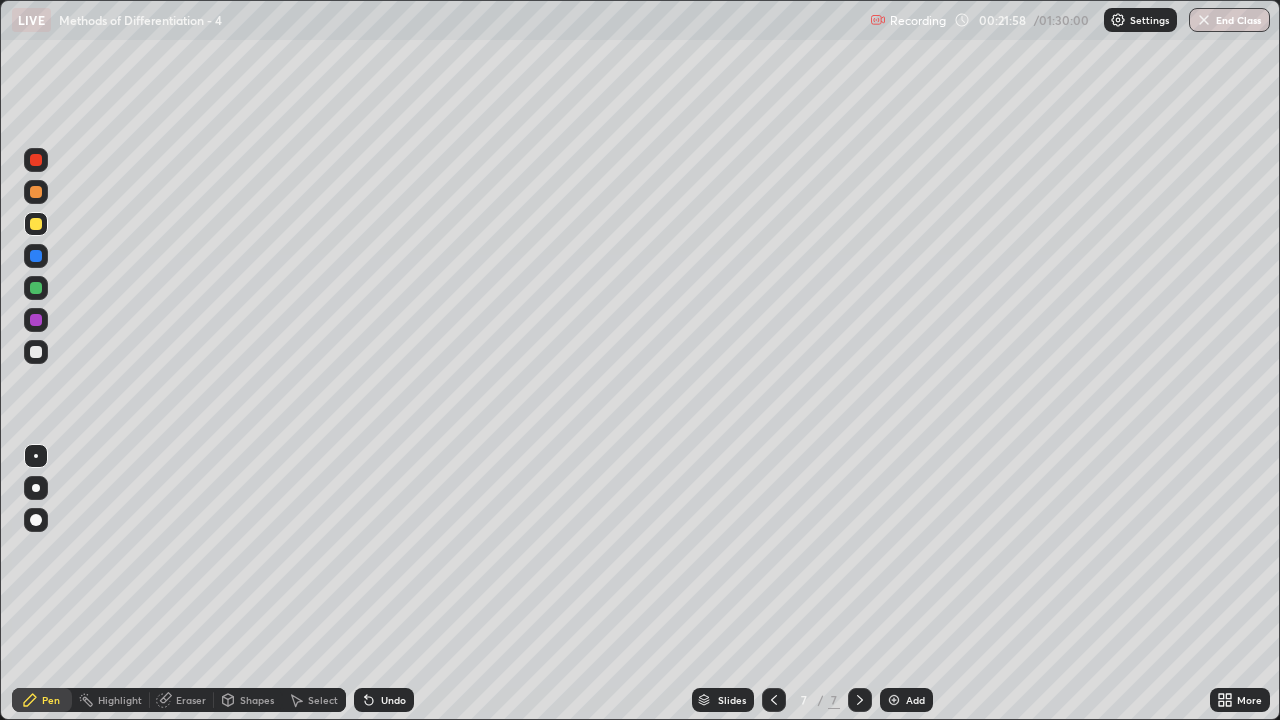 click on "Undo" at bounding box center (393, 700) 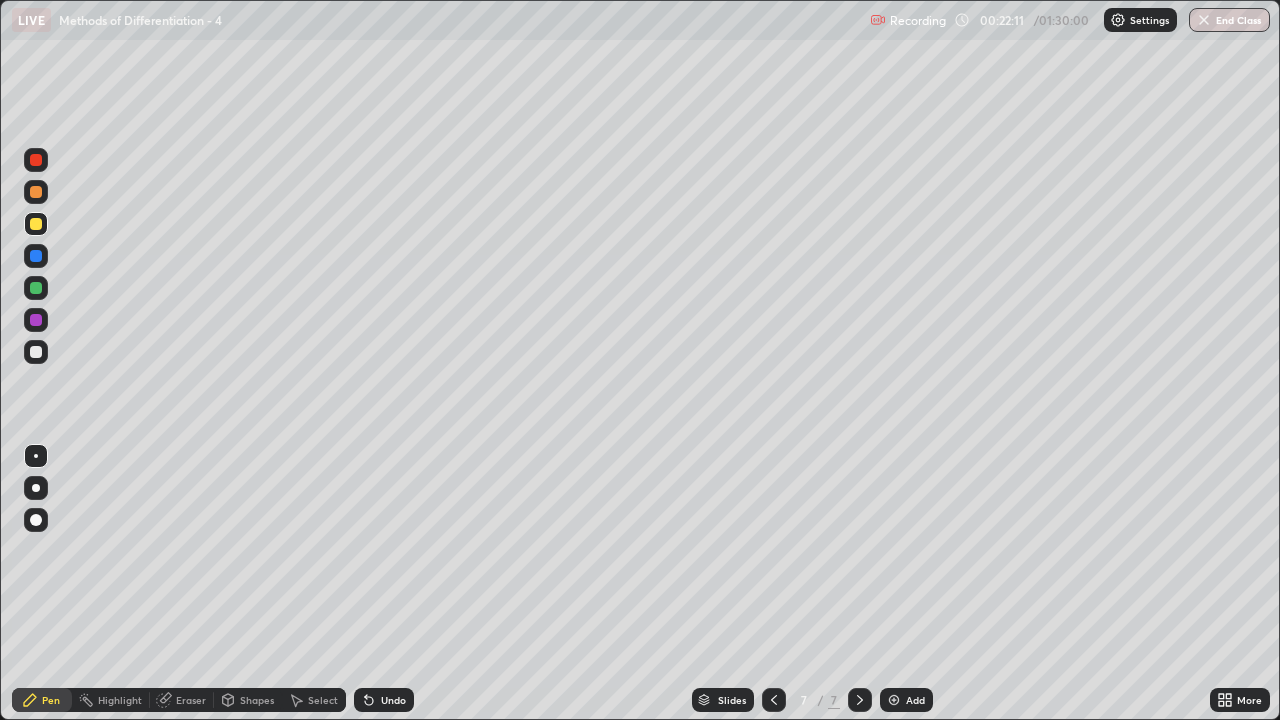 click on "Eraser" at bounding box center (191, 700) 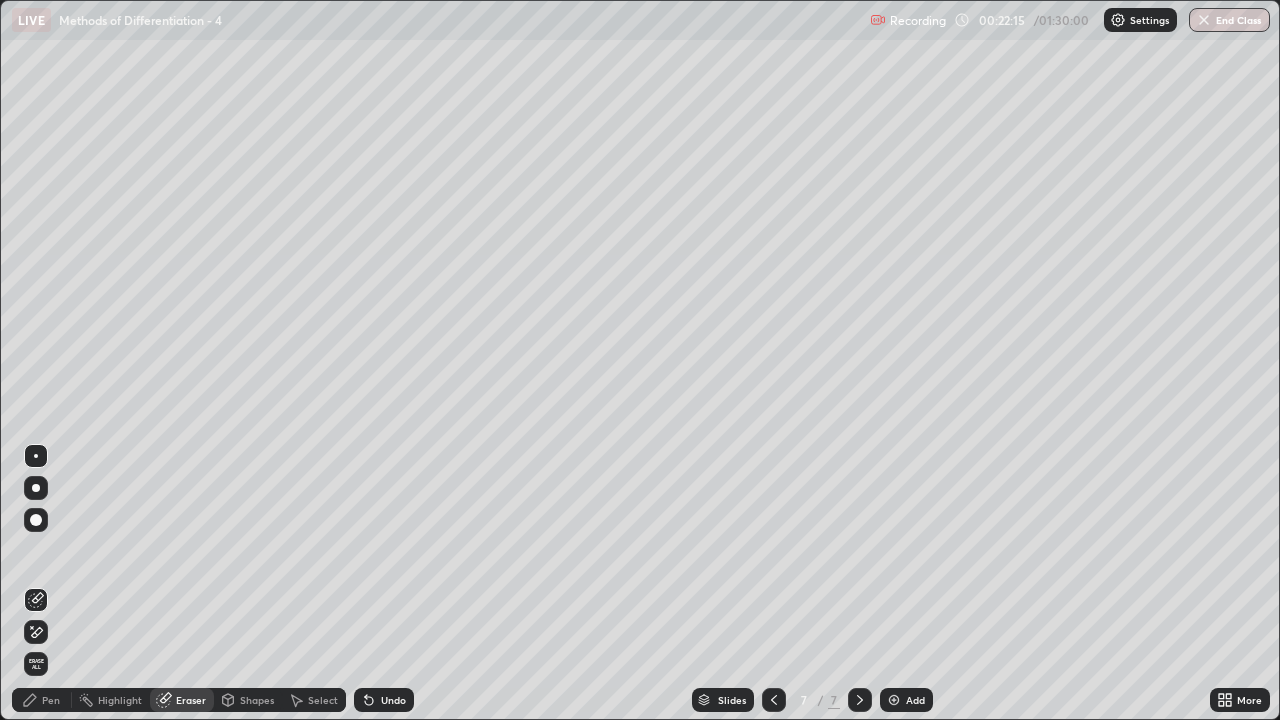 click on "Pen" at bounding box center [42, 700] 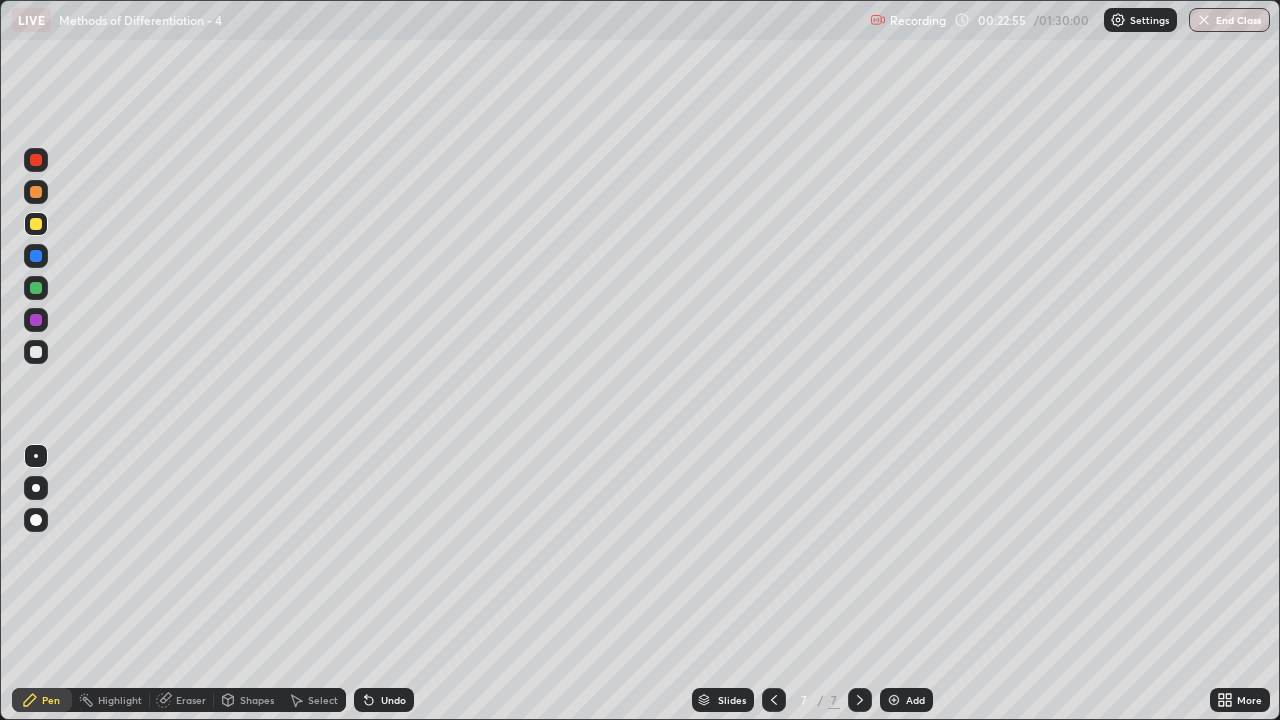 click 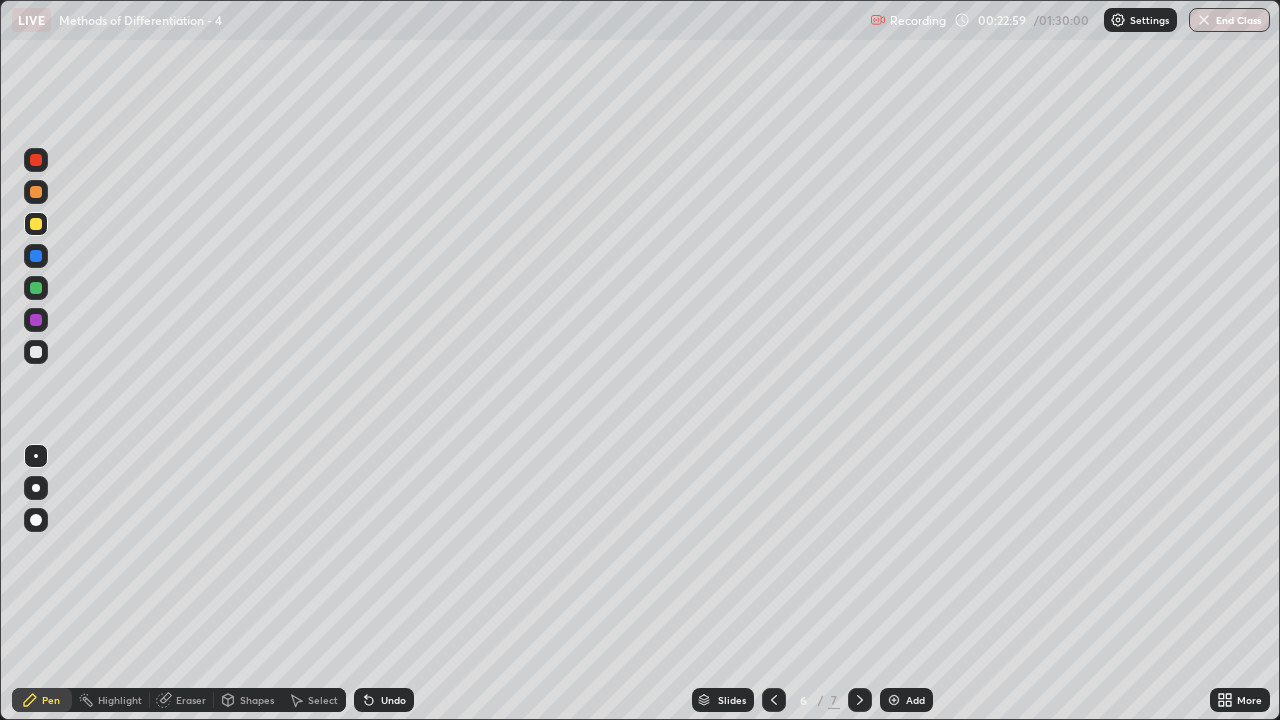 click at bounding box center (860, 700) 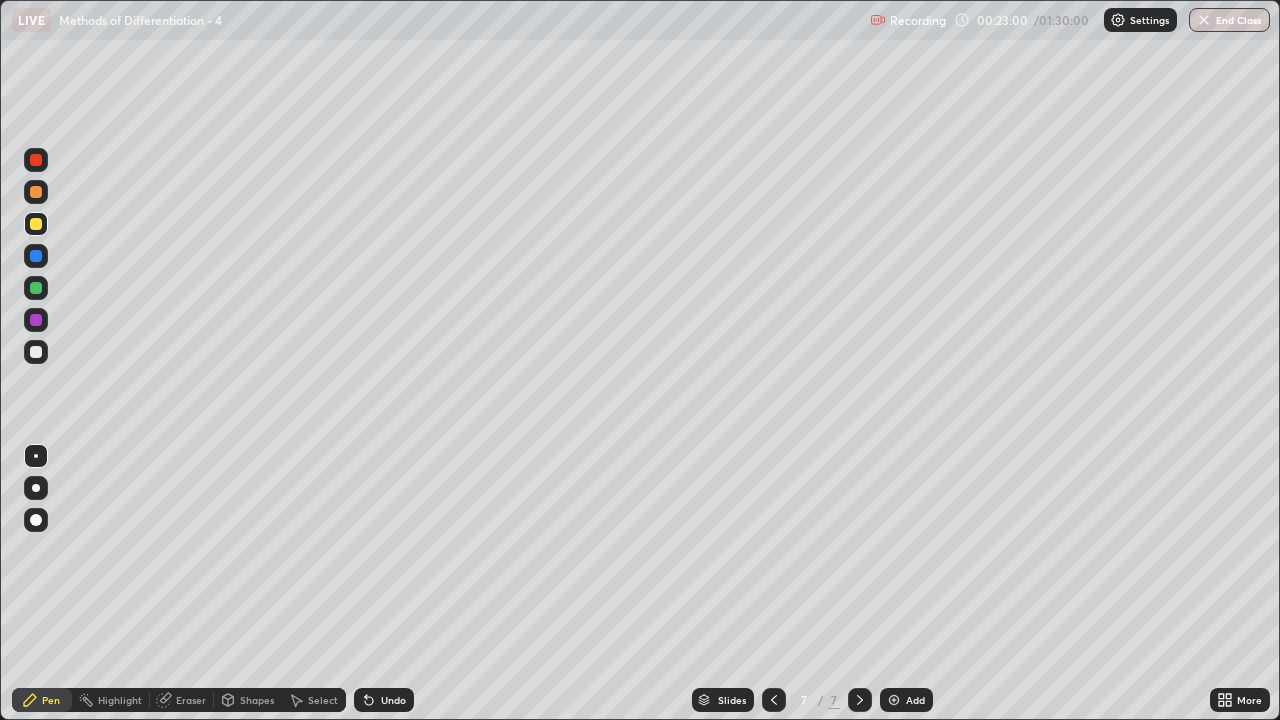 click at bounding box center [36, 352] 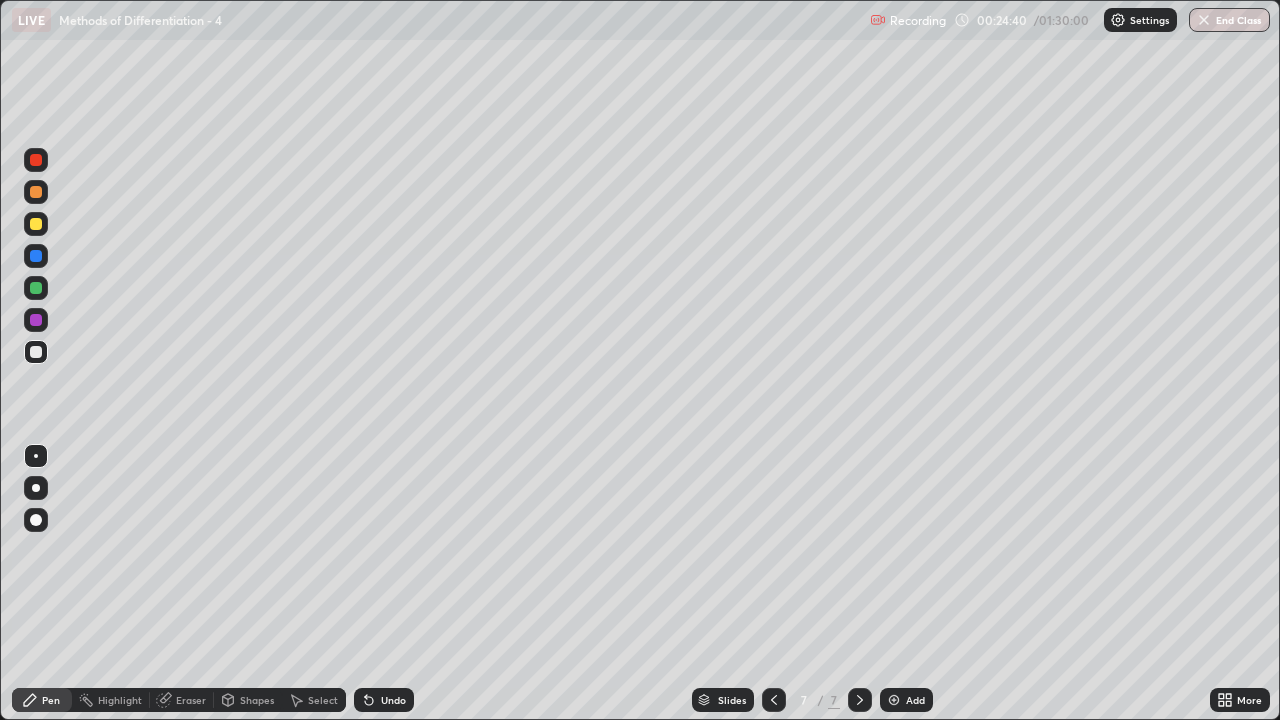 click on "Undo" at bounding box center (393, 700) 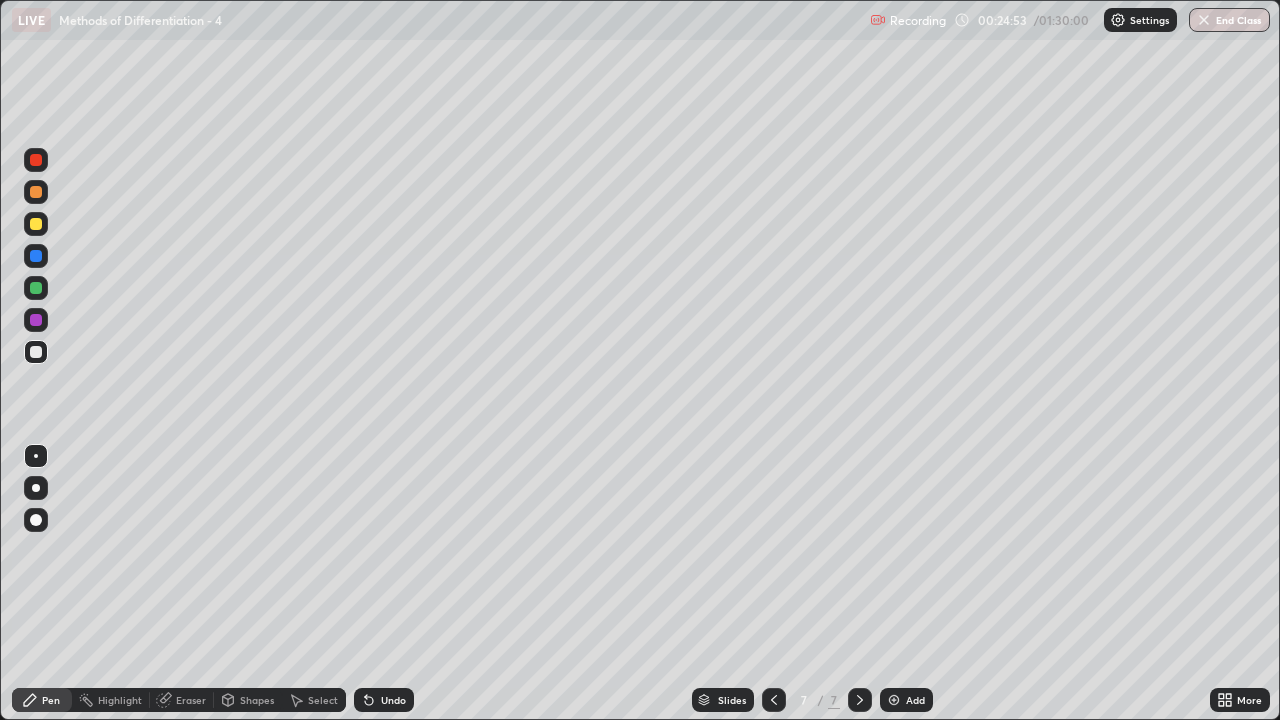 click on "Add" at bounding box center [906, 700] 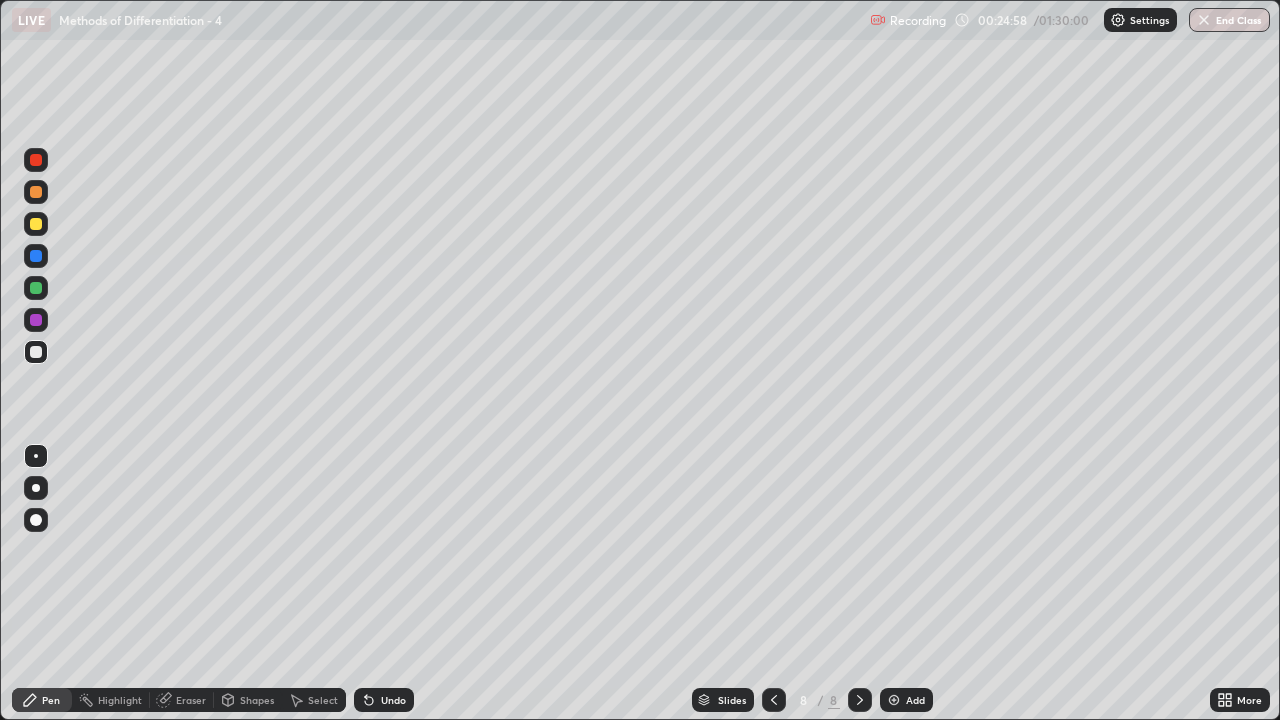click 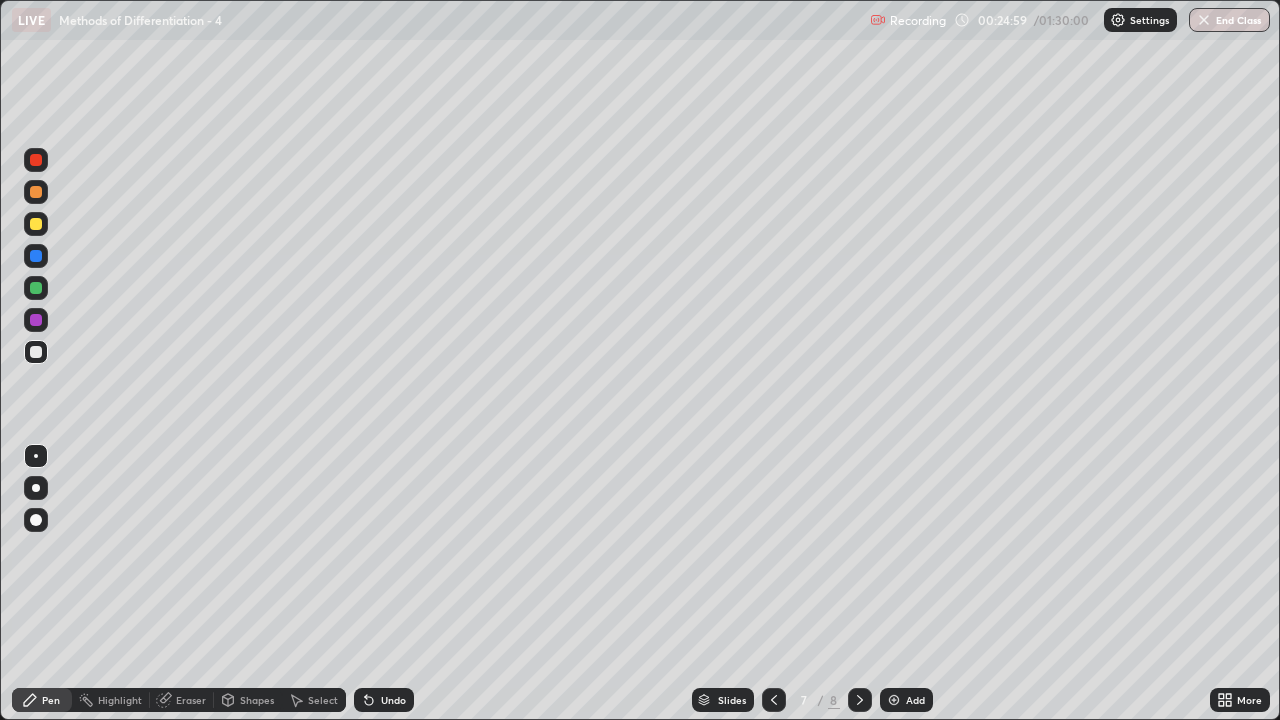 click 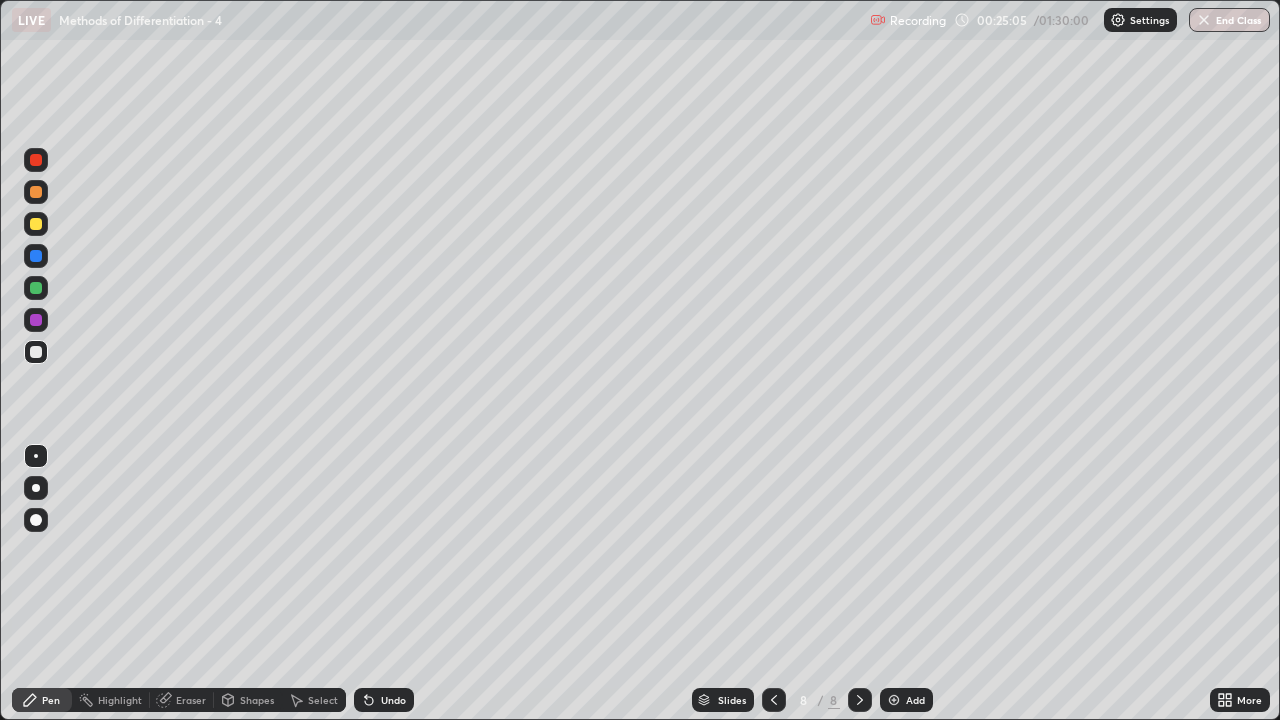 click 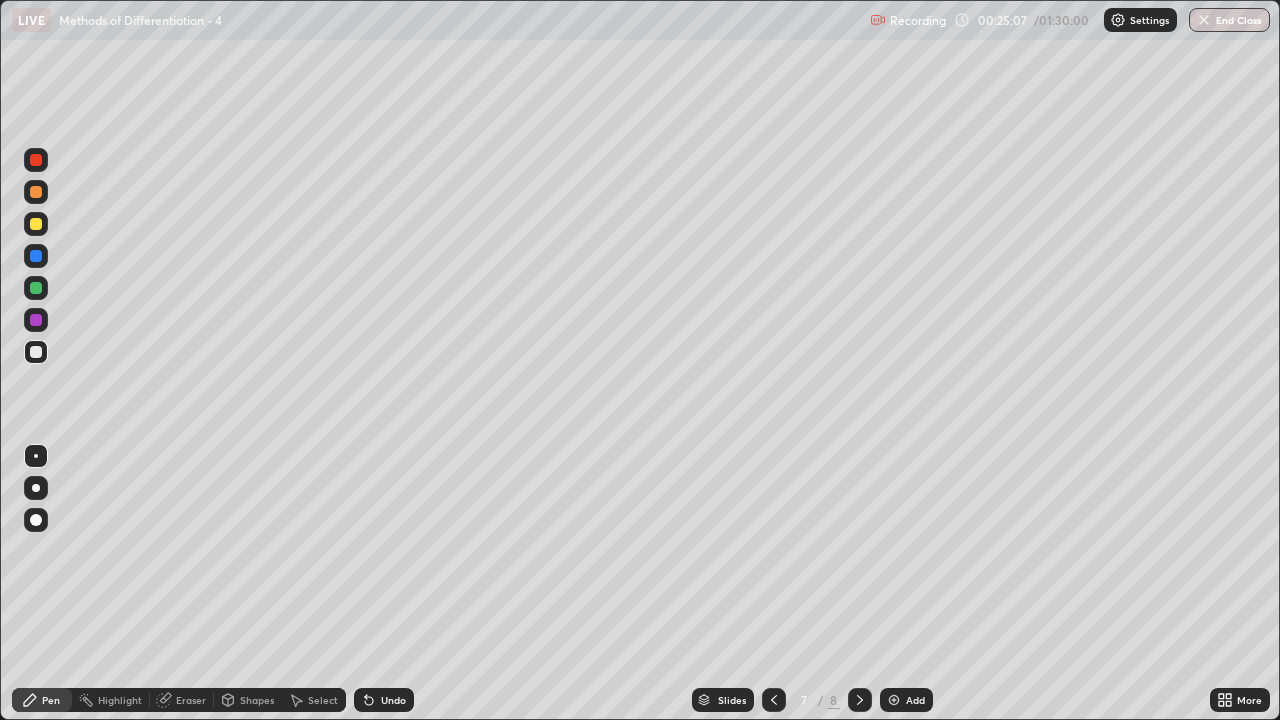 click 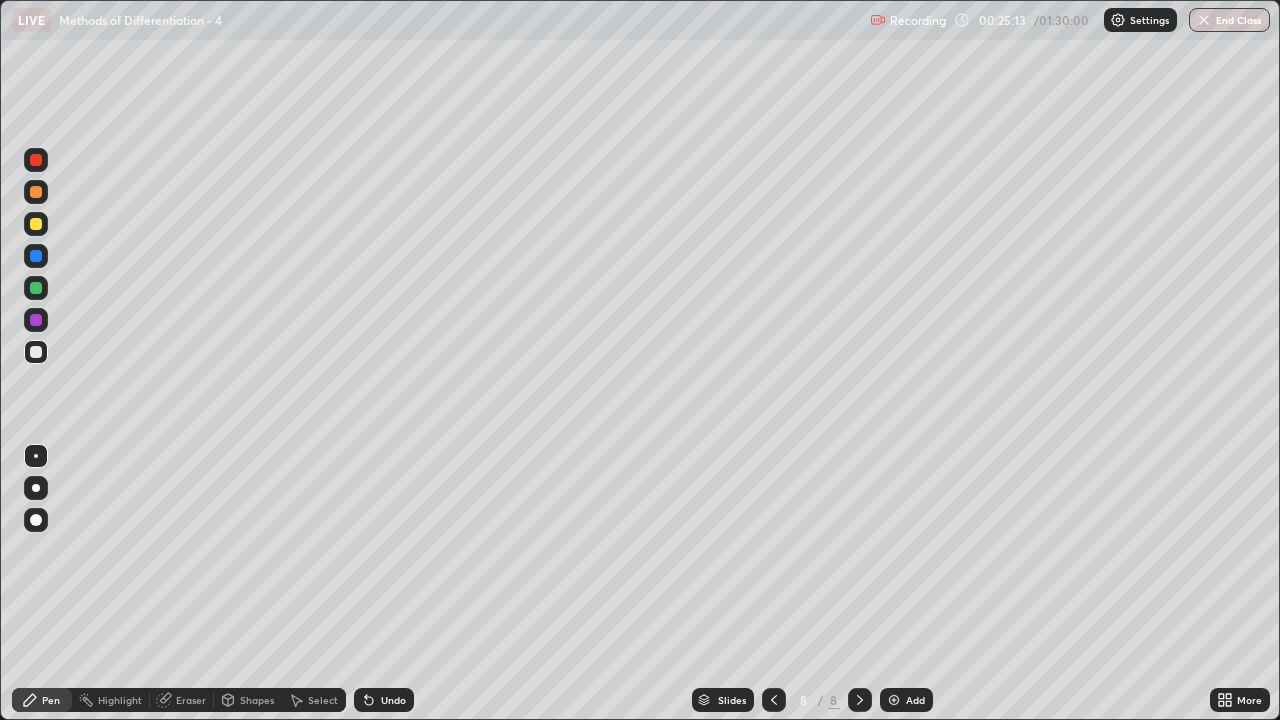 click 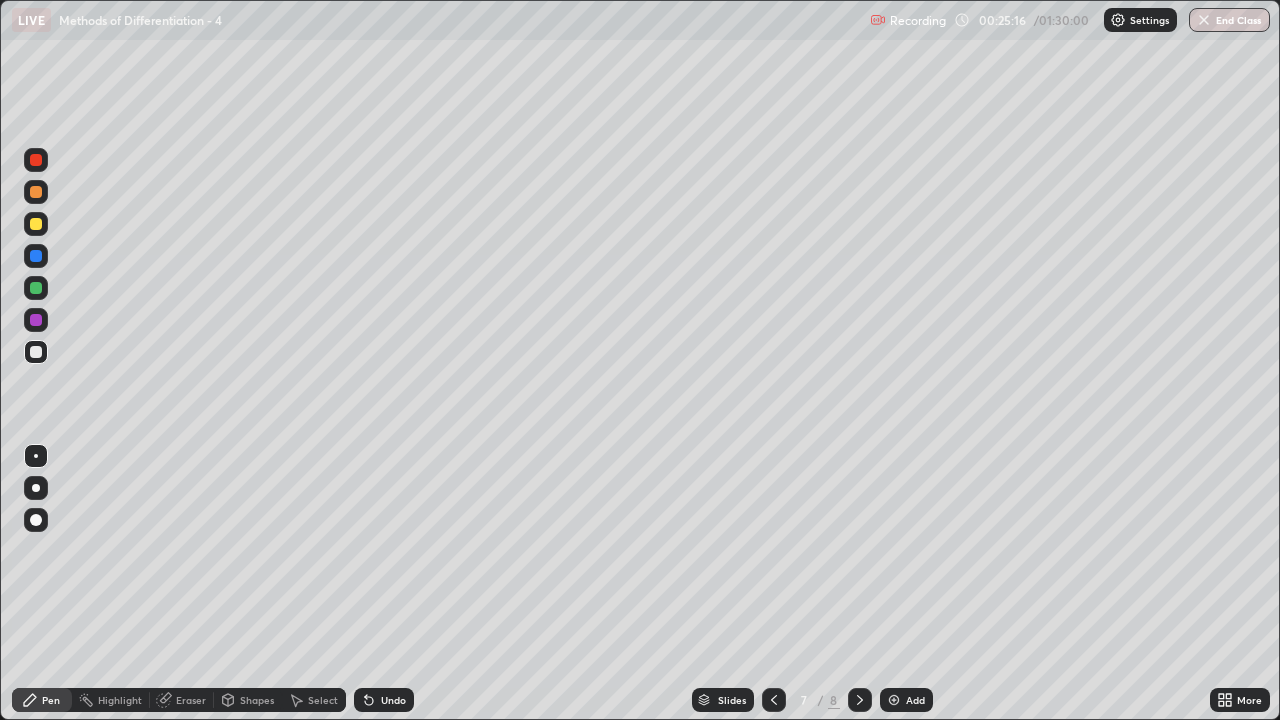click 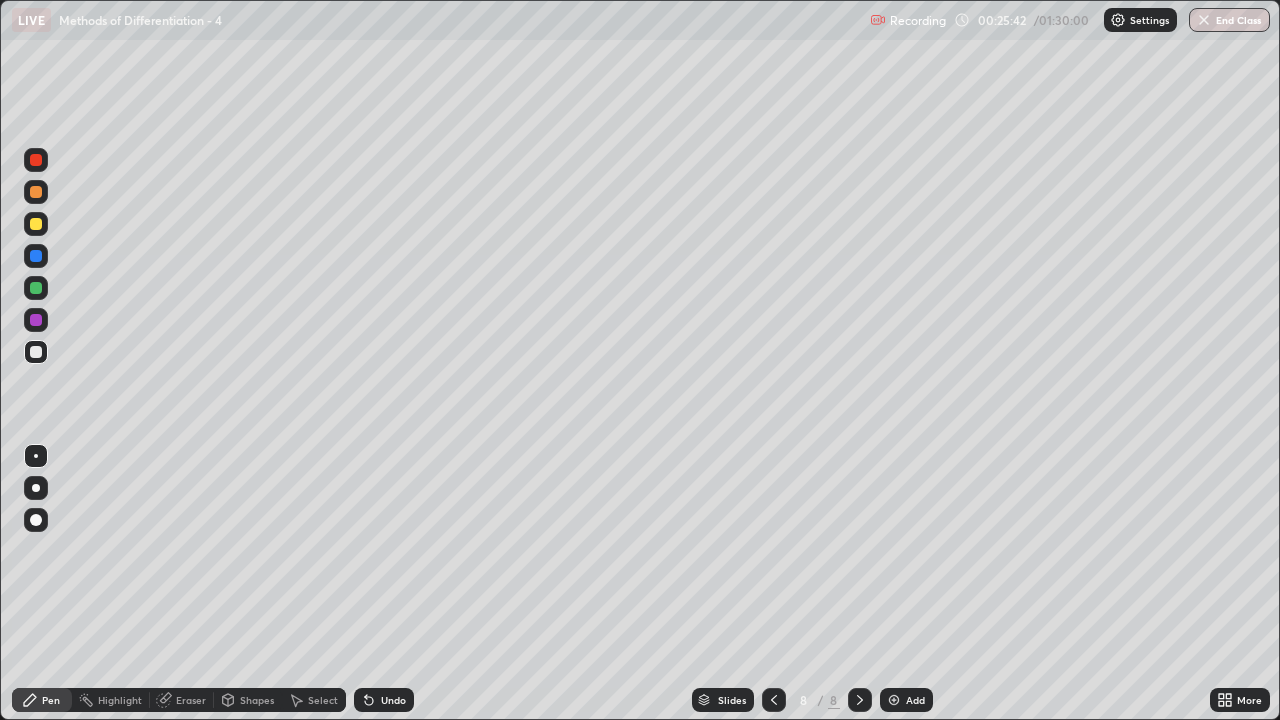 click at bounding box center (774, 700) 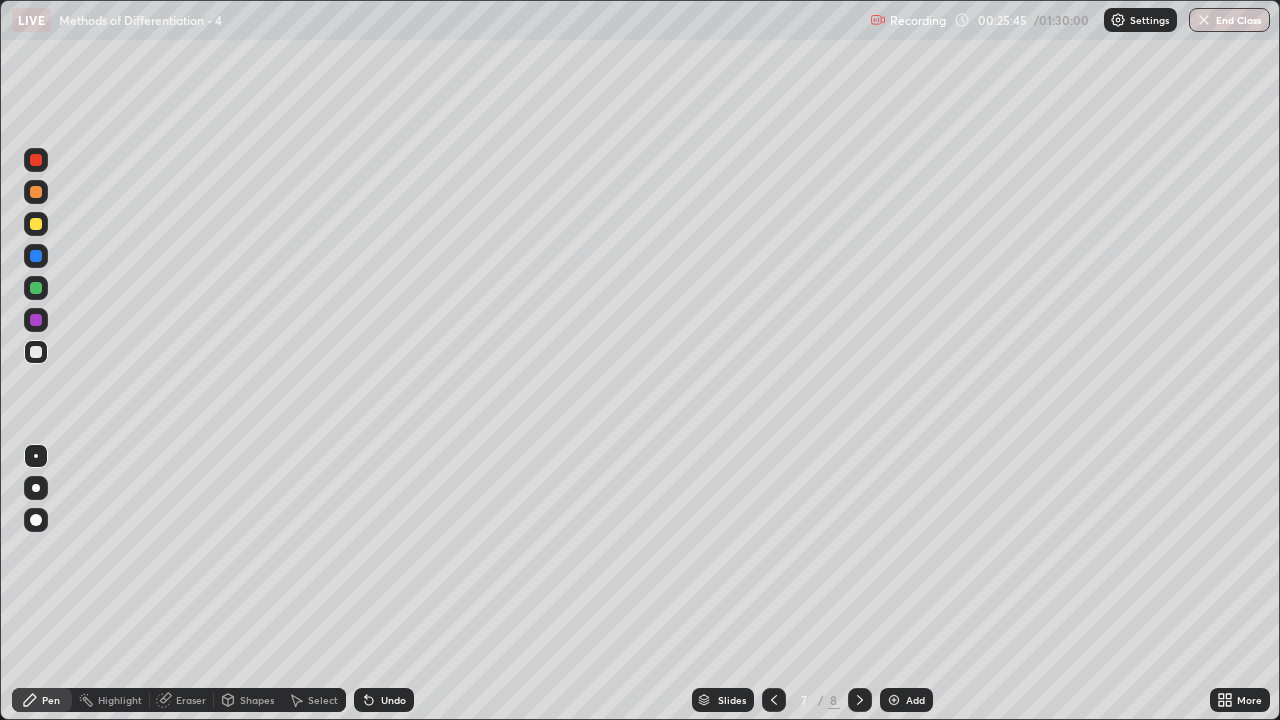 click at bounding box center (860, 700) 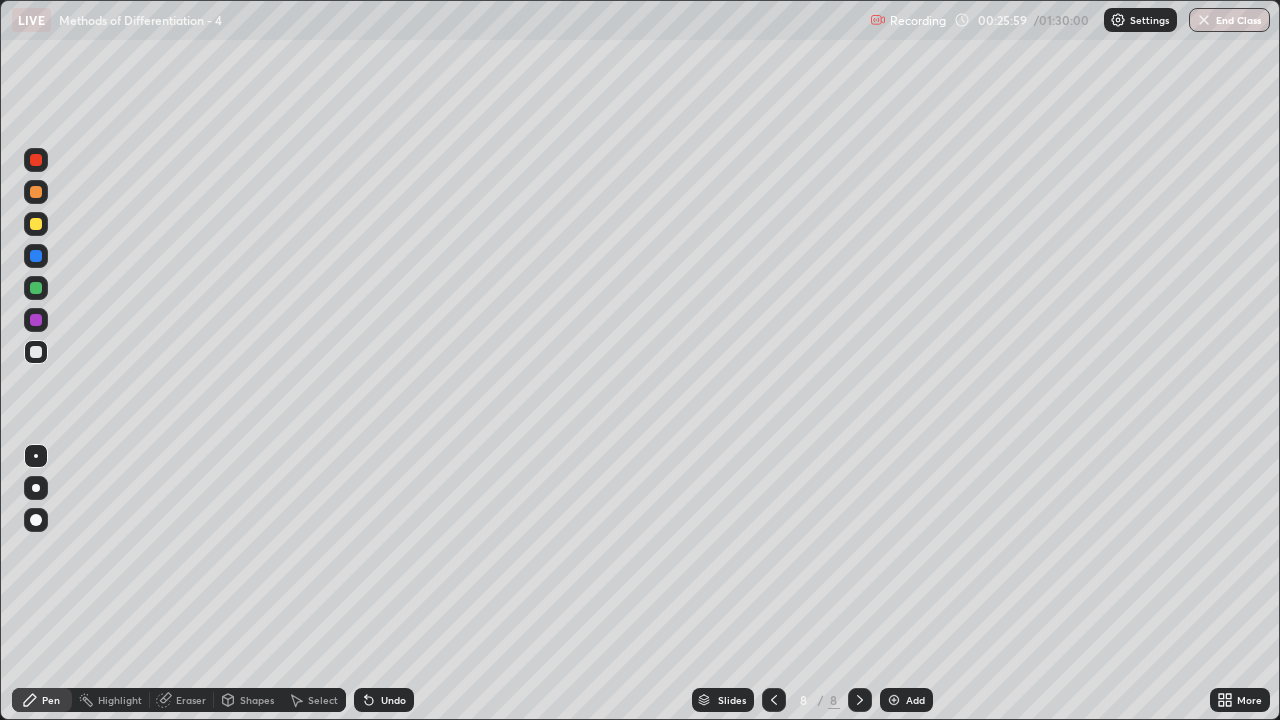 click 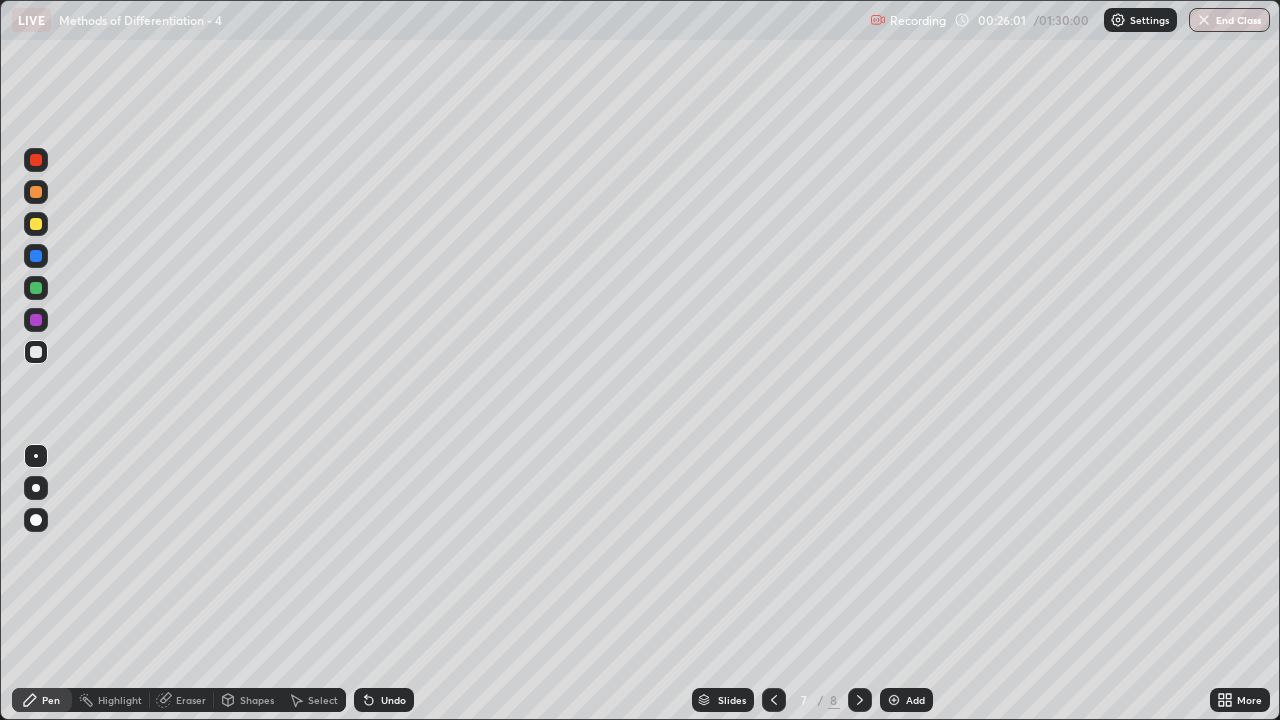 click 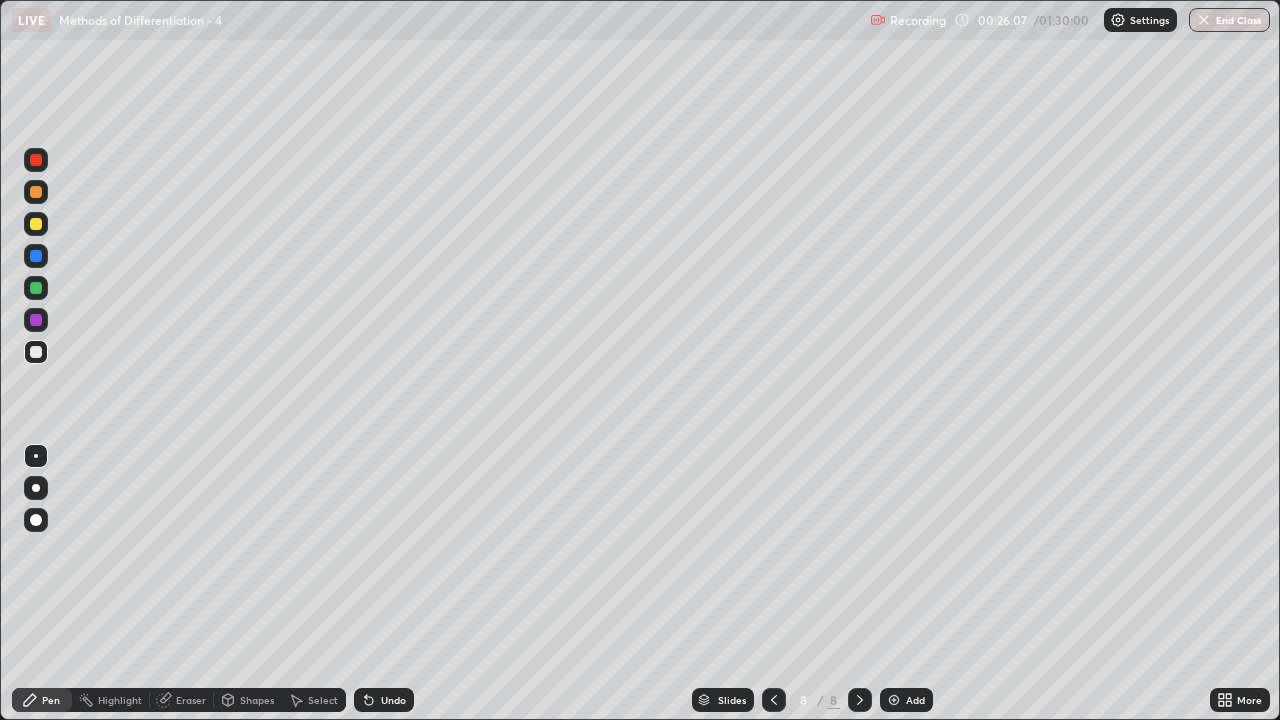 click on "Eraser" at bounding box center (191, 700) 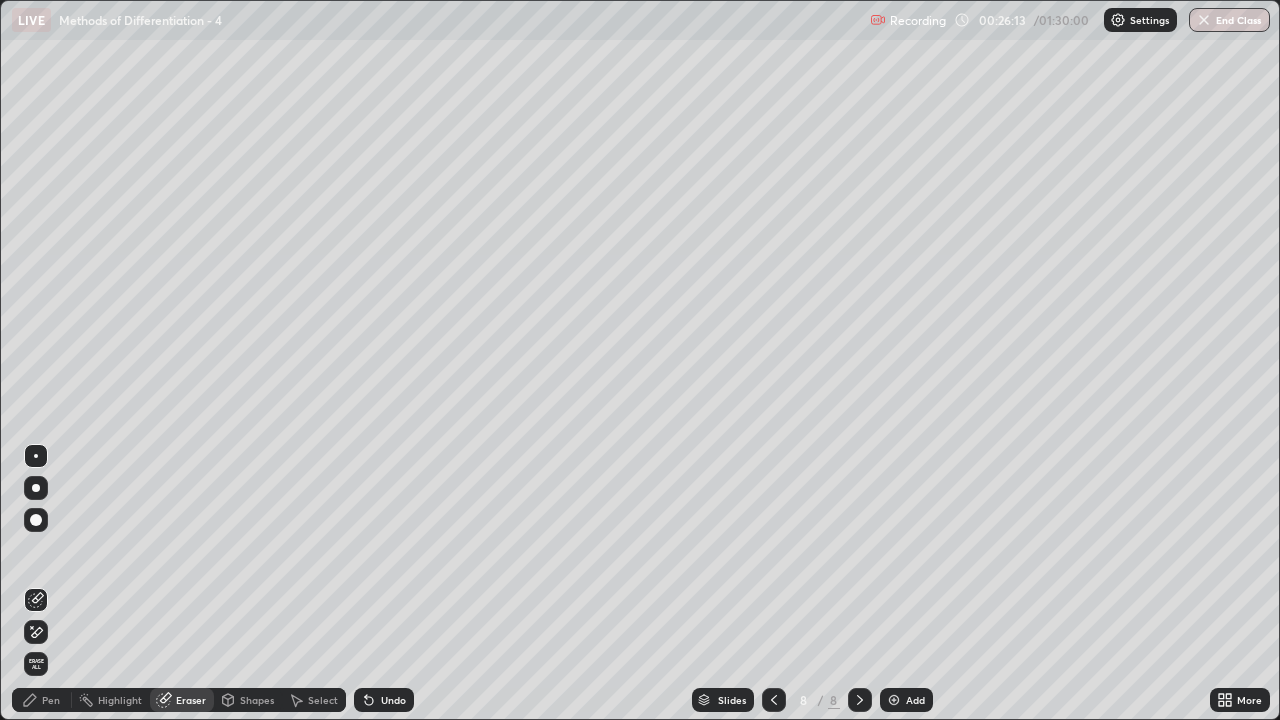 click on "Pen" at bounding box center [42, 700] 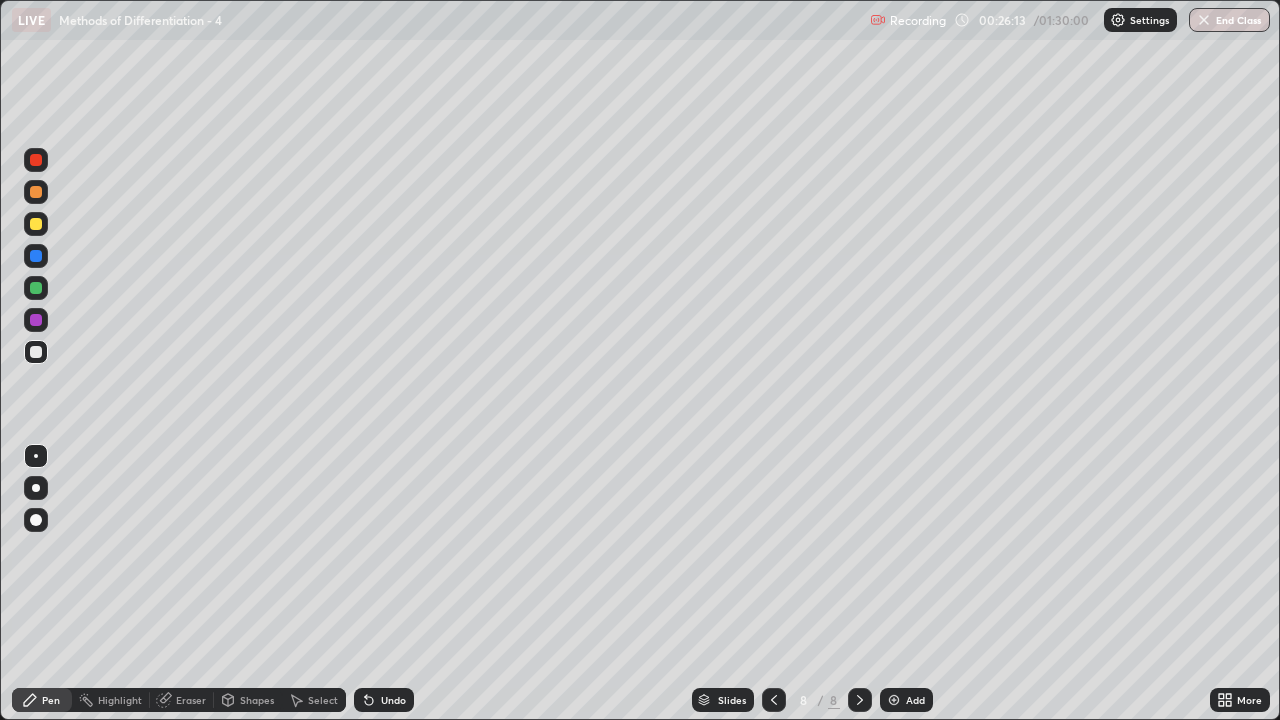 click on "Pen" at bounding box center [42, 700] 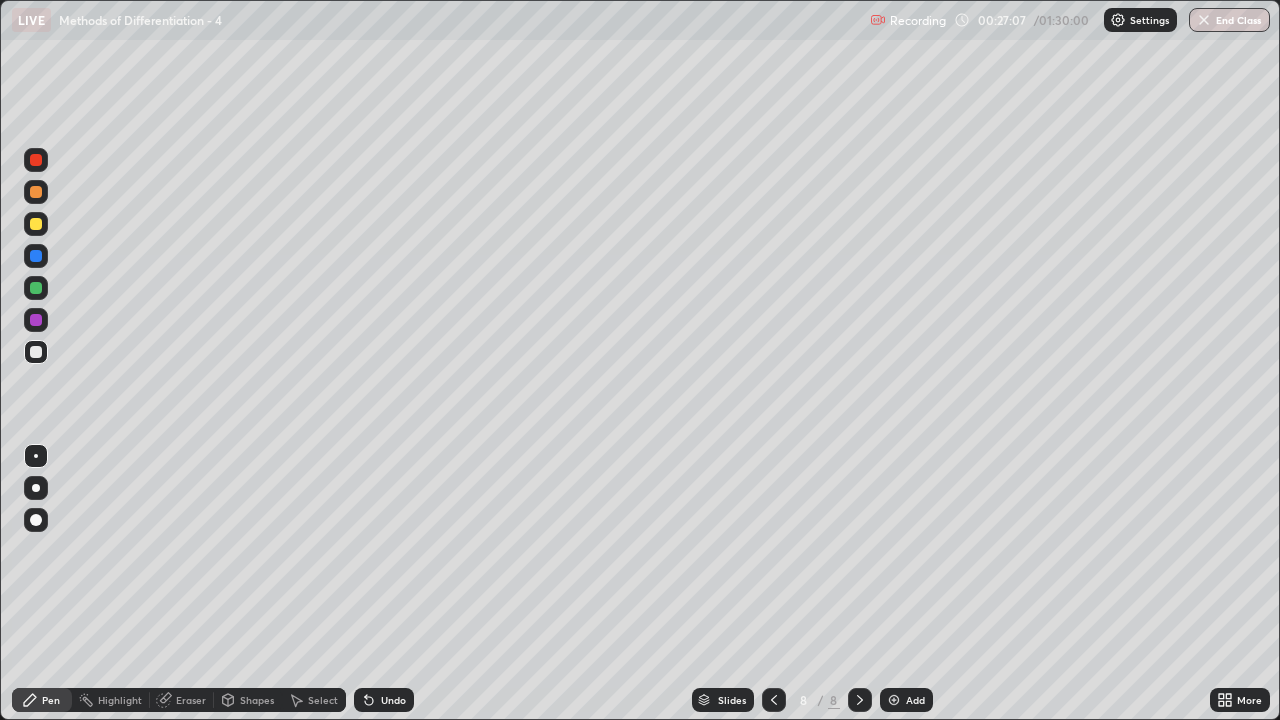 click 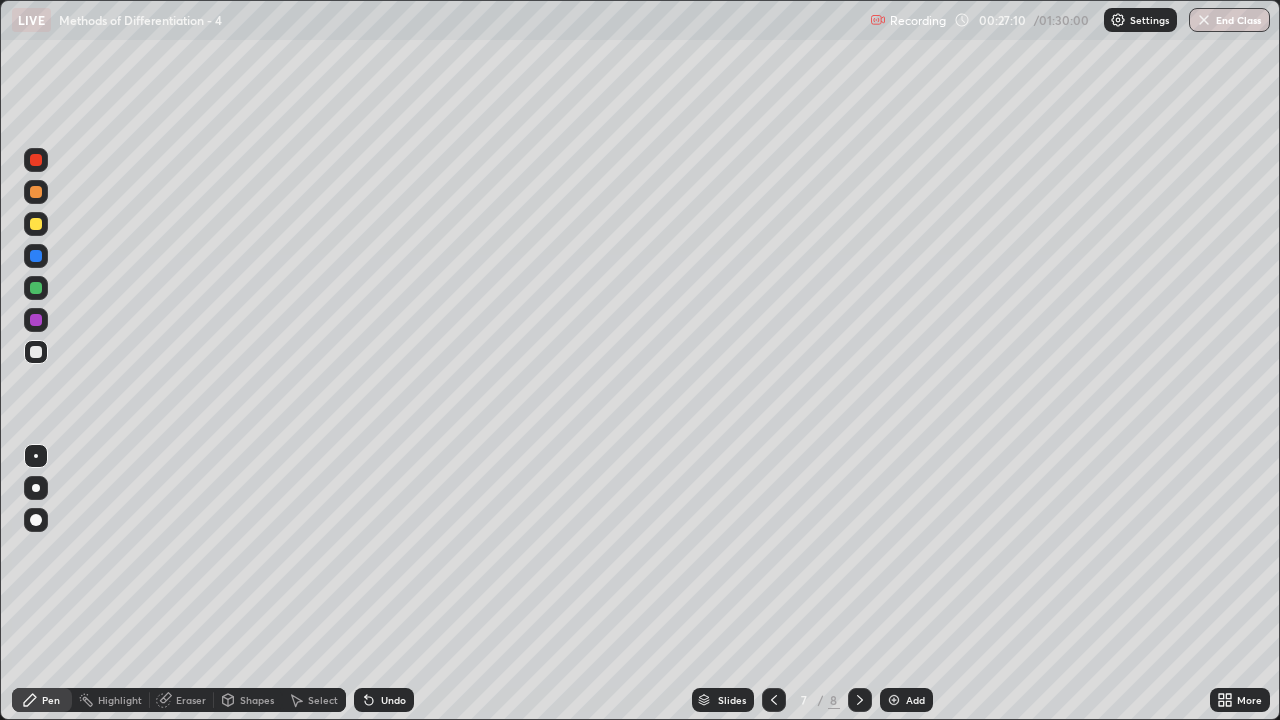 click 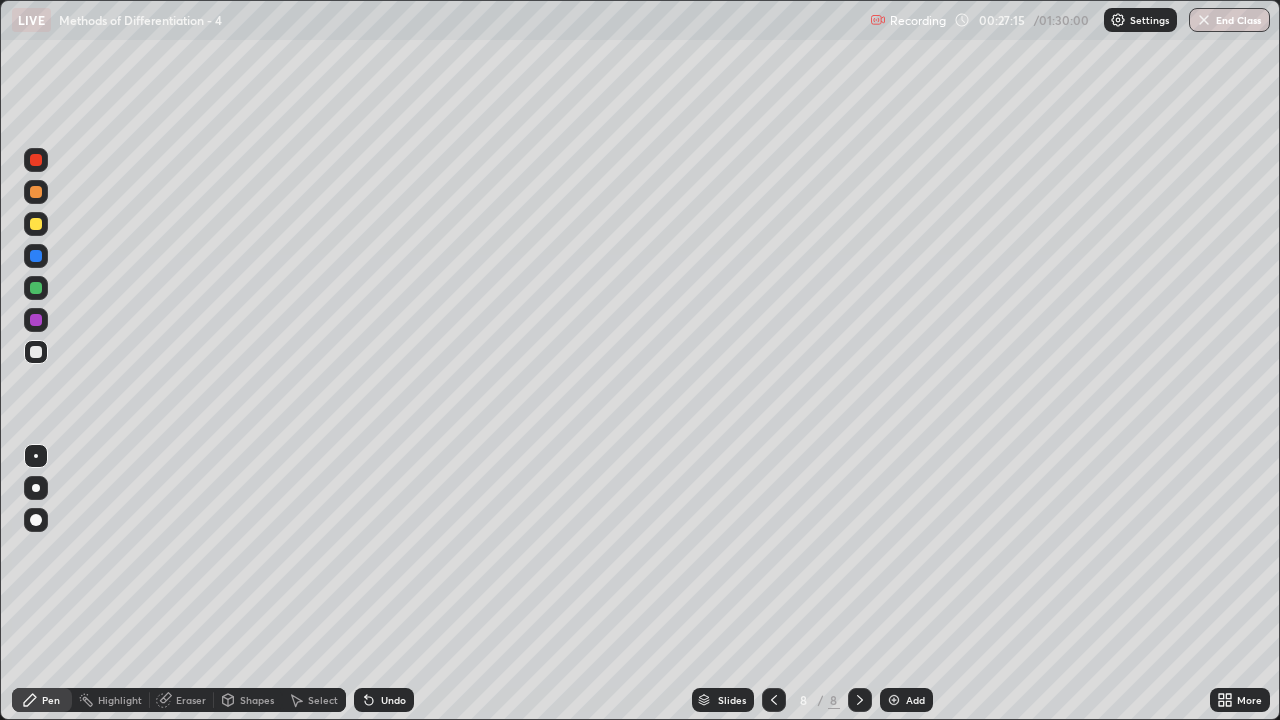 click 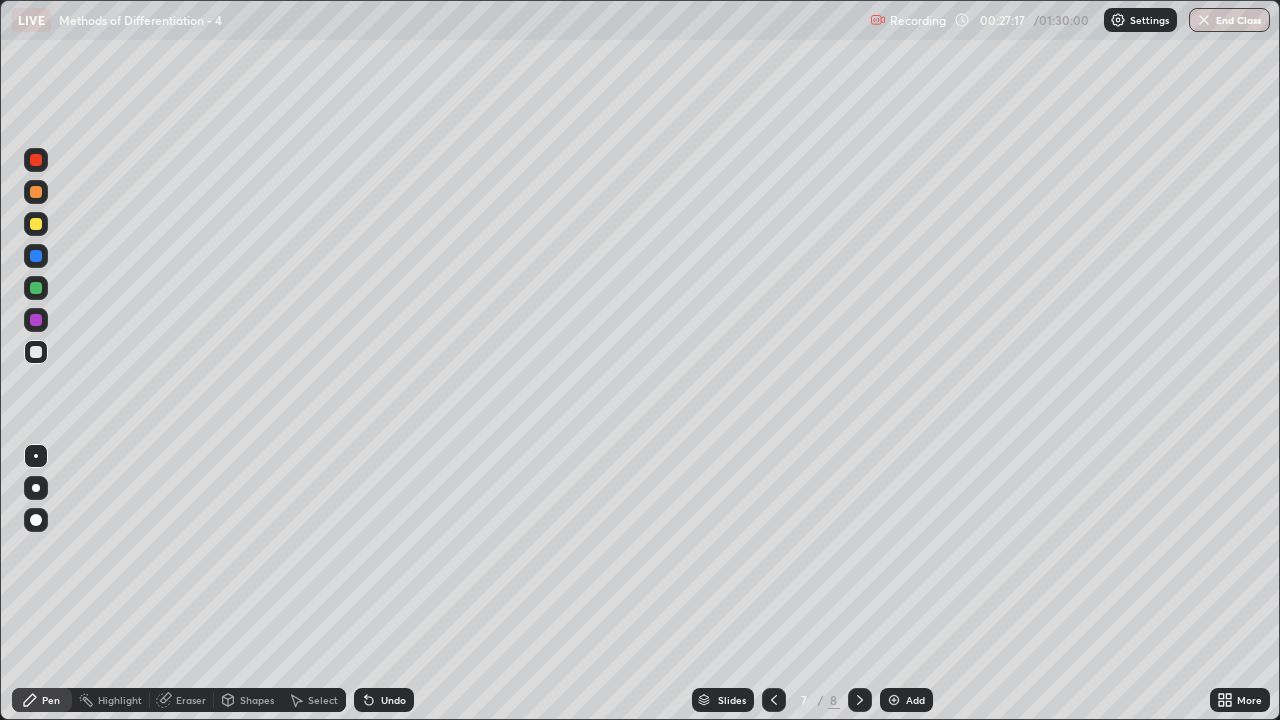 click 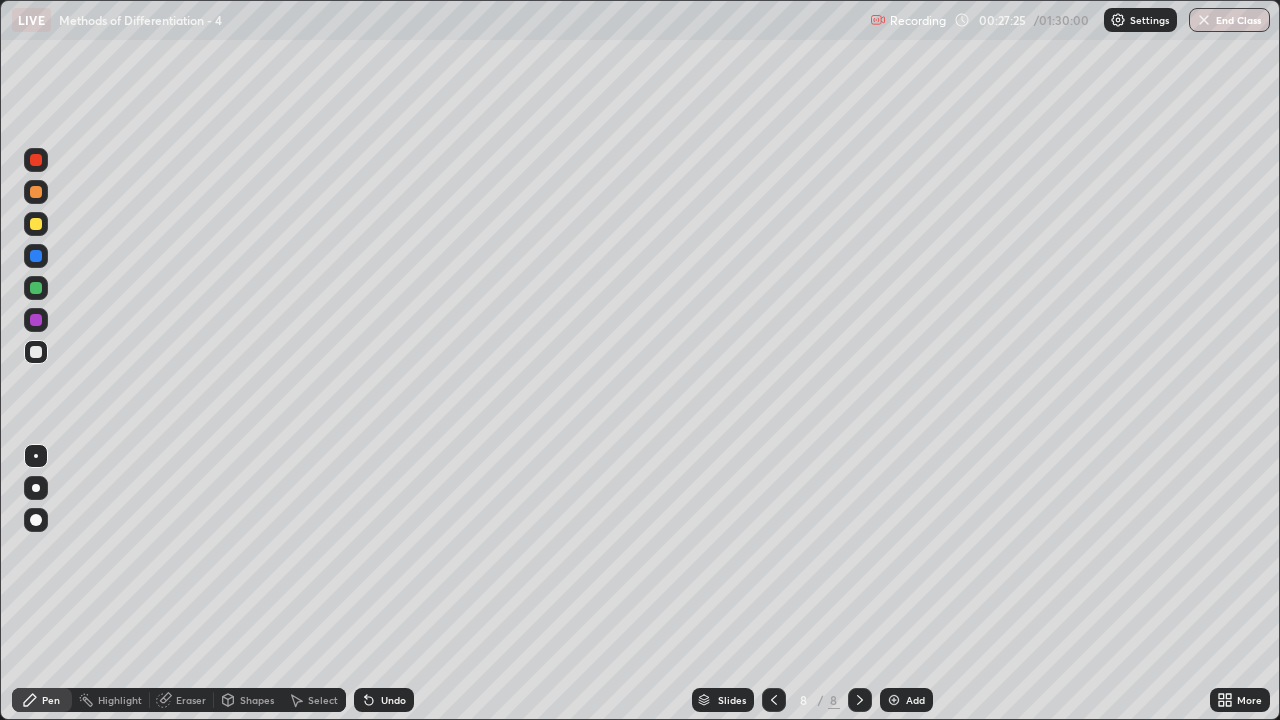 click on "Undo" at bounding box center (393, 700) 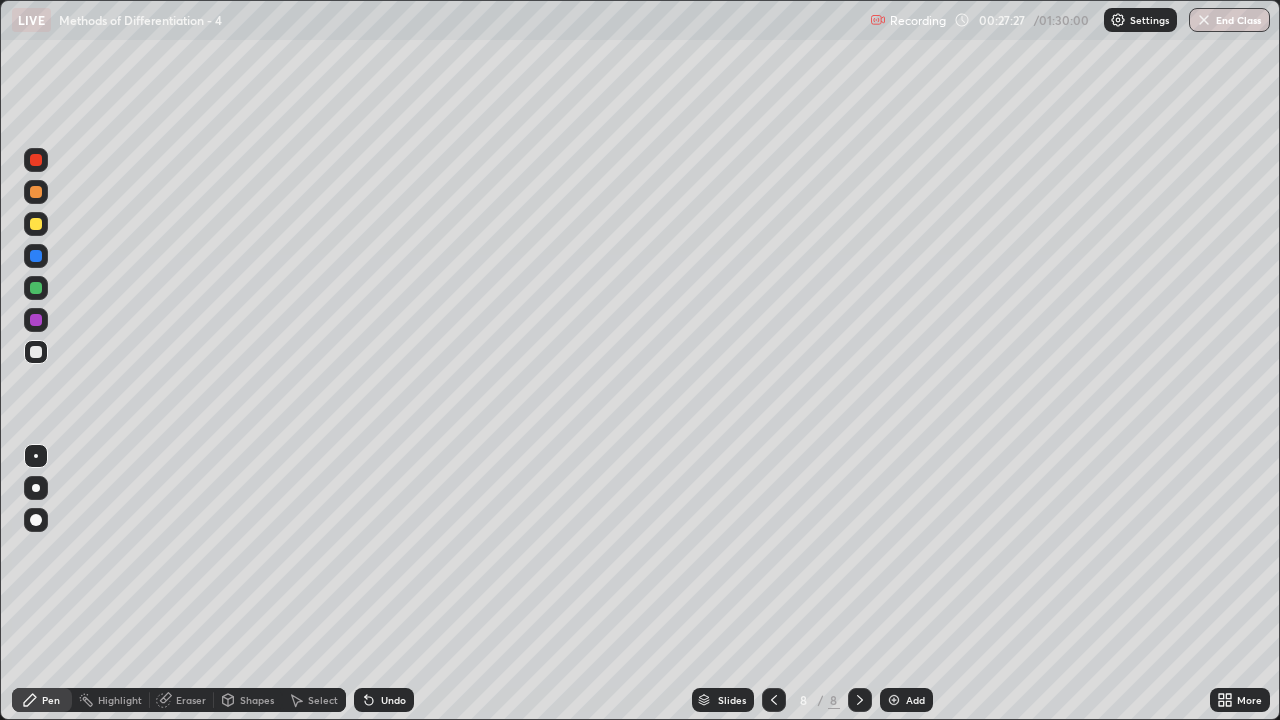 click on "Select" at bounding box center (323, 700) 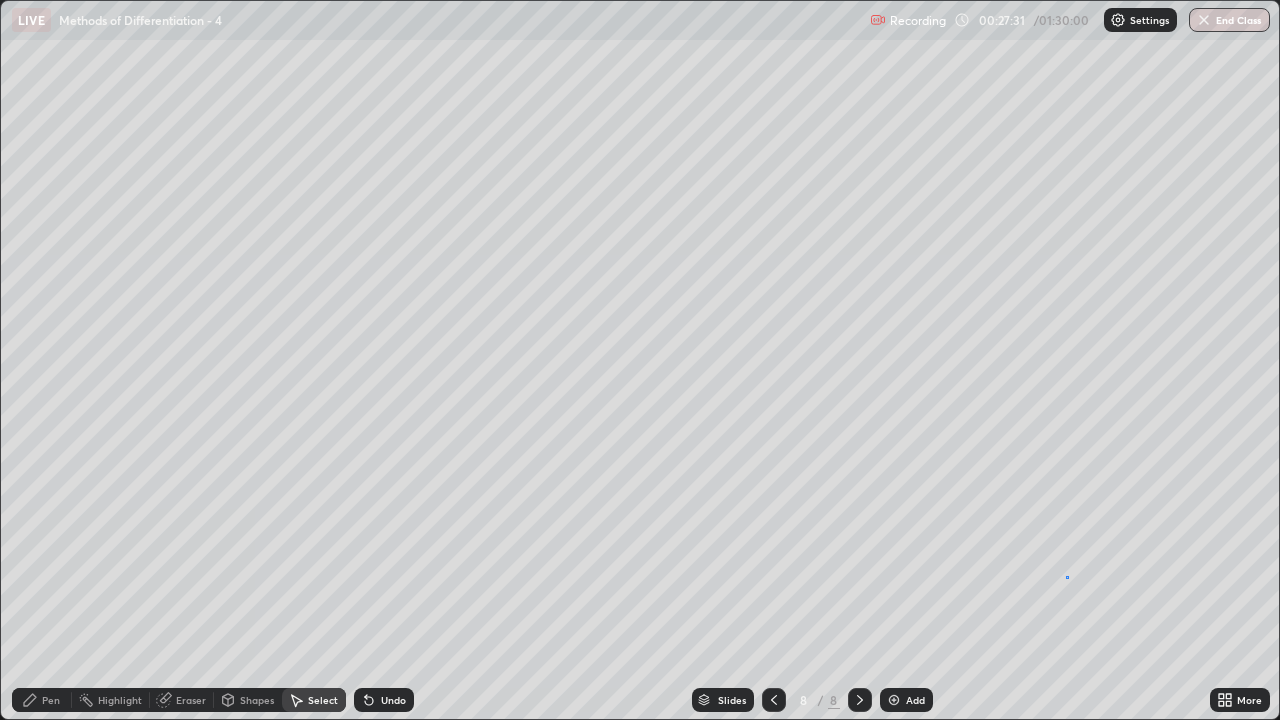 click on "0 ° Undo Copy Duplicate Duplicate to new slide Delete" at bounding box center [640, 360] 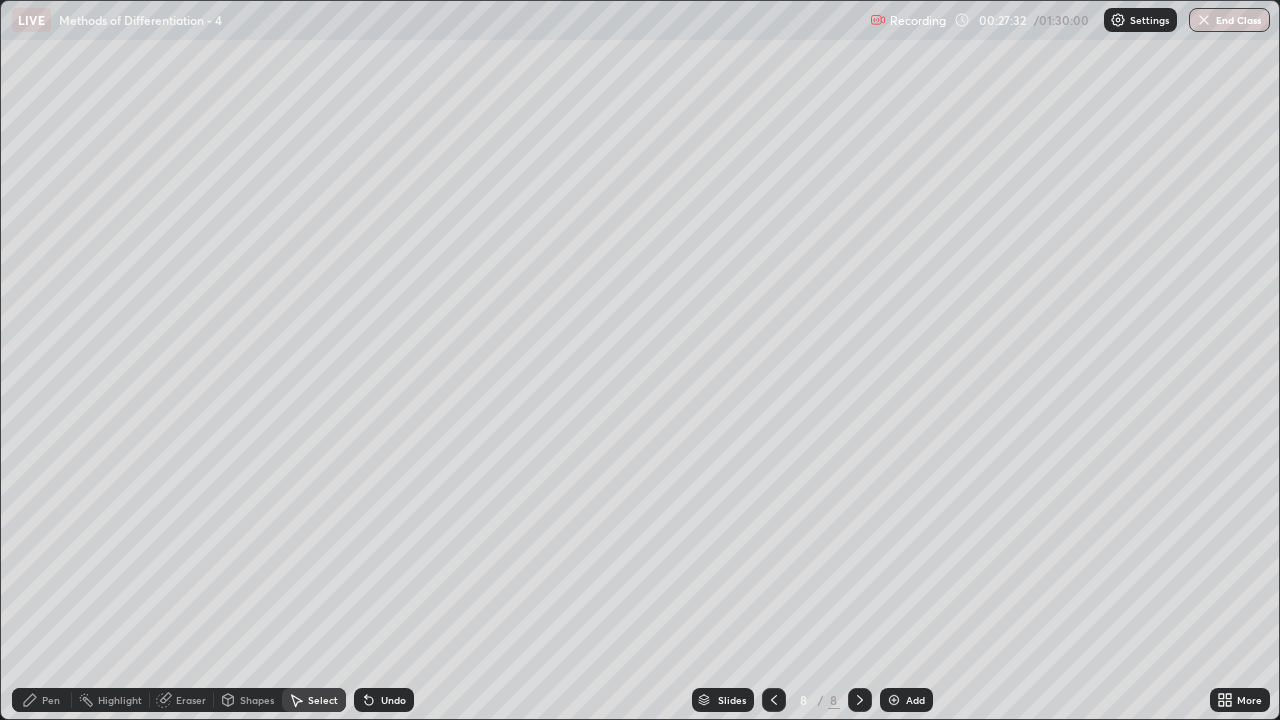click on "Pen" at bounding box center (51, 700) 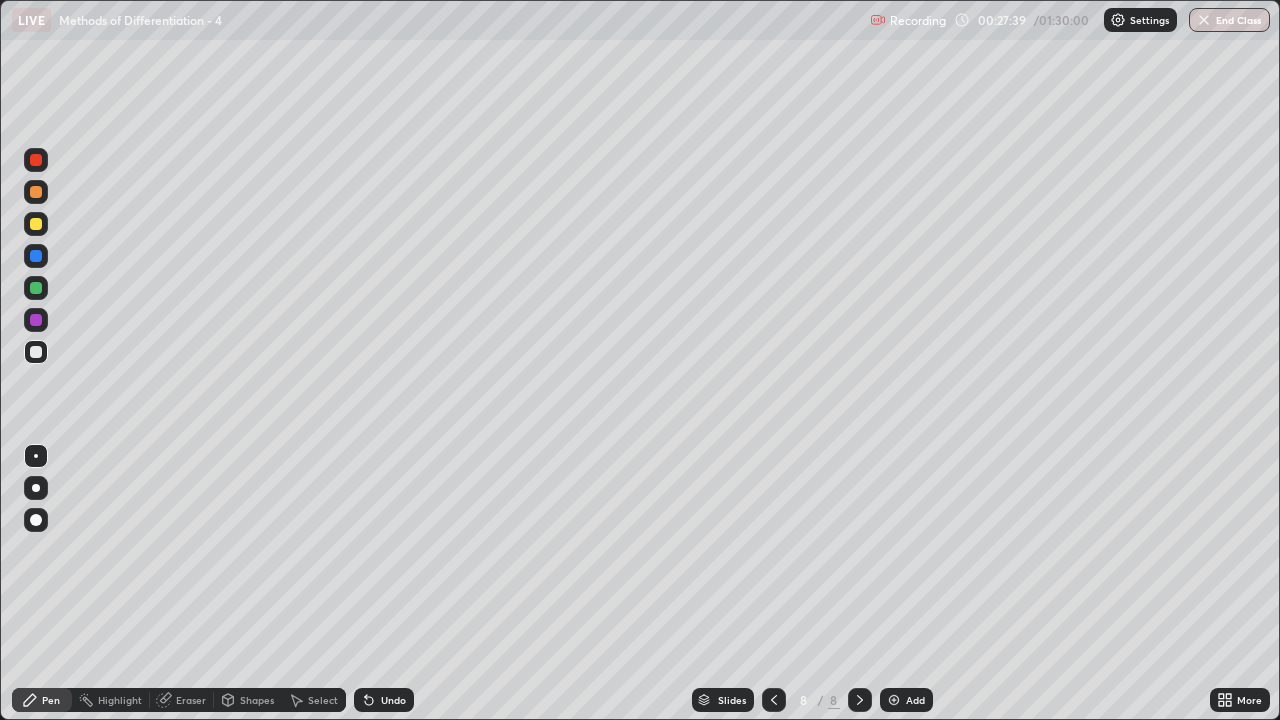 click on "Undo" at bounding box center [393, 700] 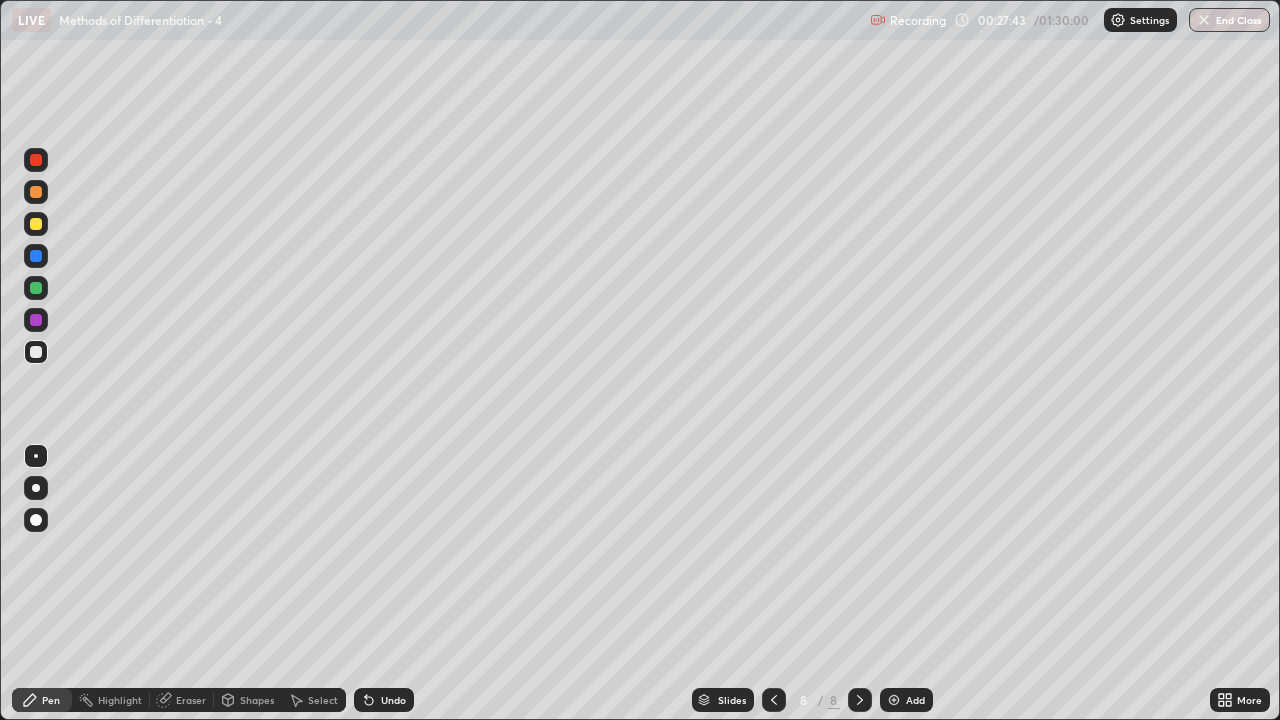 click 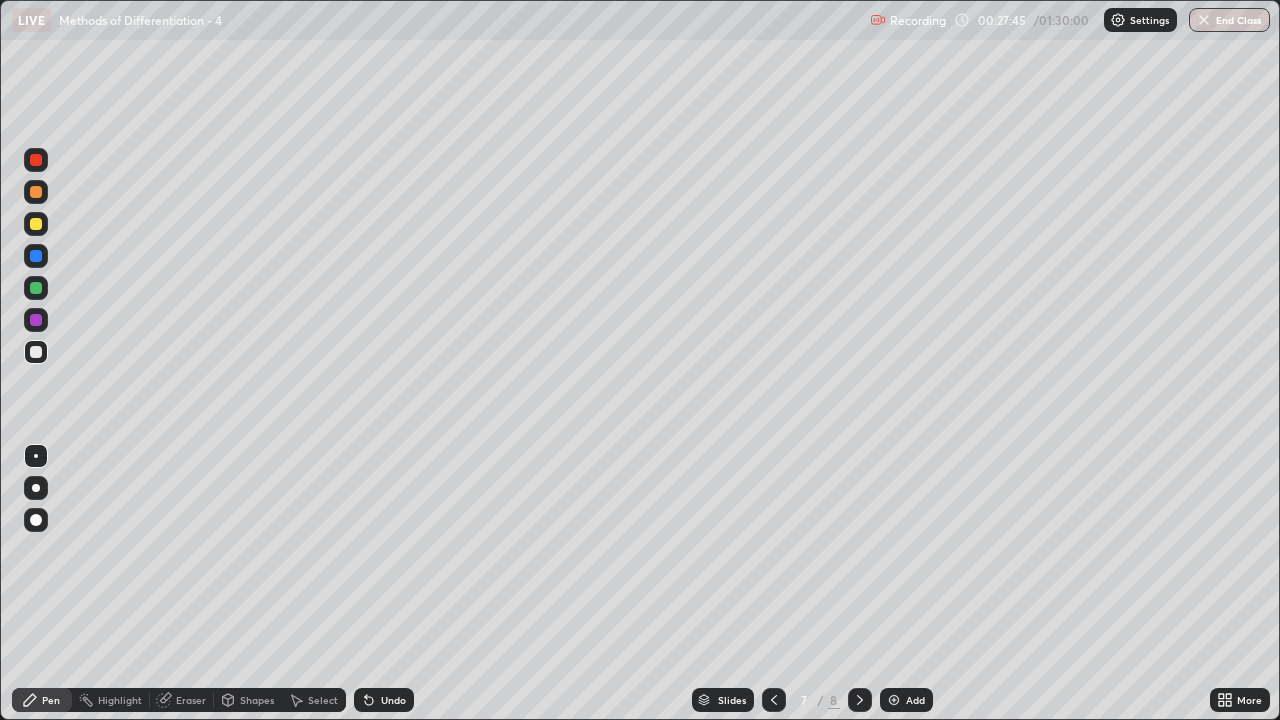 click 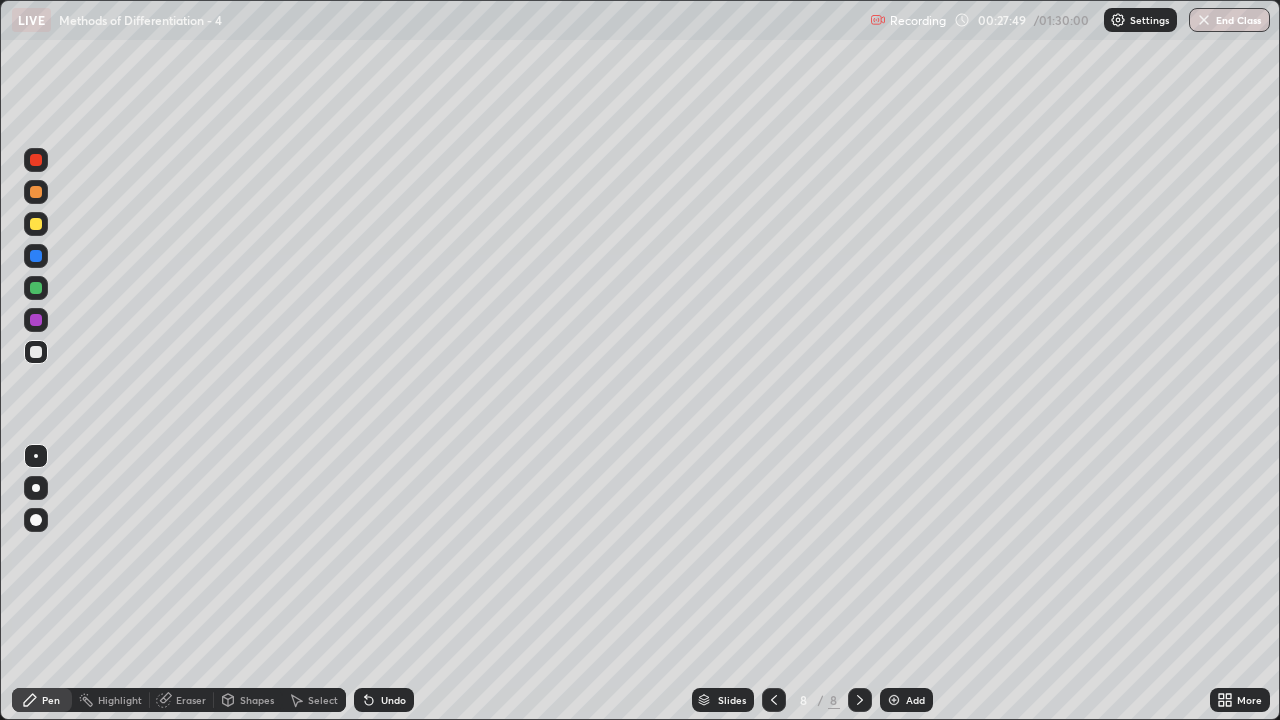 click on "Shapes" at bounding box center (248, 700) 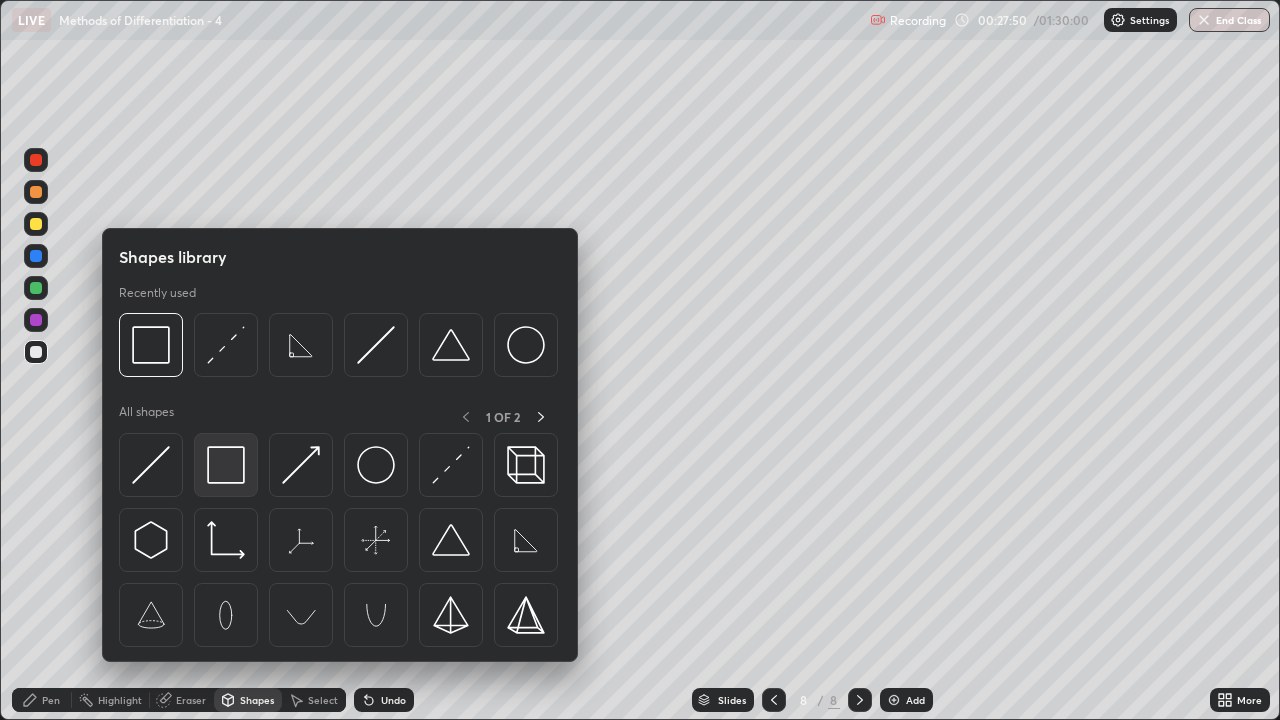 click at bounding box center (226, 465) 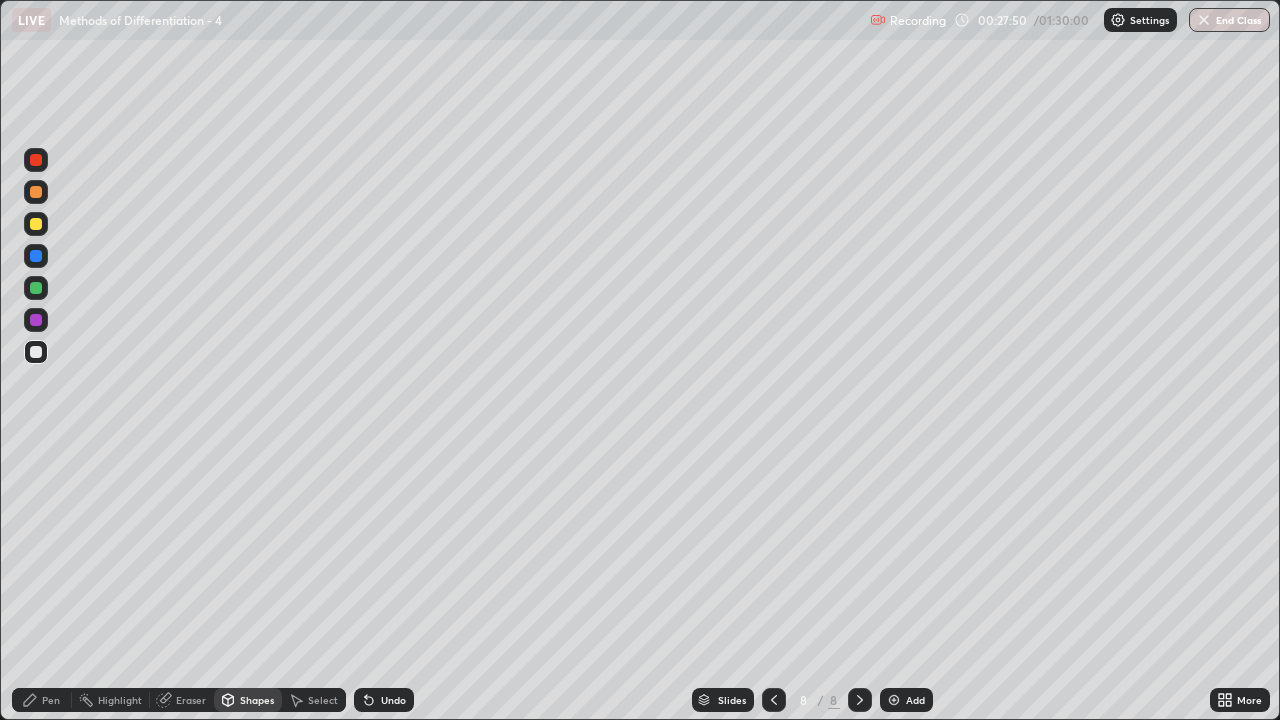 click at bounding box center (36, 288) 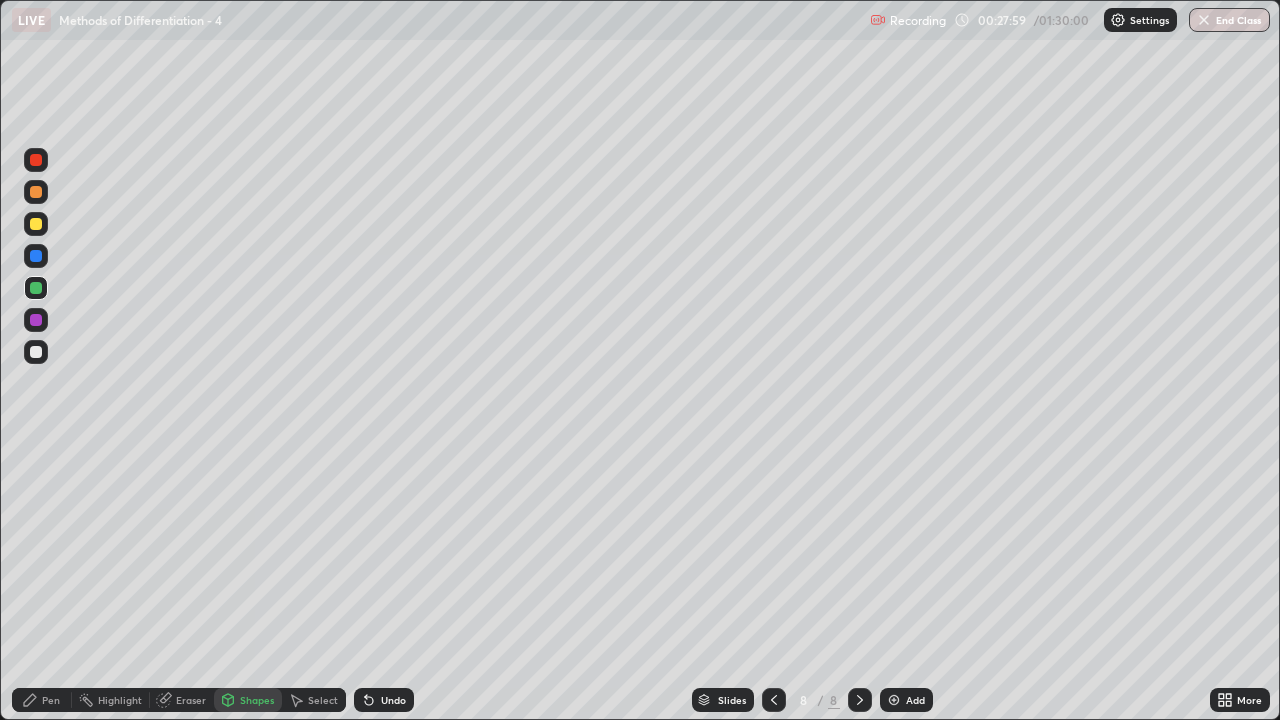 click 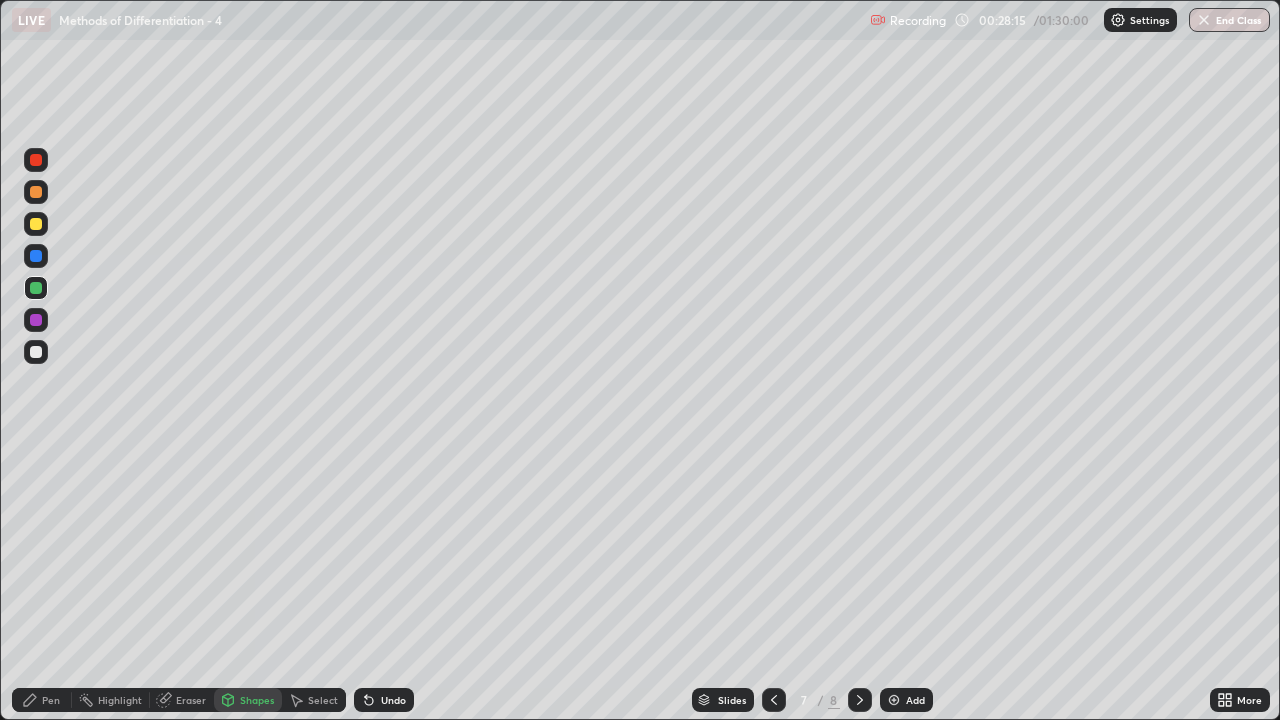 click 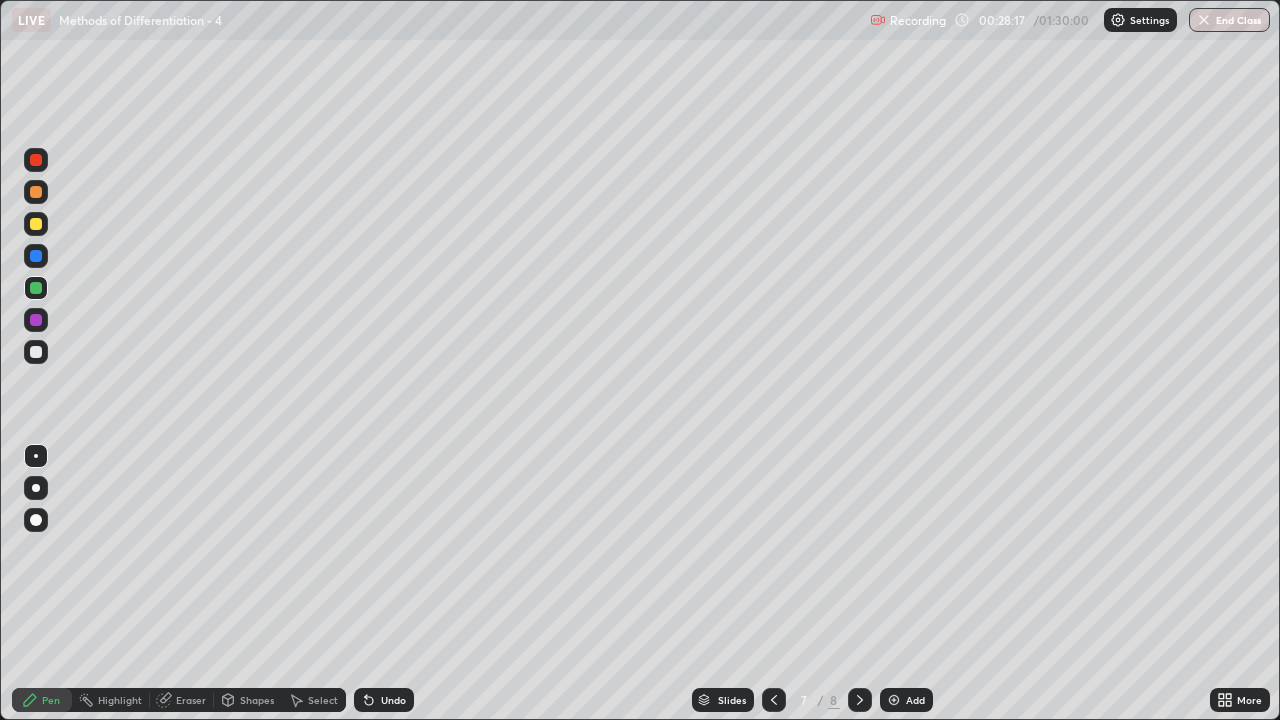 click at bounding box center (36, 352) 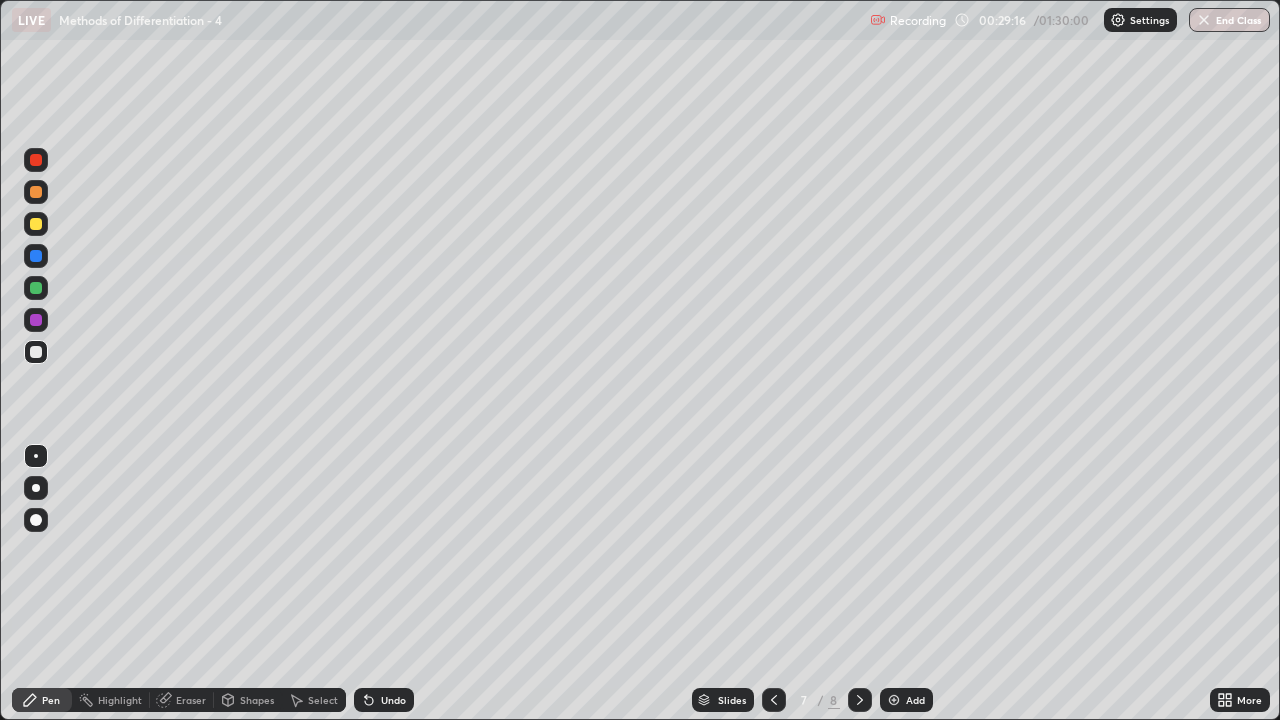 click 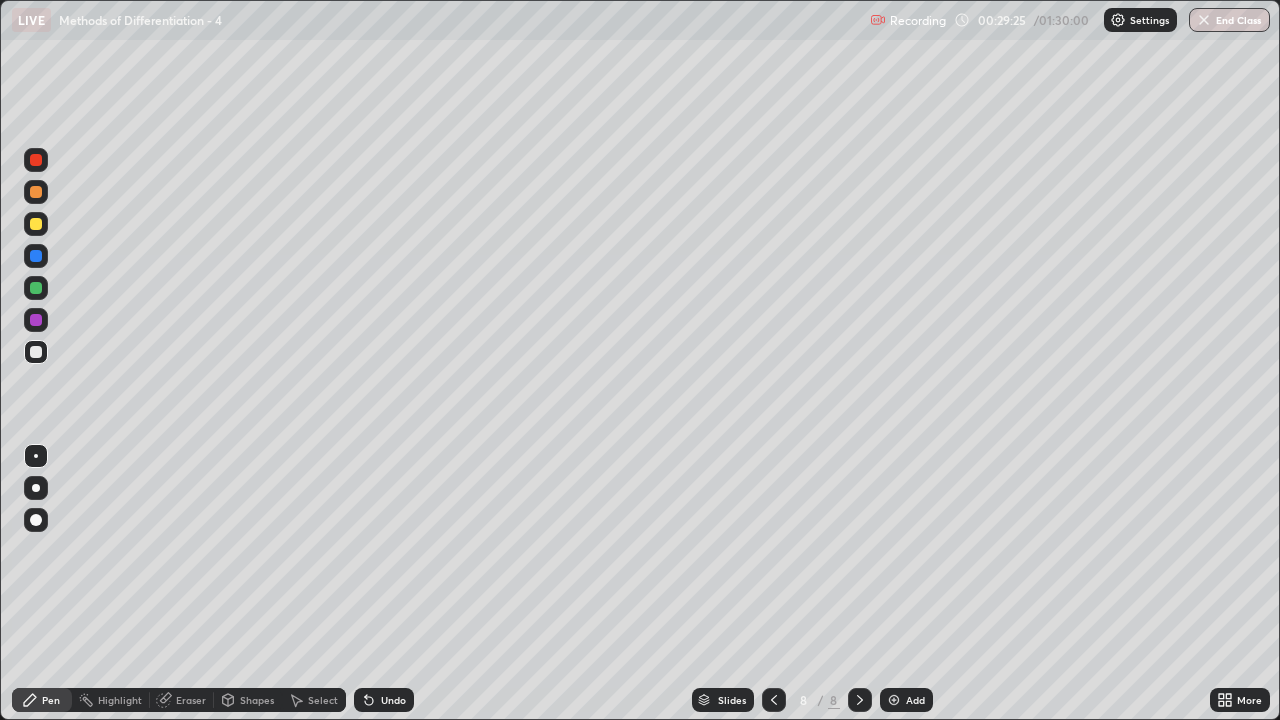 click on "Undo" at bounding box center [393, 700] 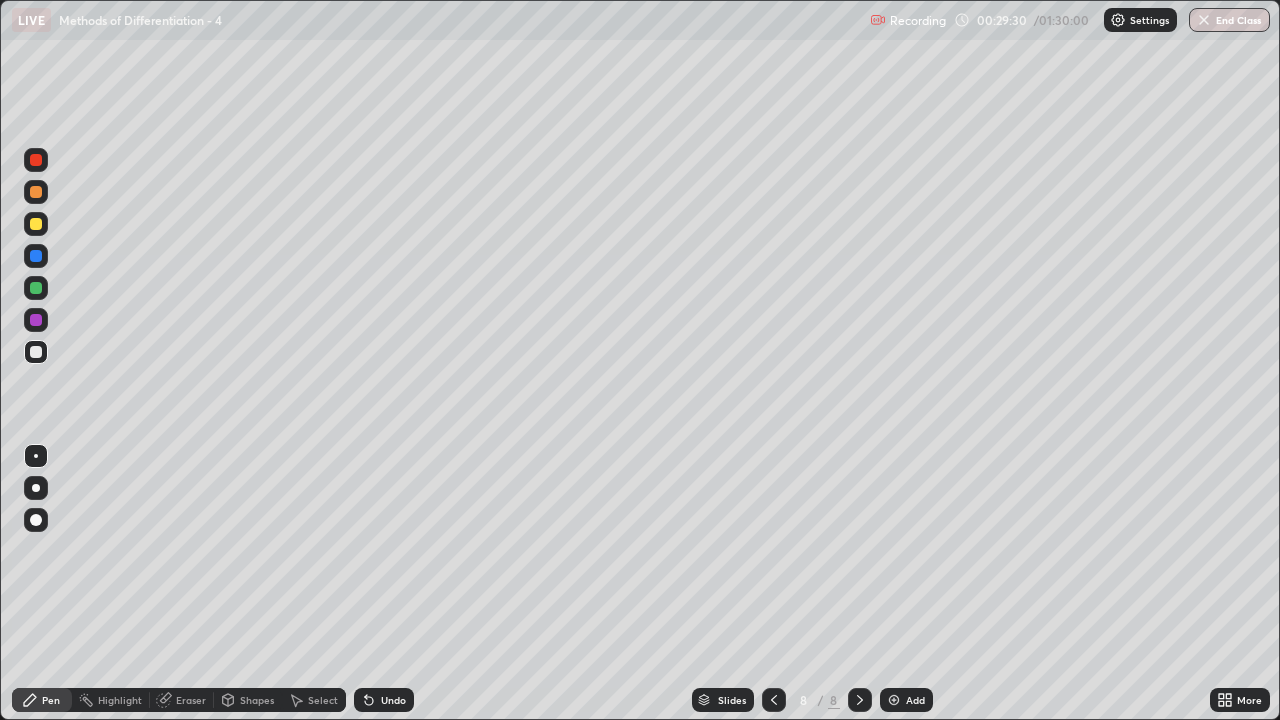 click at bounding box center (774, 700) 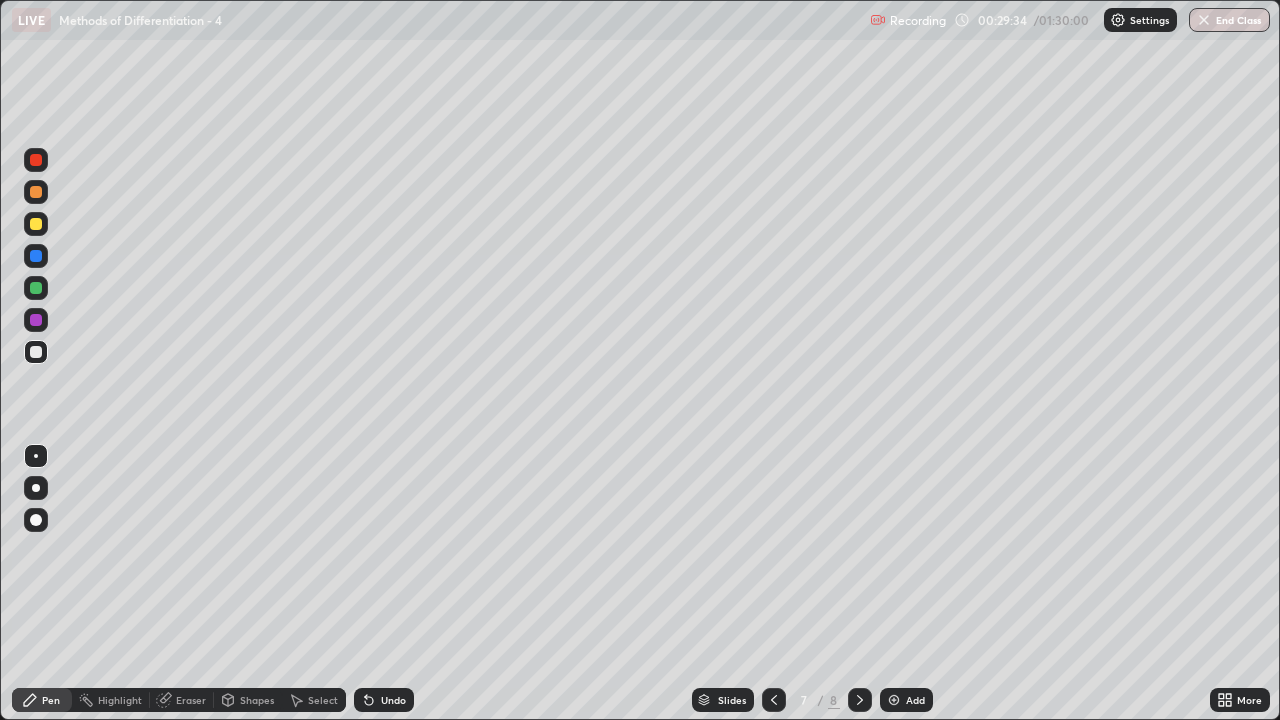 click on "Undo" at bounding box center (393, 700) 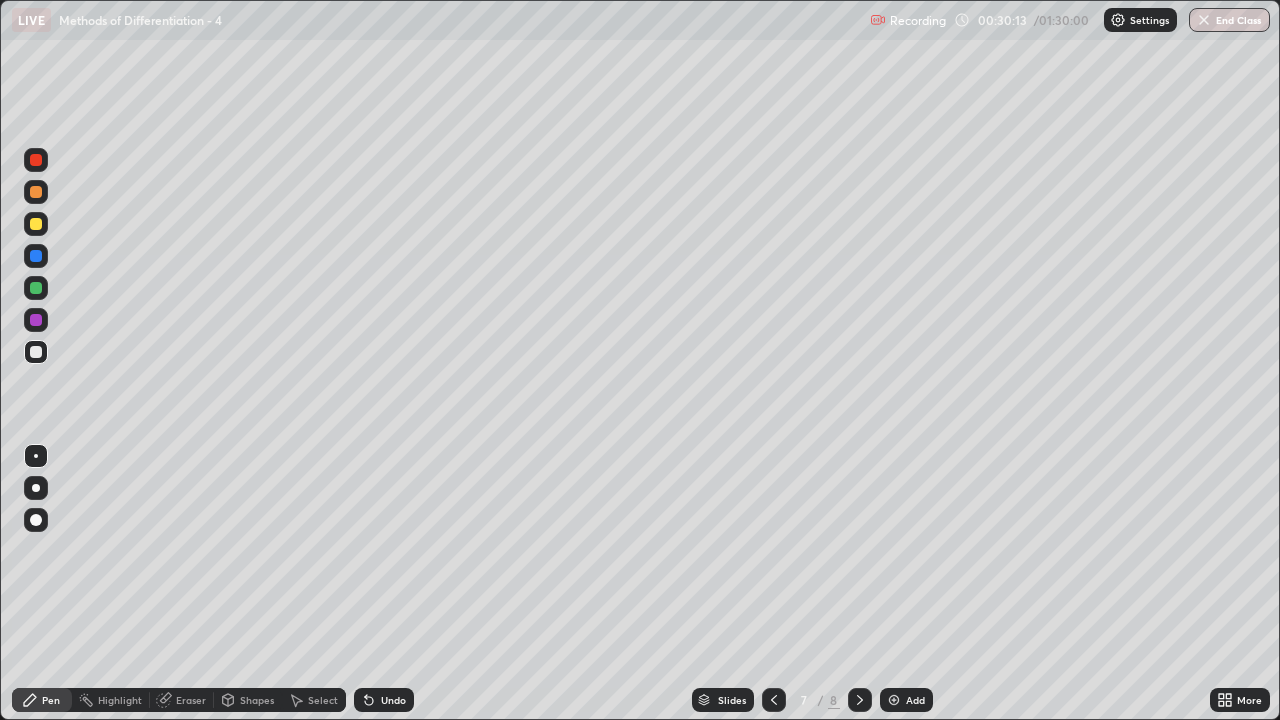 click 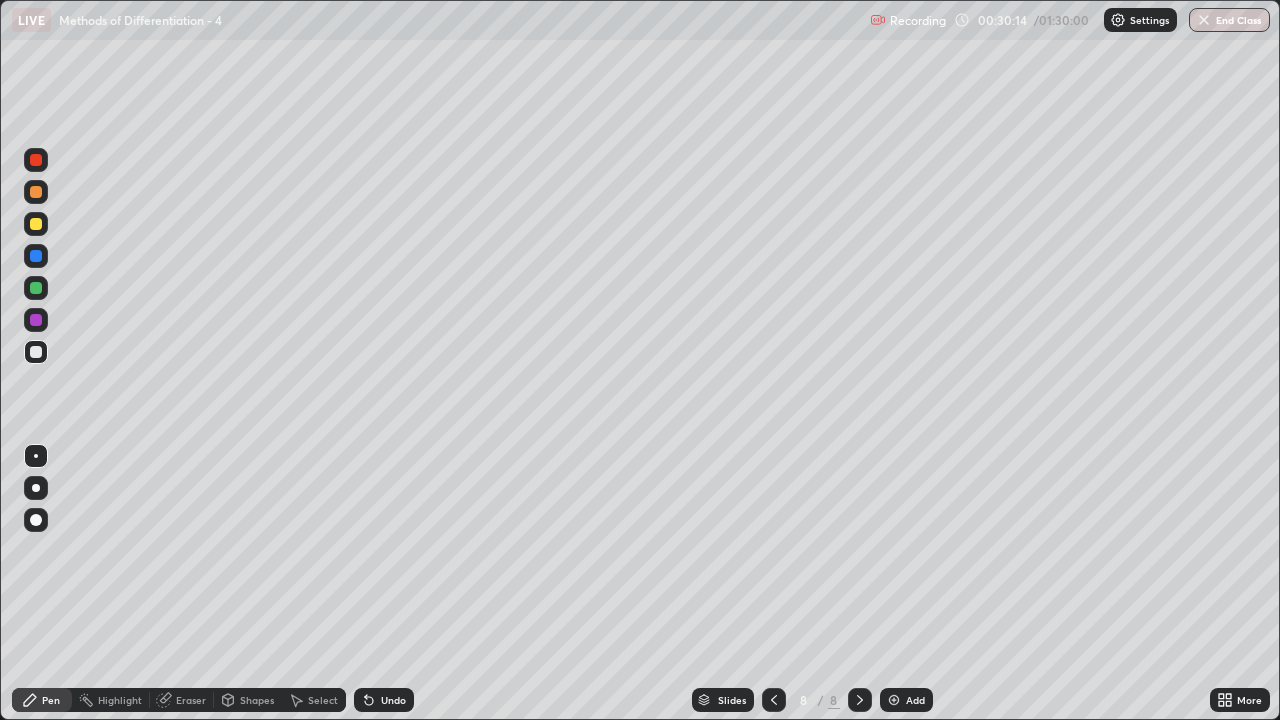 click 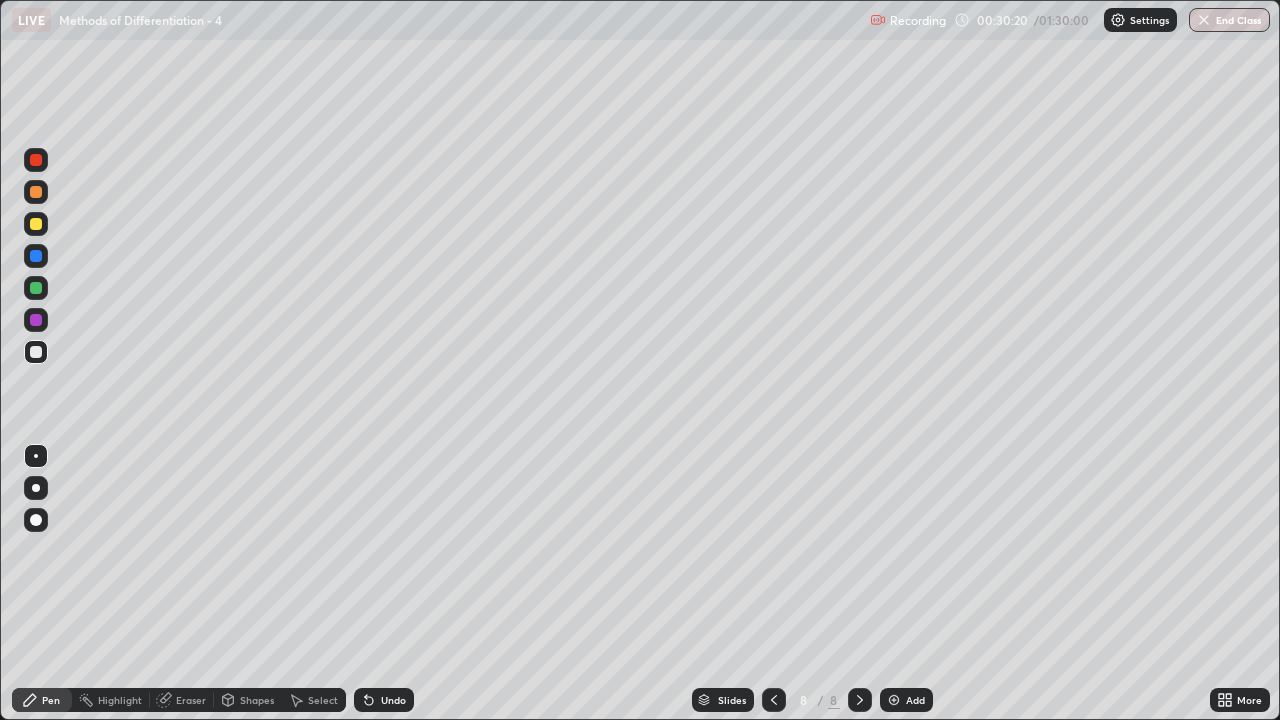 click on "Add" at bounding box center (915, 700) 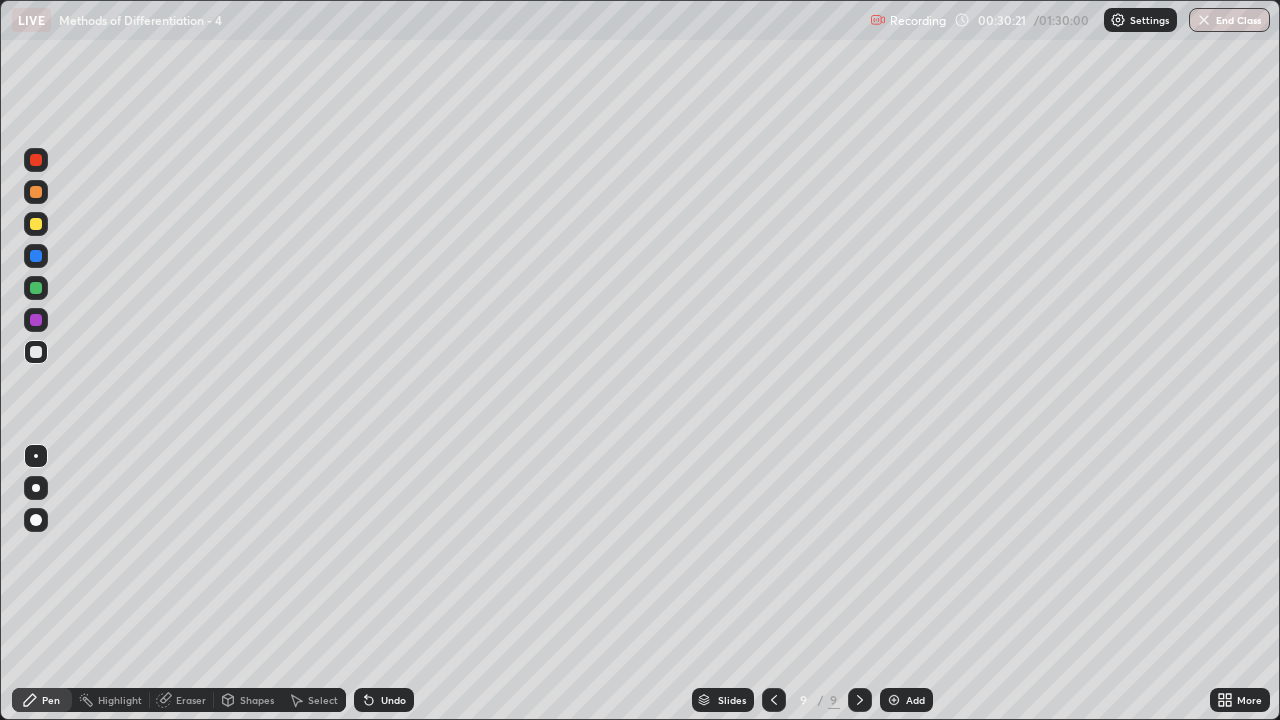 click at bounding box center (36, 224) 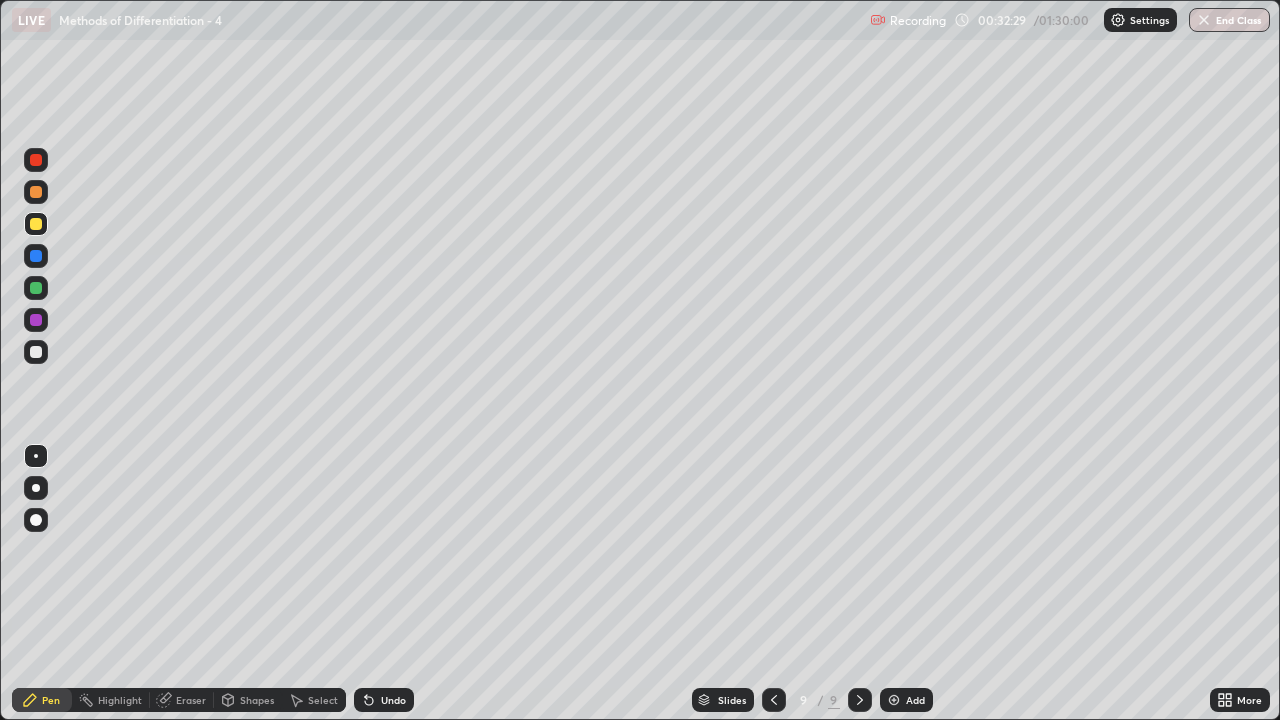 click 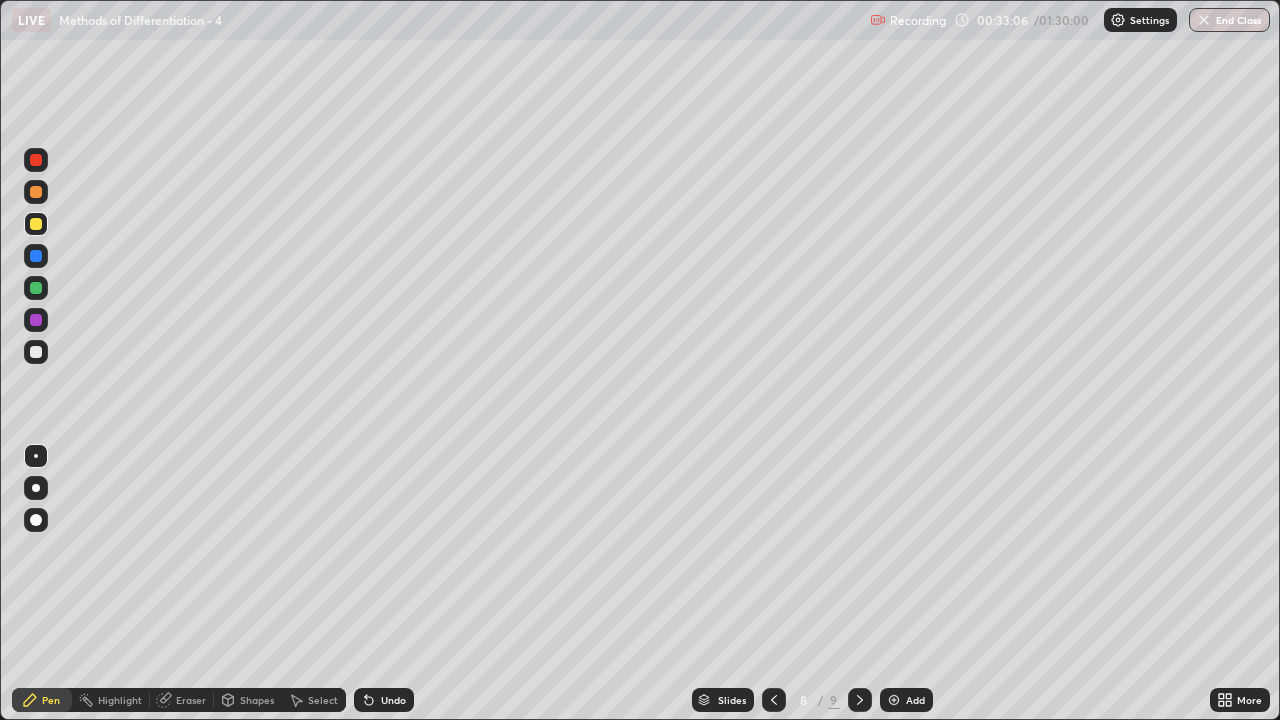 click 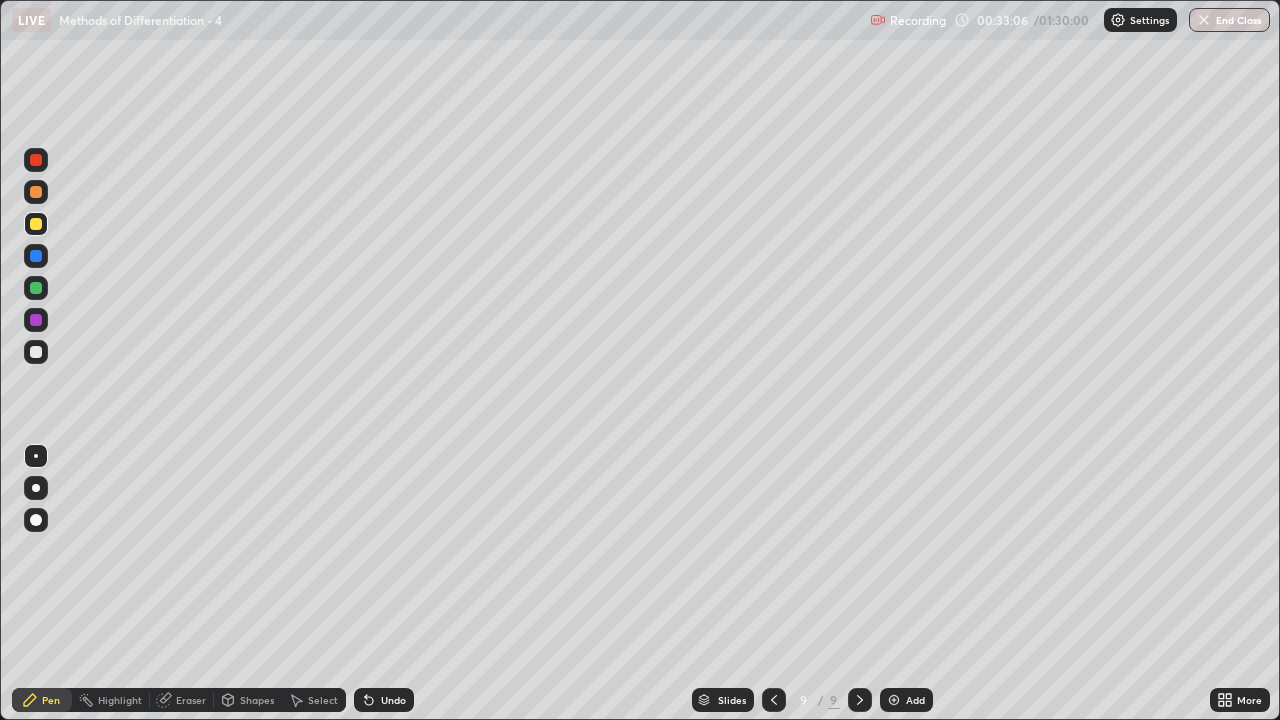 click 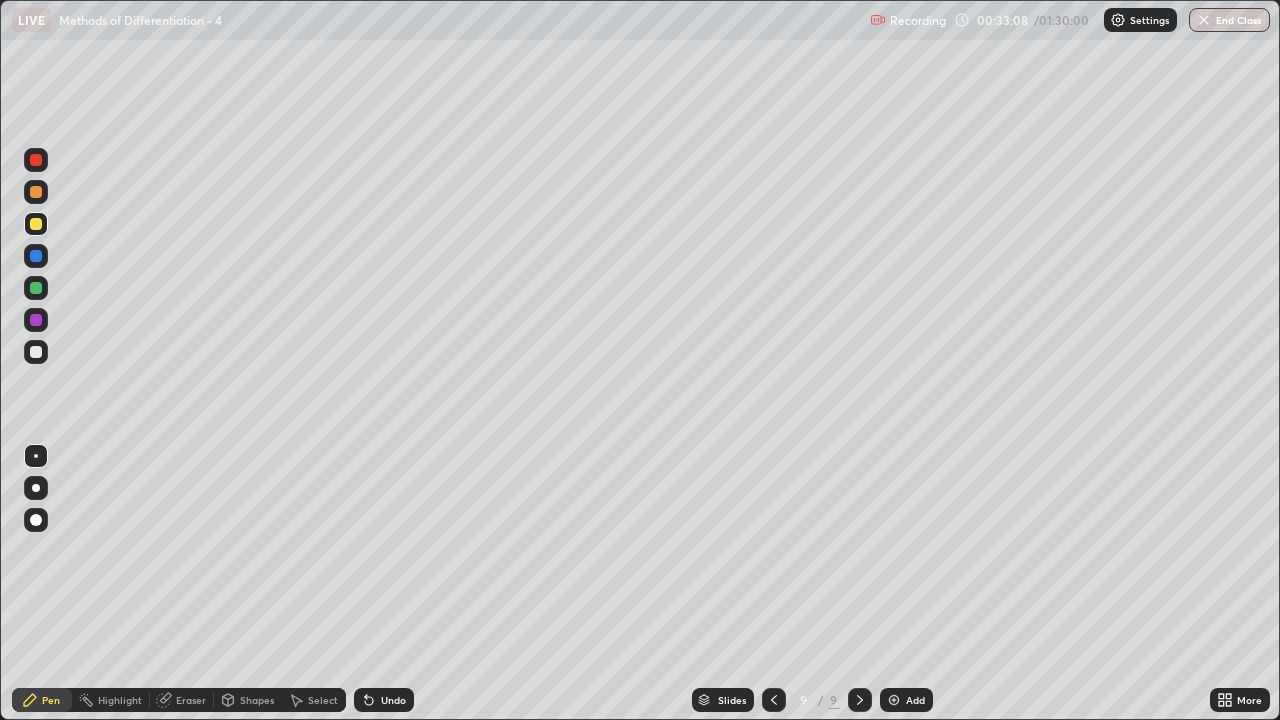 click at bounding box center (36, 352) 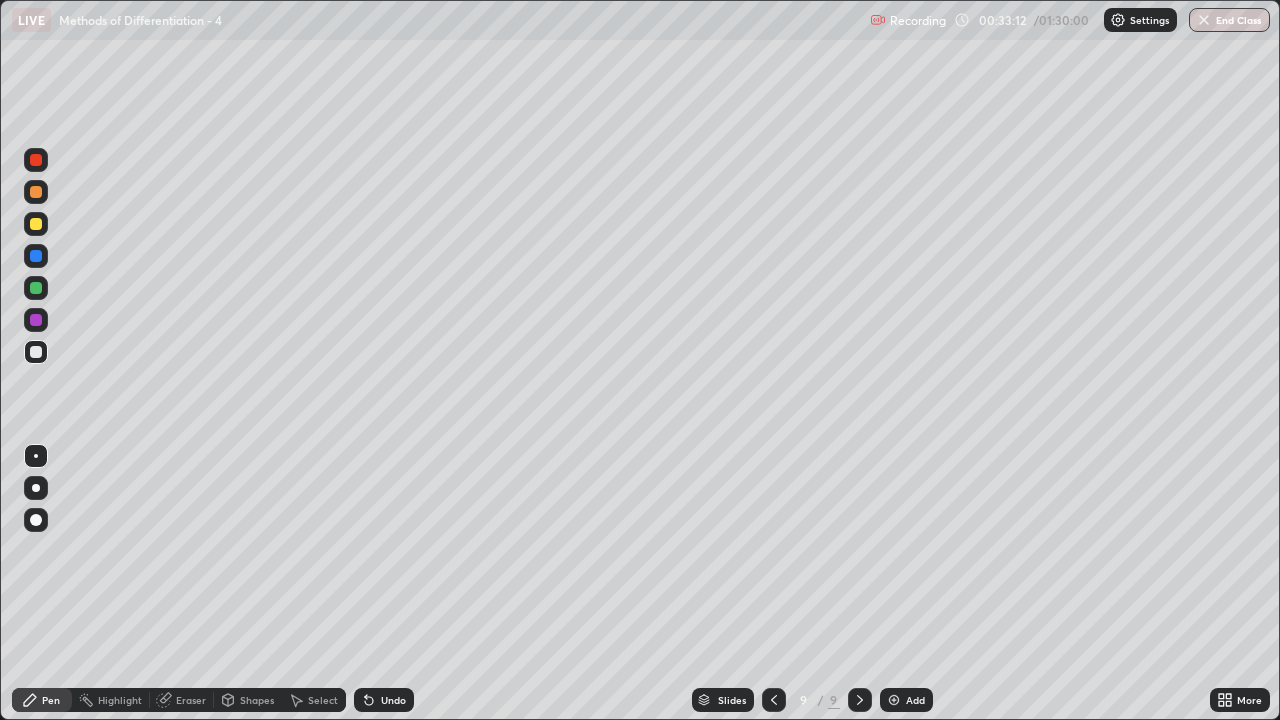 click on "9" at bounding box center [834, 700] 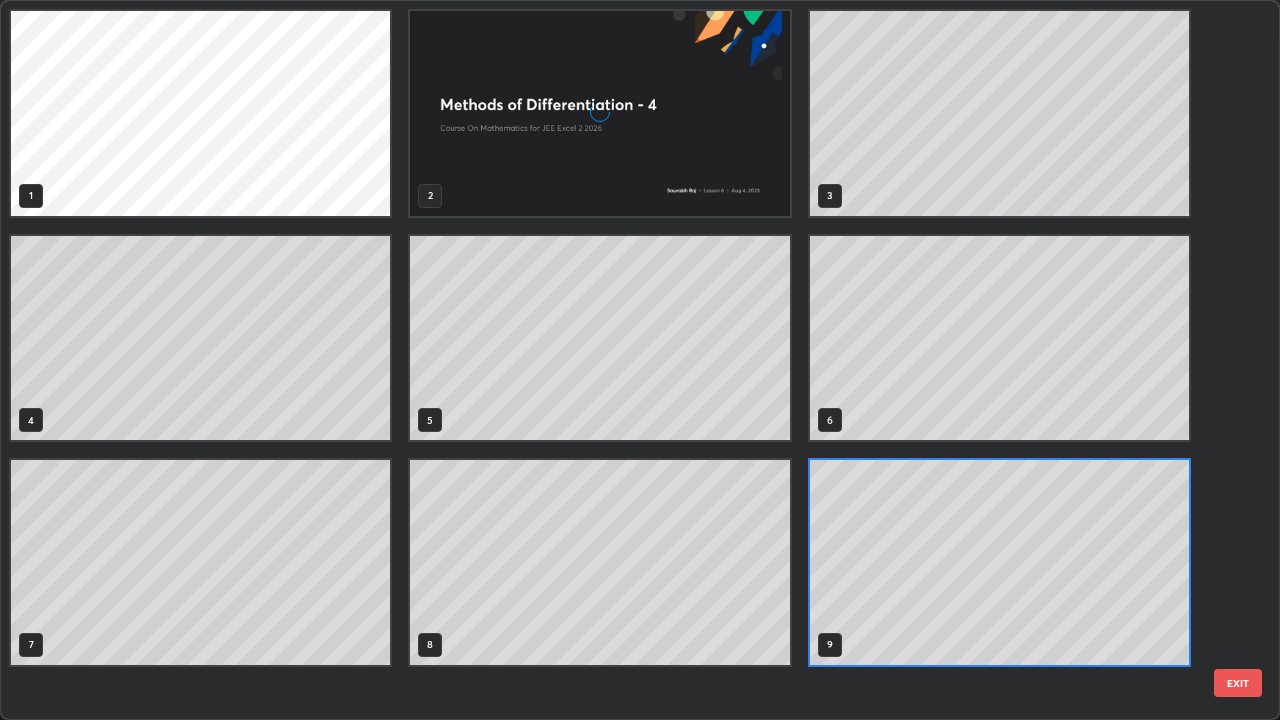 scroll, scrollTop: 7, scrollLeft: 11, axis: both 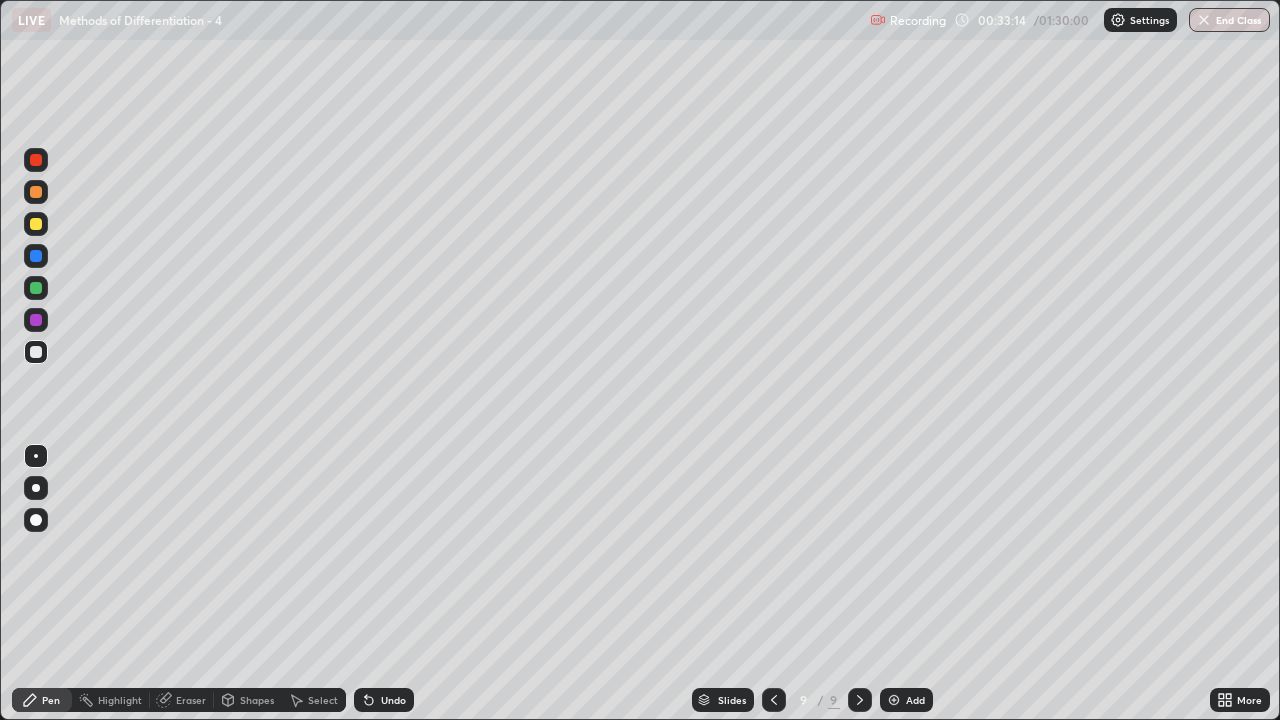 click on "Add" at bounding box center (906, 700) 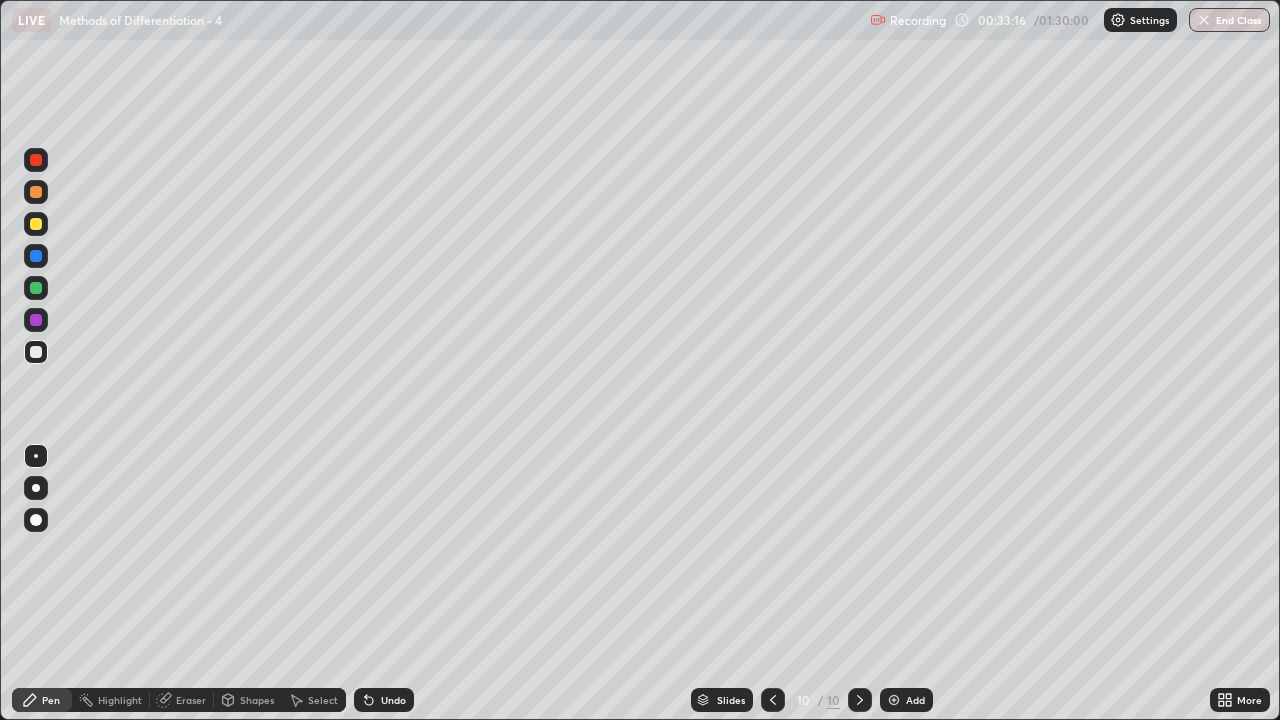 click at bounding box center (36, 224) 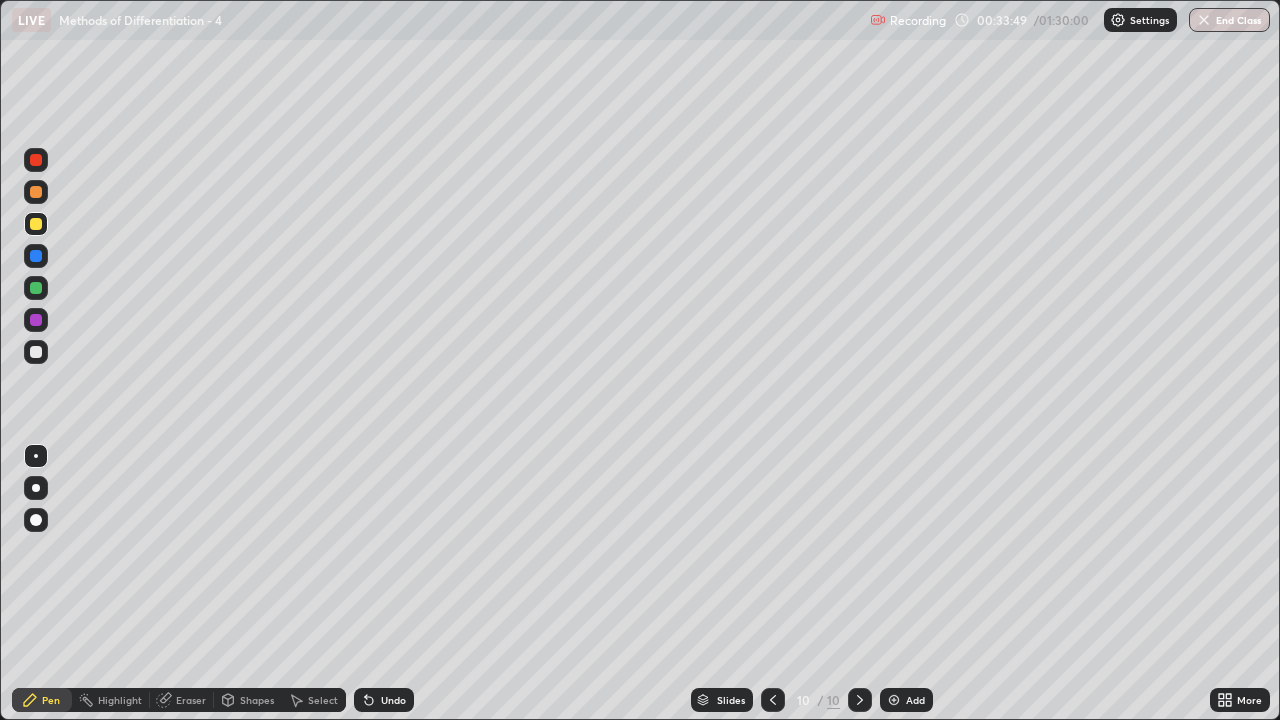 click at bounding box center [36, 352] 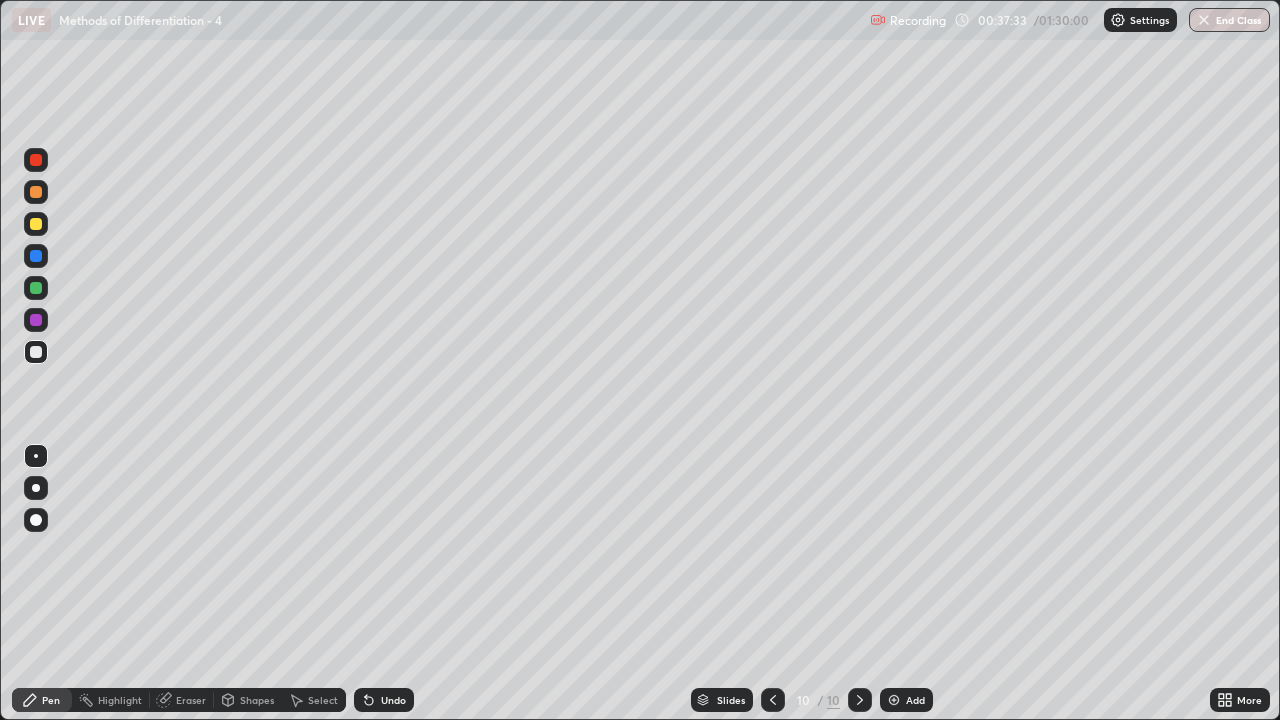 click on "Add" at bounding box center [906, 700] 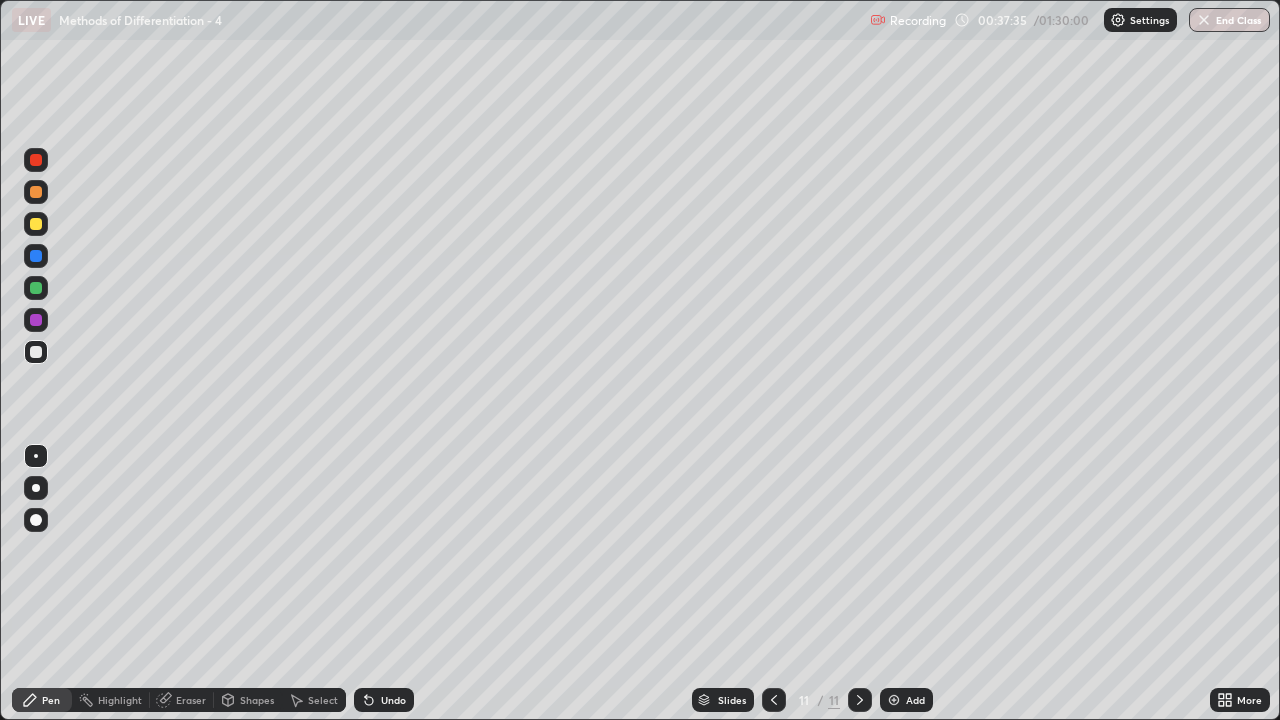 click at bounding box center [36, 224] 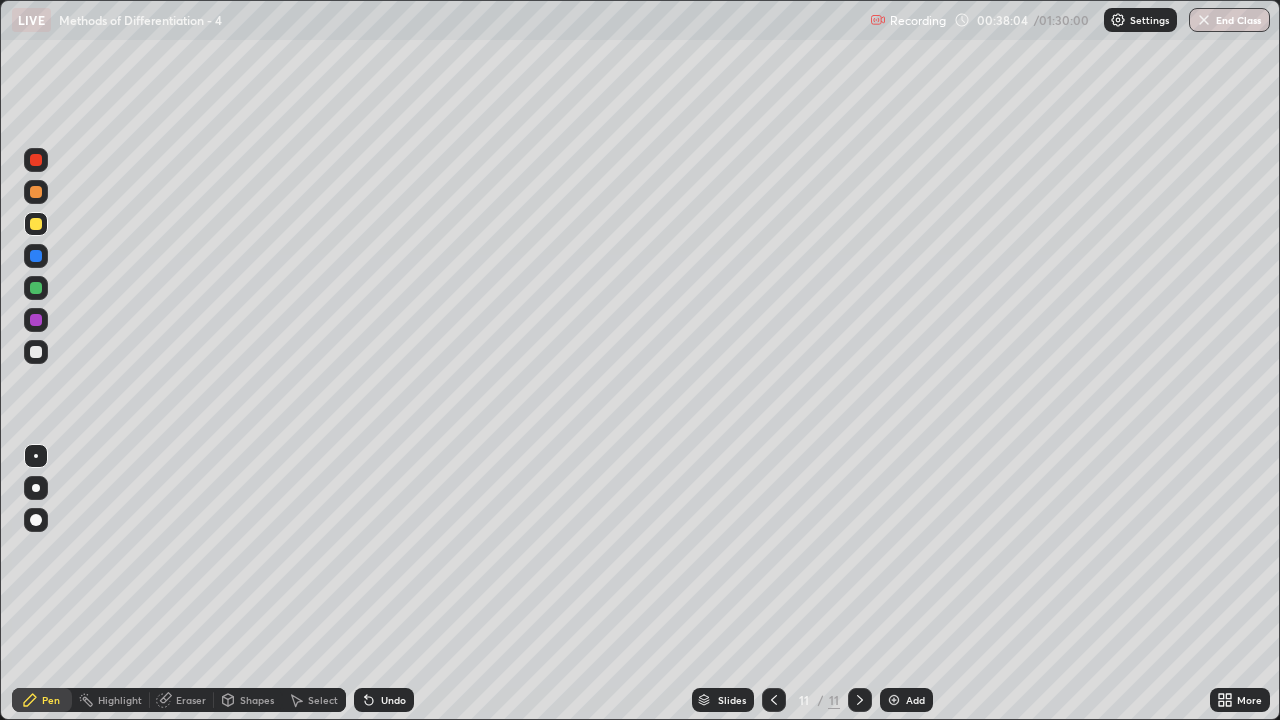 click on "Undo" at bounding box center [393, 700] 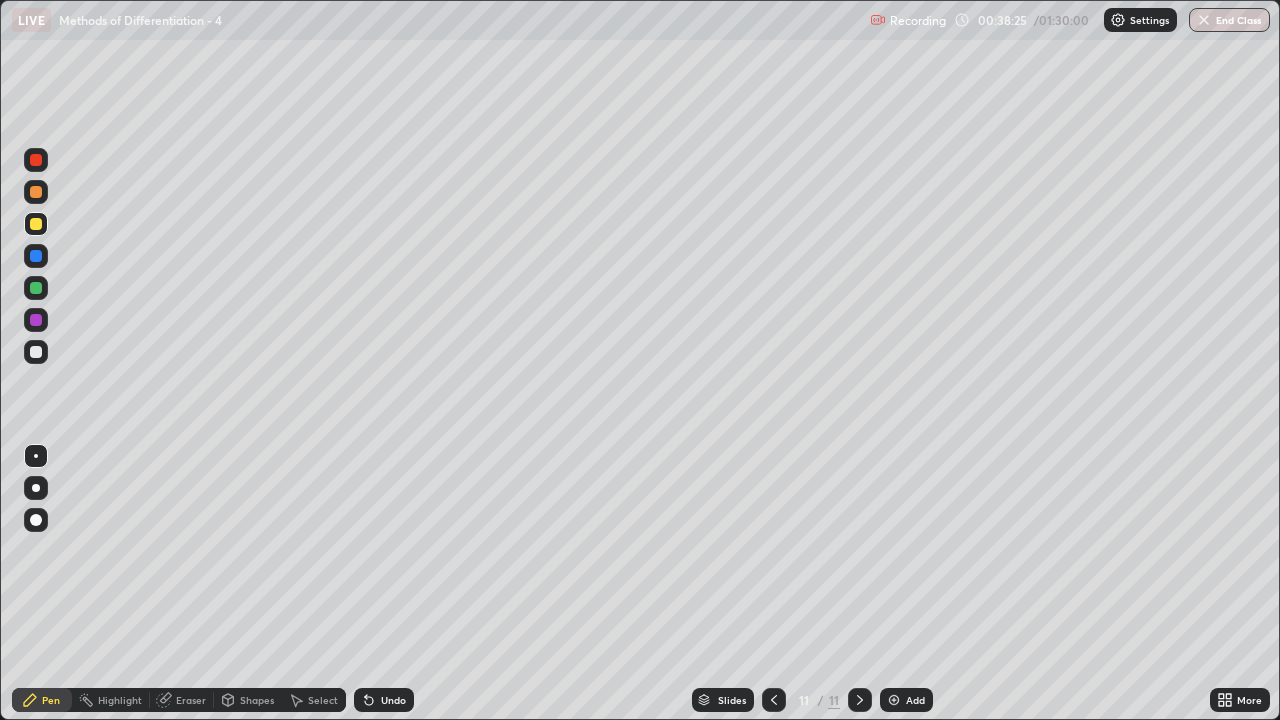 click 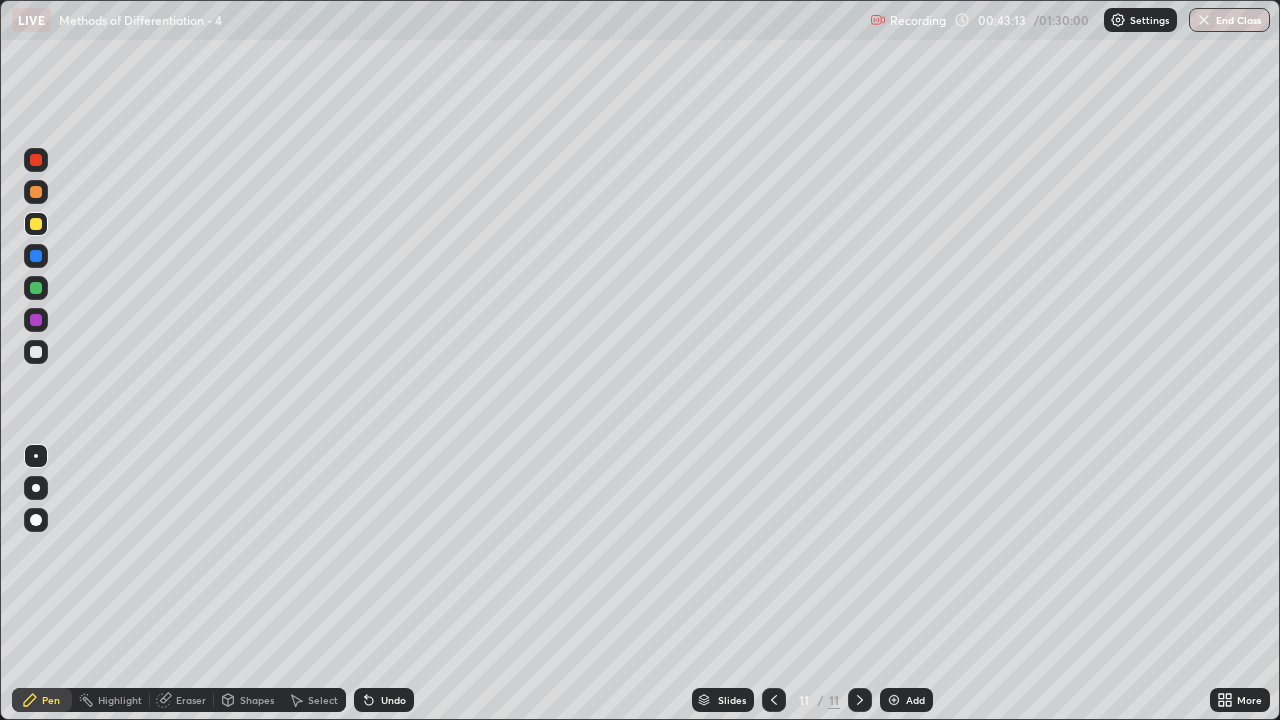 click at bounding box center [36, 352] 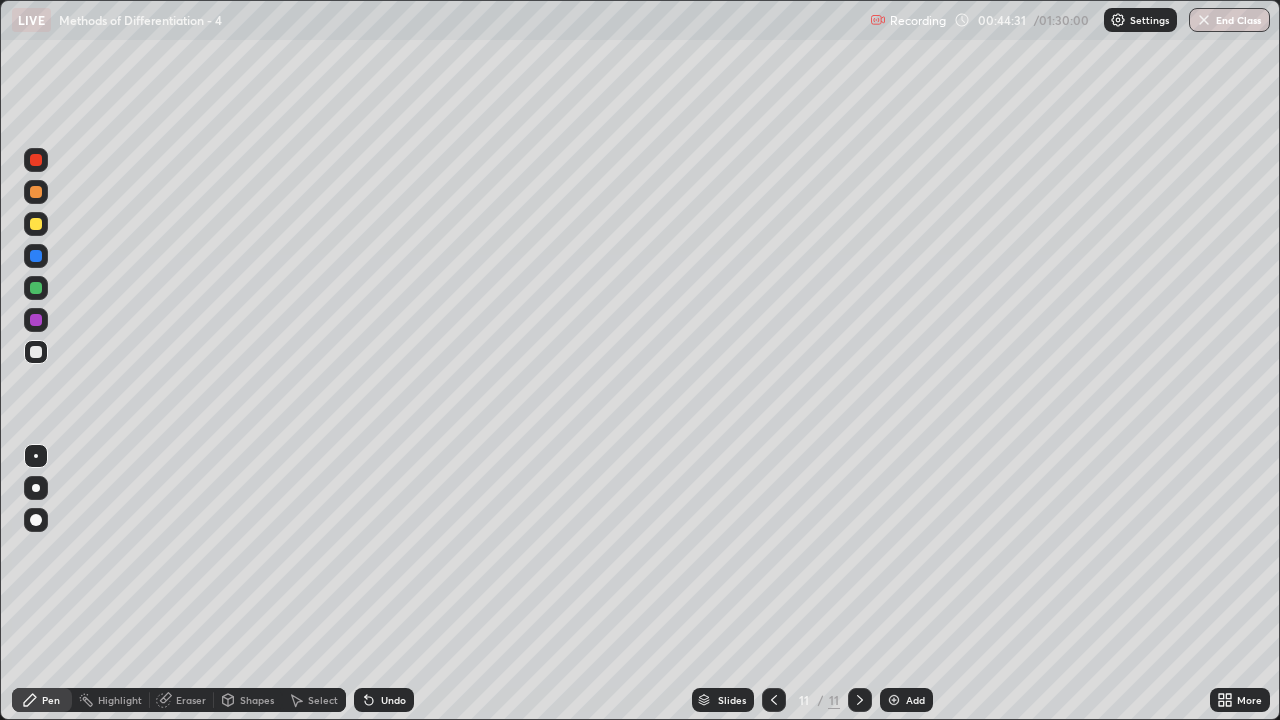 click on "Select" at bounding box center (323, 700) 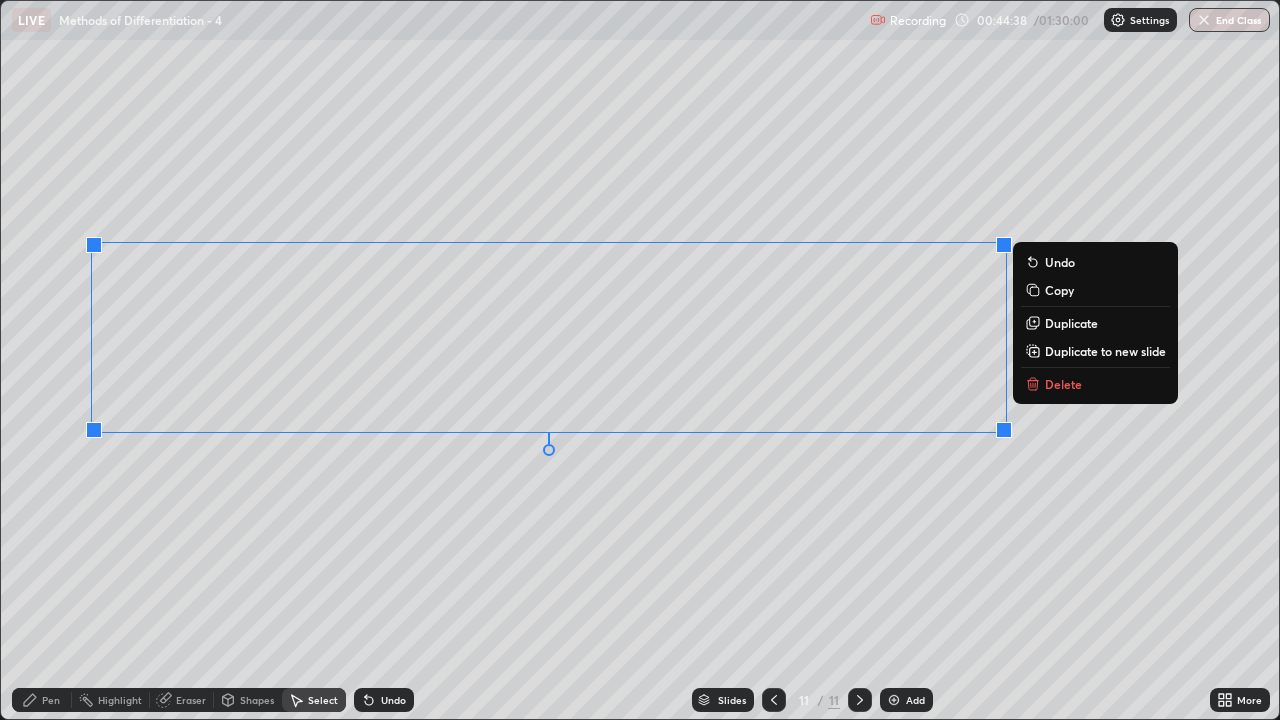 click on "0 ° Undo Copy Duplicate Duplicate to new slide Delete" at bounding box center [640, 360] 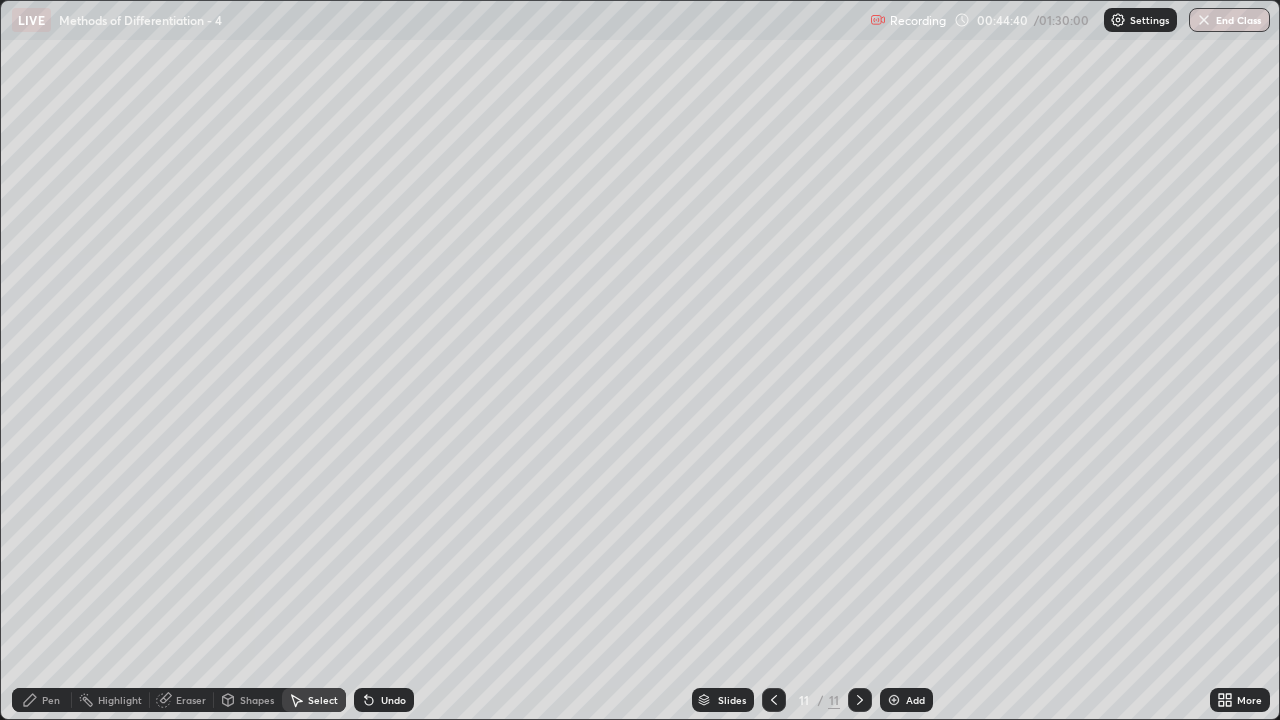 click on "Pen" at bounding box center [51, 700] 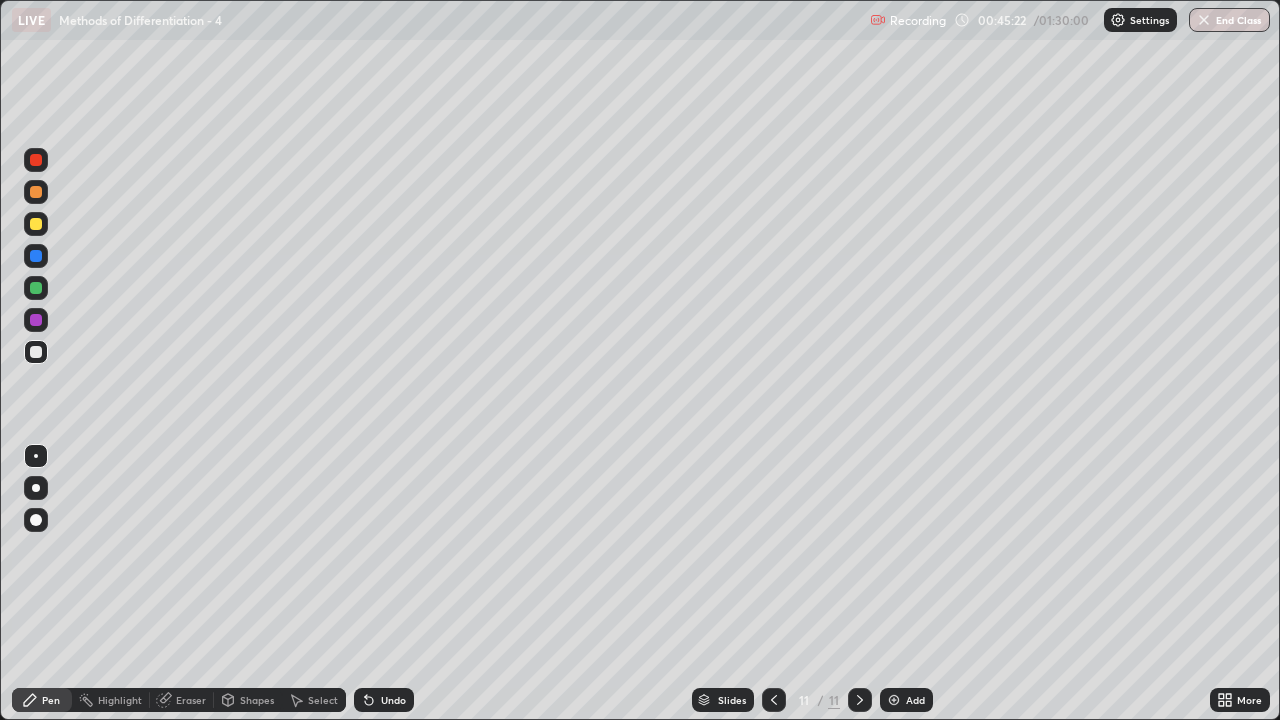 click on "Undo" at bounding box center (384, 700) 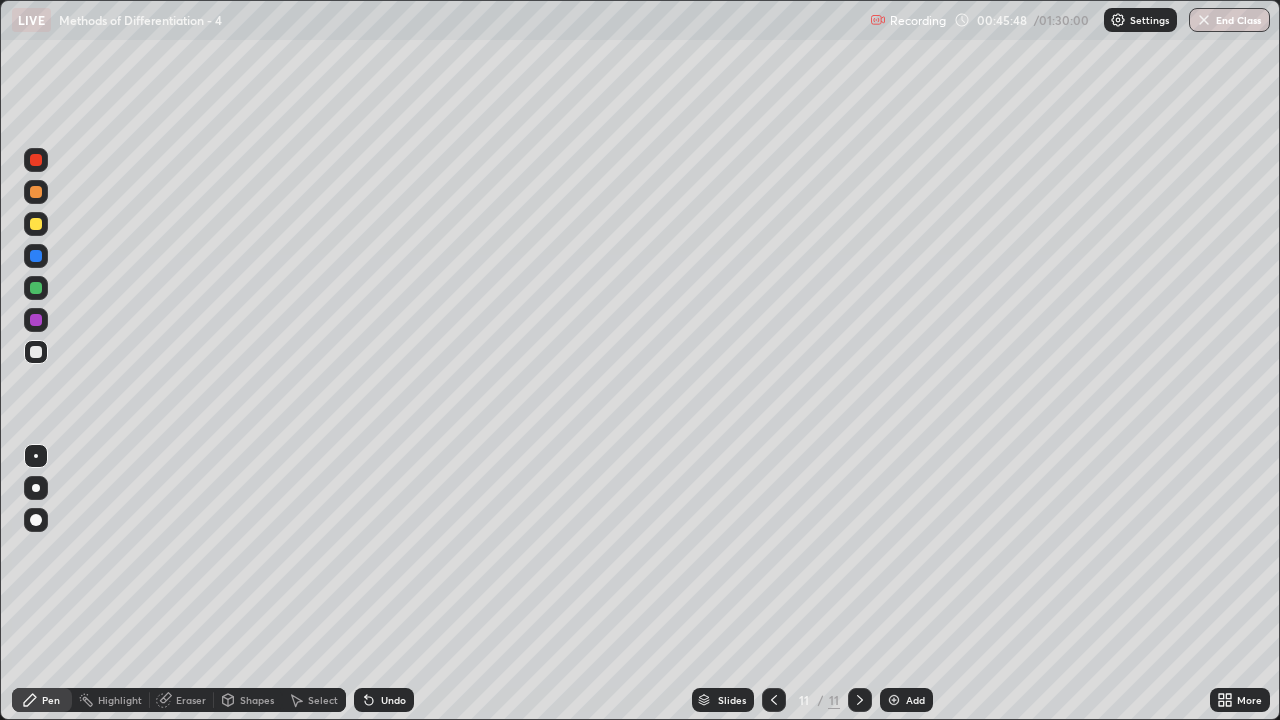 click on "Eraser" at bounding box center (191, 700) 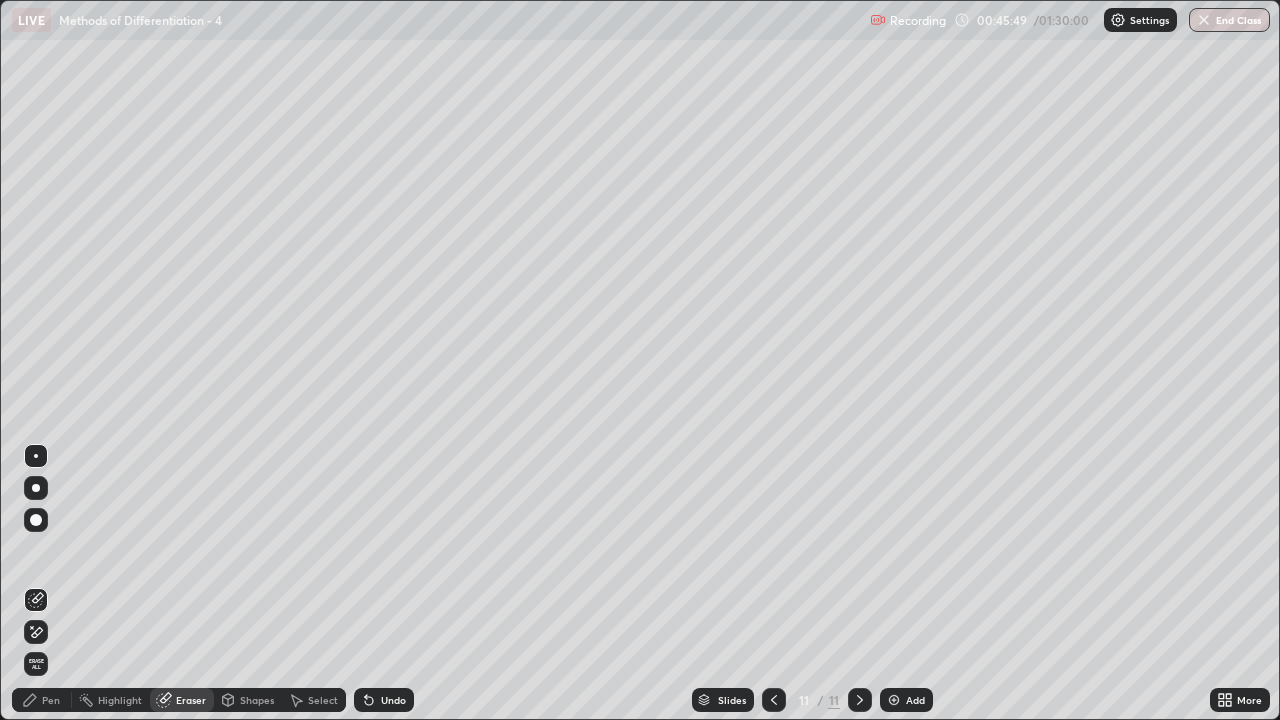 click on "Pen" at bounding box center (51, 700) 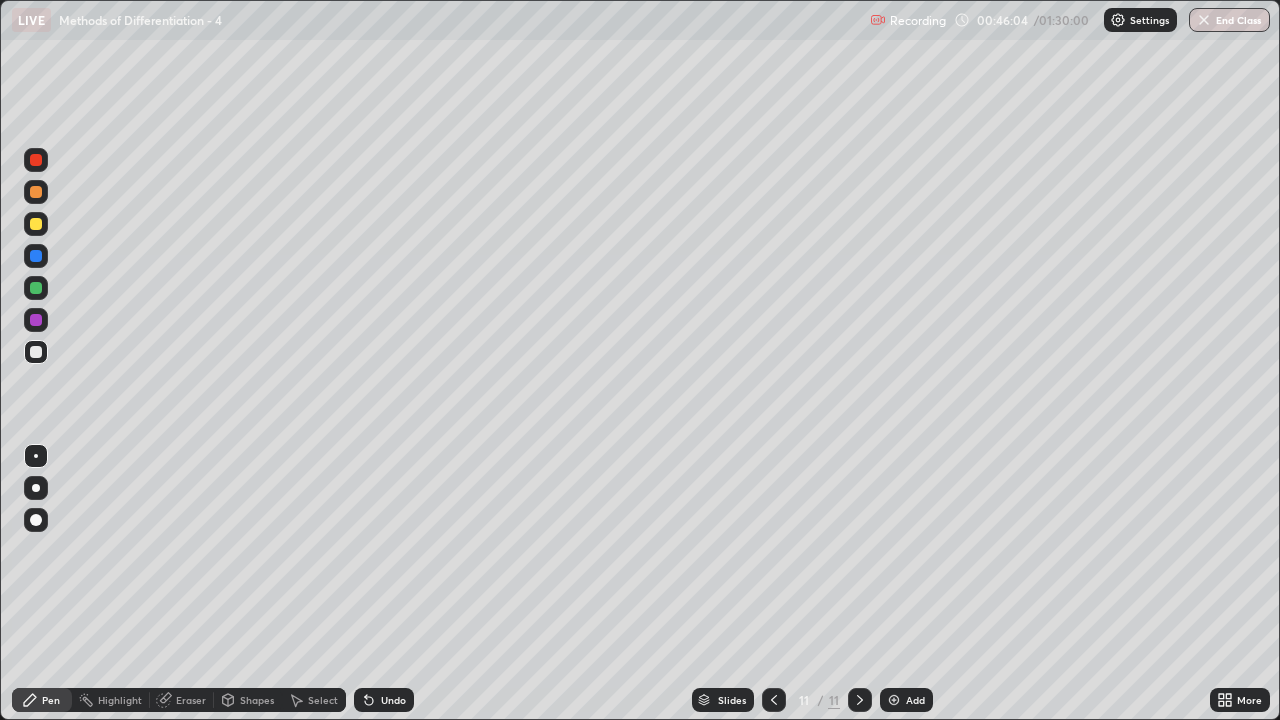 click 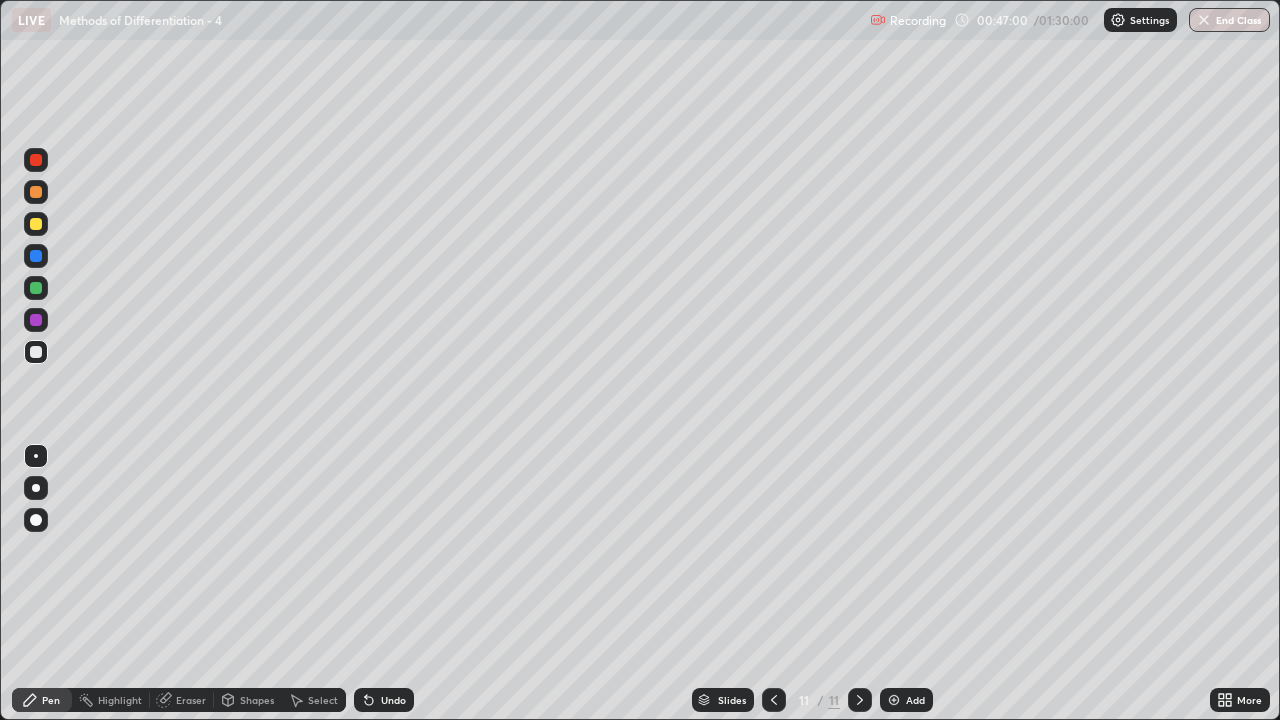 click at bounding box center (36, 288) 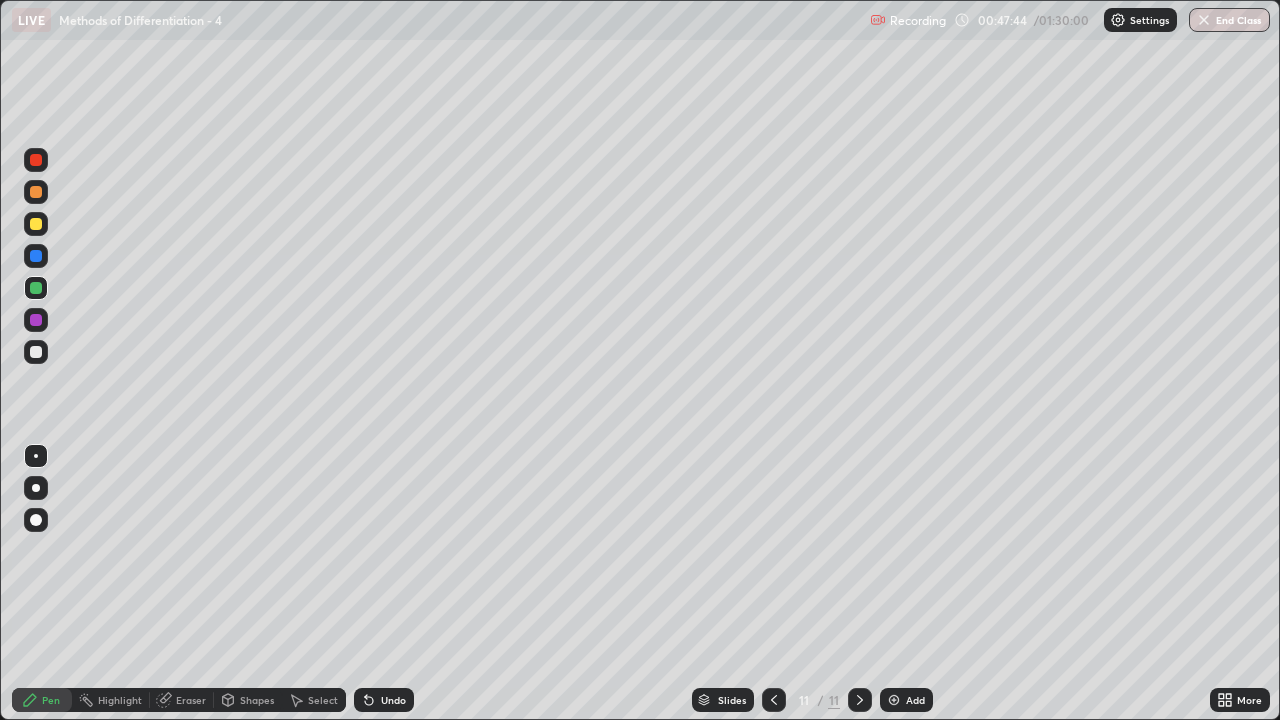 click on "Eraser" at bounding box center [191, 700] 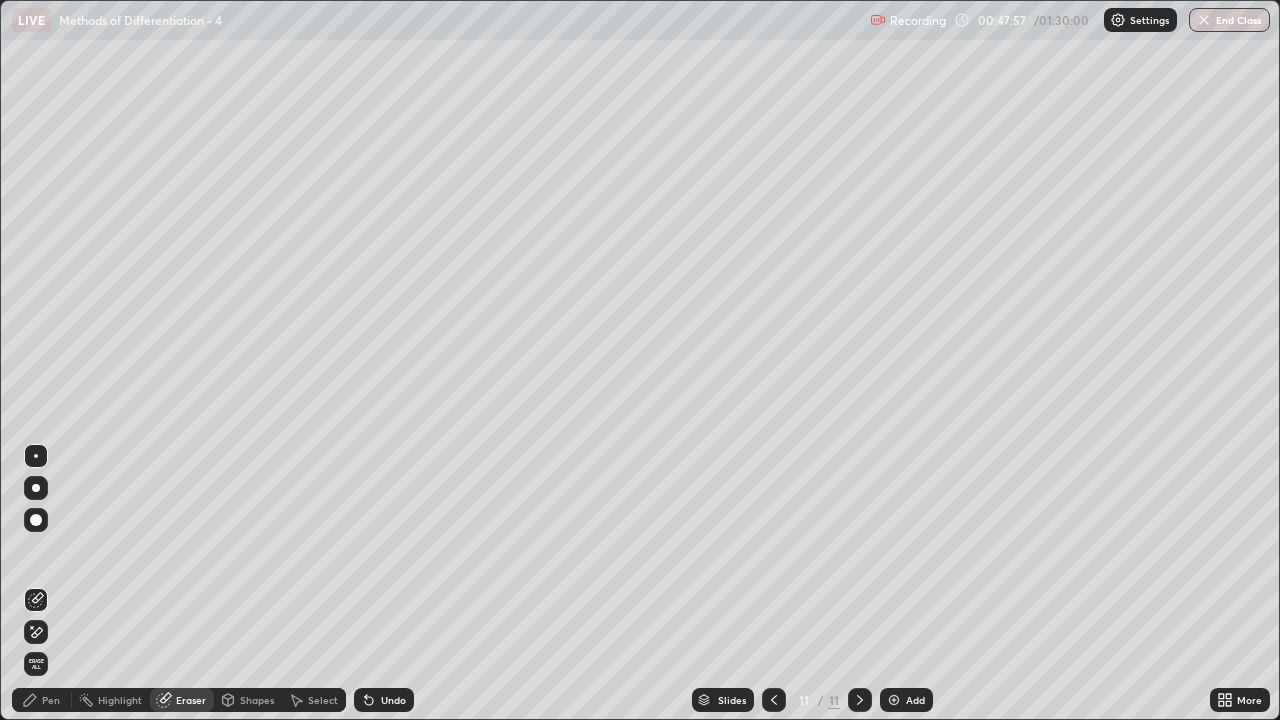 click on "Pen" at bounding box center (51, 700) 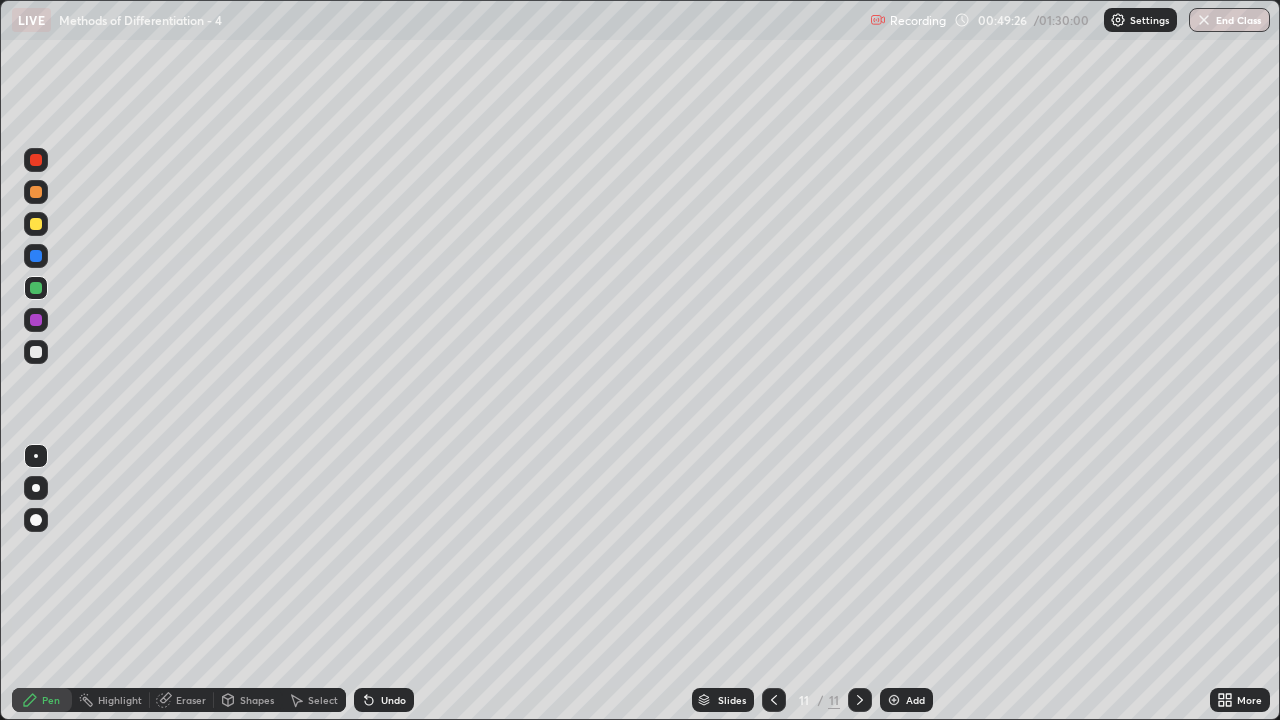 click at bounding box center [860, 700] 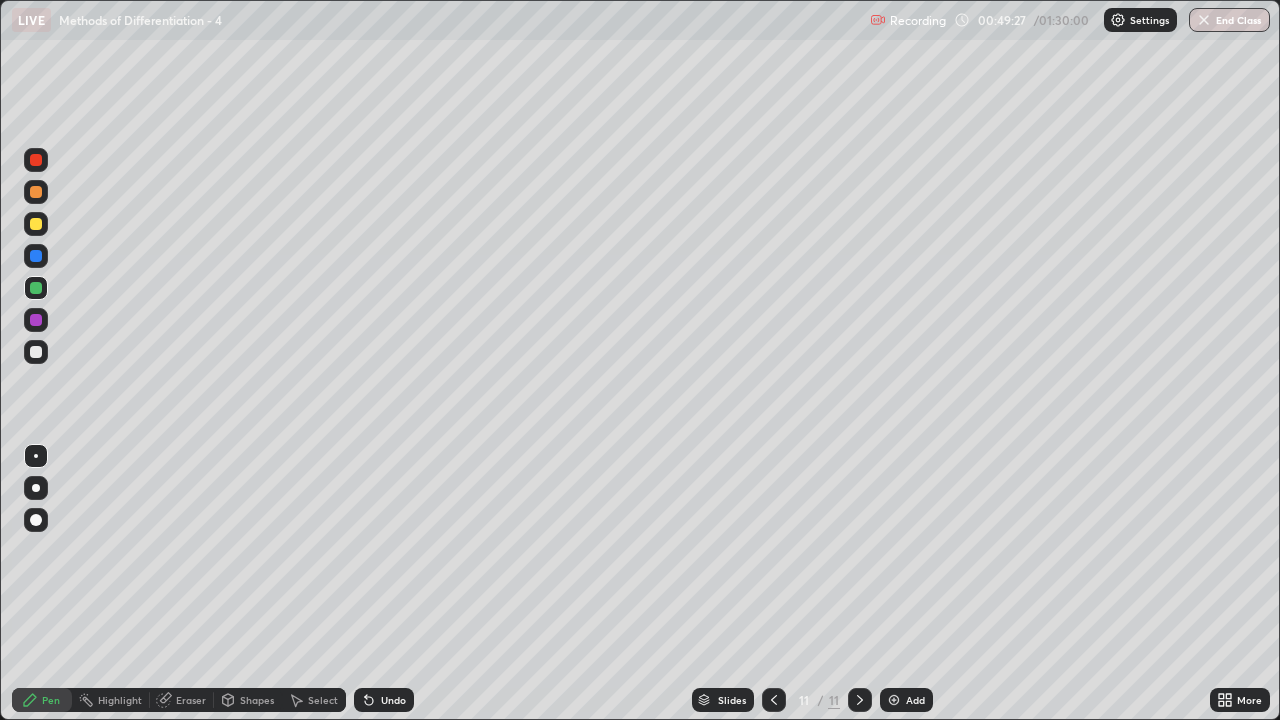 click on "Add" at bounding box center [915, 700] 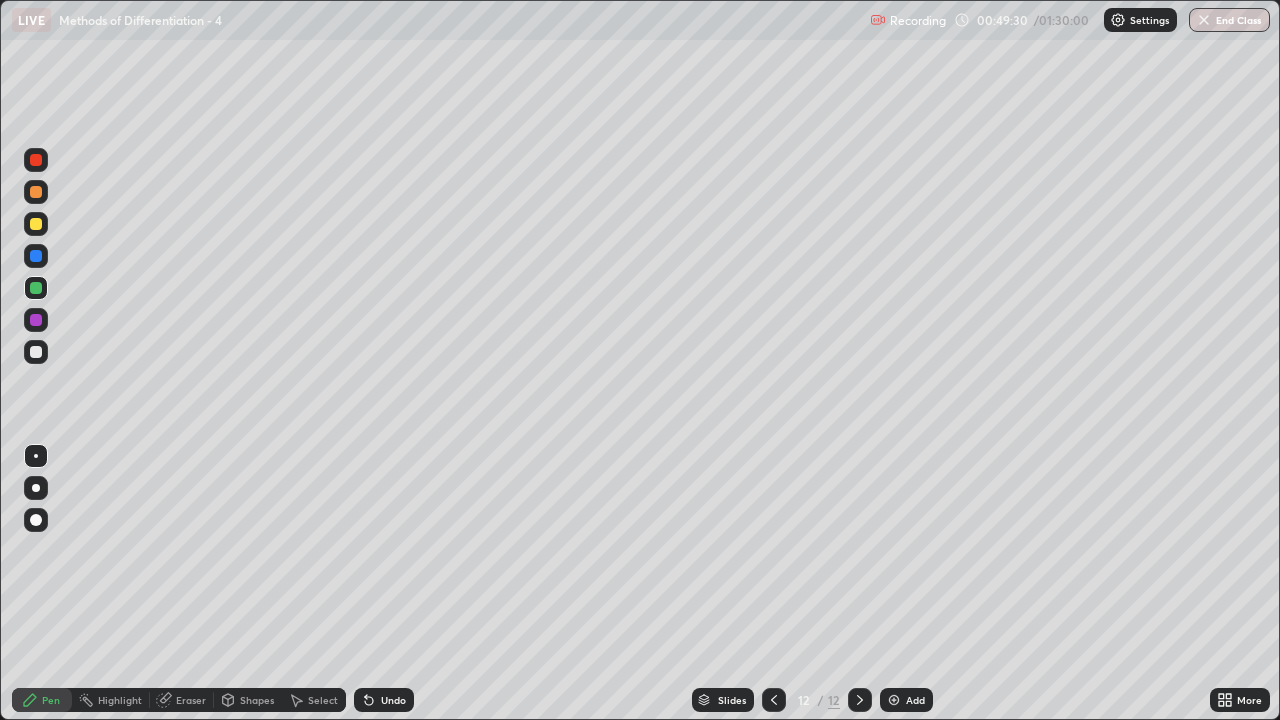 click at bounding box center [36, 288] 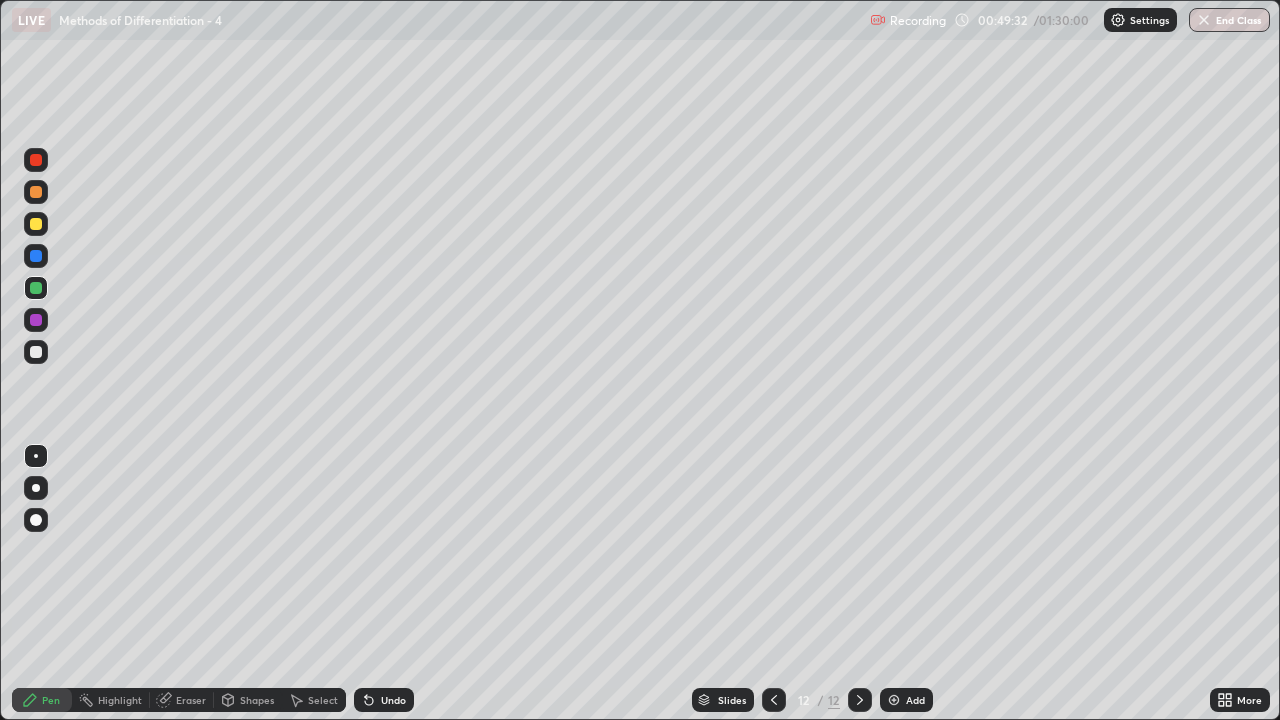 click on "Undo" at bounding box center (393, 700) 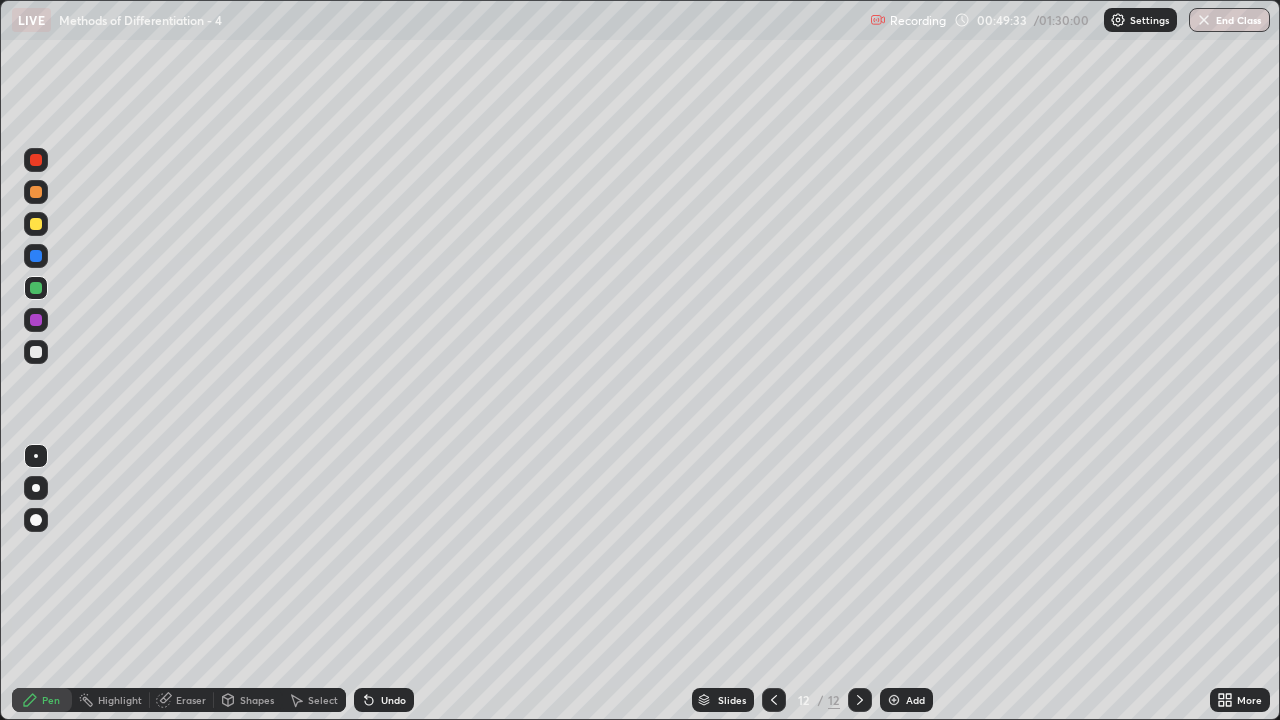click on "Undo" at bounding box center [393, 700] 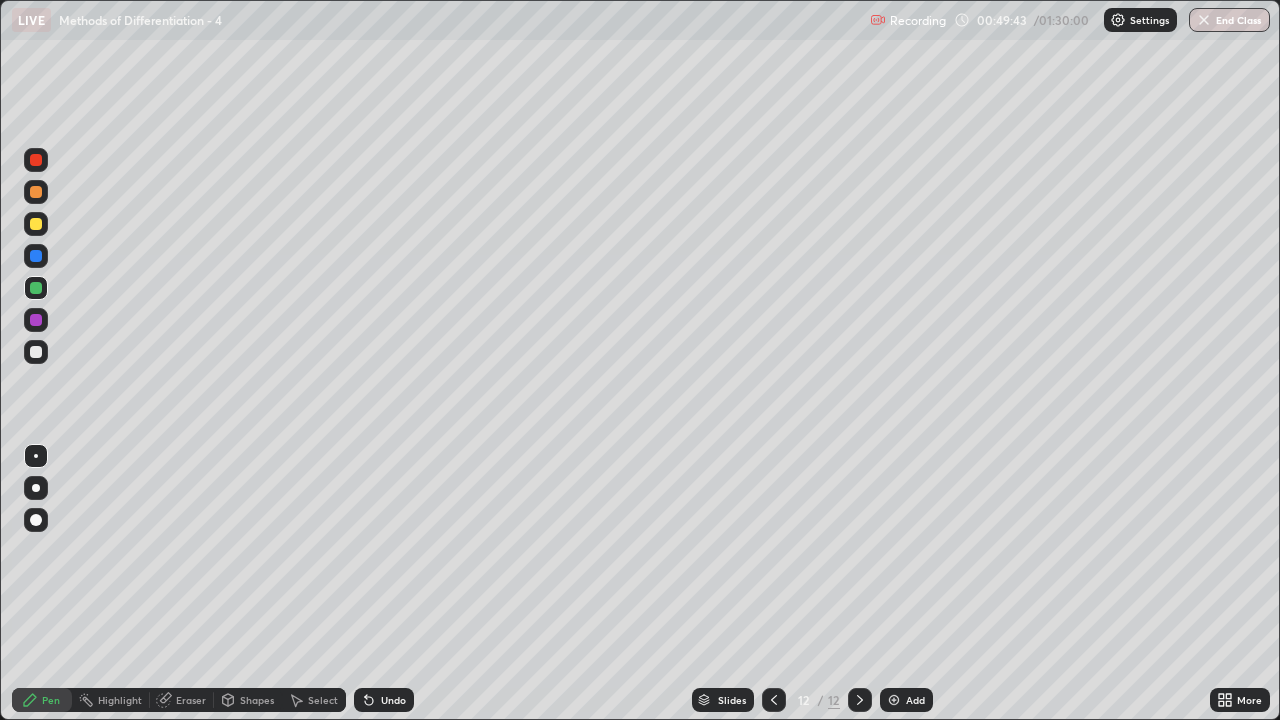 click on "Undo" at bounding box center (393, 700) 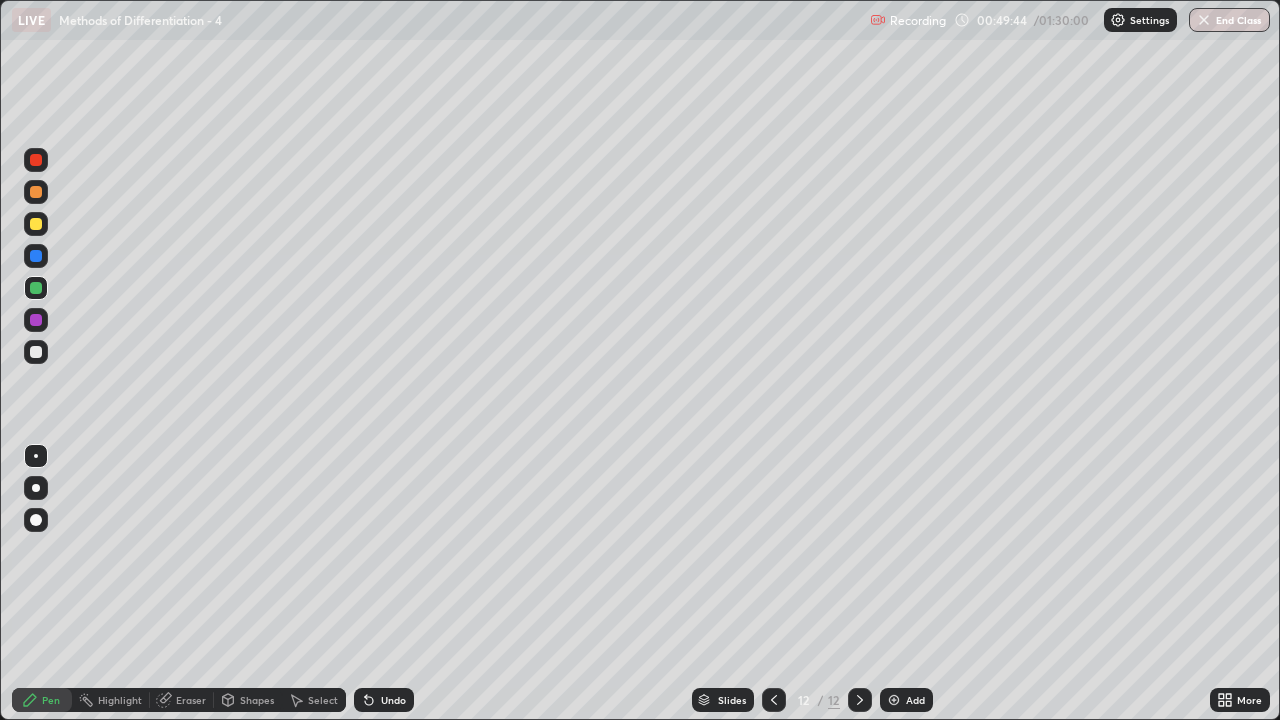 click on "Undo" at bounding box center (393, 700) 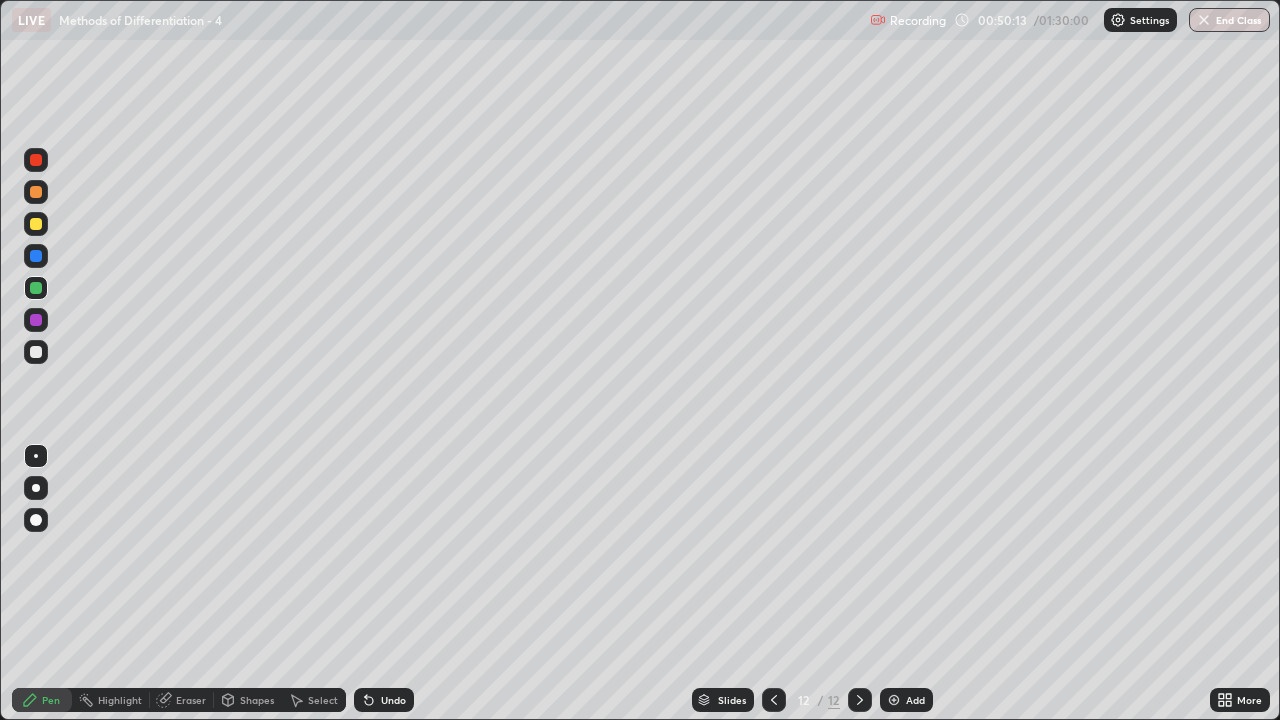 click at bounding box center [894, 700] 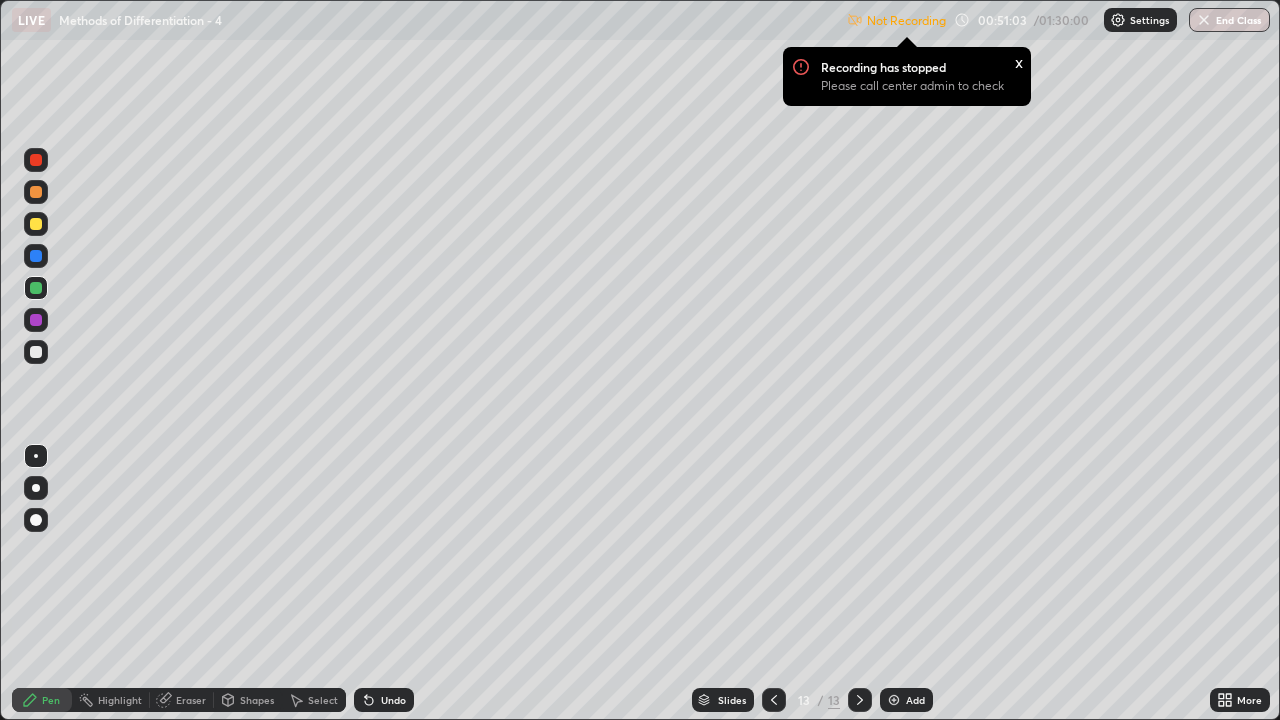 click on "Select" at bounding box center (323, 700) 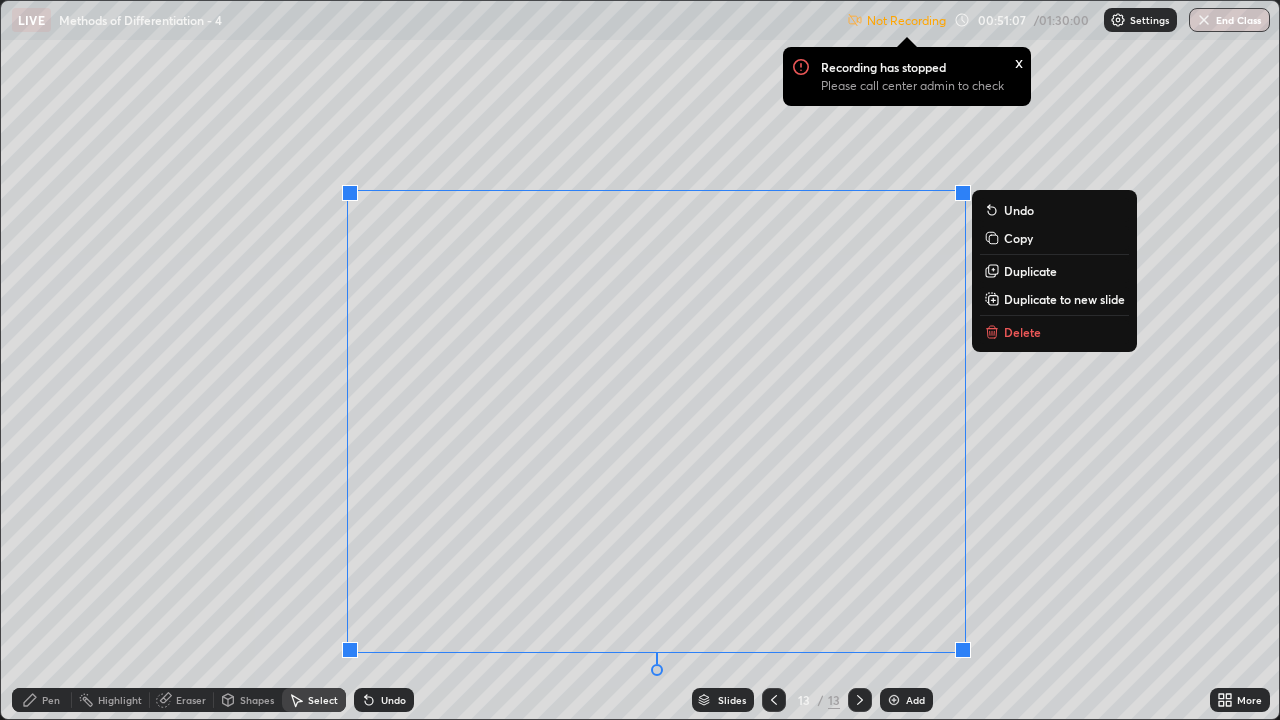 click 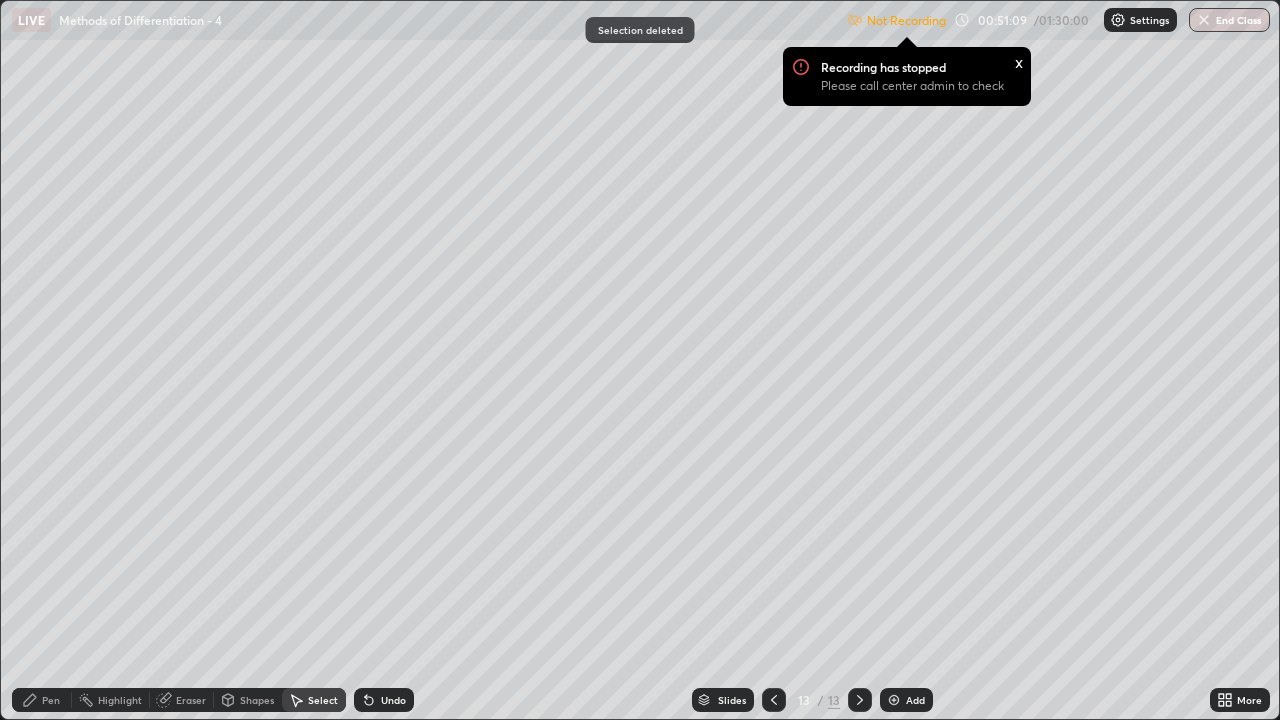 click on "More" at bounding box center (1240, 700) 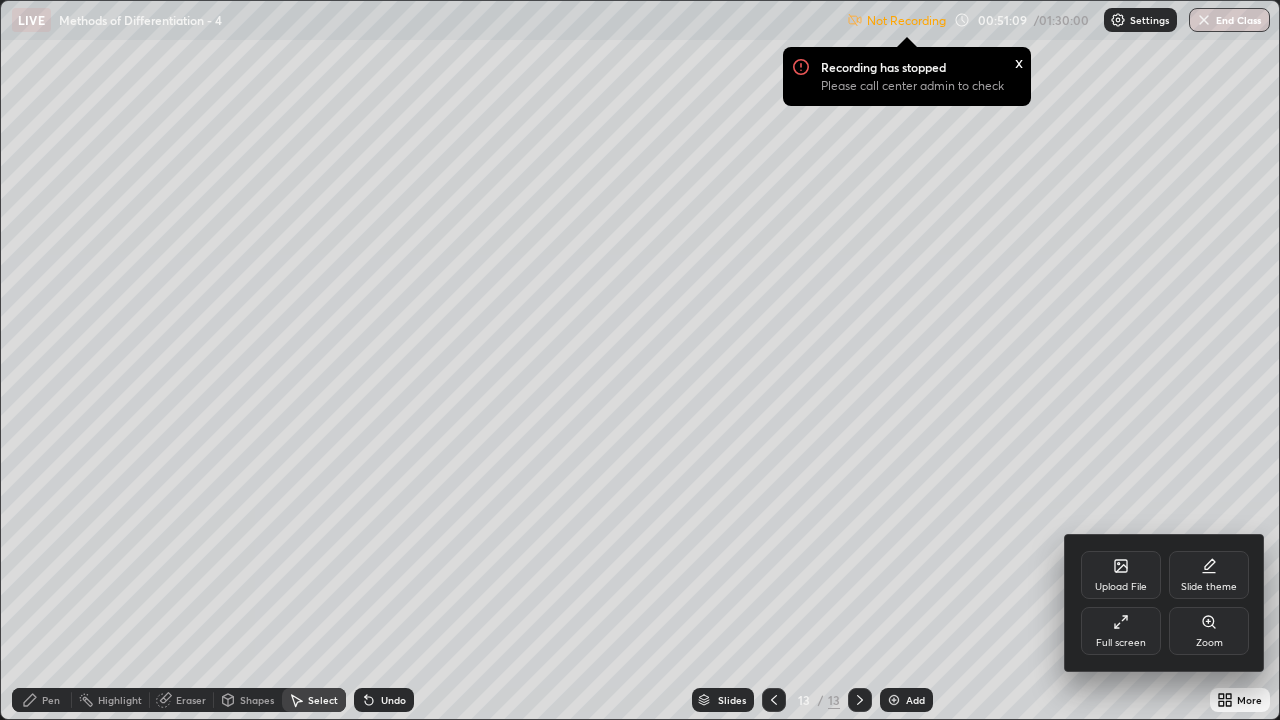 click on "Full screen" at bounding box center (1121, 631) 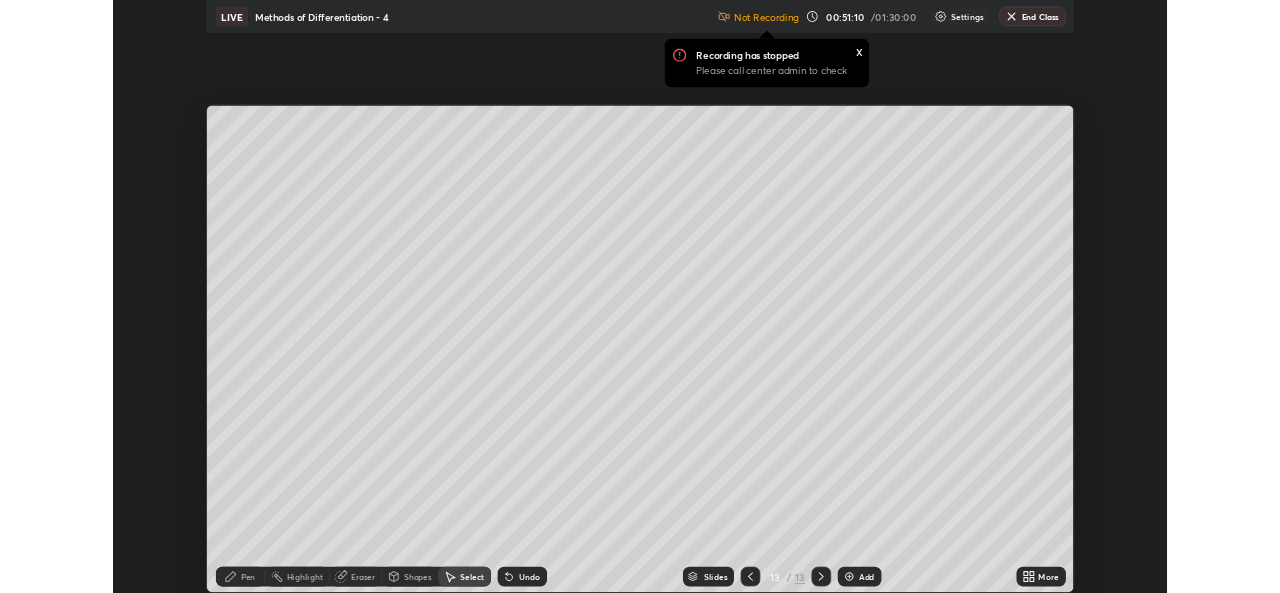 scroll, scrollTop: 593, scrollLeft: 1280, axis: both 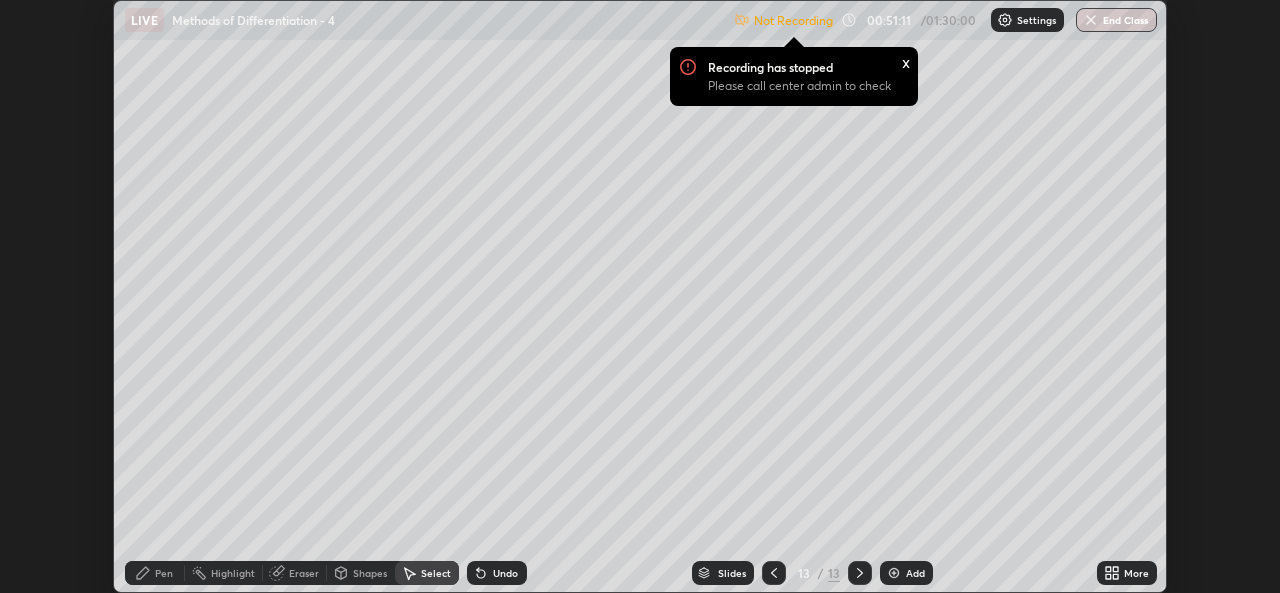 click on "Settings" at bounding box center (1027, 20) 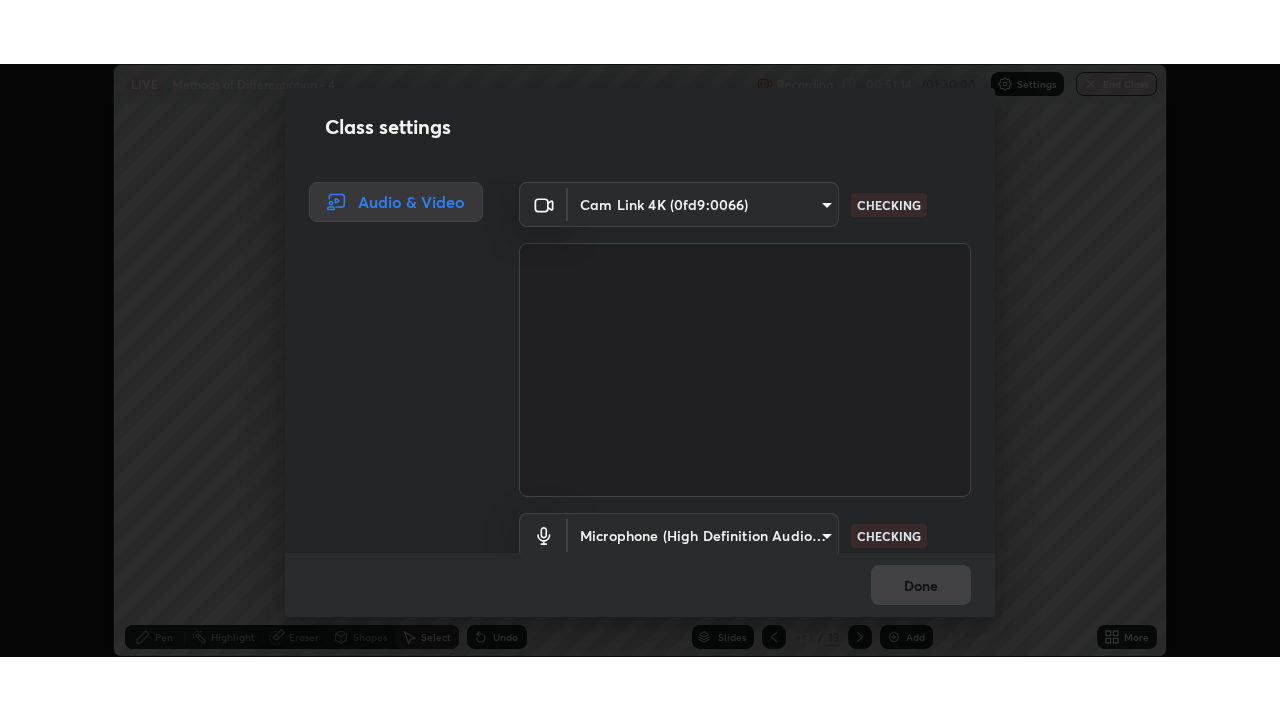 scroll, scrollTop: 83, scrollLeft: 0, axis: vertical 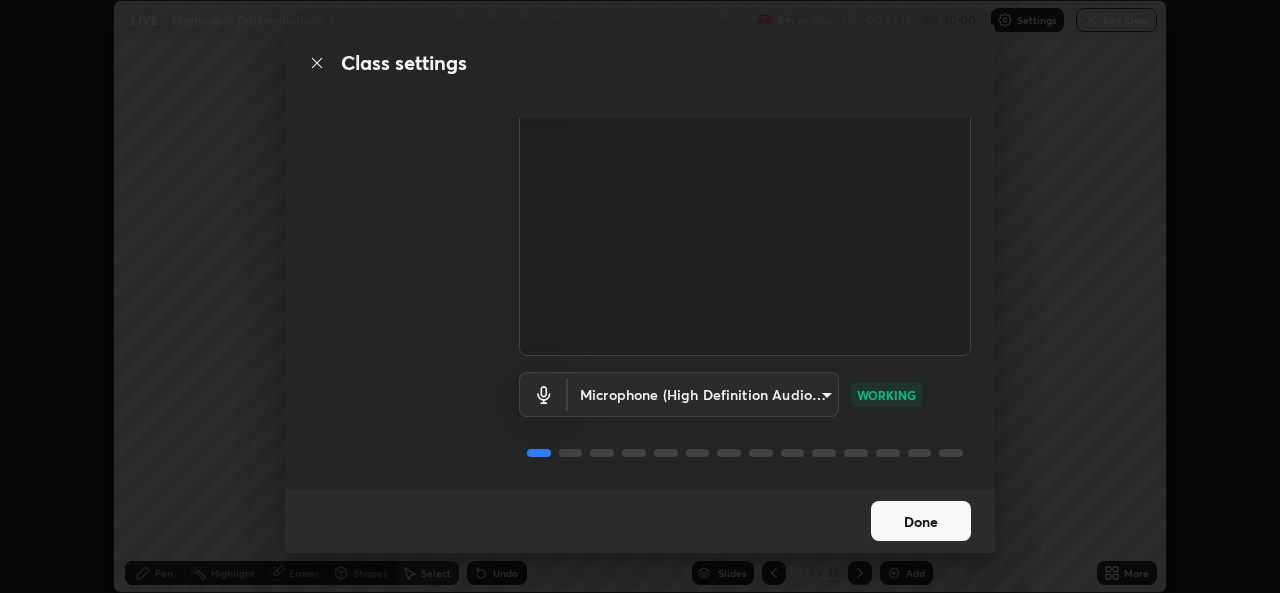 click on "Done" at bounding box center [921, 521] 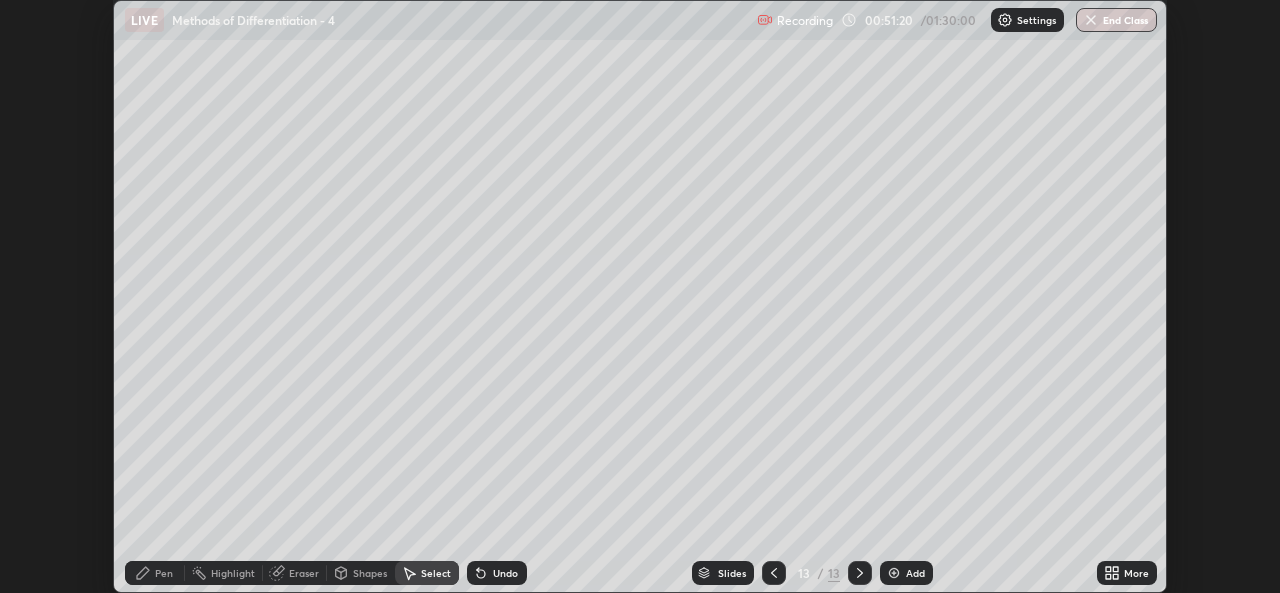 click 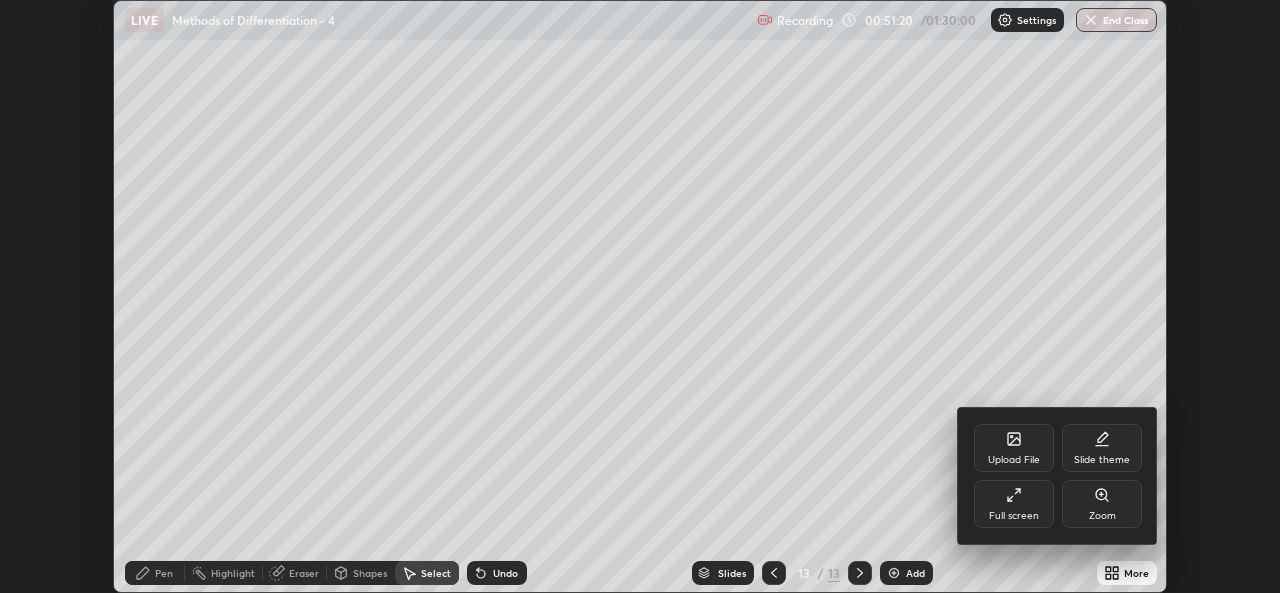 click on "Full screen" at bounding box center (1014, 516) 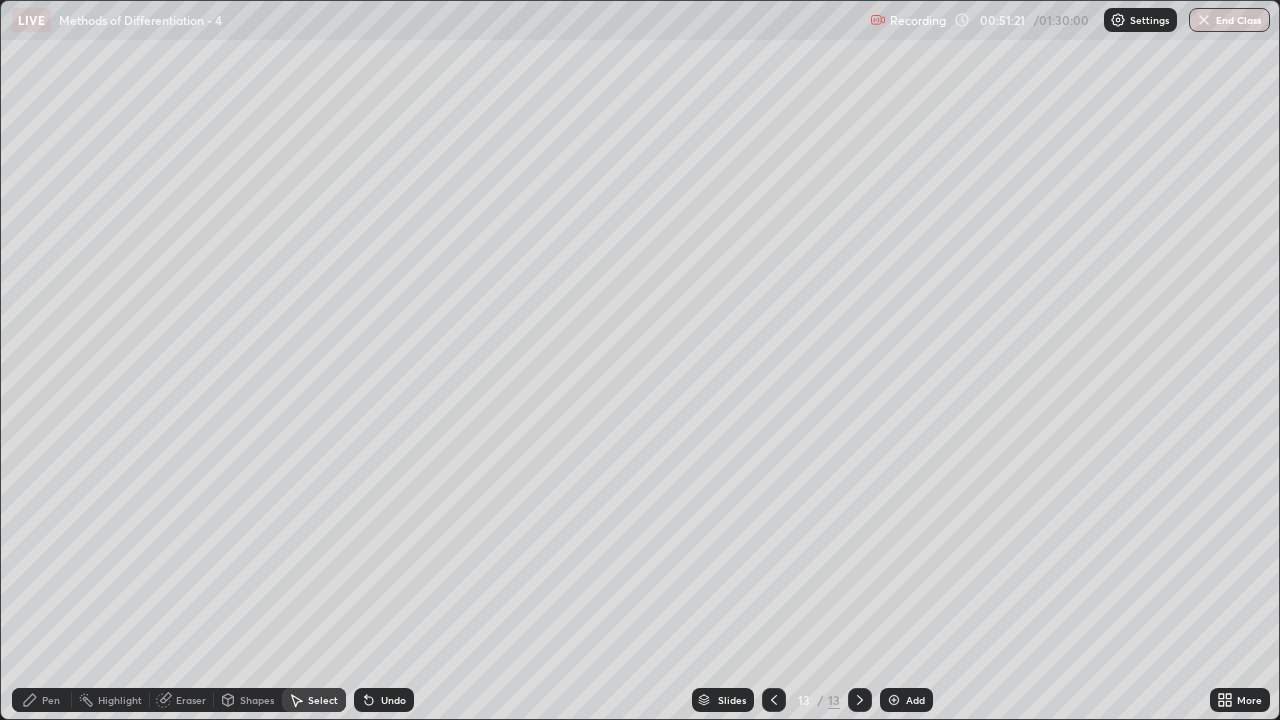 scroll, scrollTop: 99280, scrollLeft: 98720, axis: both 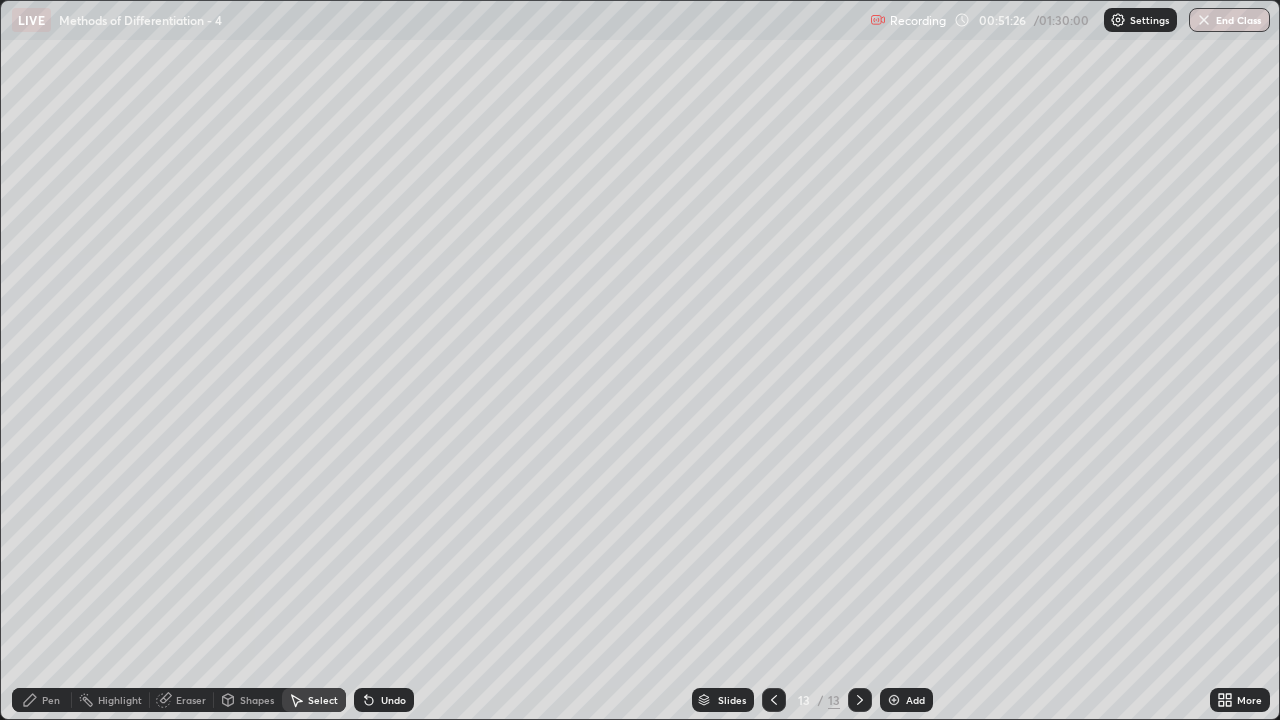 click 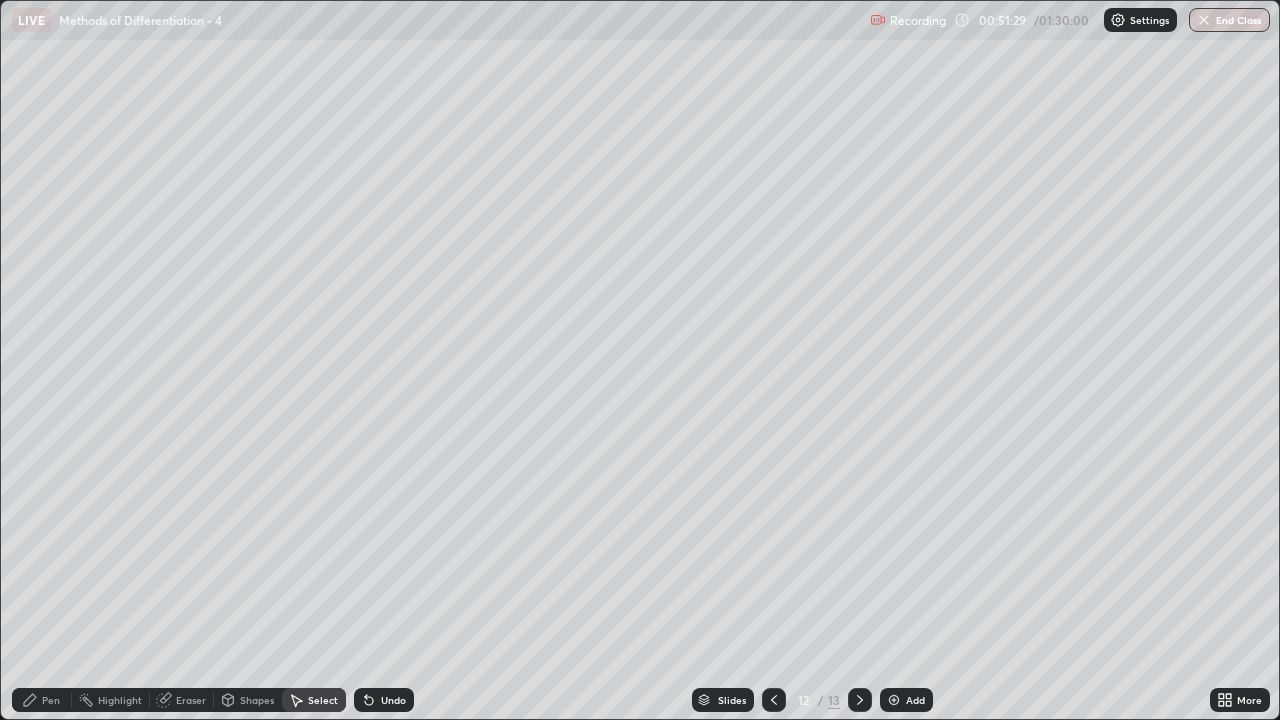 click on "Eraser" at bounding box center [191, 700] 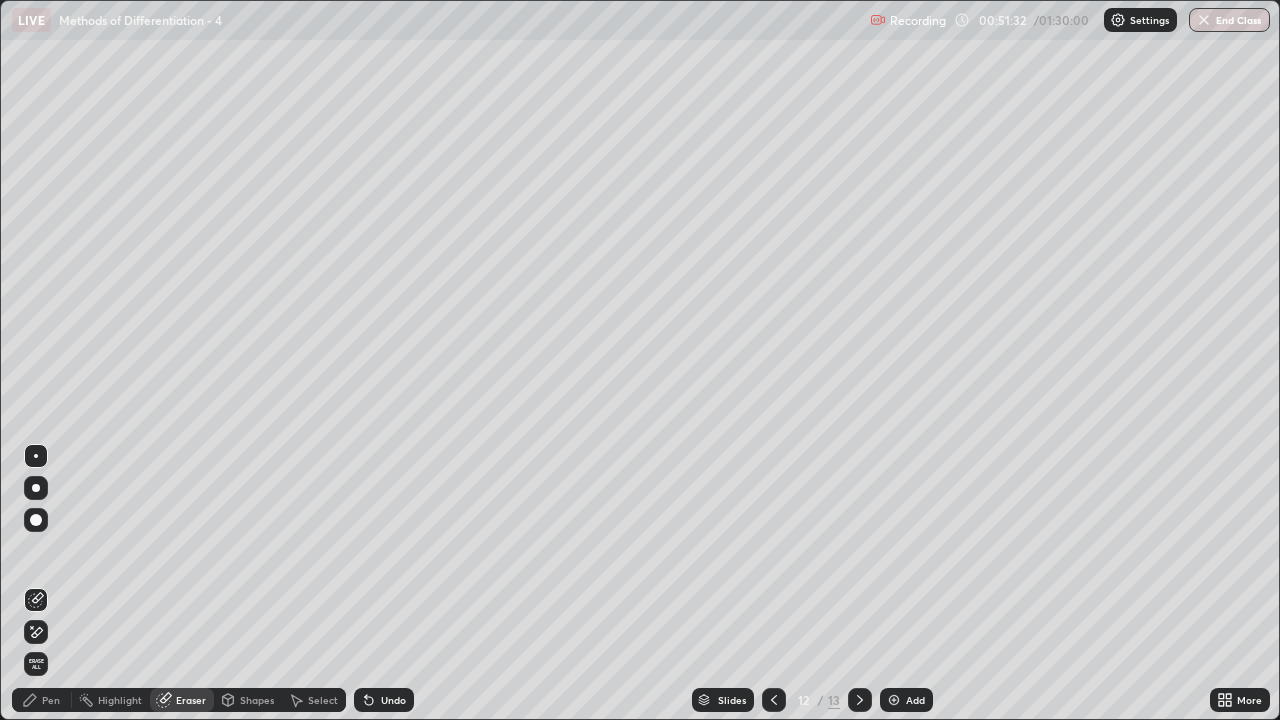 click on "Pen" at bounding box center [42, 700] 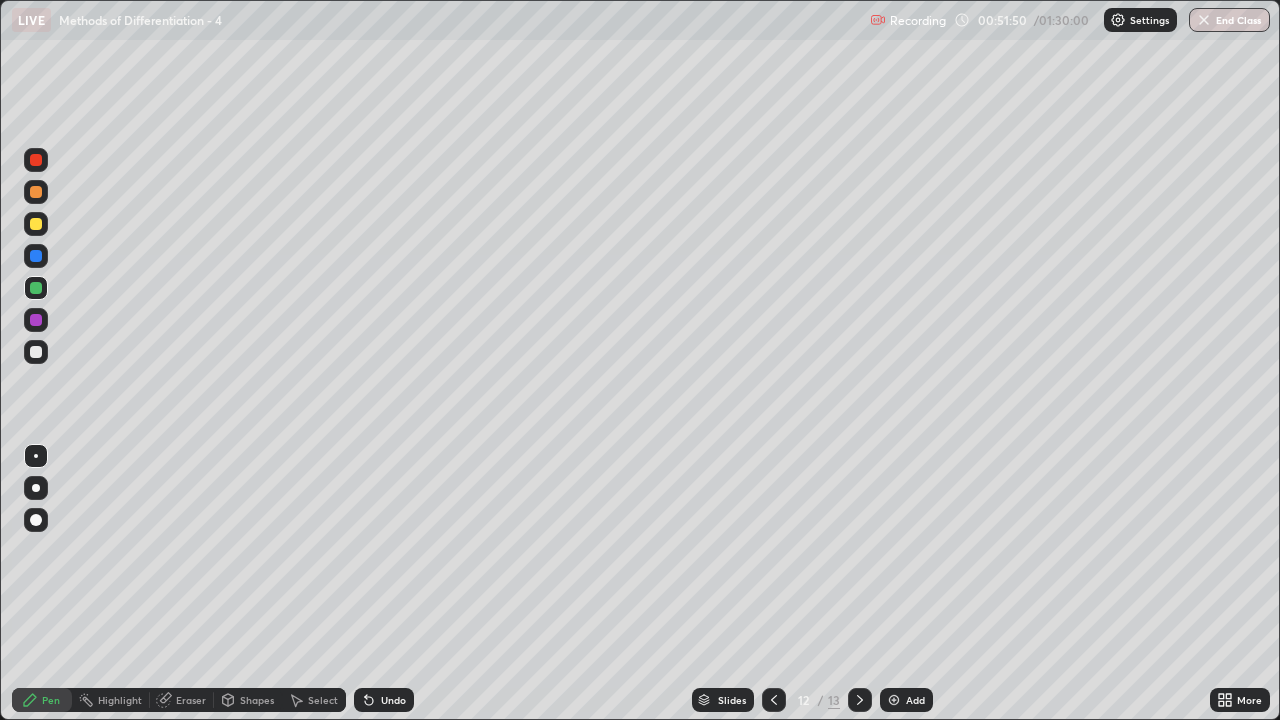 click at bounding box center [36, 352] 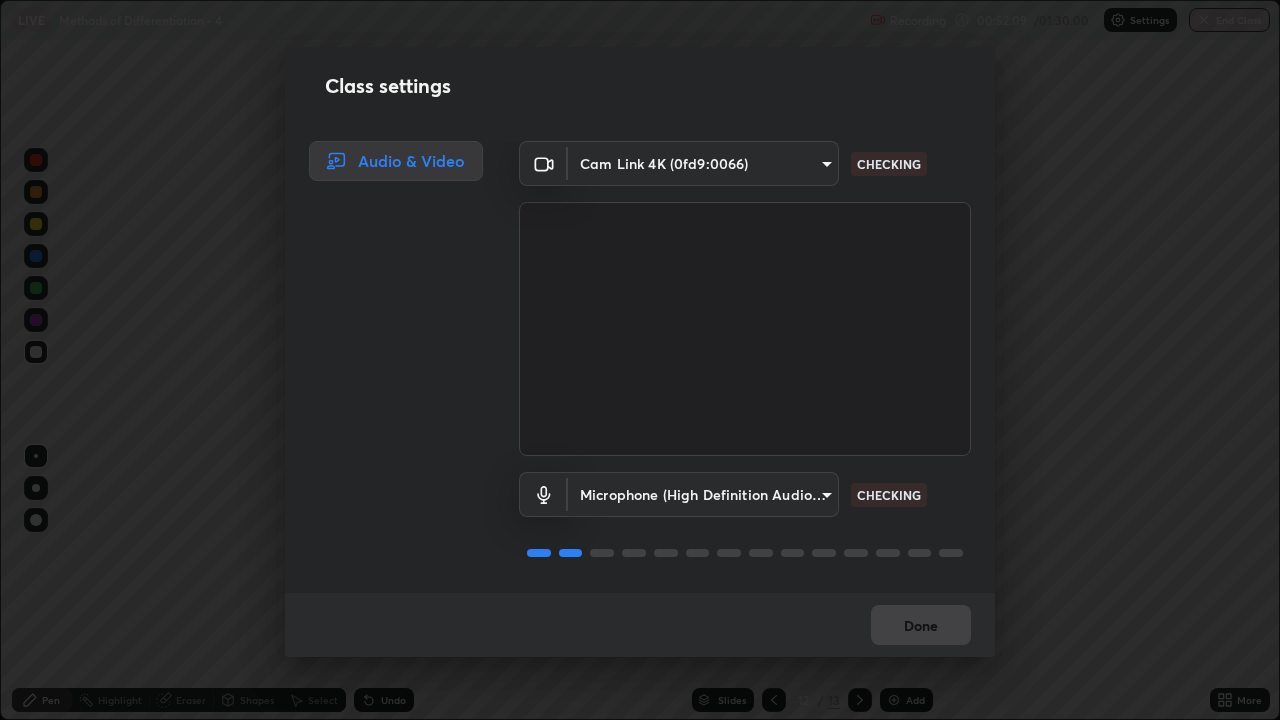 scroll, scrollTop: 2, scrollLeft: 0, axis: vertical 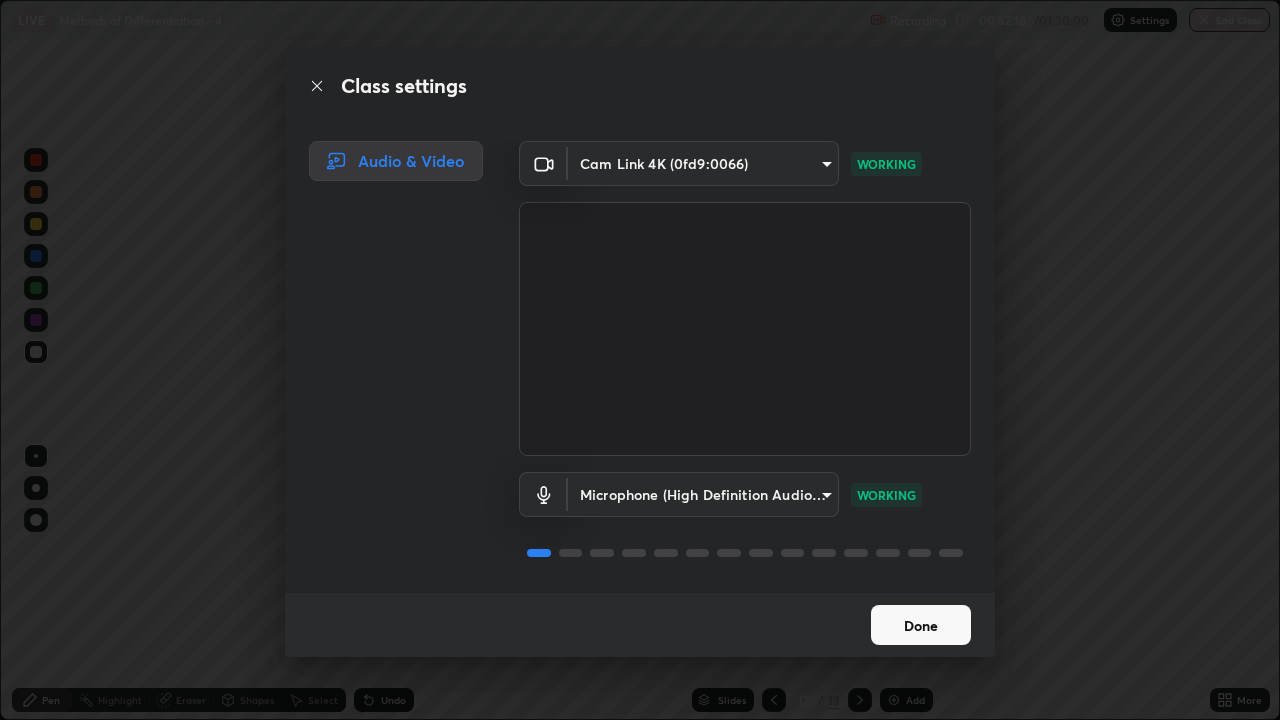click on "Done" at bounding box center (921, 625) 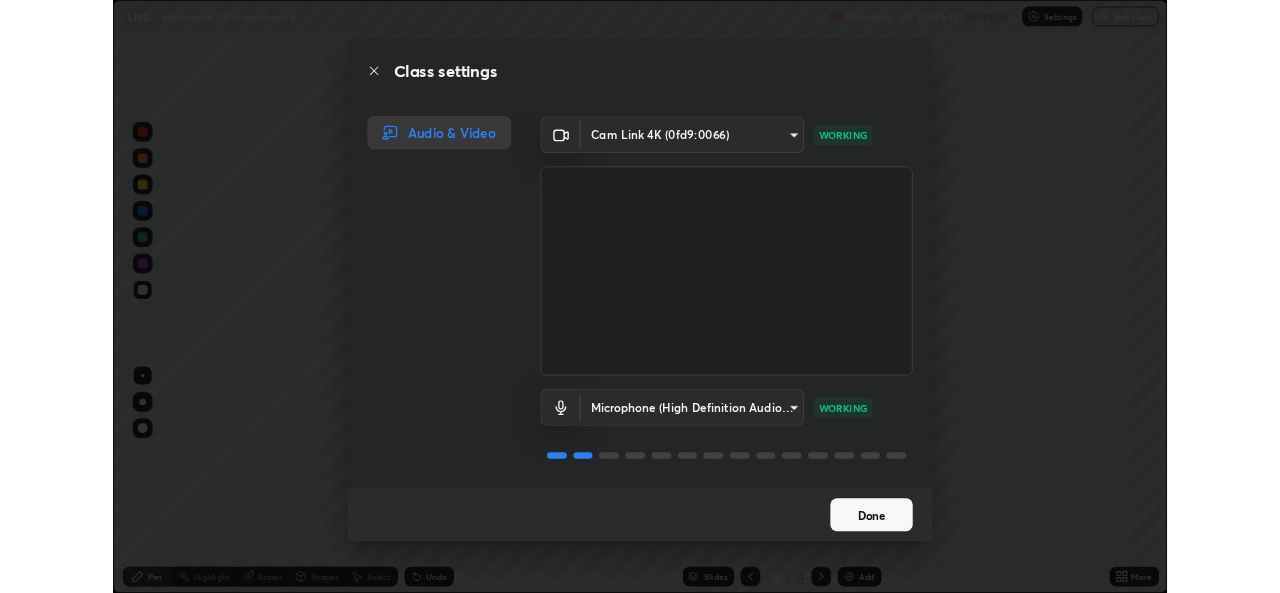 scroll, scrollTop: 2, scrollLeft: 0, axis: vertical 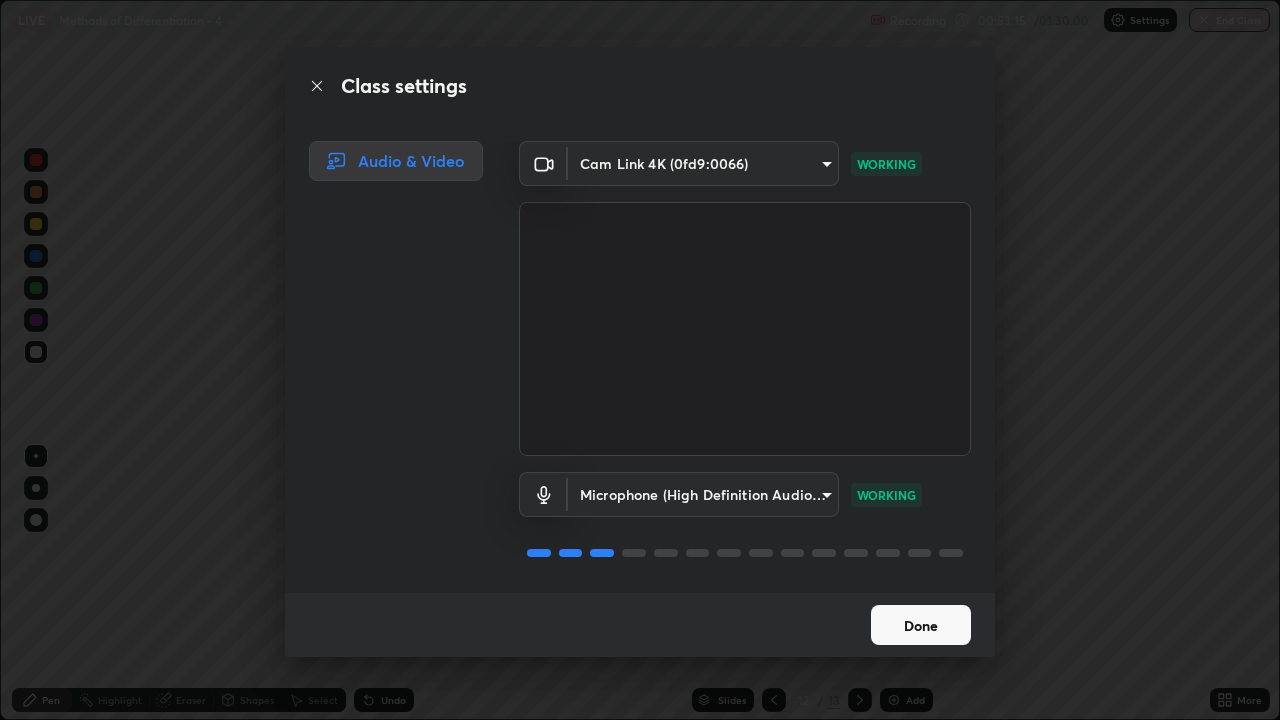 click on "Done" at bounding box center (921, 625) 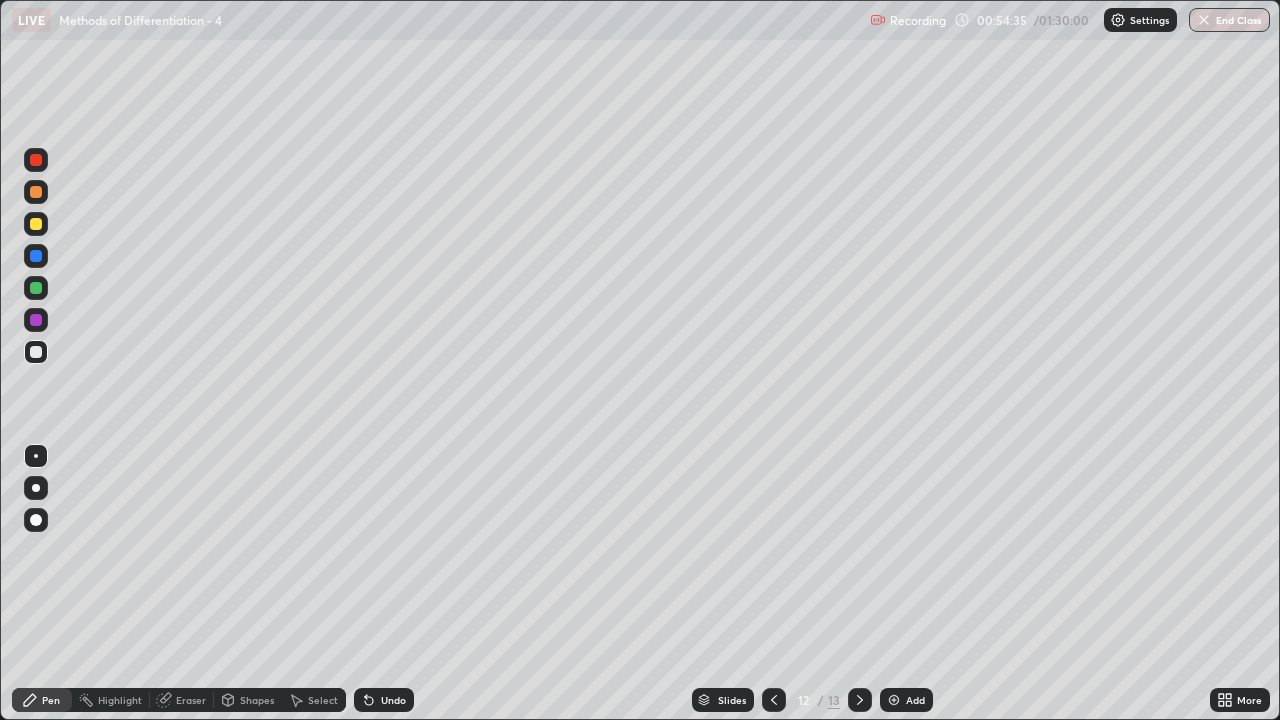 click on "Eraser" at bounding box center (191, 700) 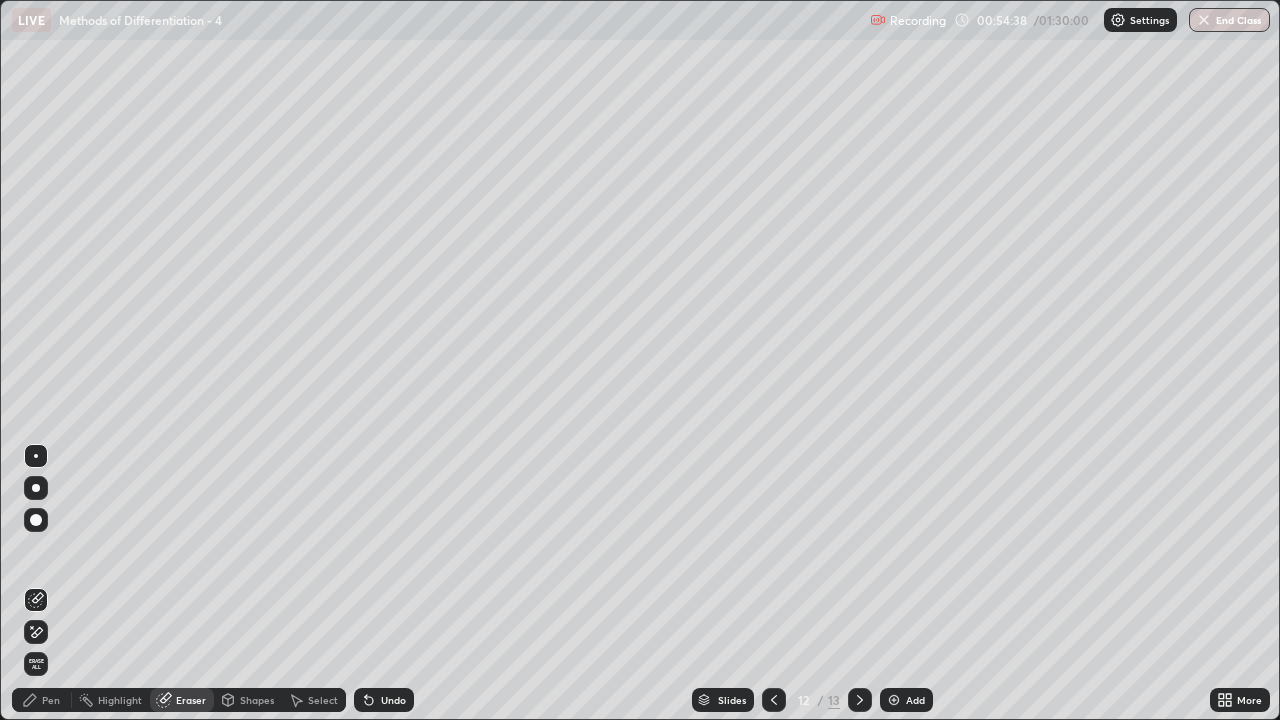 click 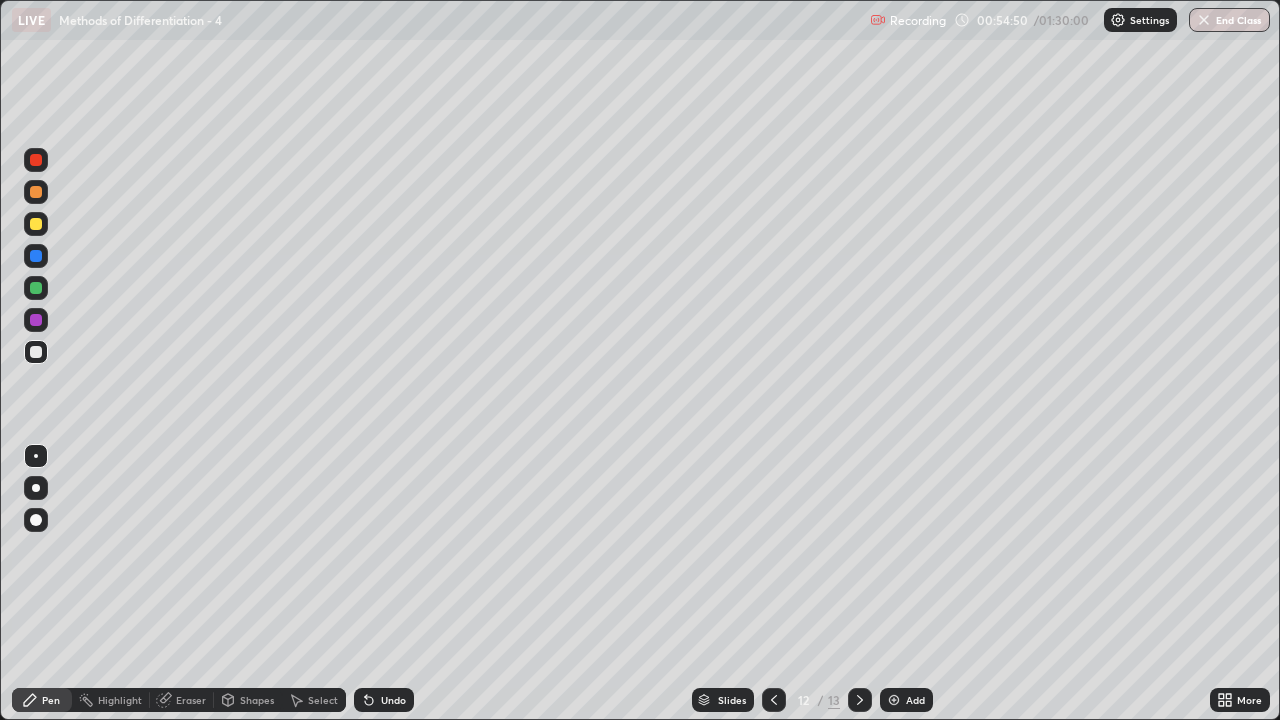 click on "Undo" at bounding box center (393, 700) 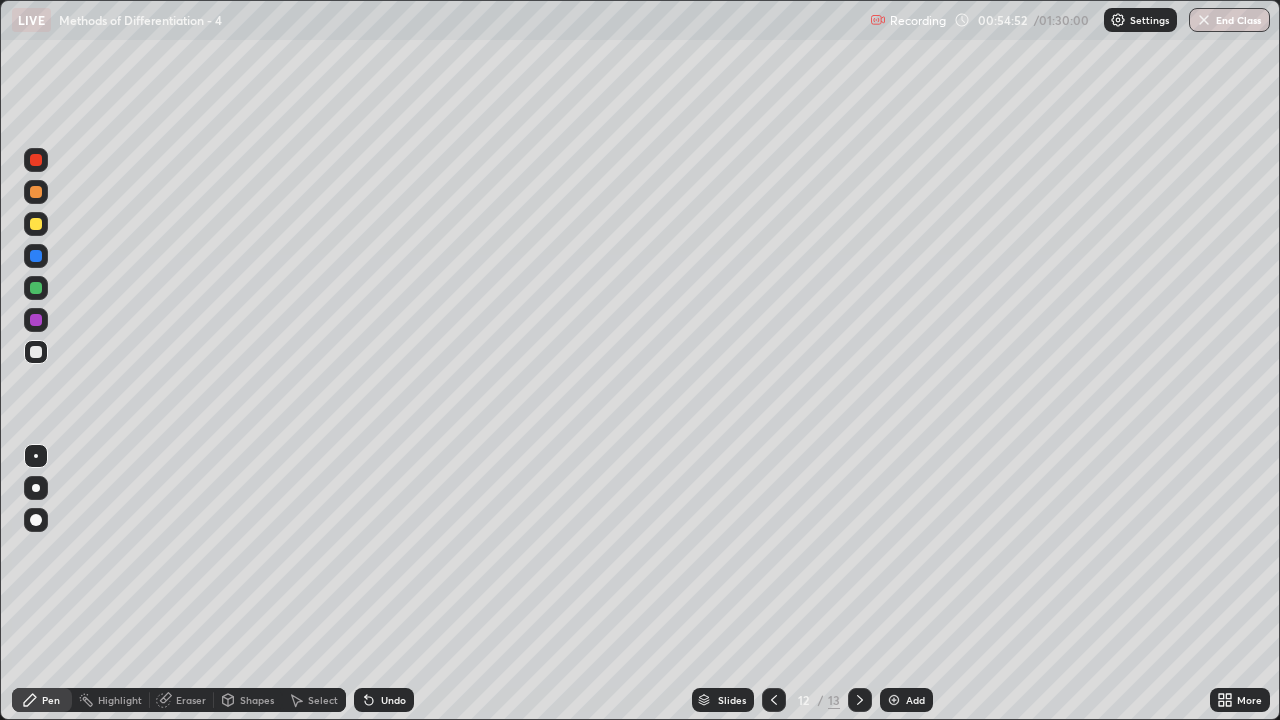 click on "Undo" at bounding box center (393, 700) 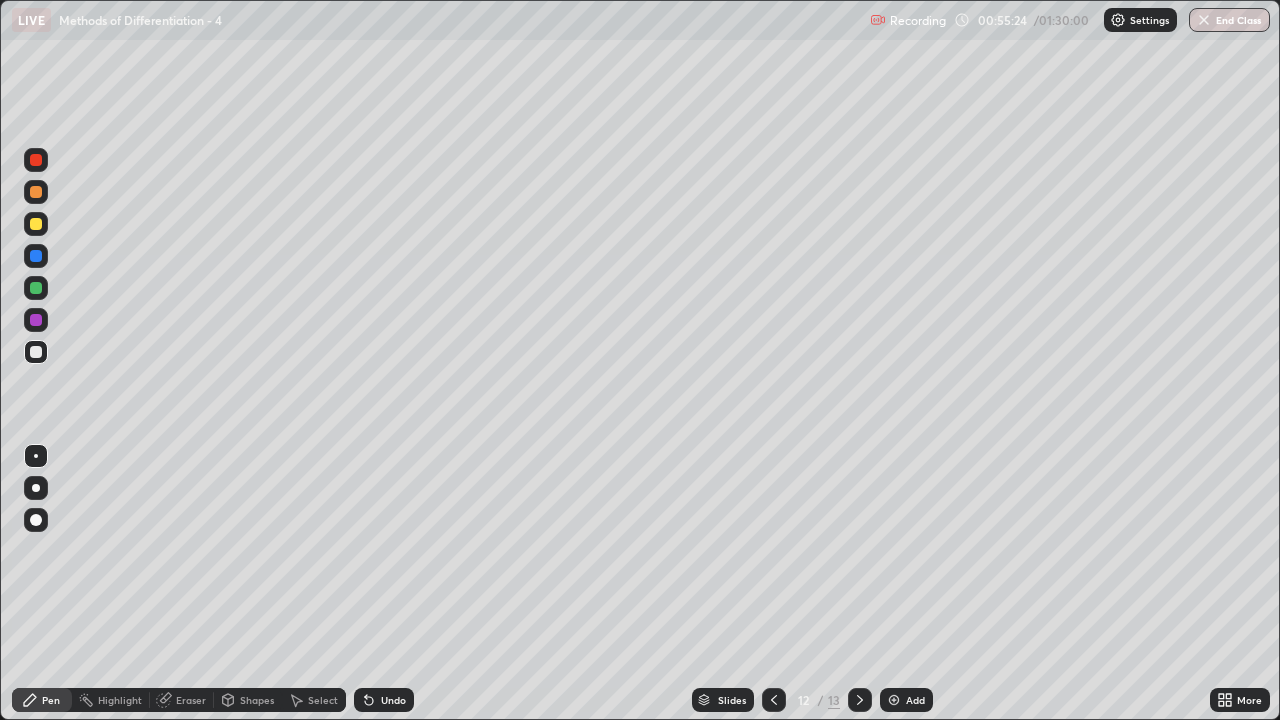 click on "Undo" at bounding box center (384, 700) 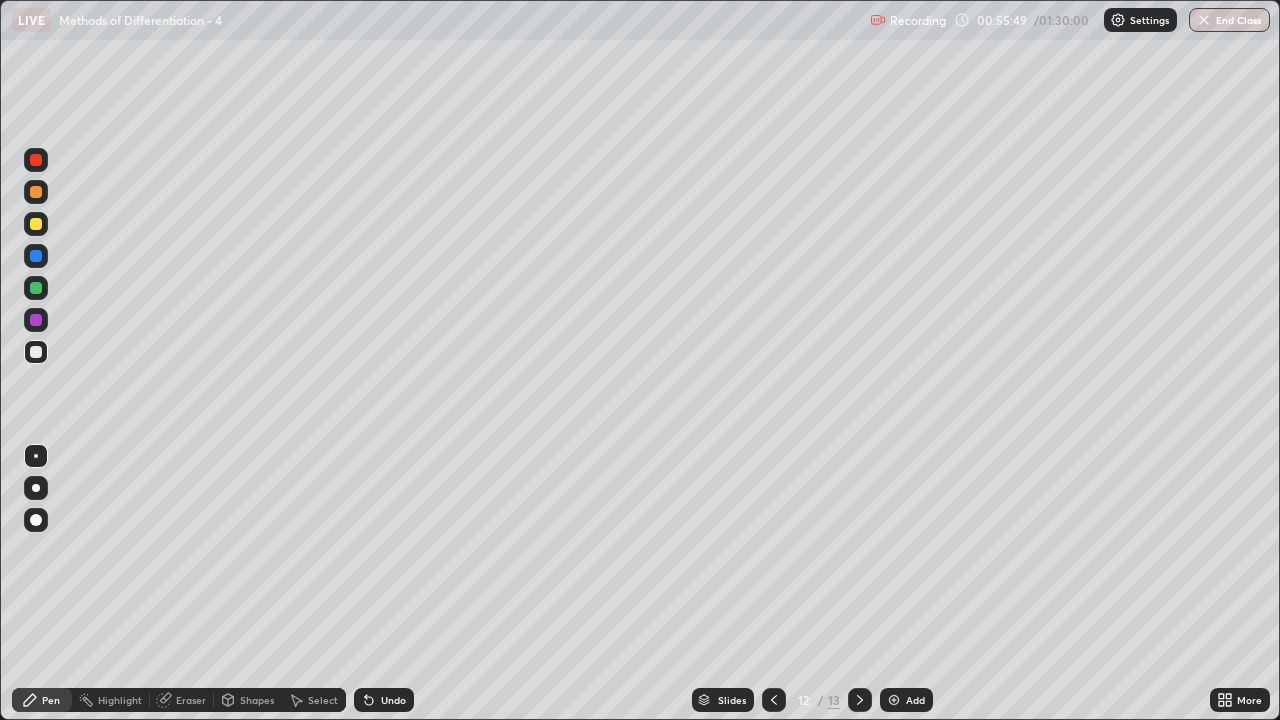 click on "Add" at bounding box center [906, 700] 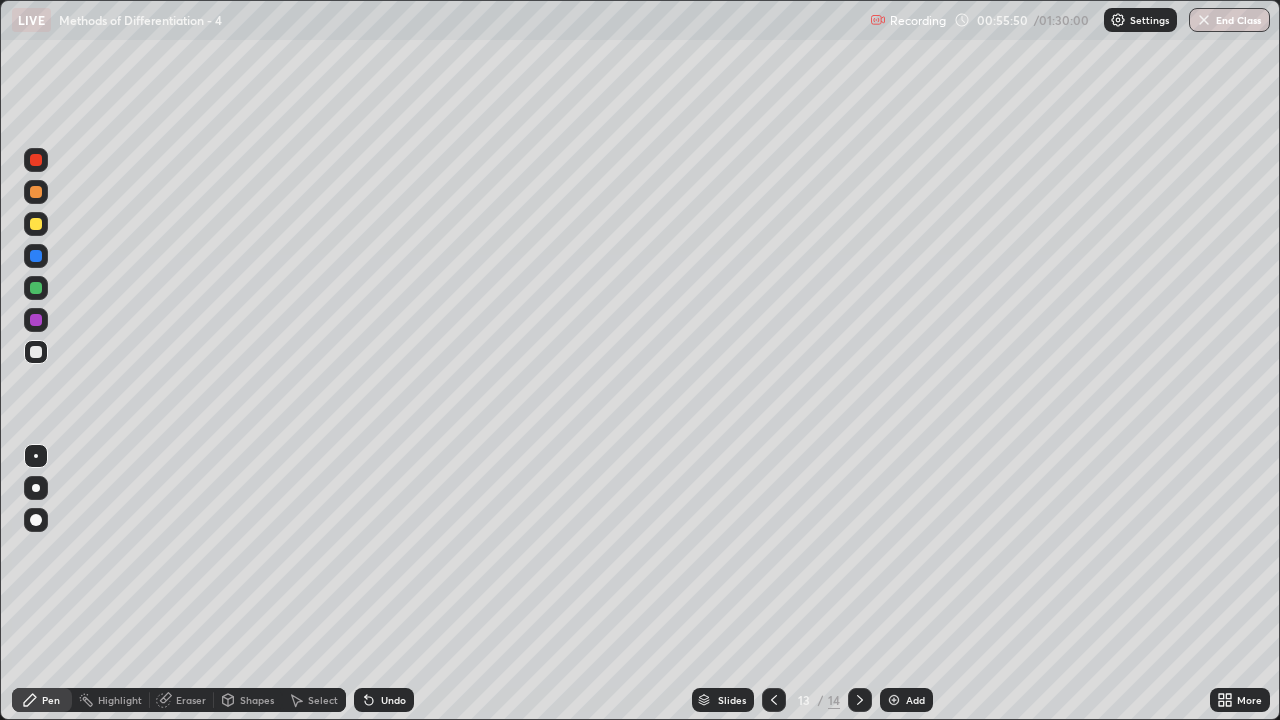 click at bounding box center (36, 288) 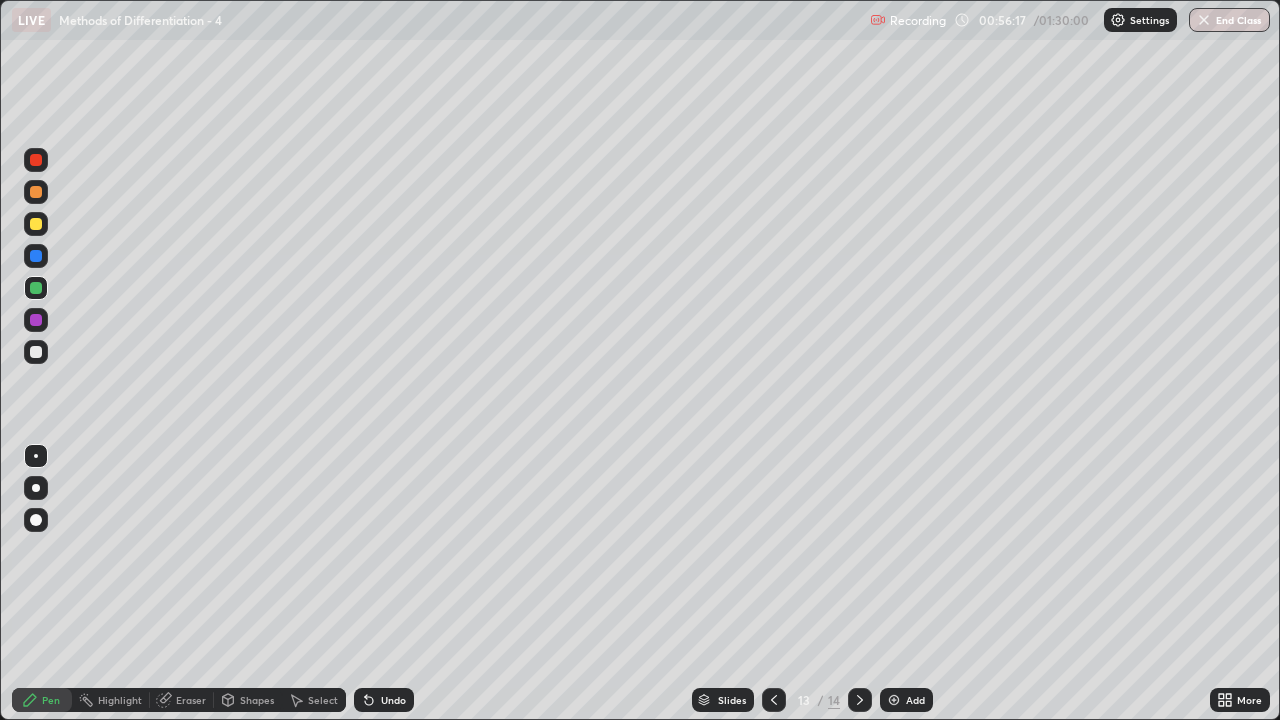 click on "Undo" at bounding box center [384, 700] 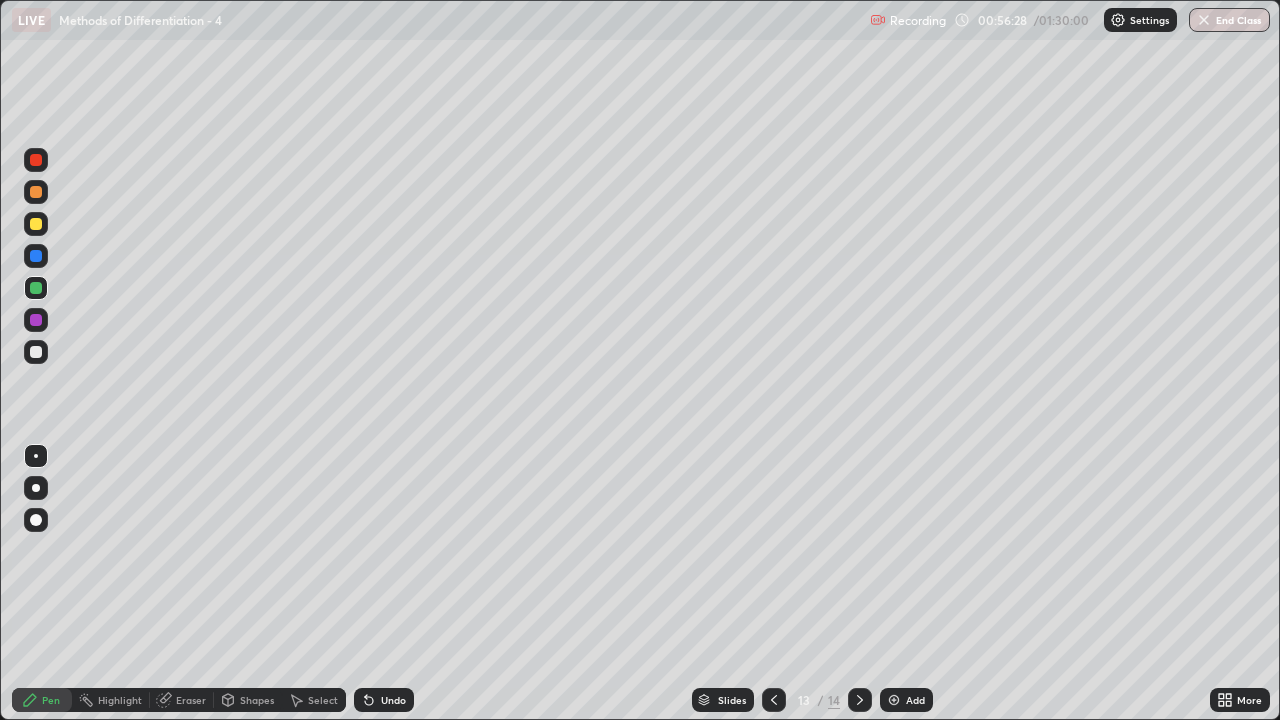 click at bounding box center (36, 352) 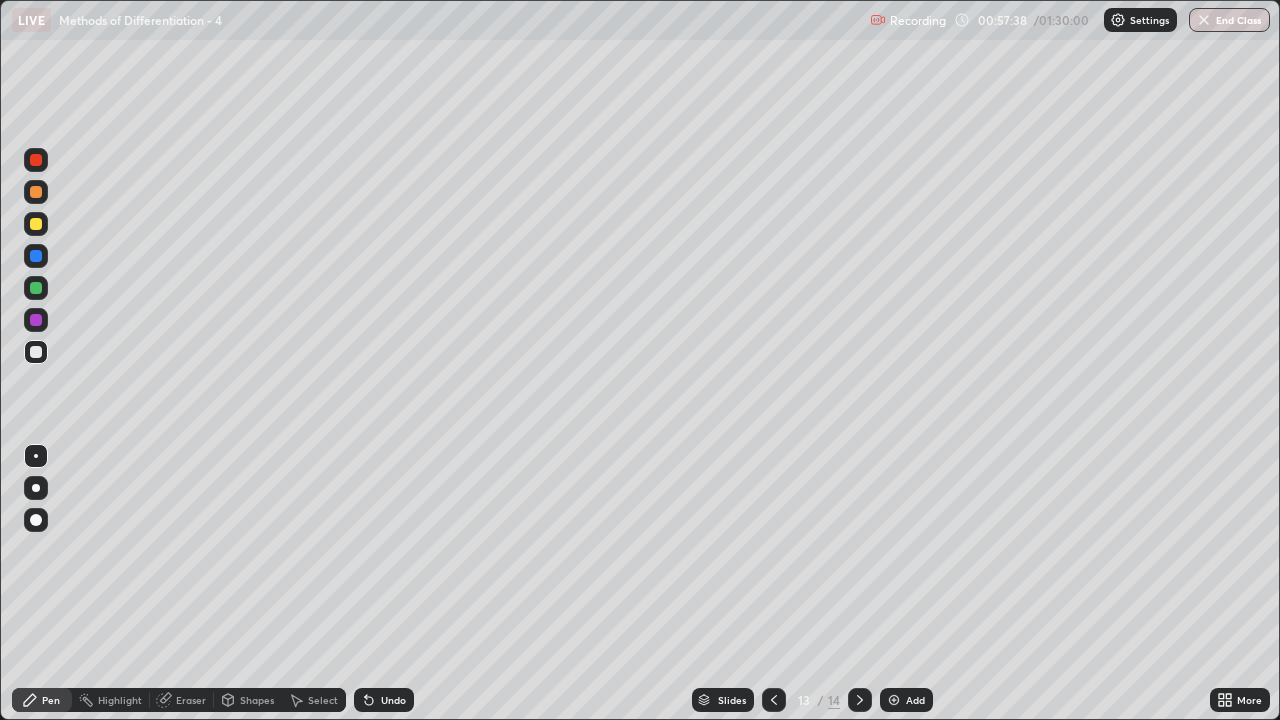 click on "Select" at bounding box center [314, 700] 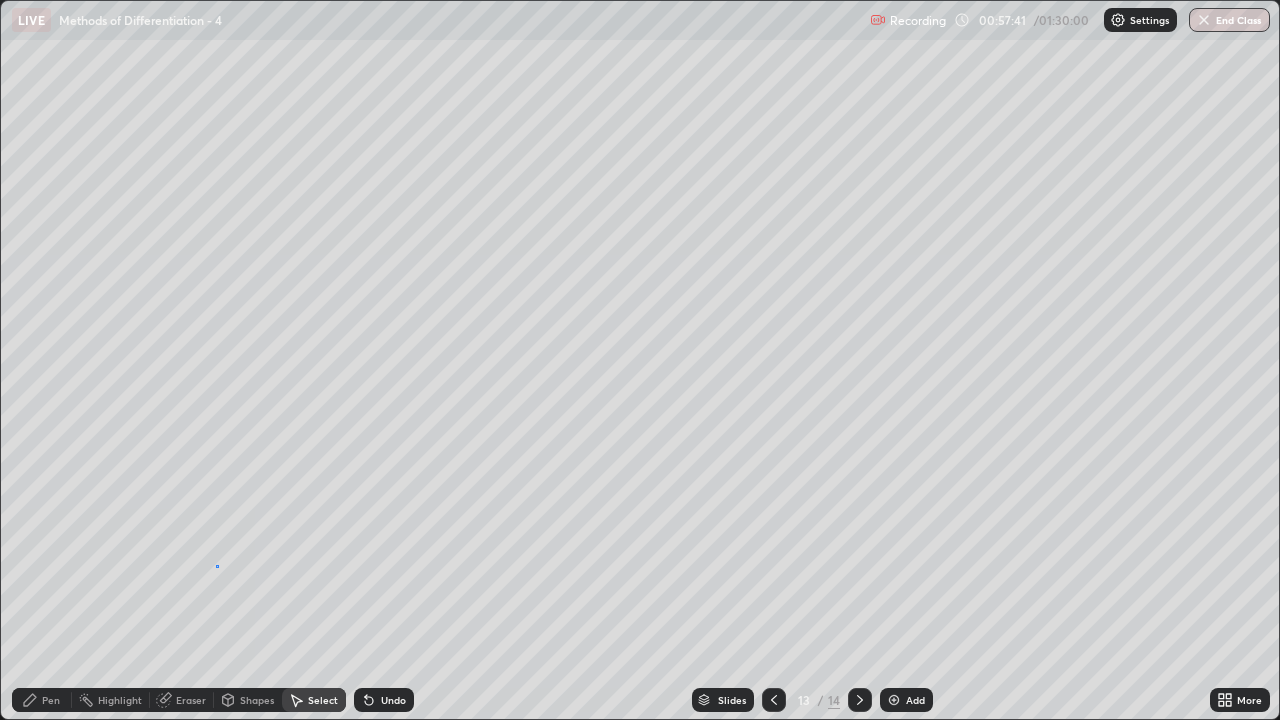 click on "0 ° Undo Copy Duplicate Duplicate to new slide Delete" at bounding box center (640, 360) 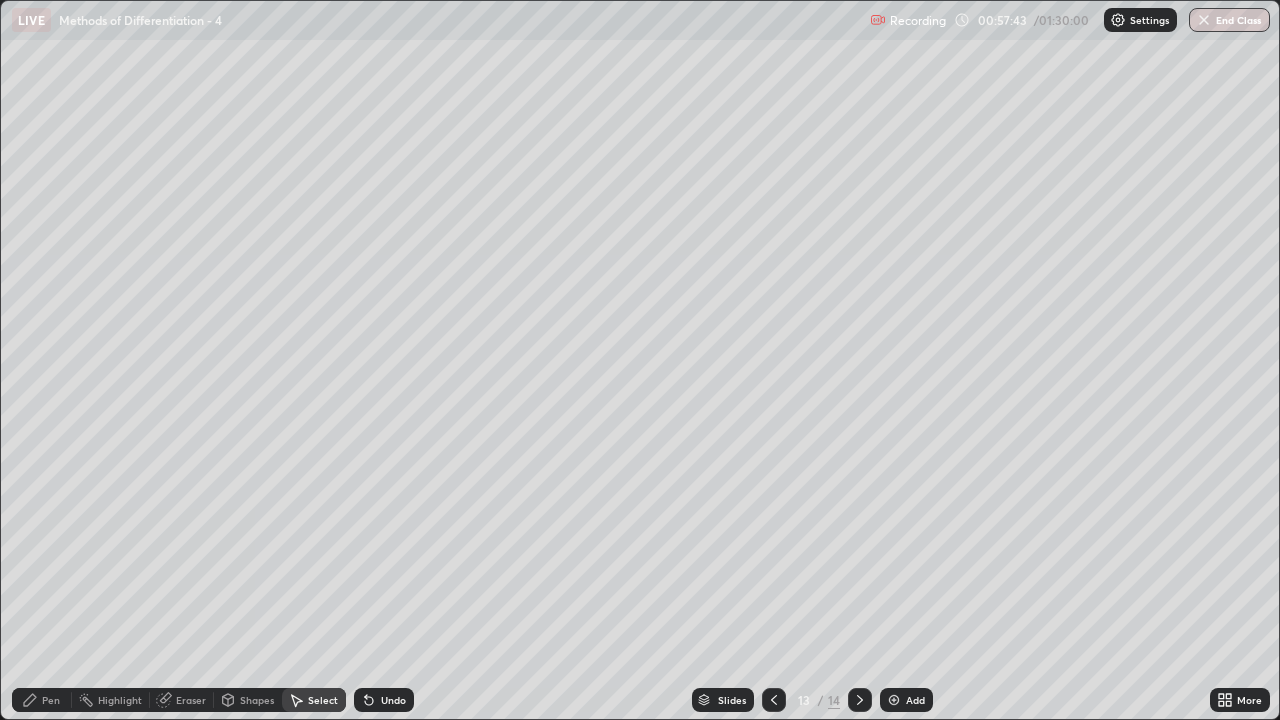 click on "Shapes" at bounding box center (248, 700) 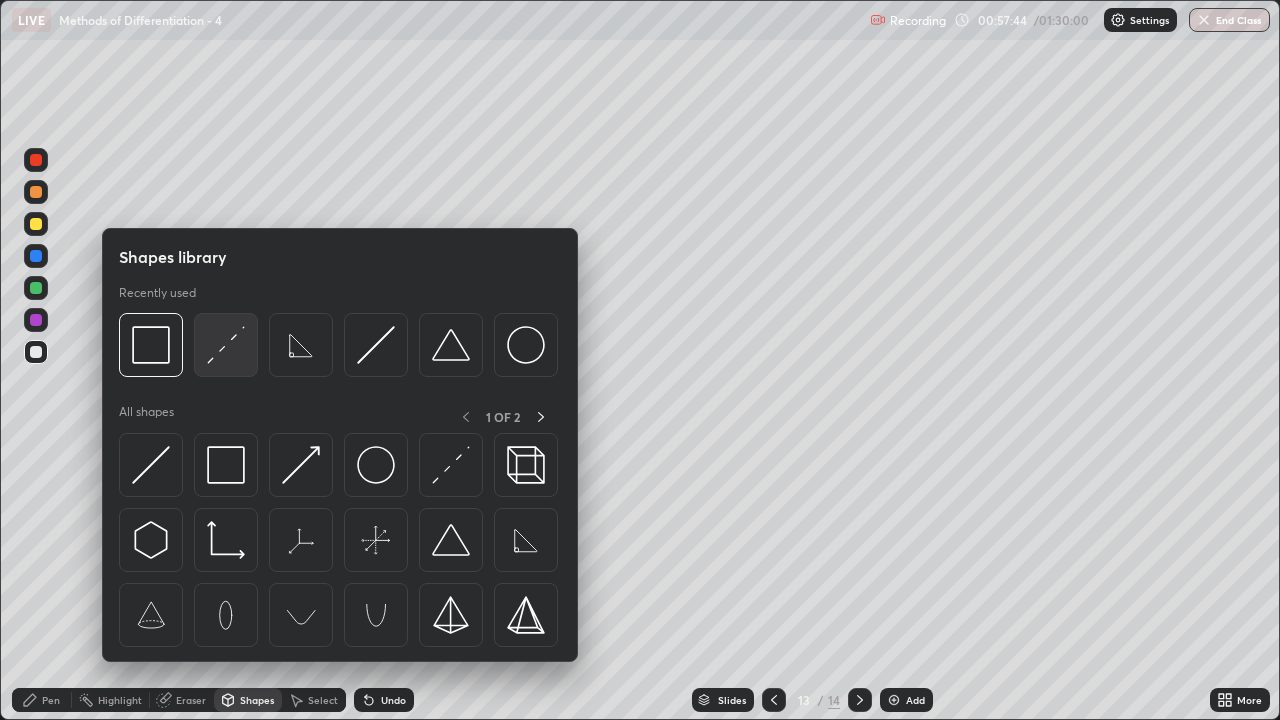 click at bounding box center (226, 345) 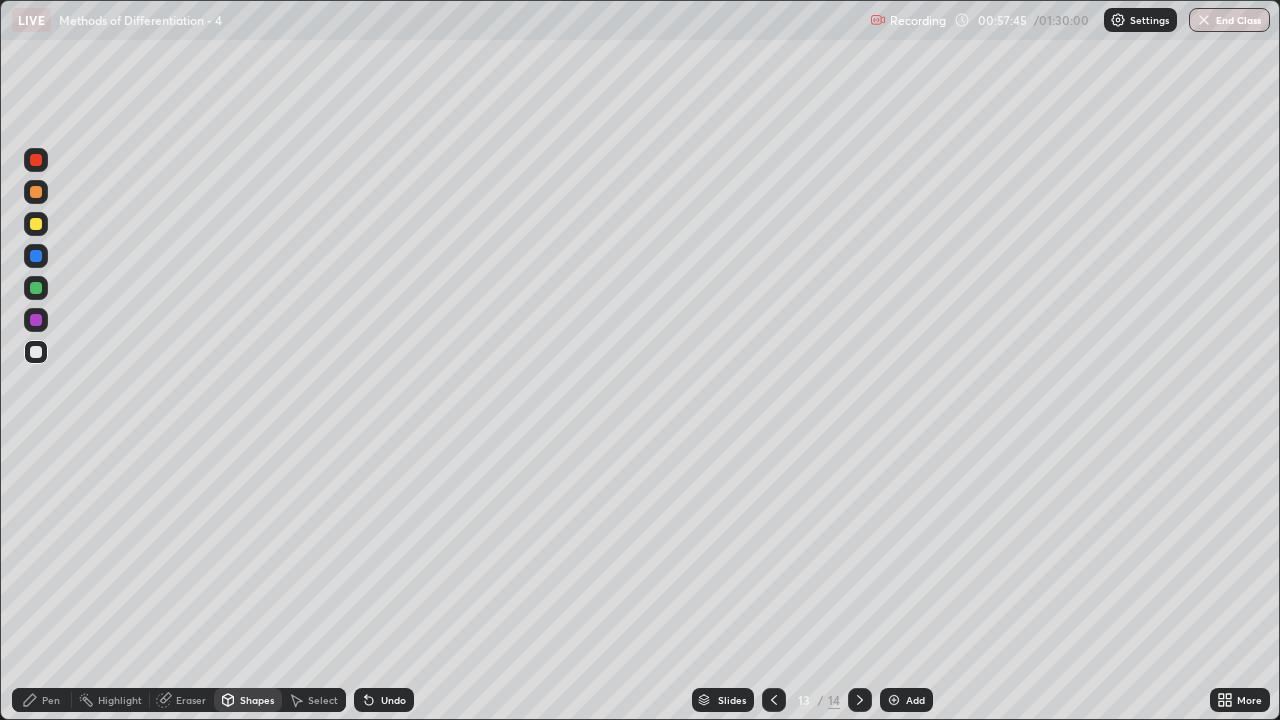 click at bounding box center [36, 288] 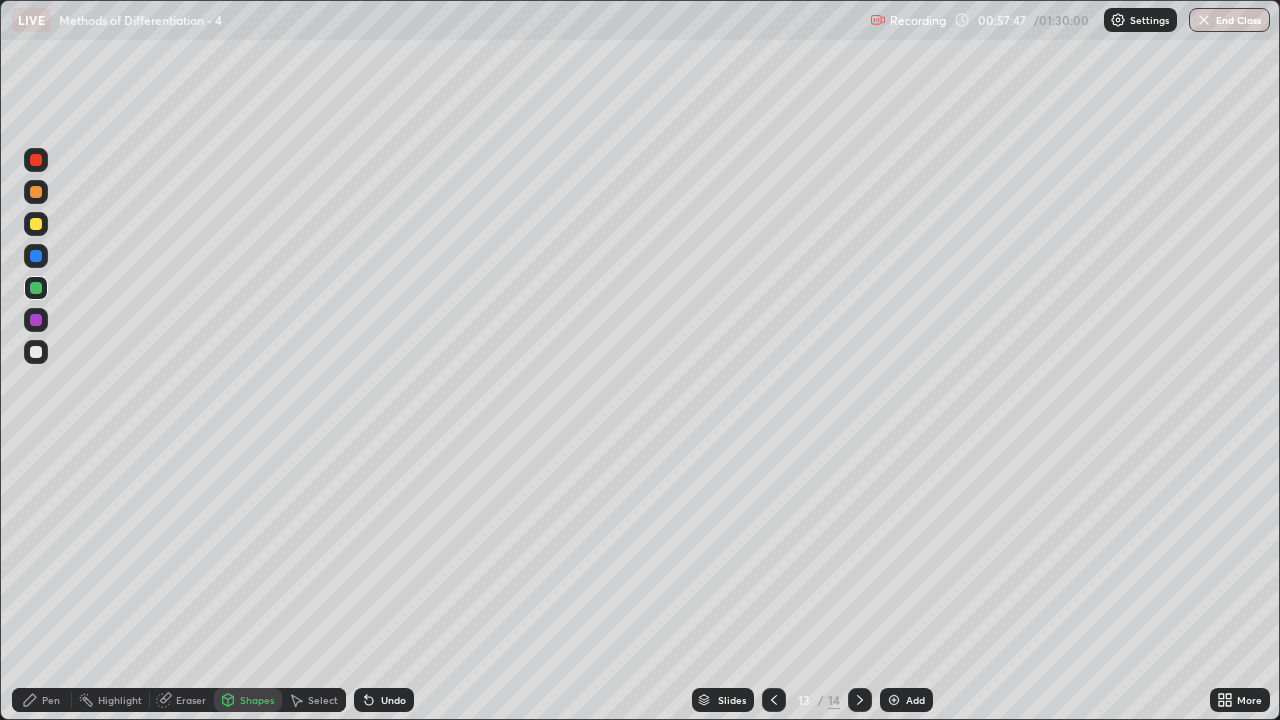click on "Pen" at bounding box center [51, 700] 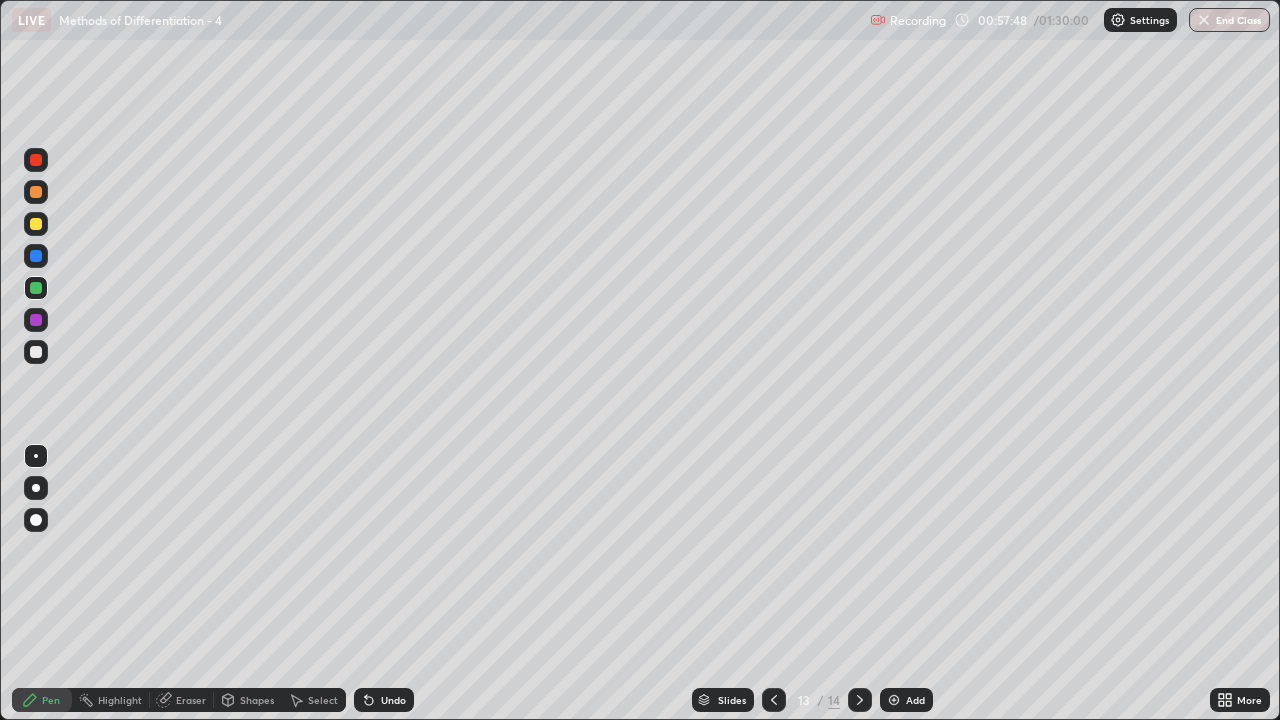 click at bounding box center [36, 352] 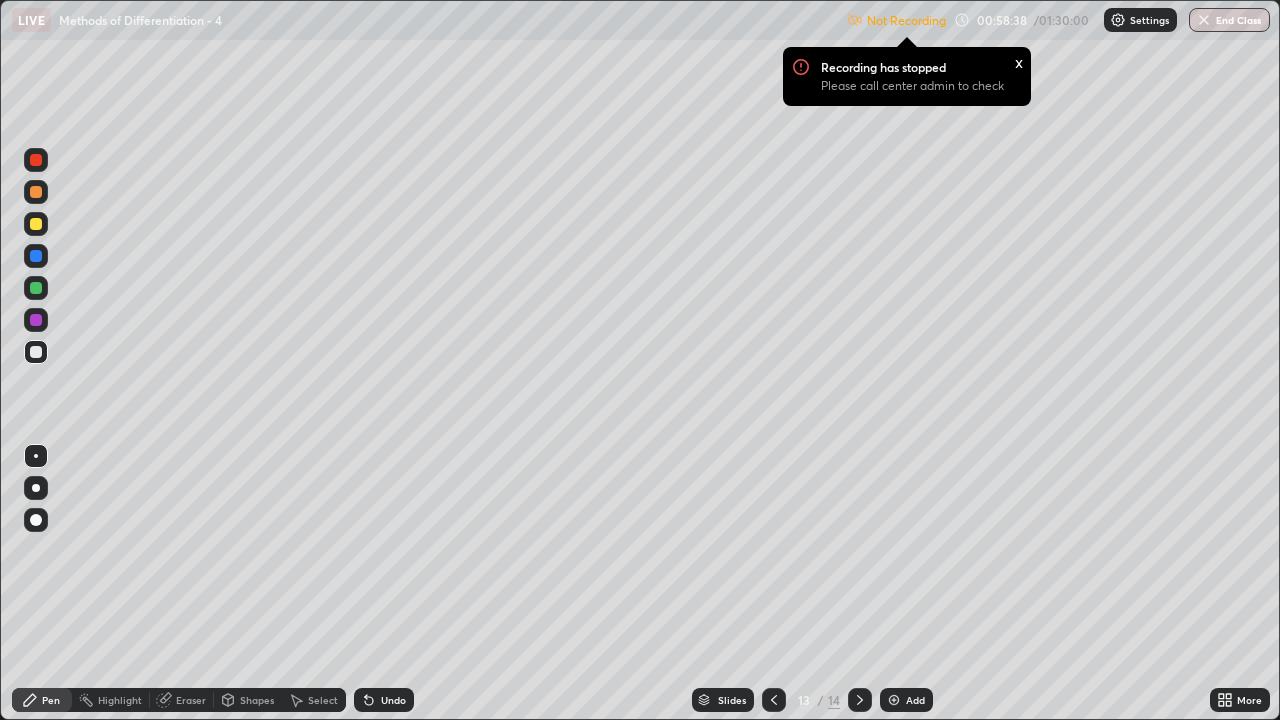 click 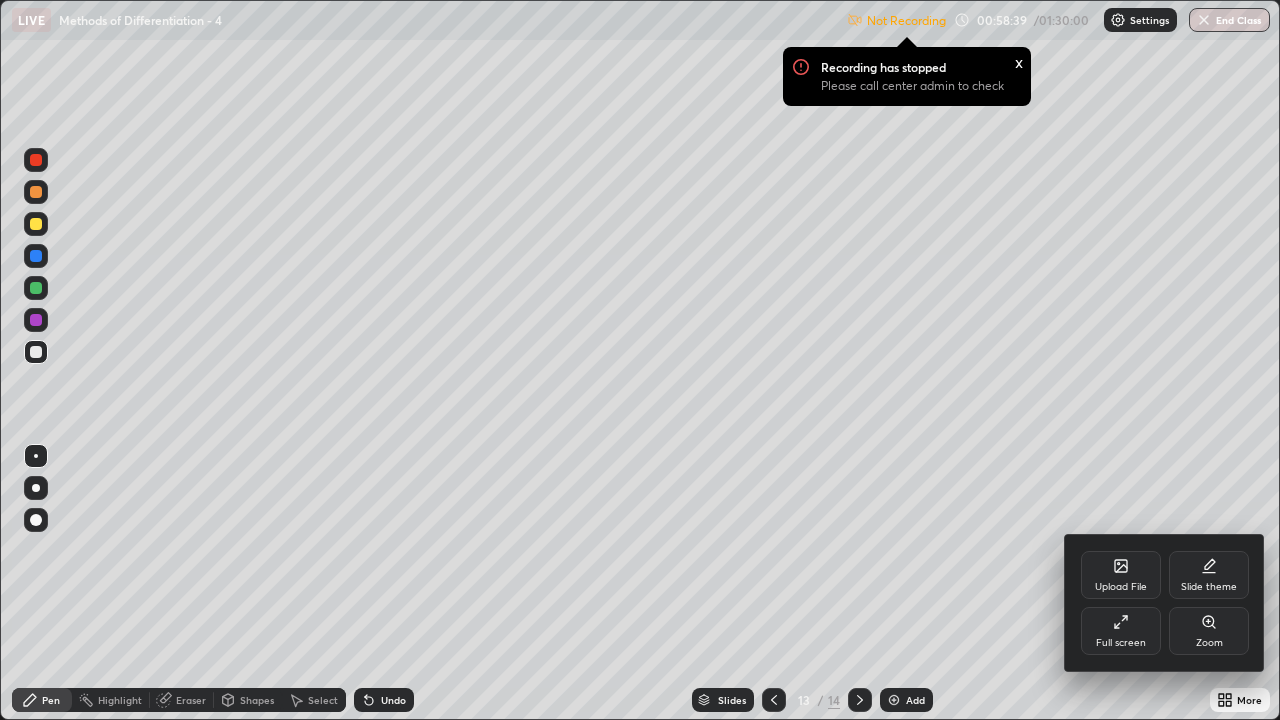 click on "Full screen" at bounding box center [1121, 631] 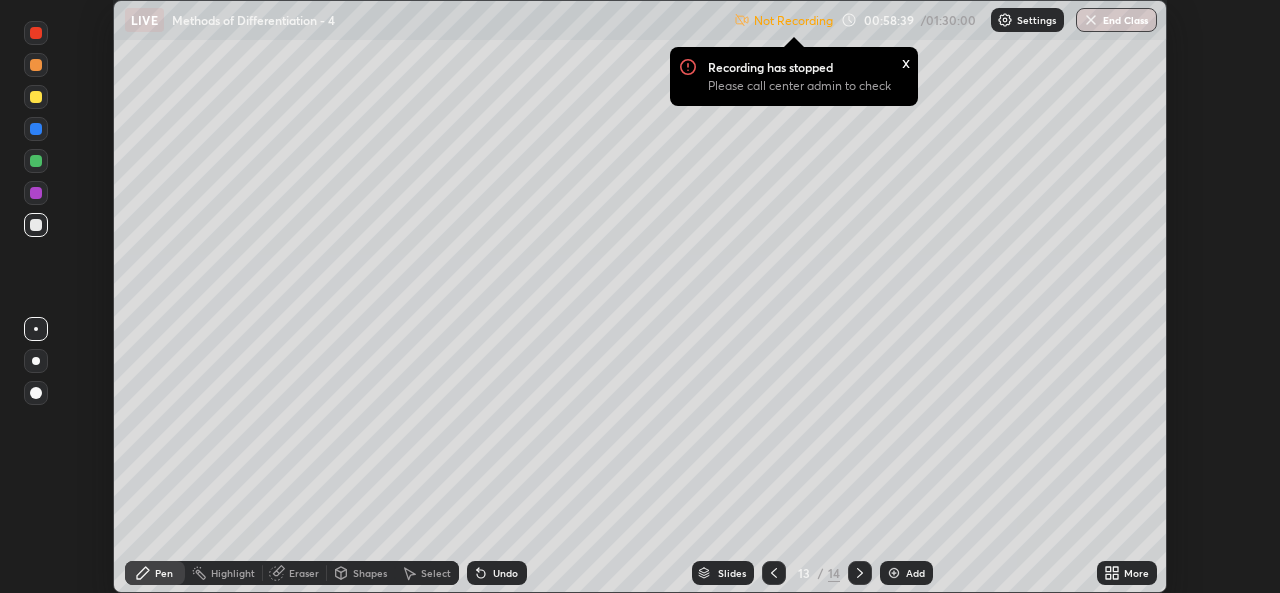 scroll, scrollTop: 593, scrollLeft: 1280, axis: both 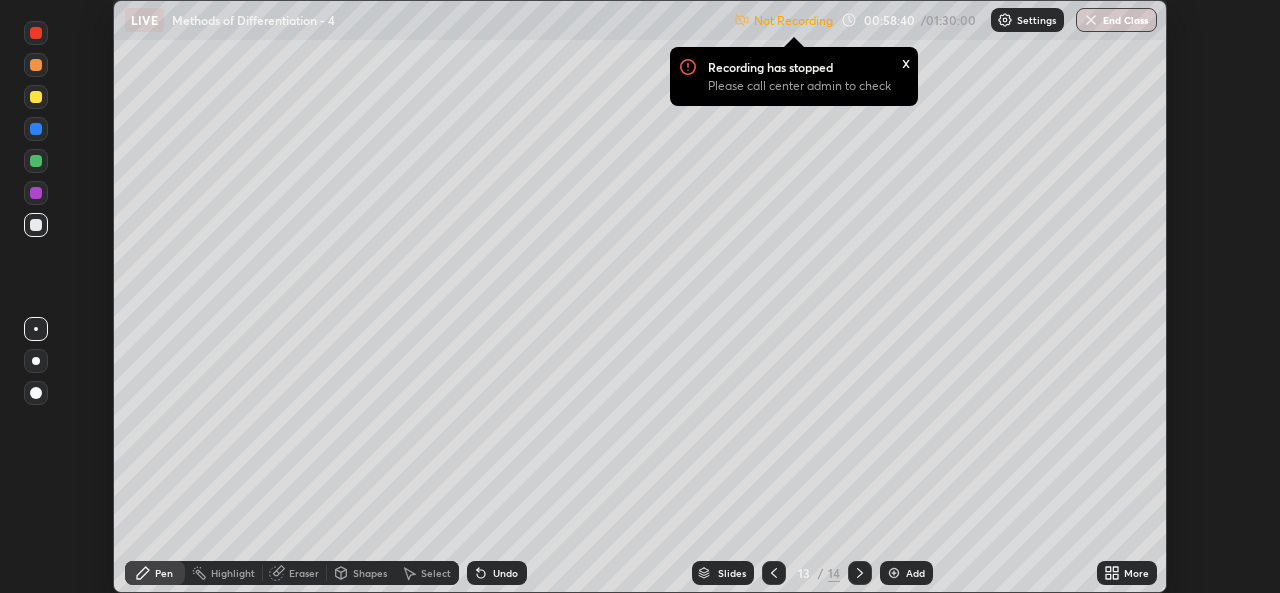 click on "Settings" at bounding box center (1036, 20) 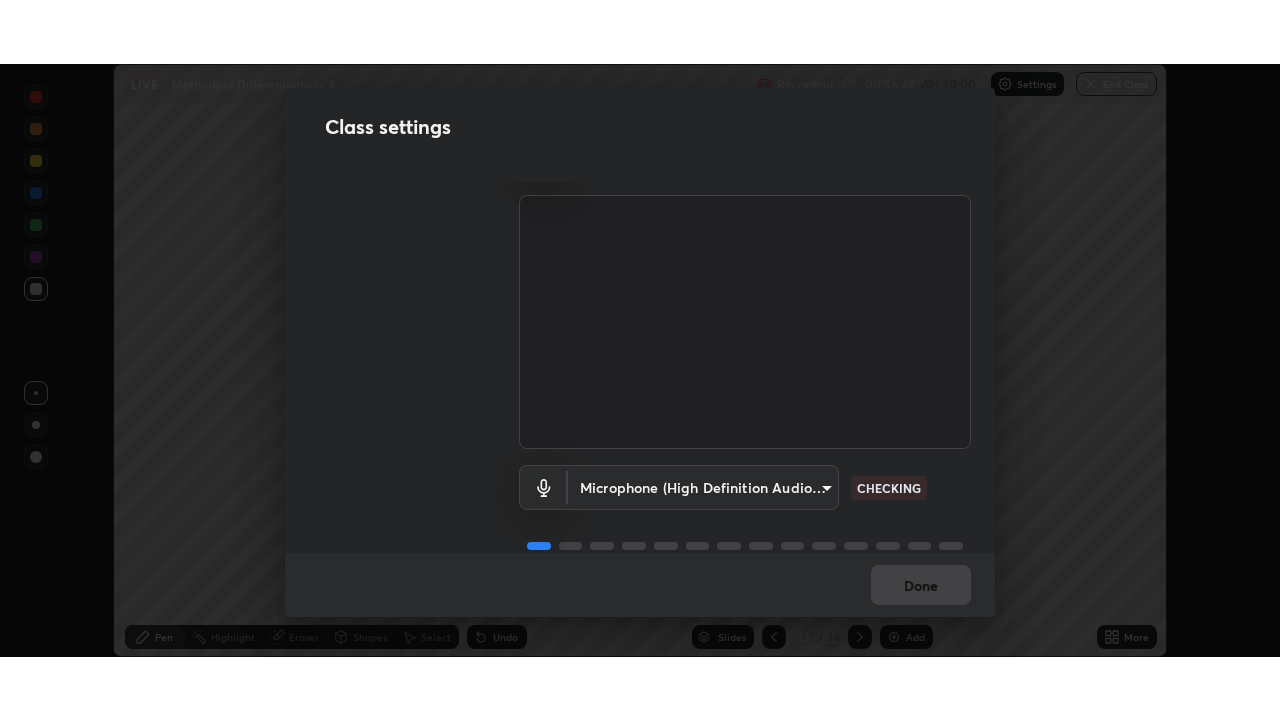 scroll, scrollTop: 83, scrollLeft: 0, axis: vertical 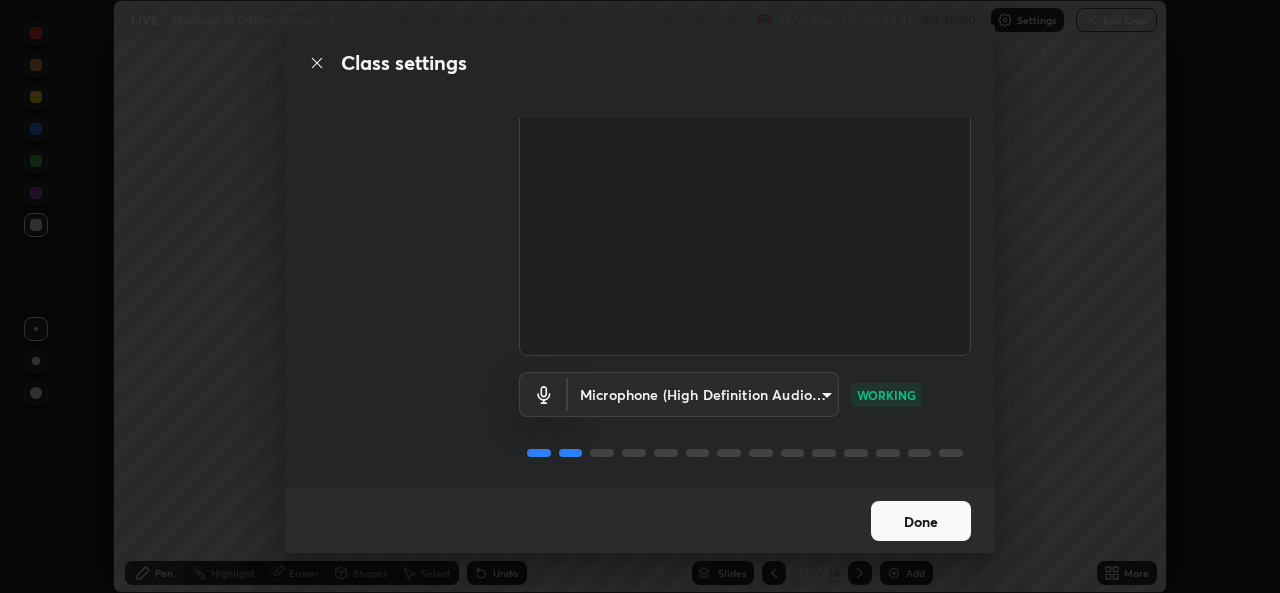 click on "Done" at bounding box center (921, 521) 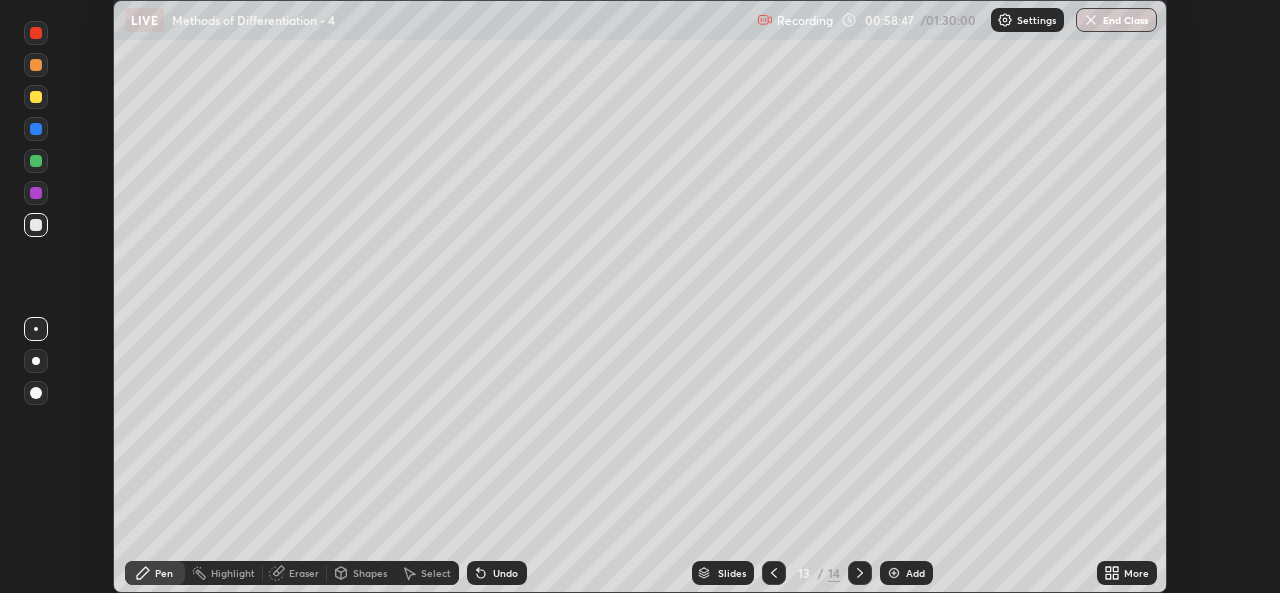 click on "More" at bounding box center [1136, 573] 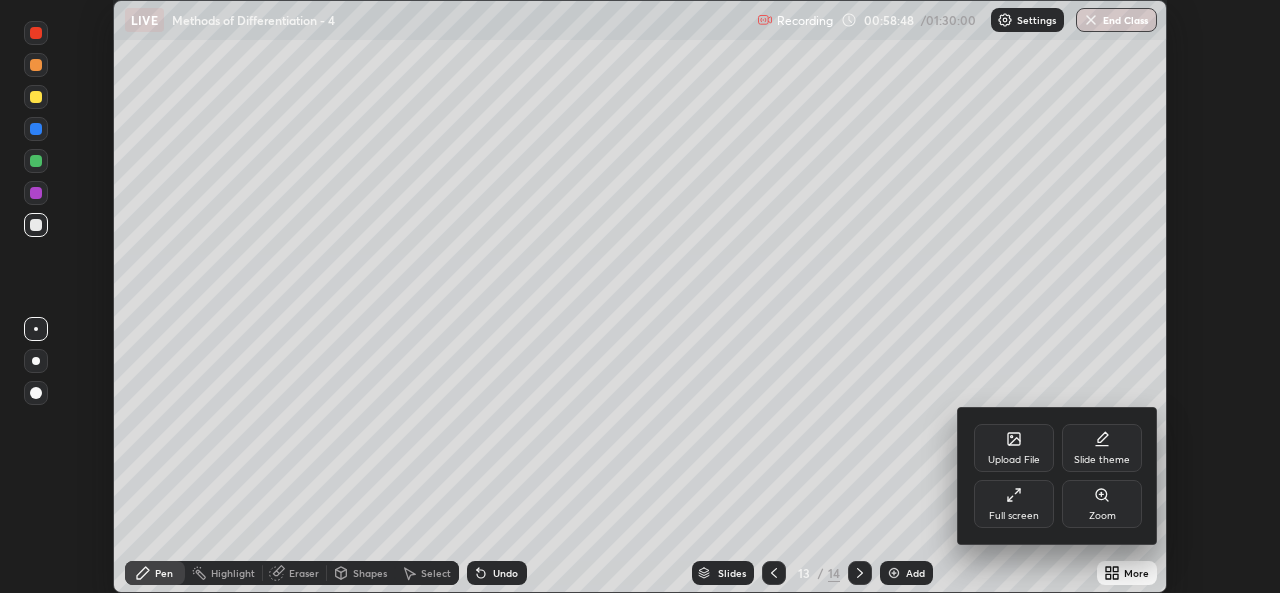 click on "Full screen" at bounding box center (1014, 516) 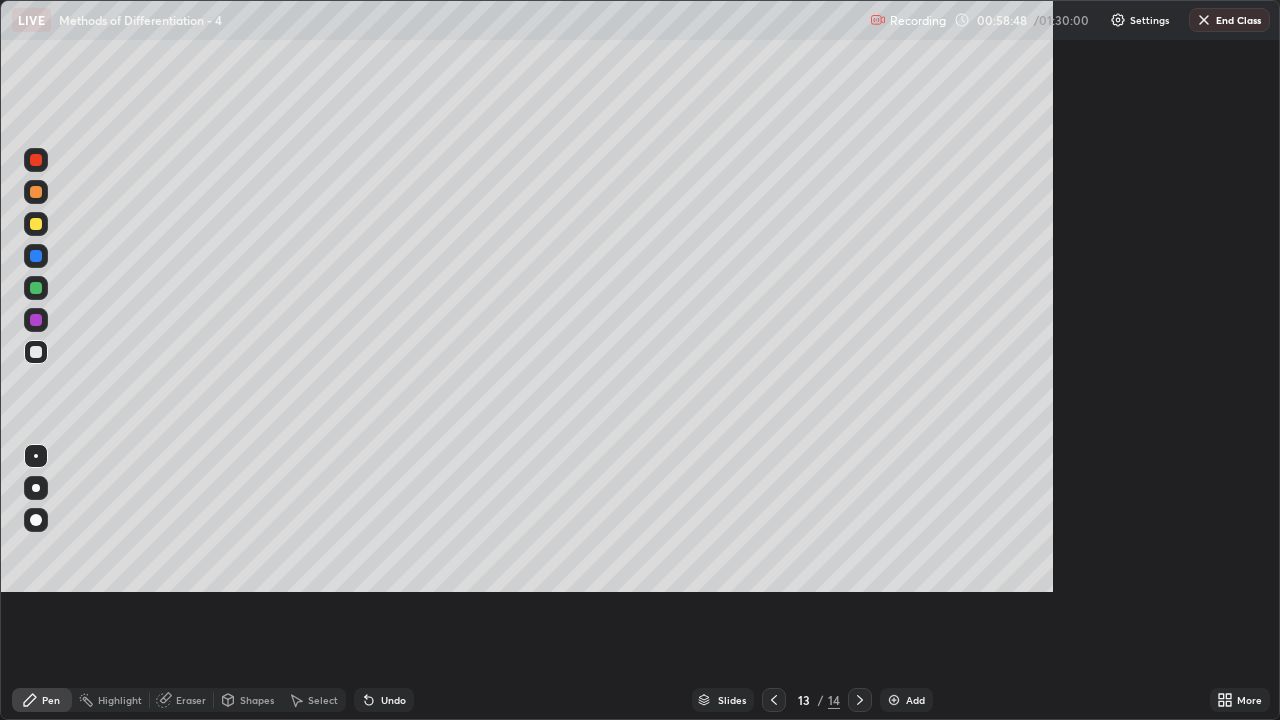 scroll, scrollTop: 99280, scrollLeft: 98720, axis: both 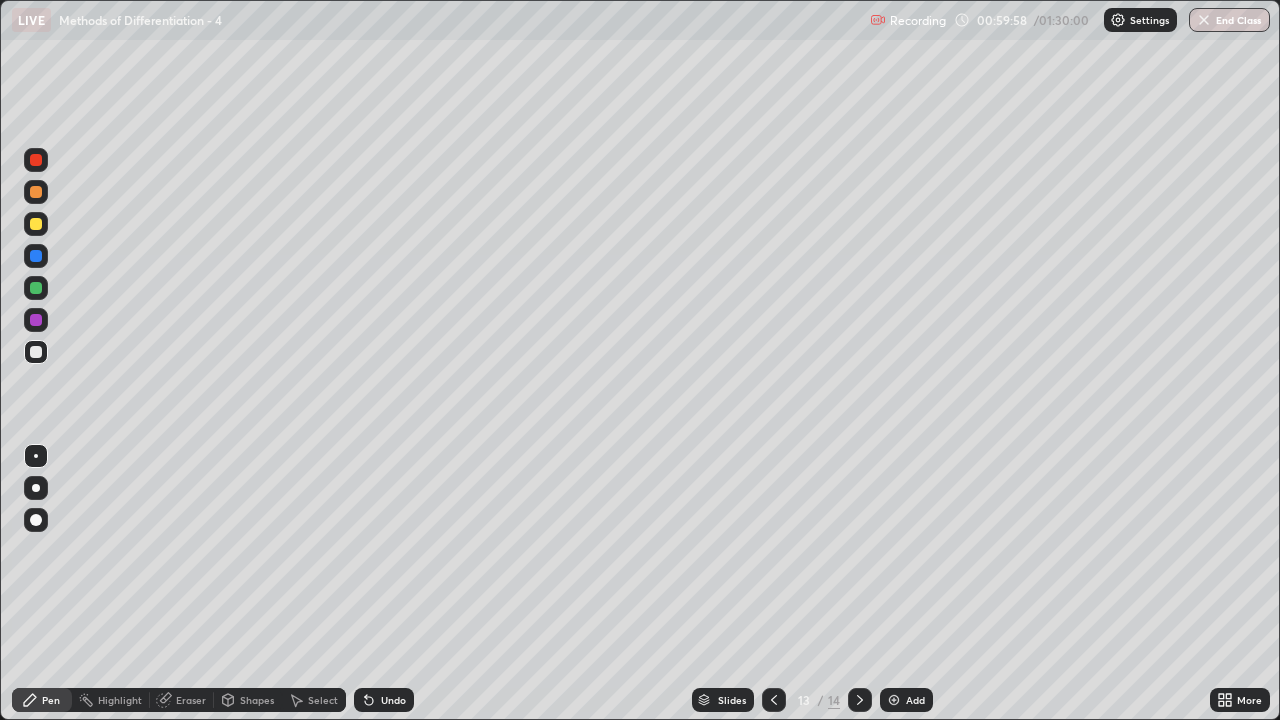 click 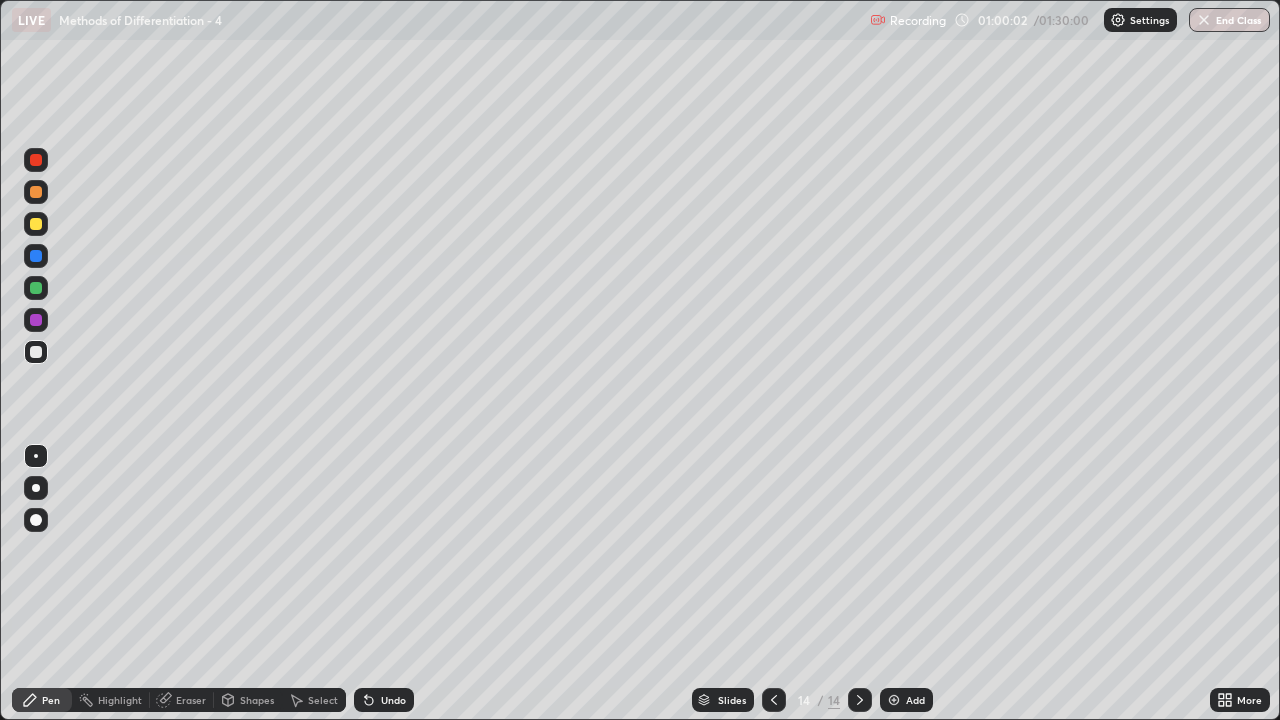 click 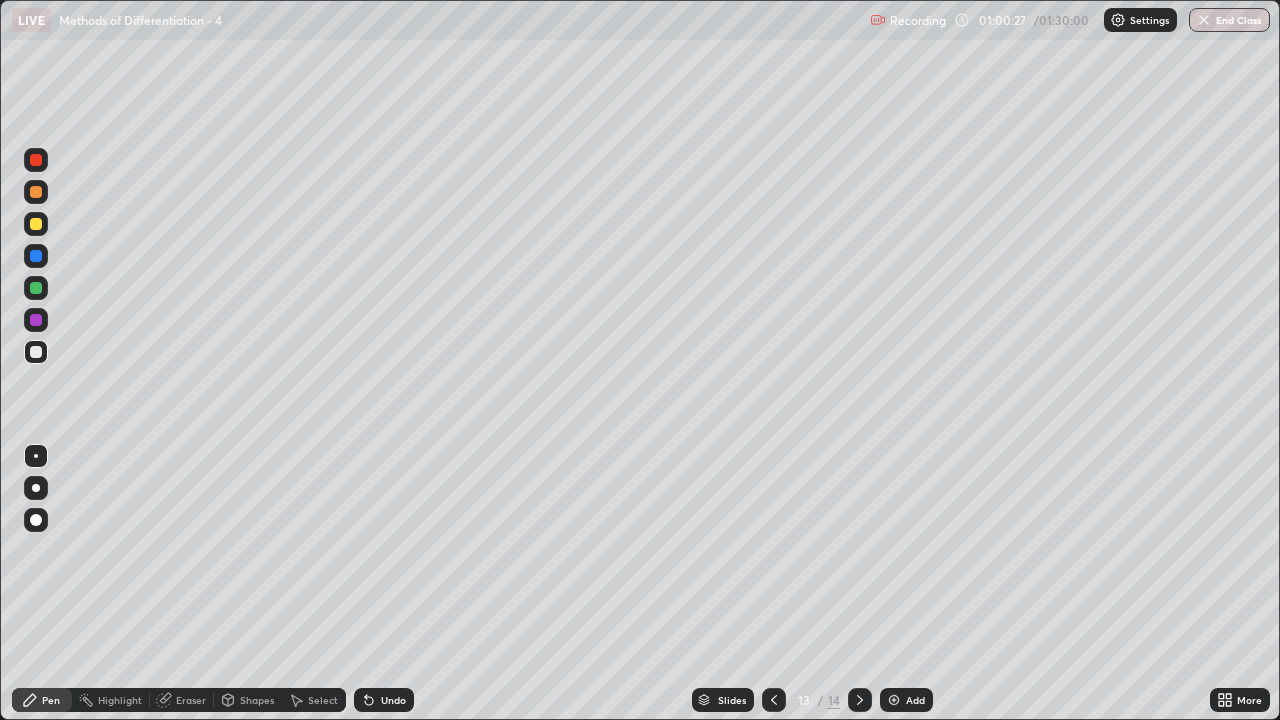 click 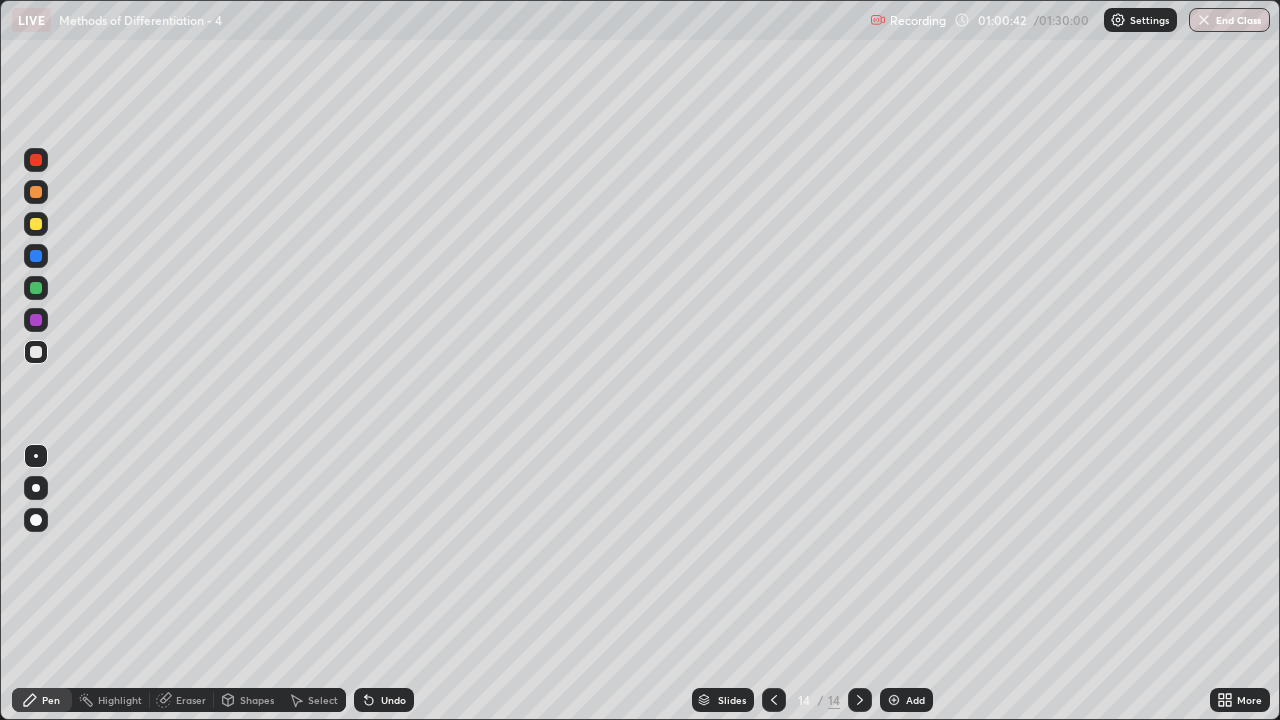 click on "Undo" at bounding box center (384, 700) 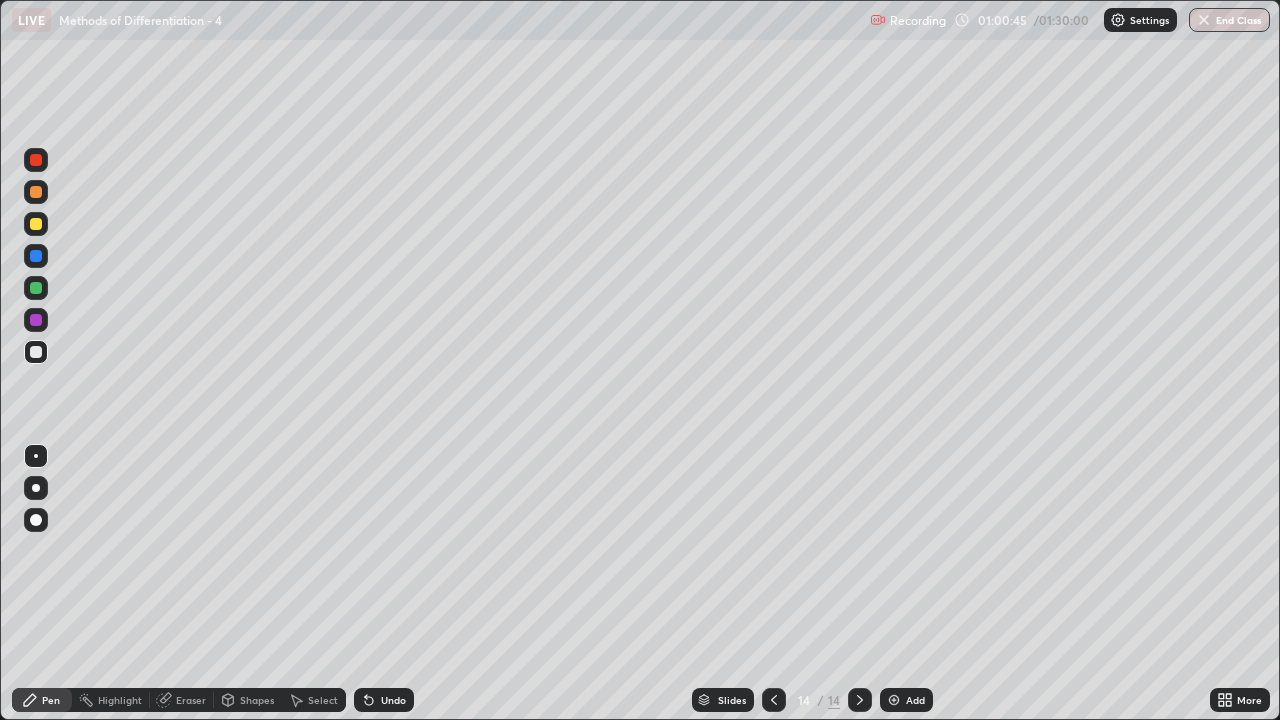 click on "Select" at bounding box center [323, 700] 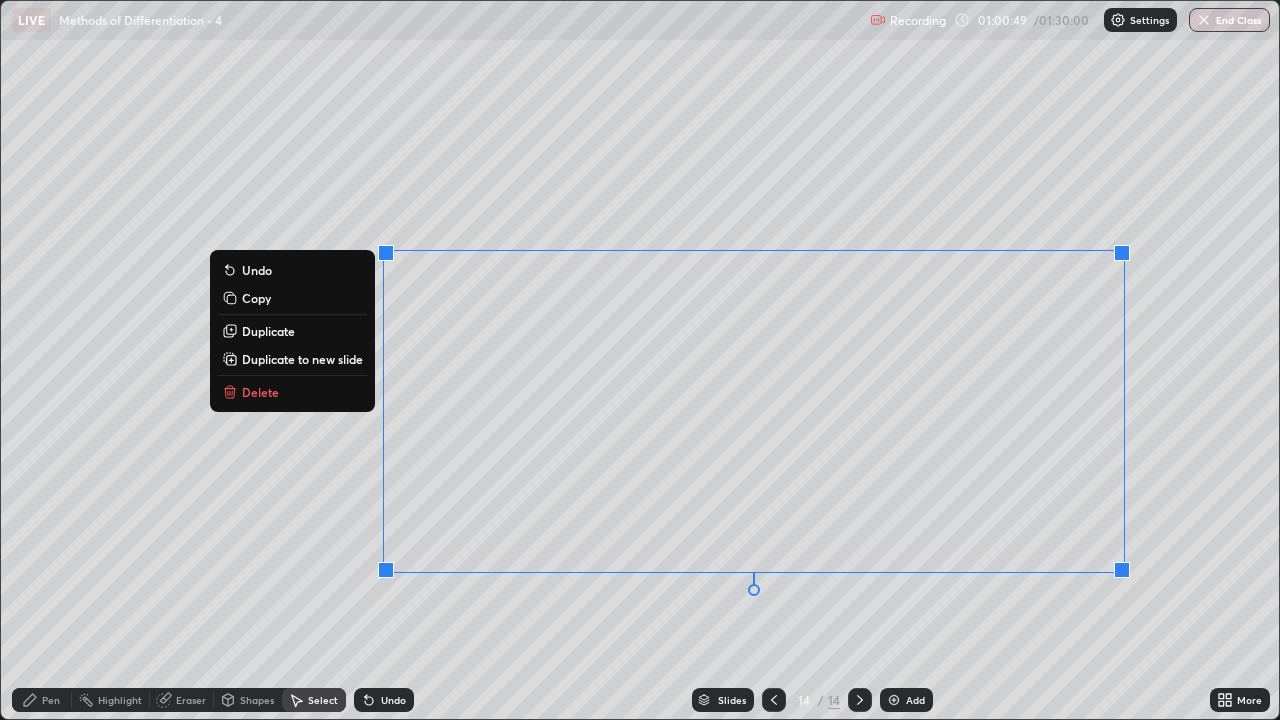 click on "Delete" at bounding box center (292, 392) 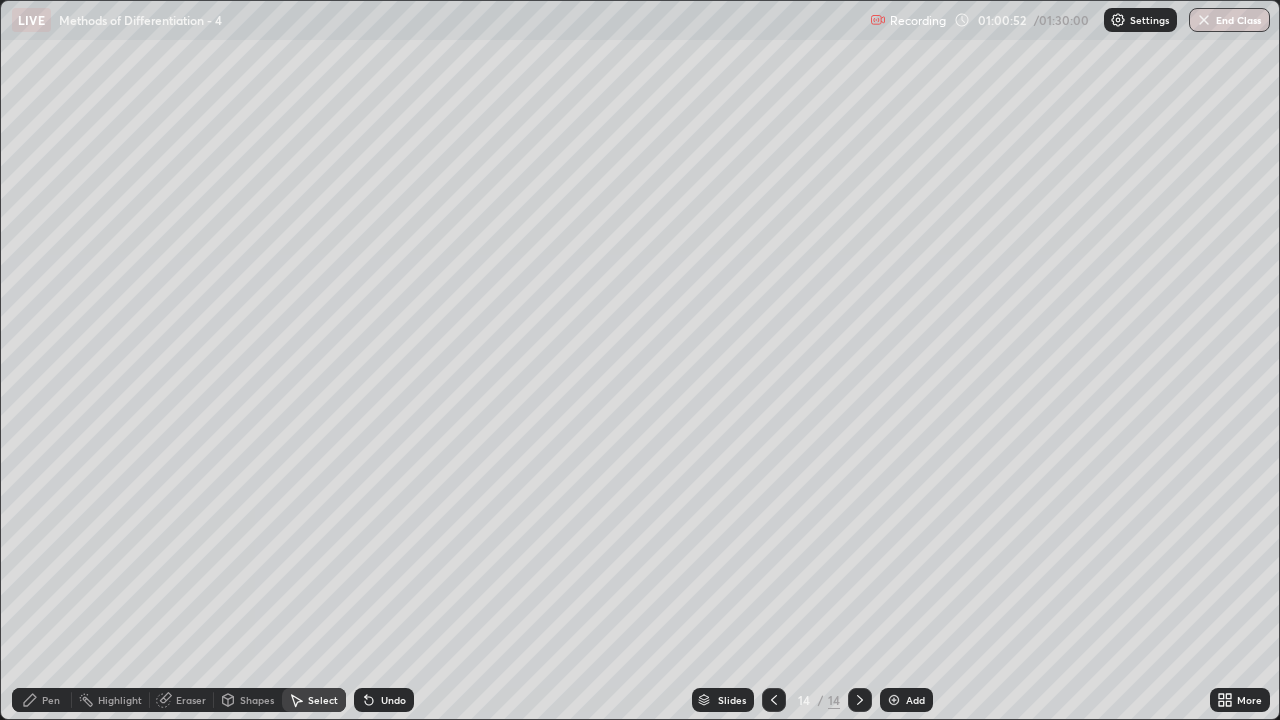 click on "Pen" at bounding box center [42, 700] 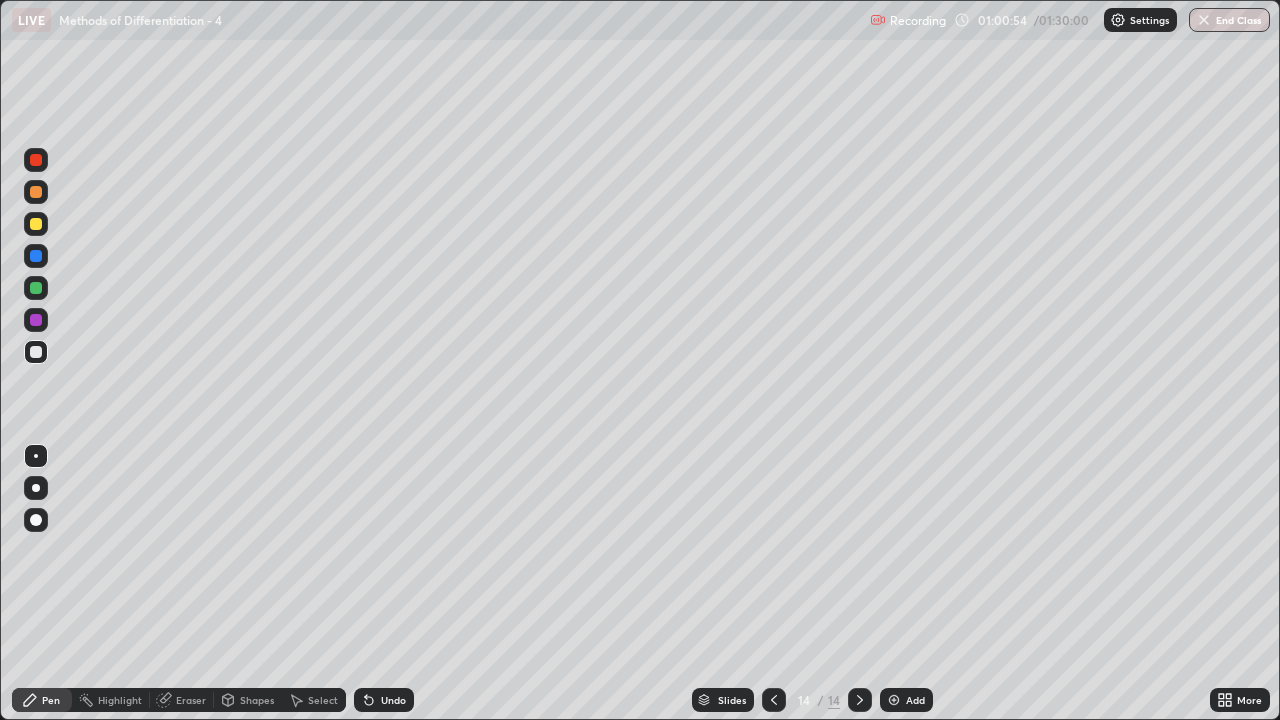 click at bounding box center (36, 288) 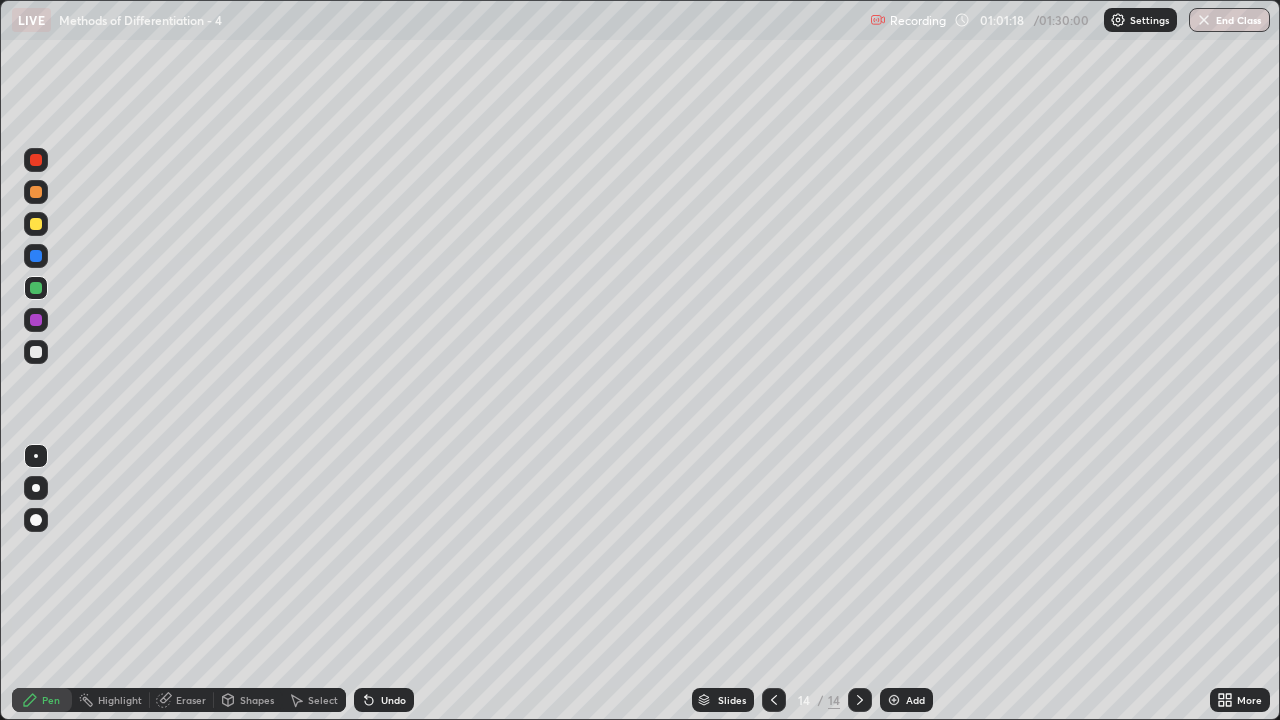 click on "Eraser" at bounding box center (191, 700) 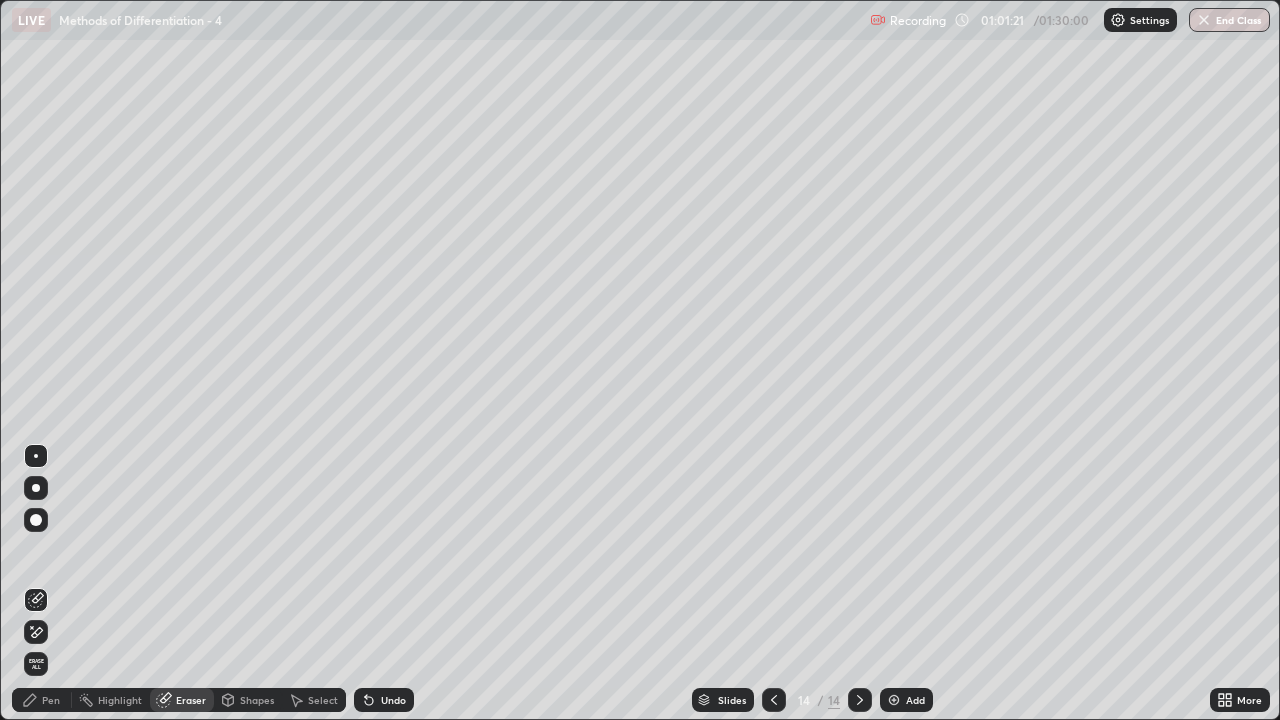 click on "Pen" at bounding box center [42, 700] 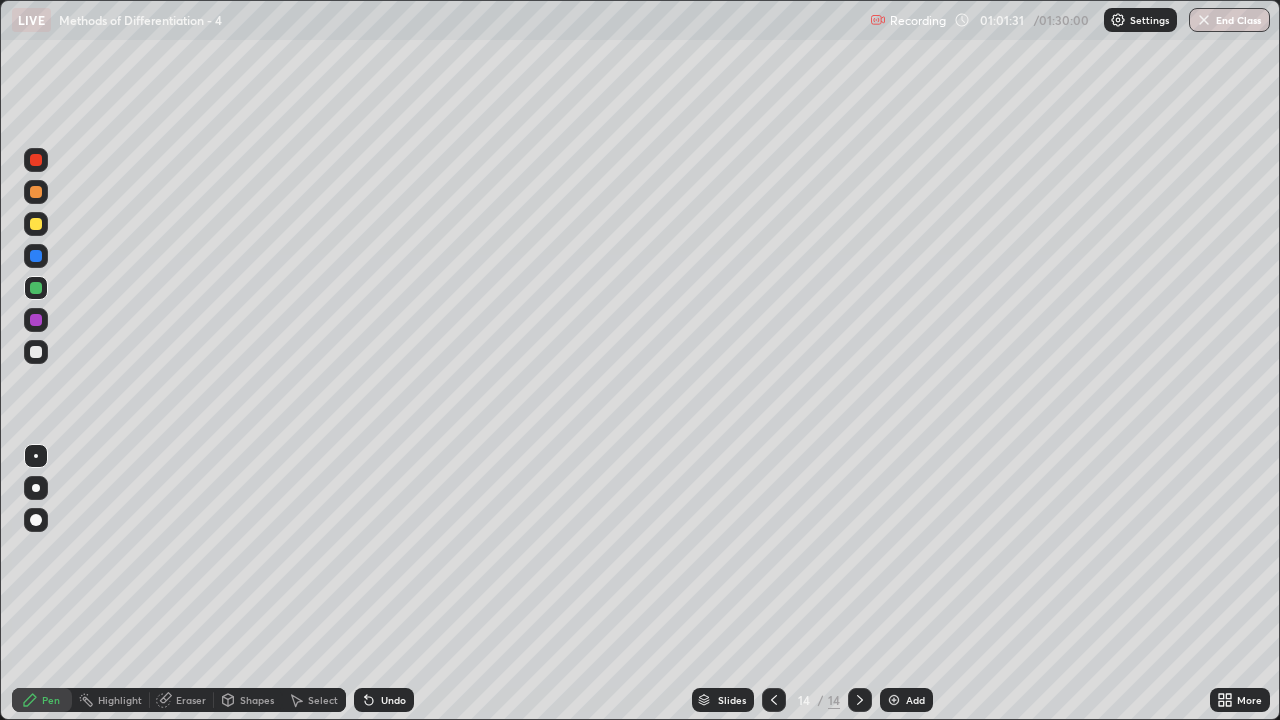 click at bounding box center [36, 352] 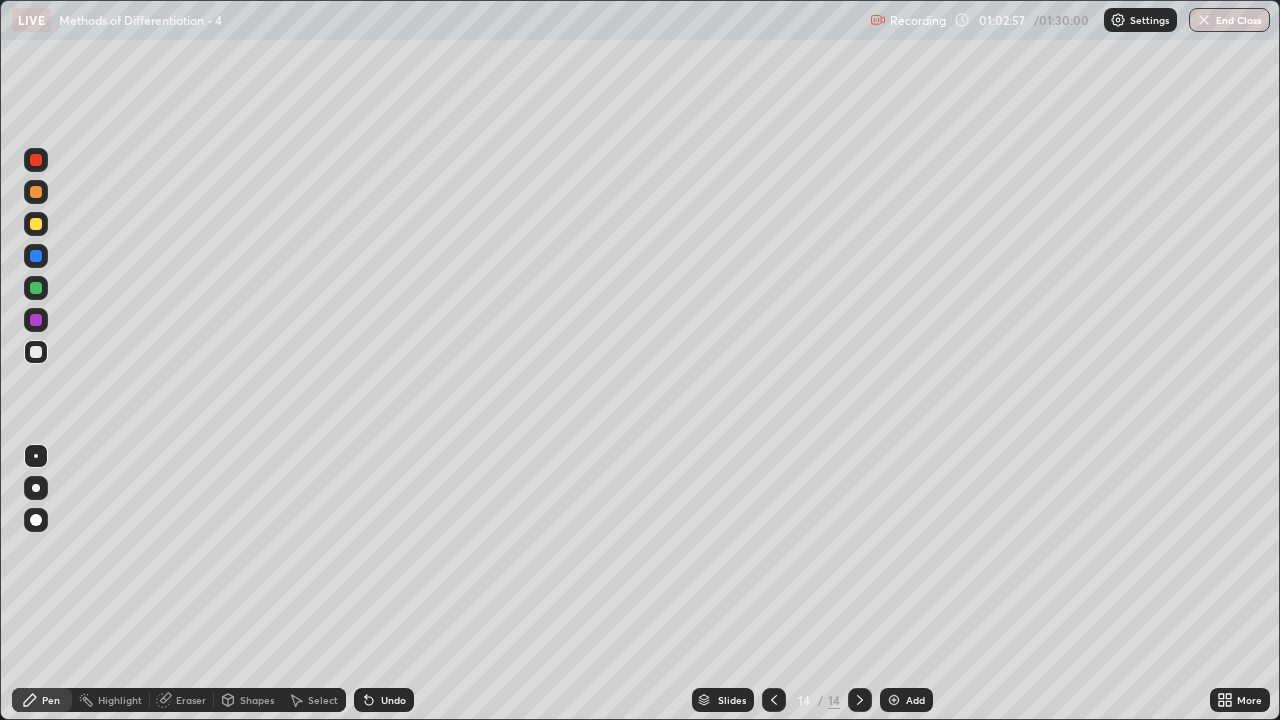 click at bounding box center [36, 352] 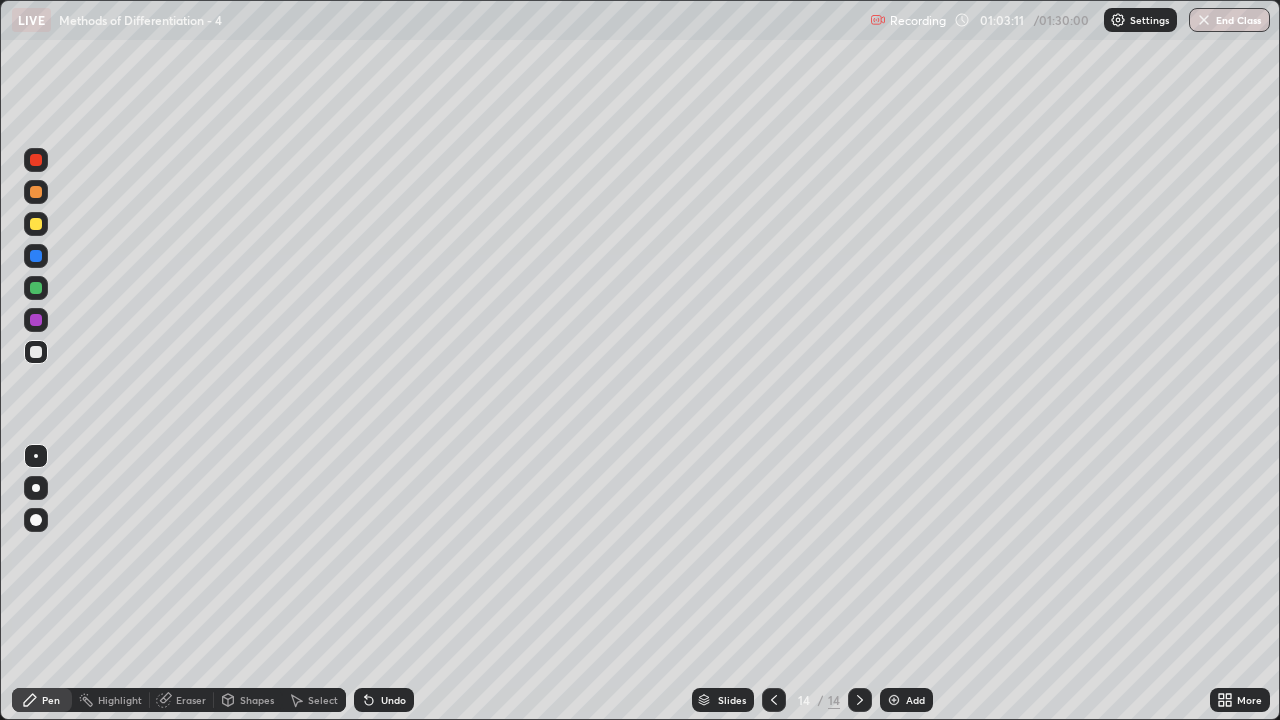 click on "Undo" at bounding box center (393, 700) 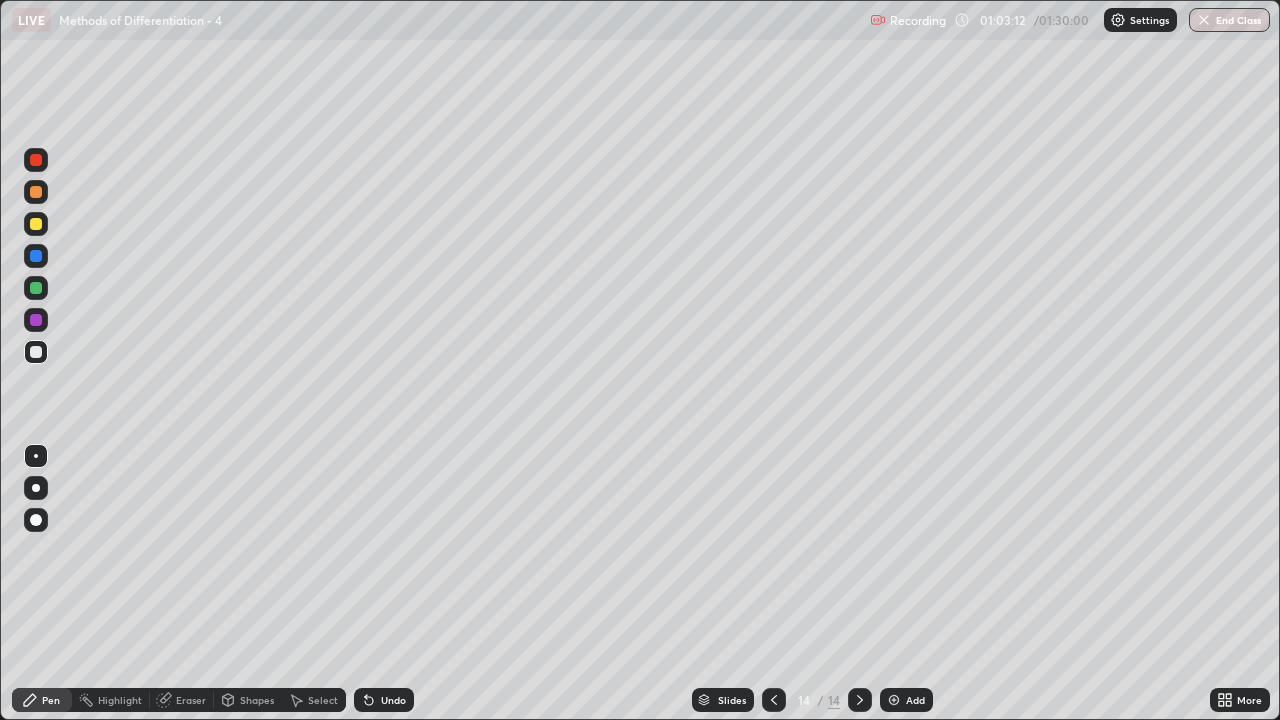 click on "Undo" at bounding box center (393, 700) 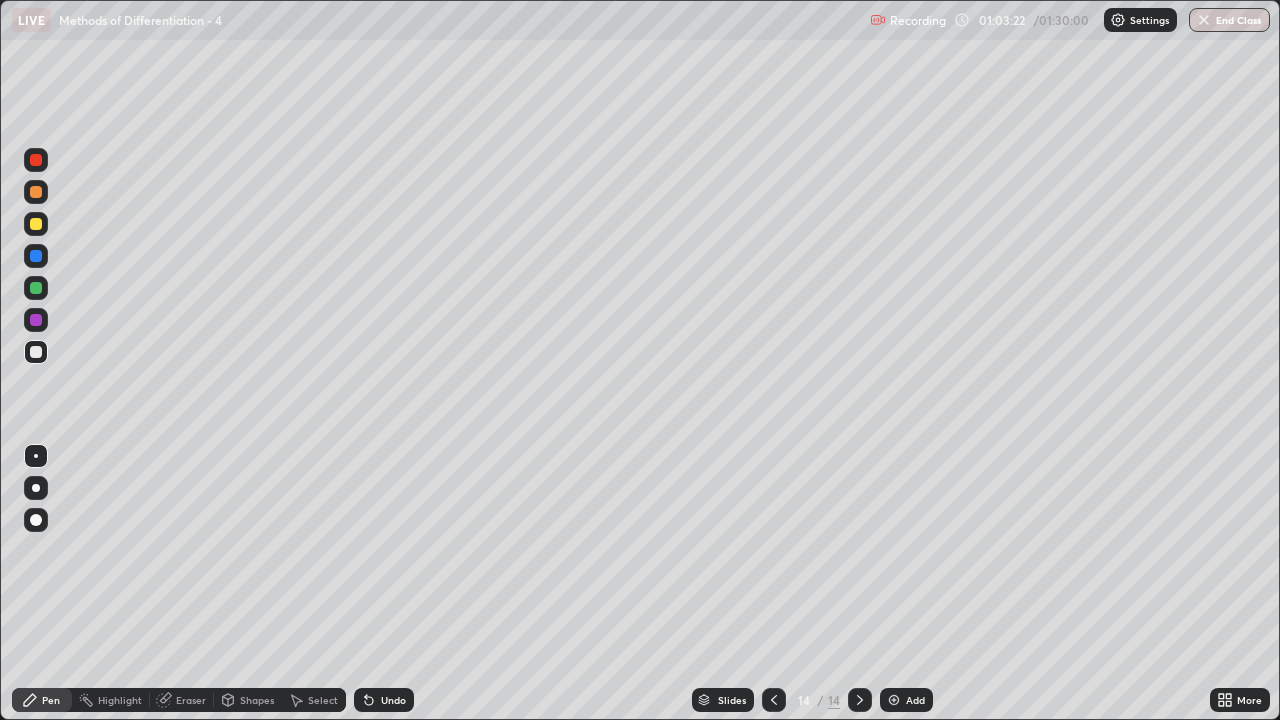 click at bounding box center [36, 288] 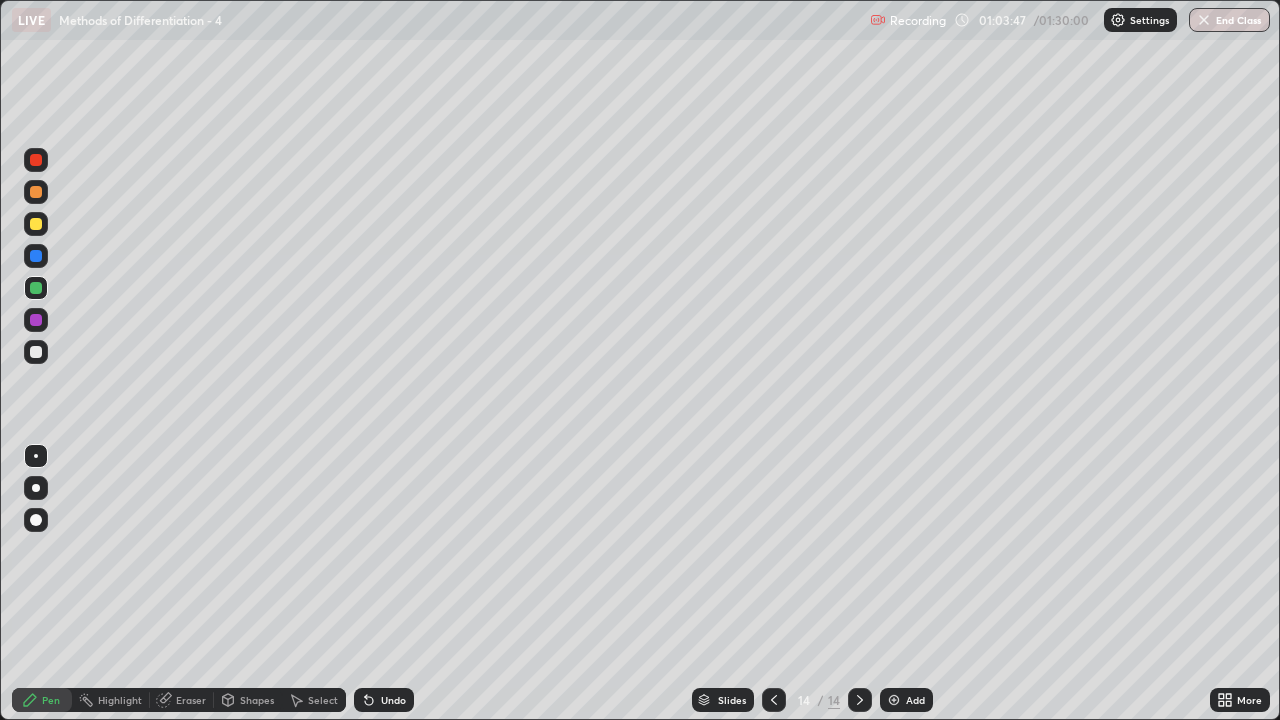 click on "Undo" at bounding box center [393, 700] 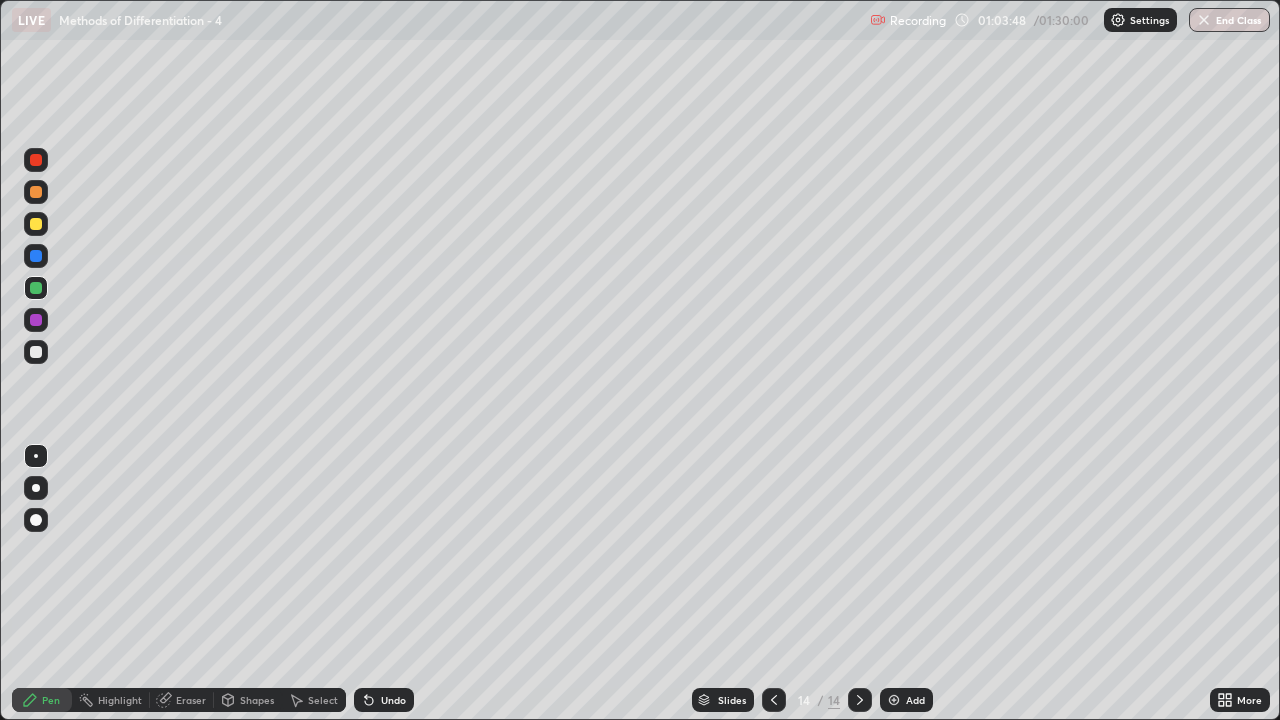 click on "Undo" at bounding box center [393, 700] 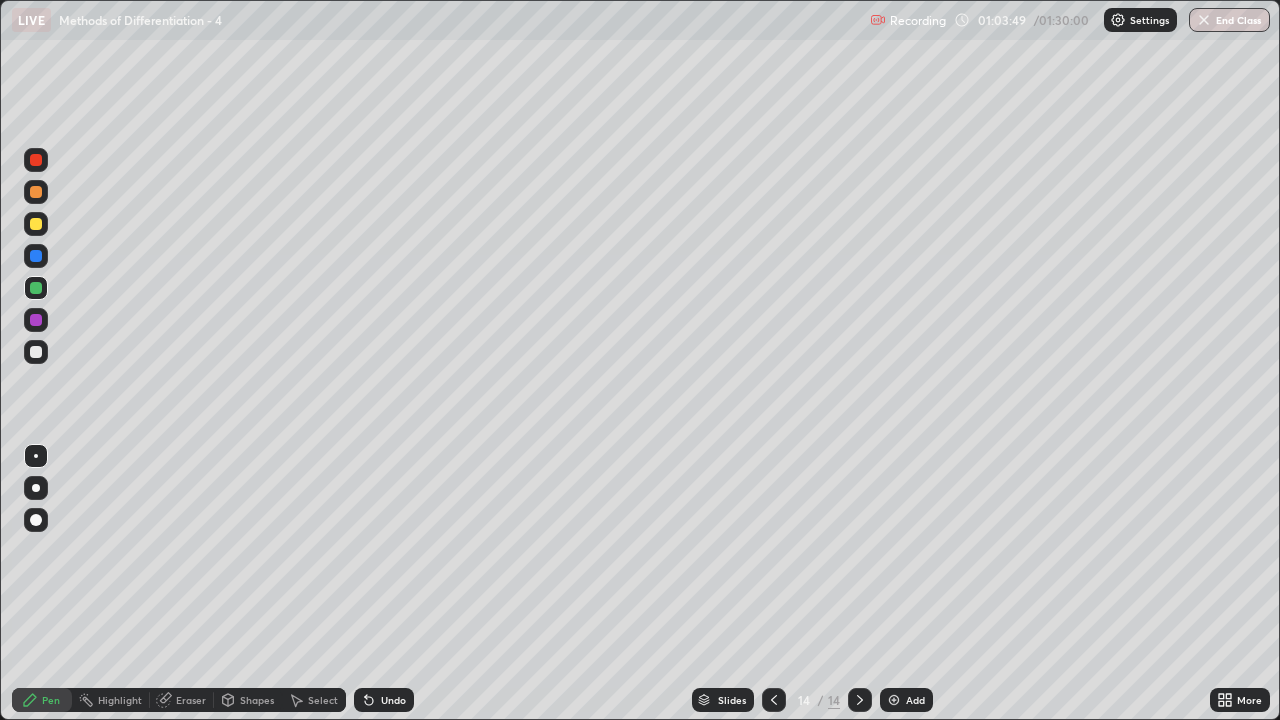 click on "Undo" at bounding box center (384, 700) 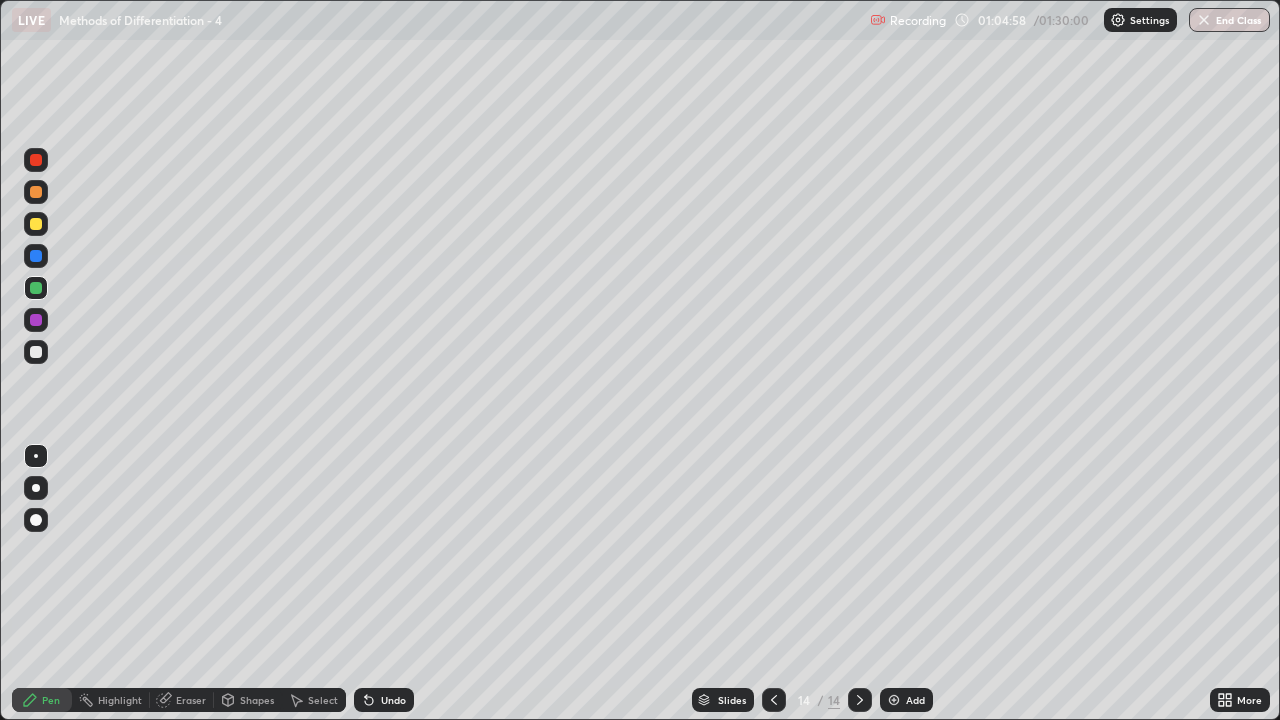 click at bounding box center (894, 700) 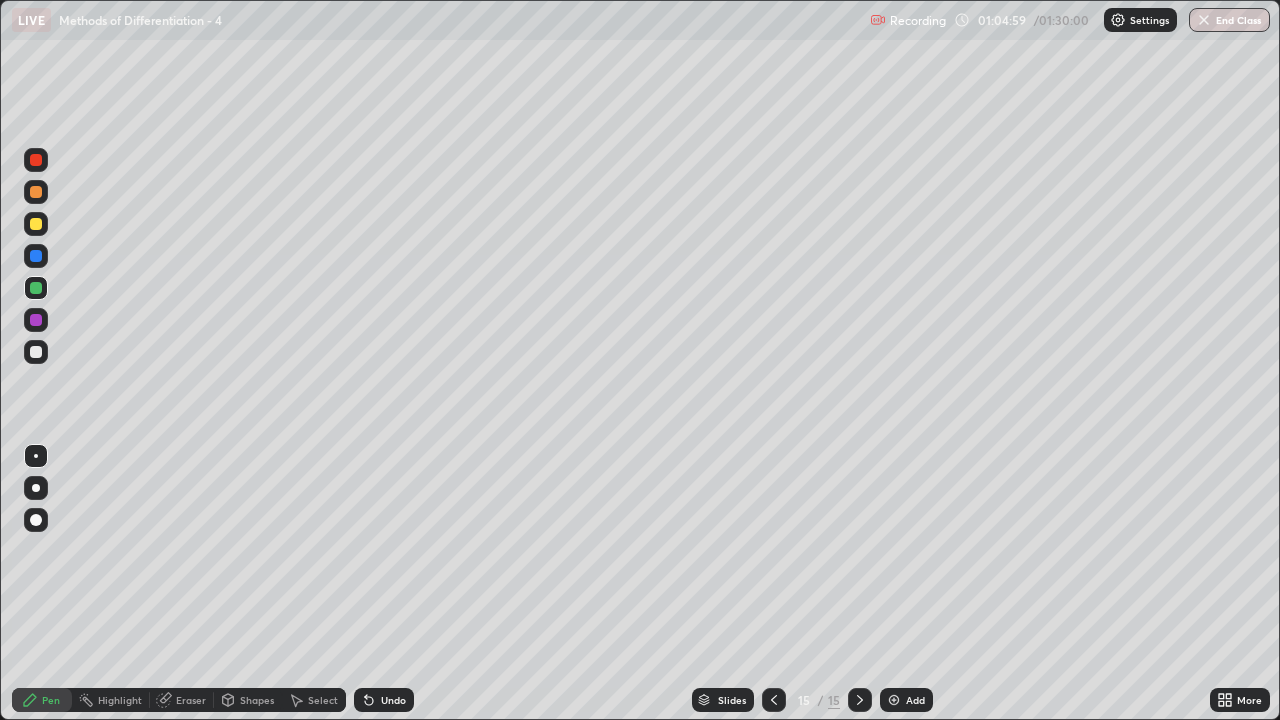 click at bounding box center [36, 288] 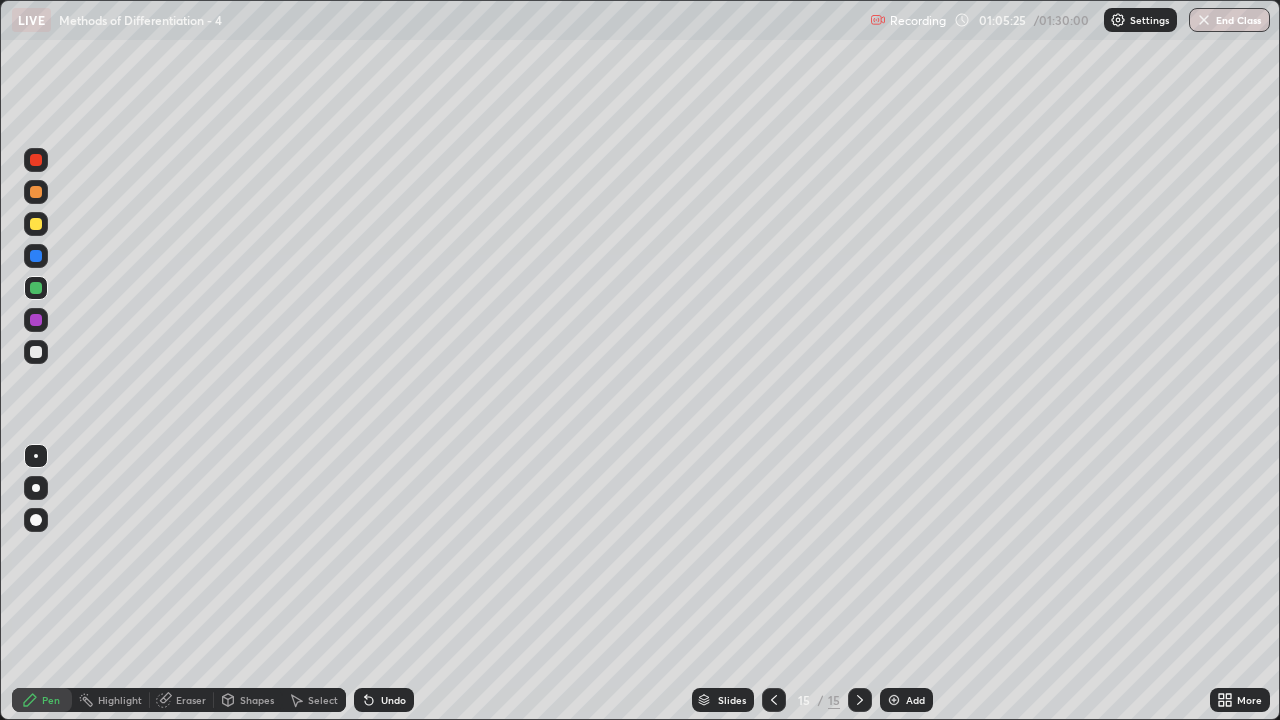 click at bounding box center (36, 352) 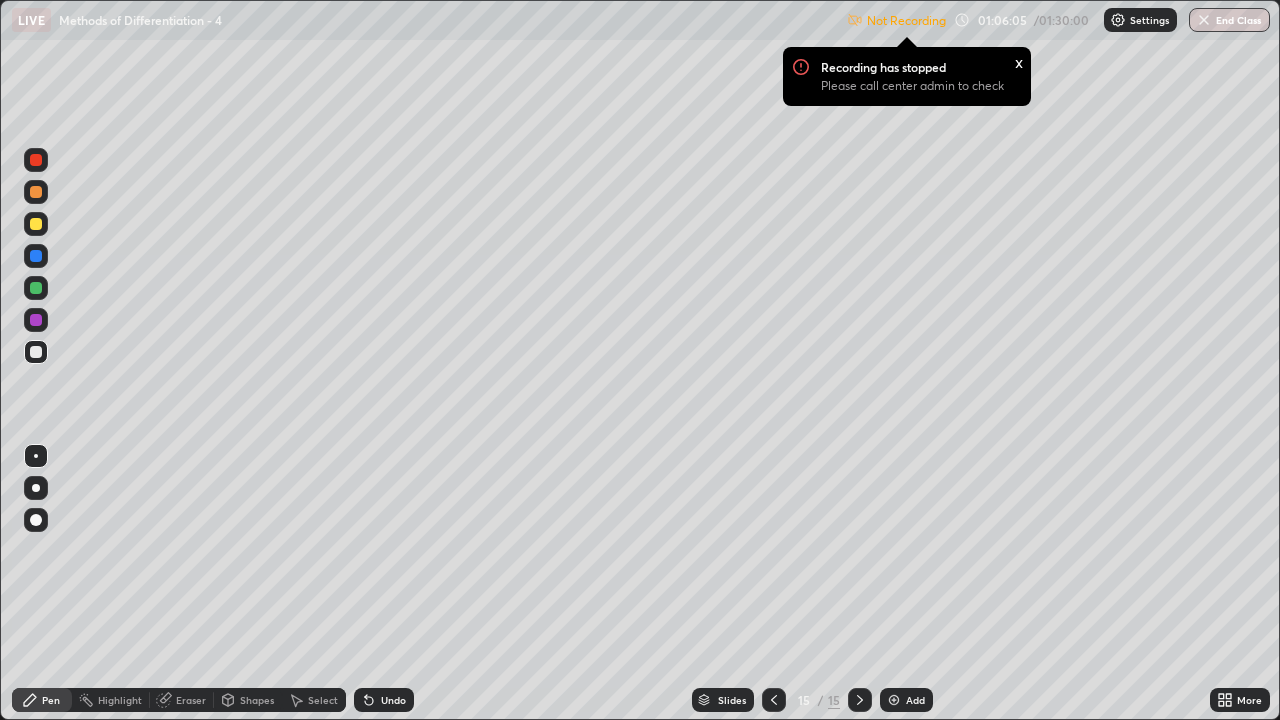 click 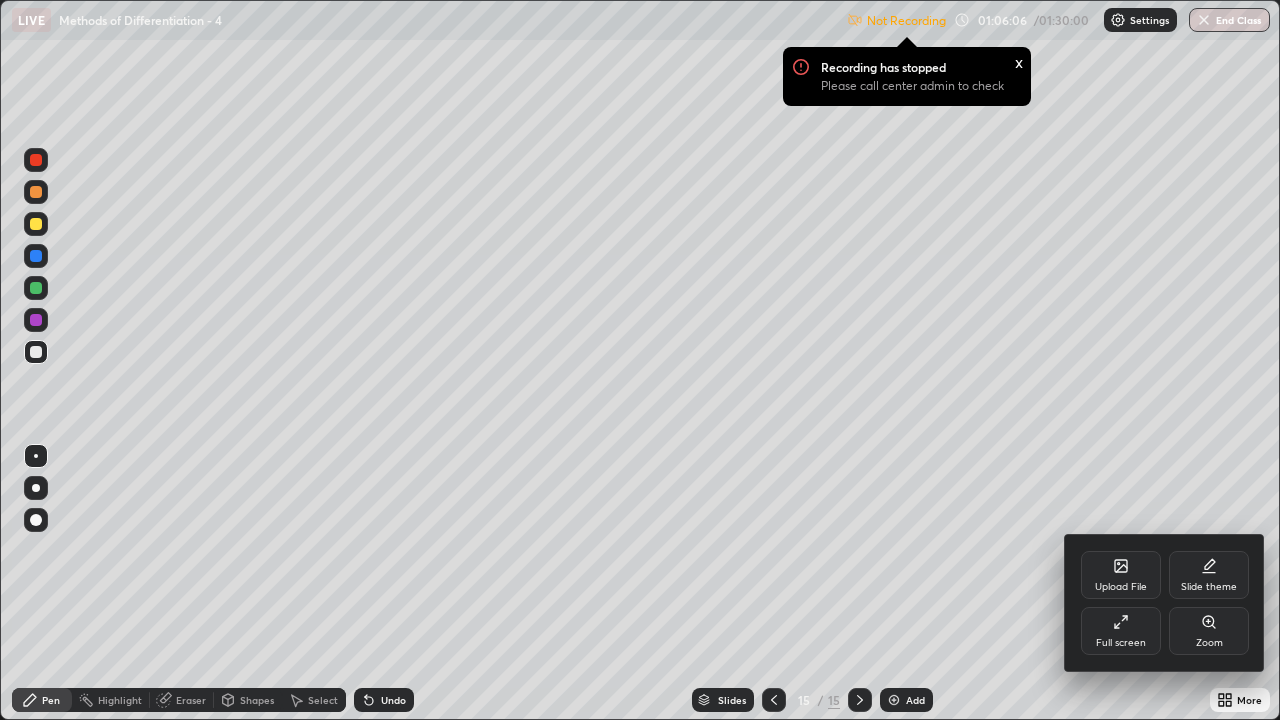 click on "Full screen" at bounding box center (1121, 631) 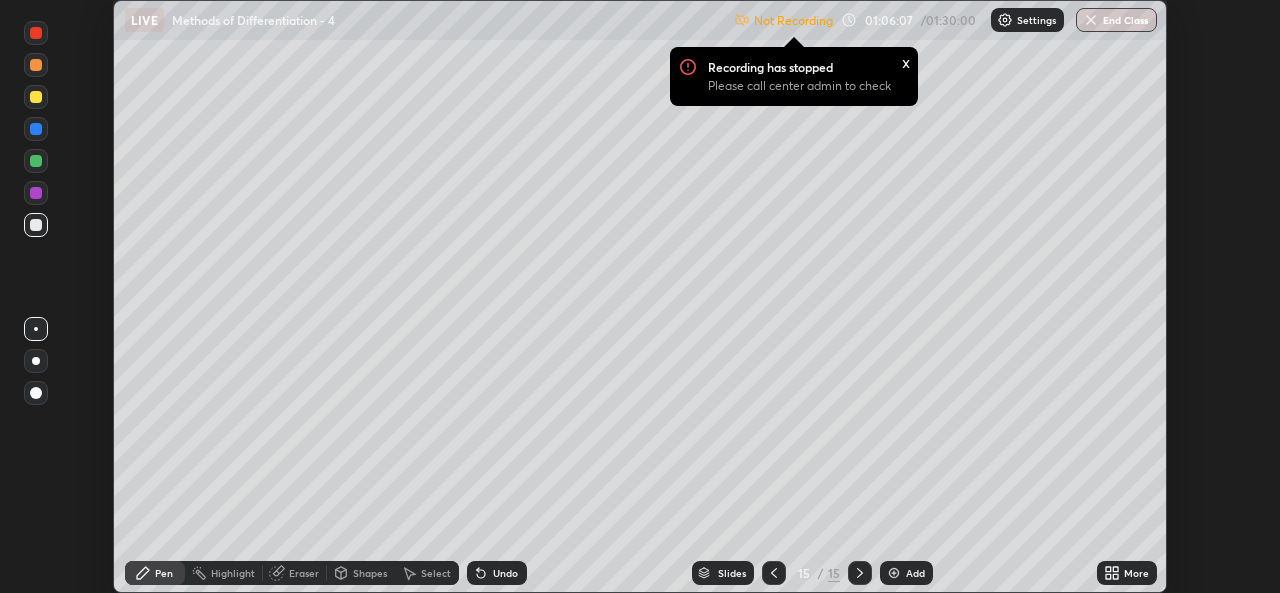scroll, scrollTop: 593, scrollLeft: 1280, axis: both 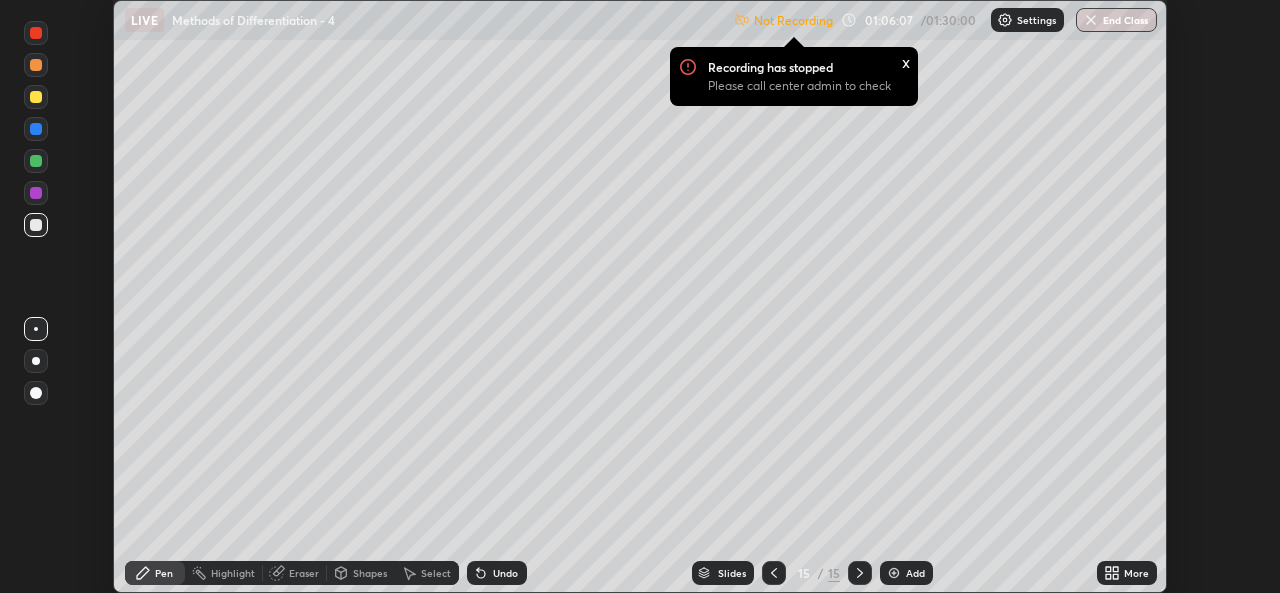 click on "Settings" at bounding box center (1027, 20) 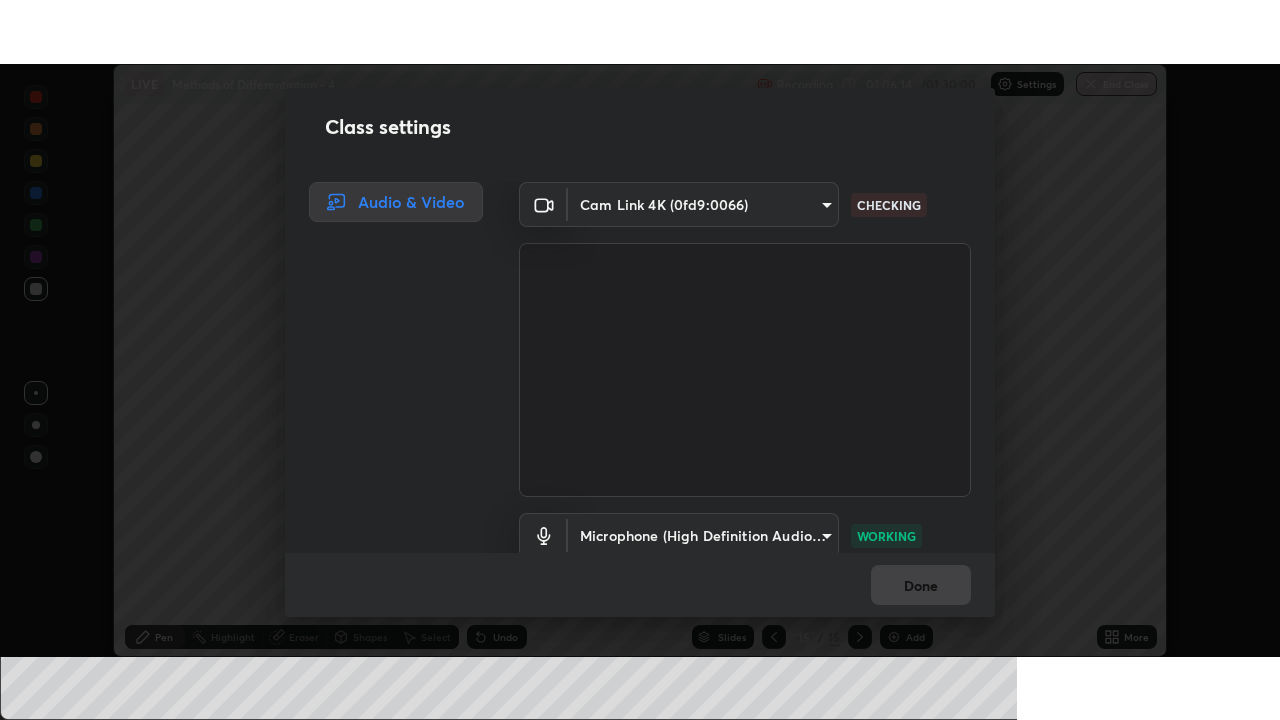 scroll, scrollTop: 83, scrollLeft: 0, axis: vertical 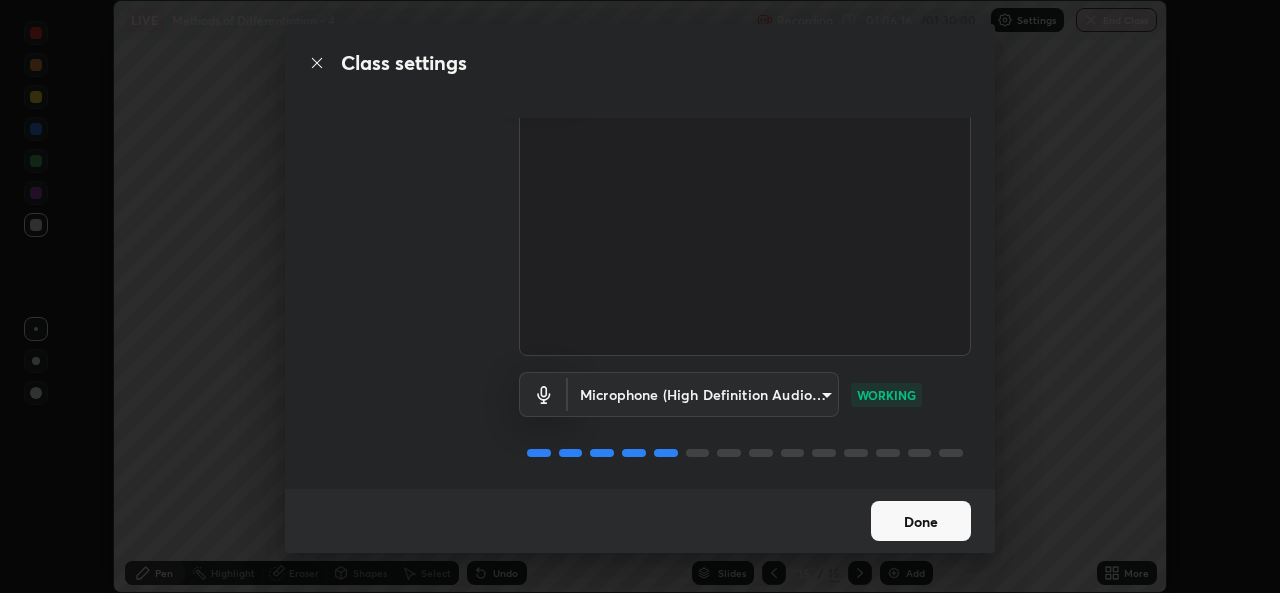 click on "Done" at bounding box center [921, 521] 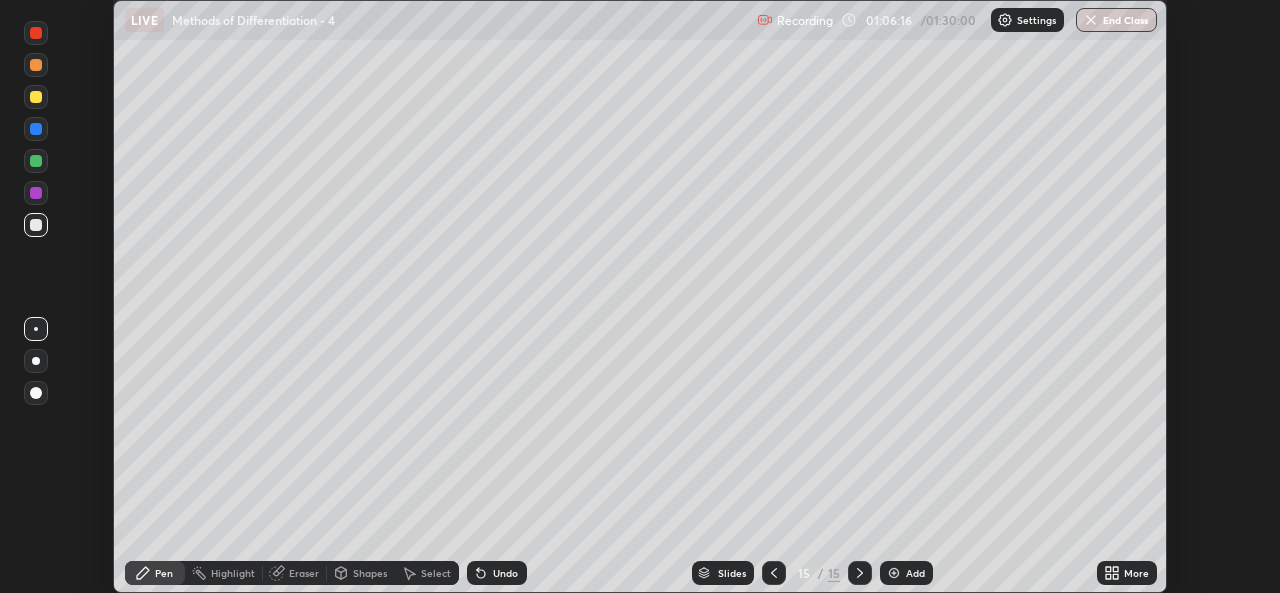 click on "More" at bounding box center (1136, 573) 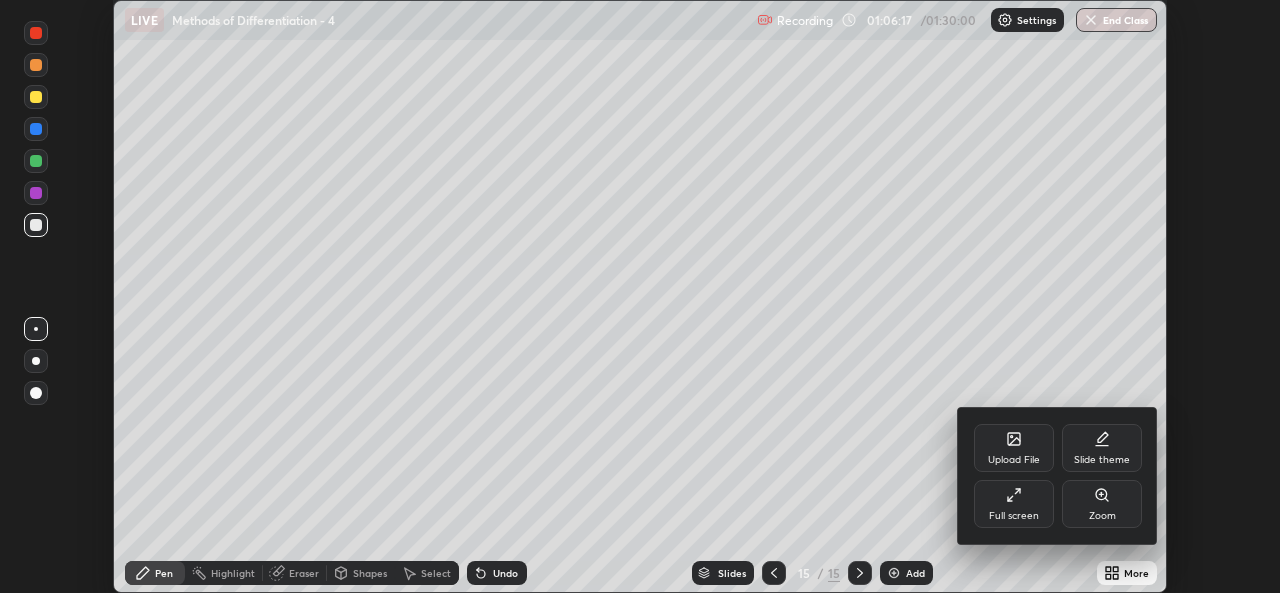 click on "Full screen" at bounding box center (1014, 516) 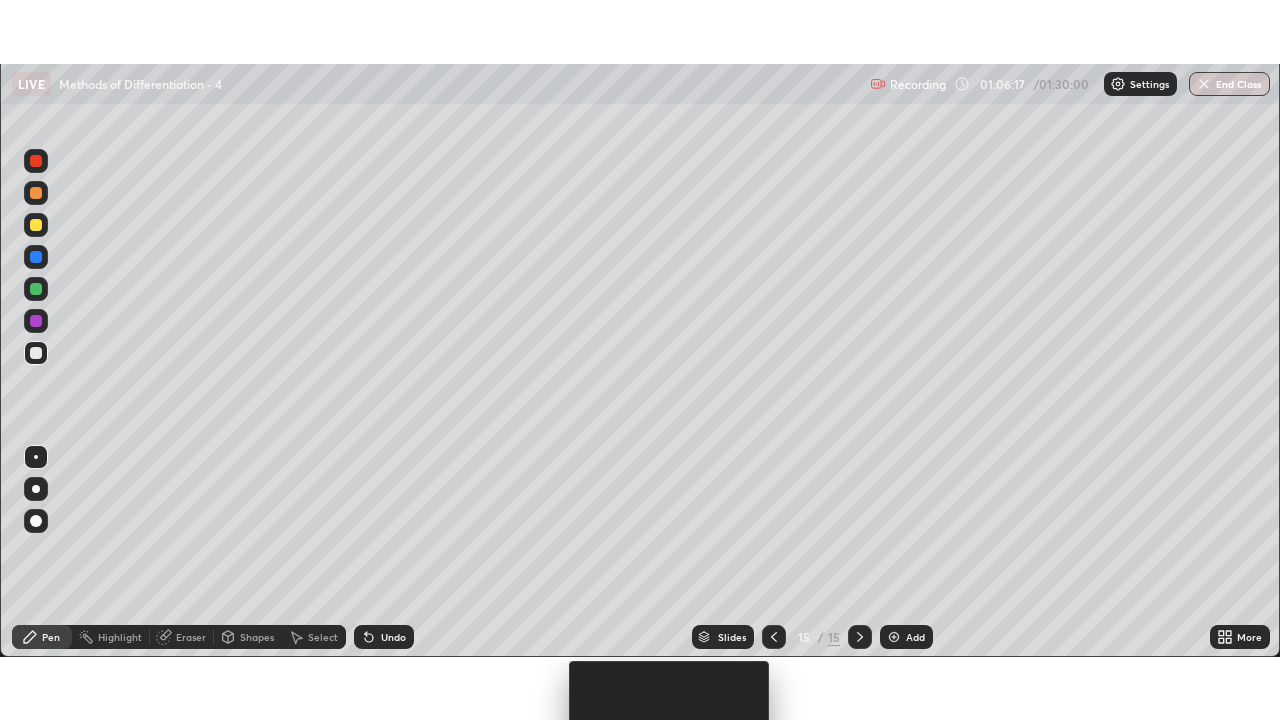 scroll, scrollTop: 99280, scrollLeft: 98720, axis: both 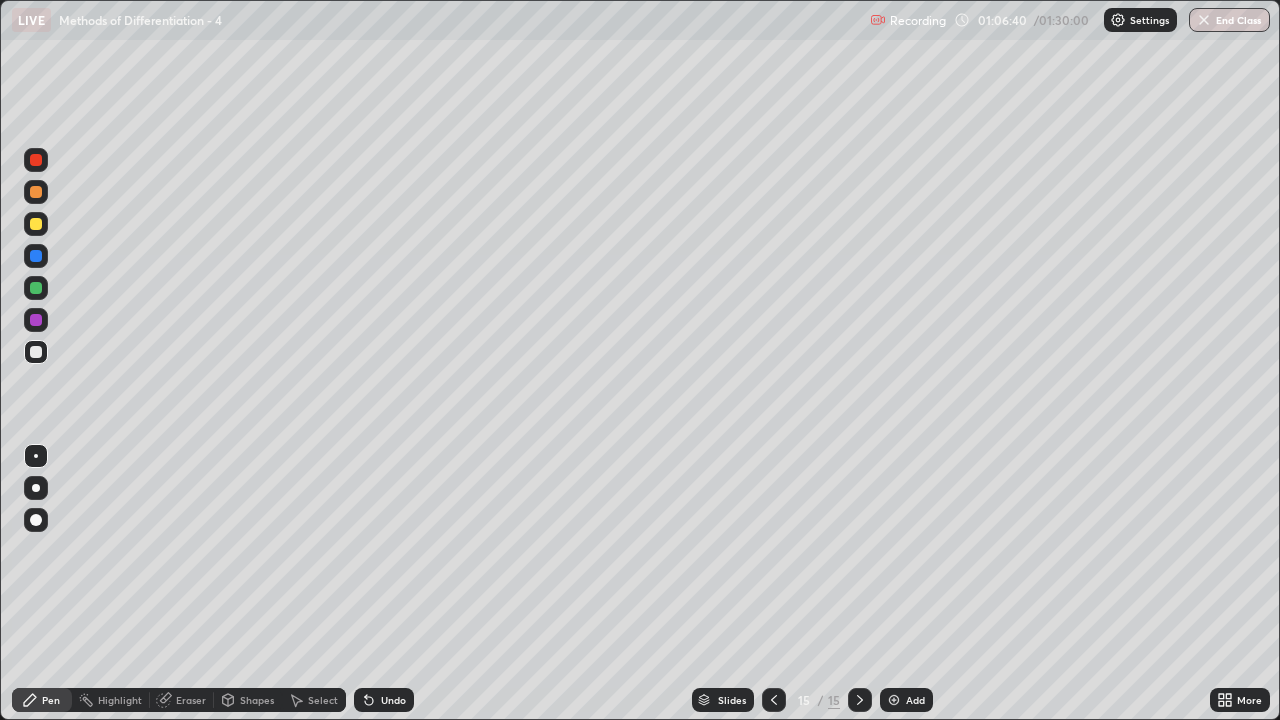 click at bounding box center (36, 352) 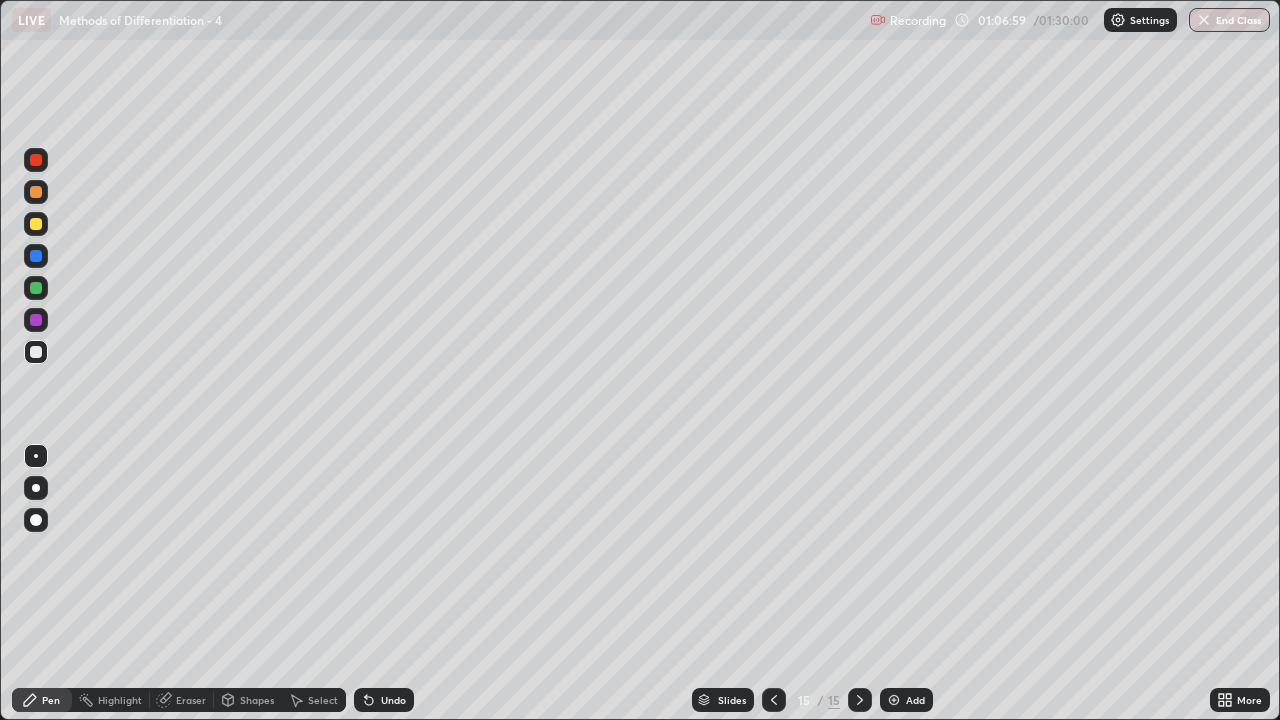 click on "Undo" at bounding box center (393, 700) 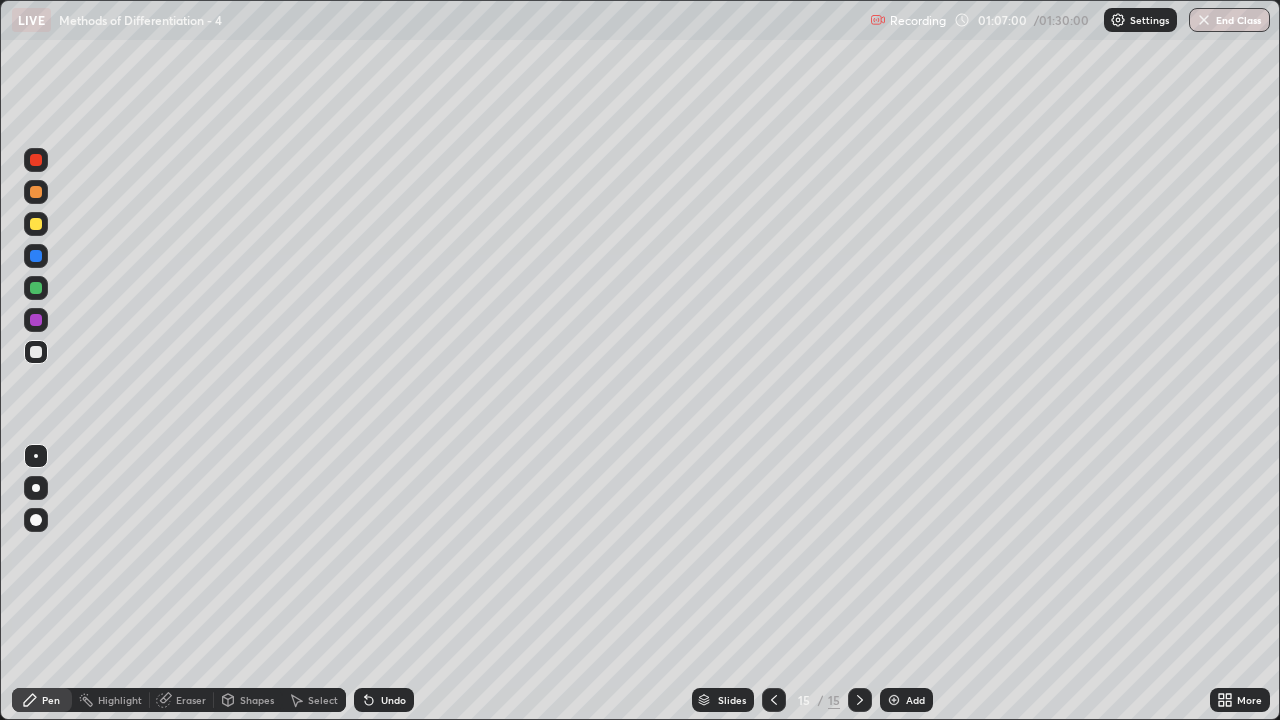 click on "Undo" at bounding box center [393, 700] 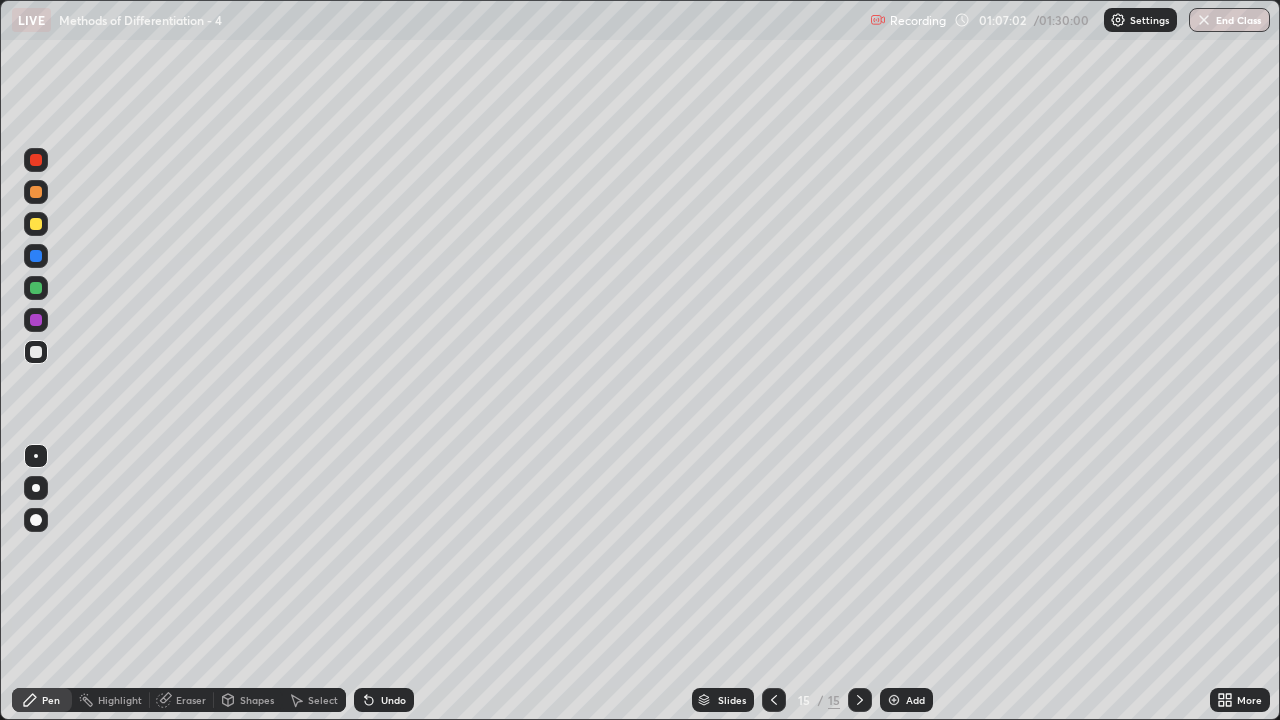 click on "Undo" at bounding box center [384, 700] 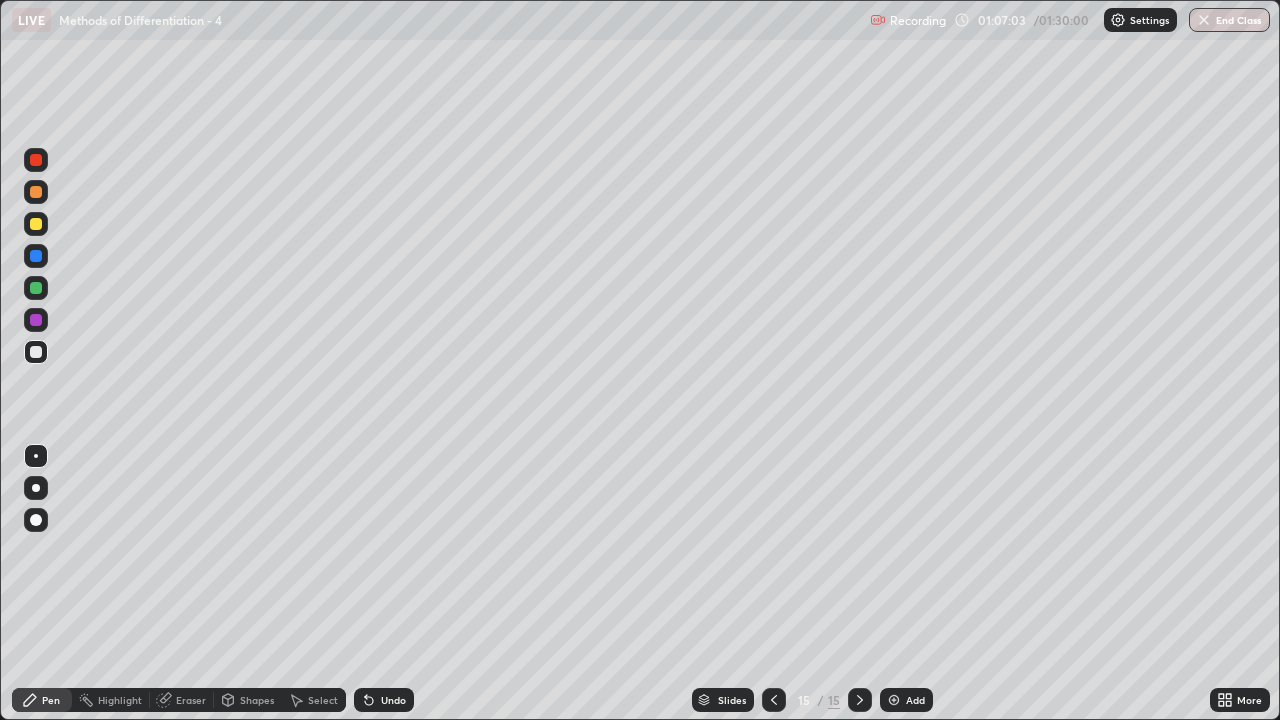 click on "Undo" at bounding box center [393, 700] 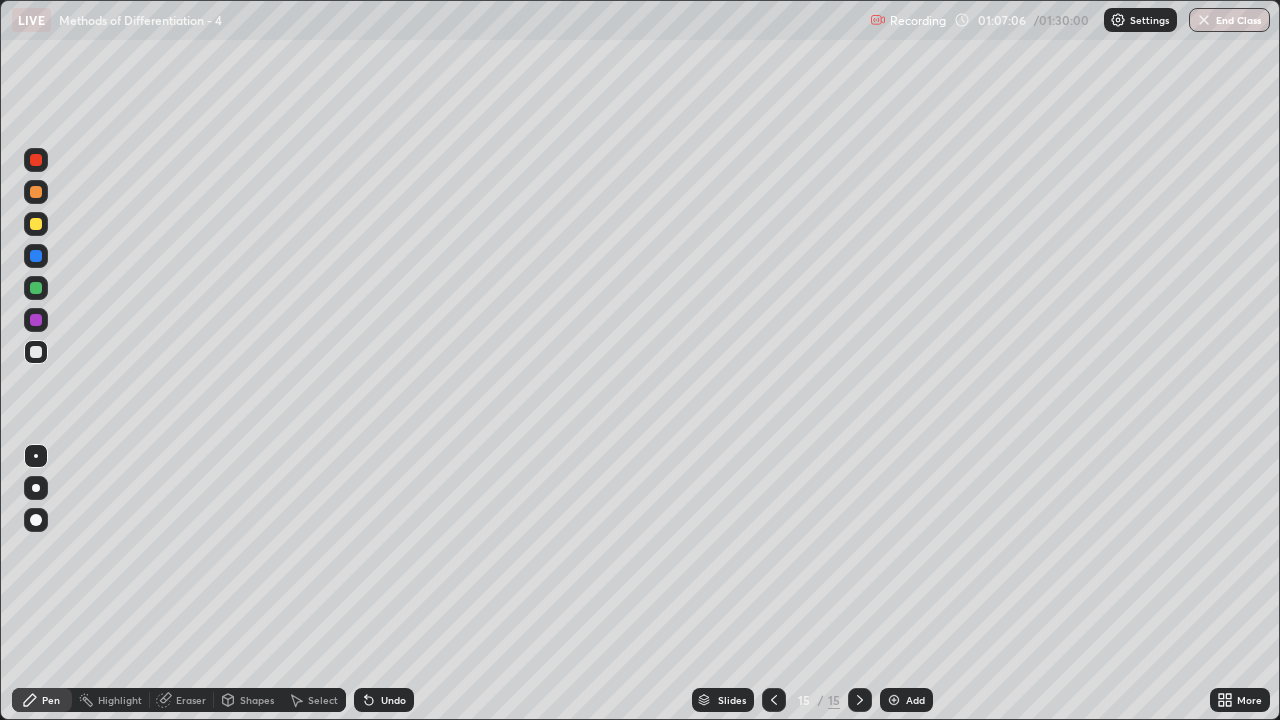 click on "Undo" at bounding box center [393, 700] 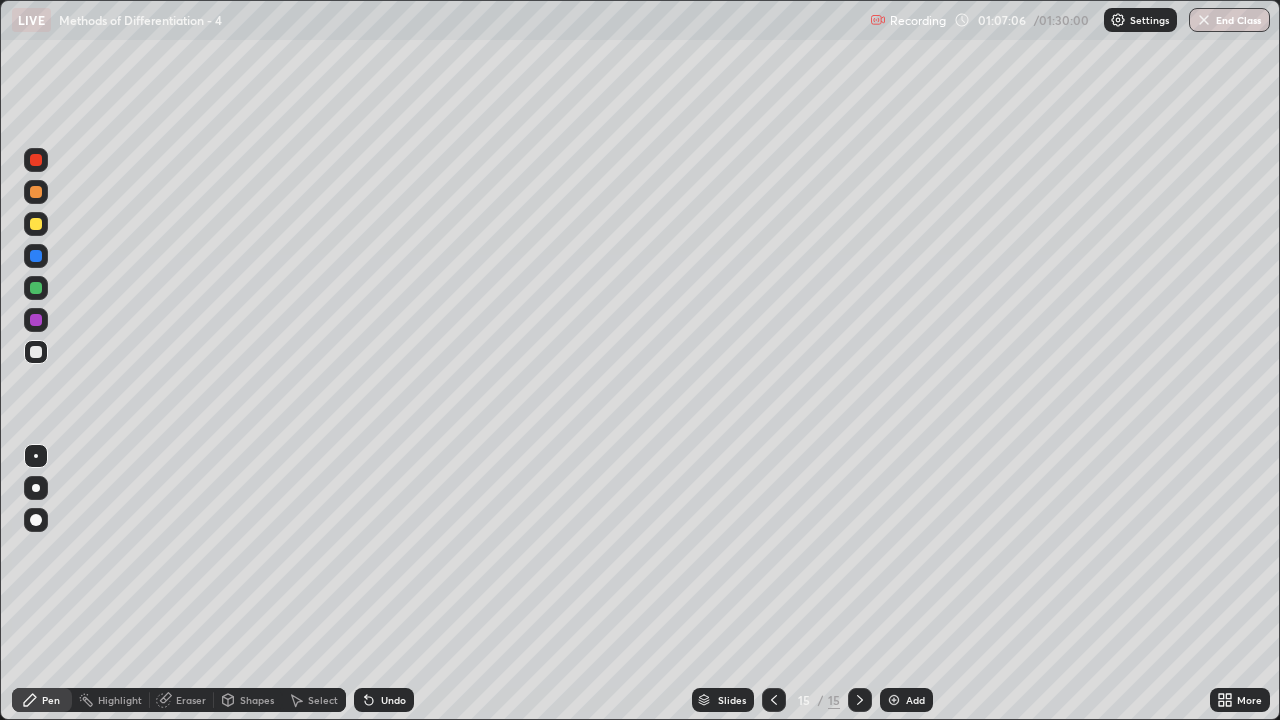 click on "Undo" at bounding box center [393, 700] 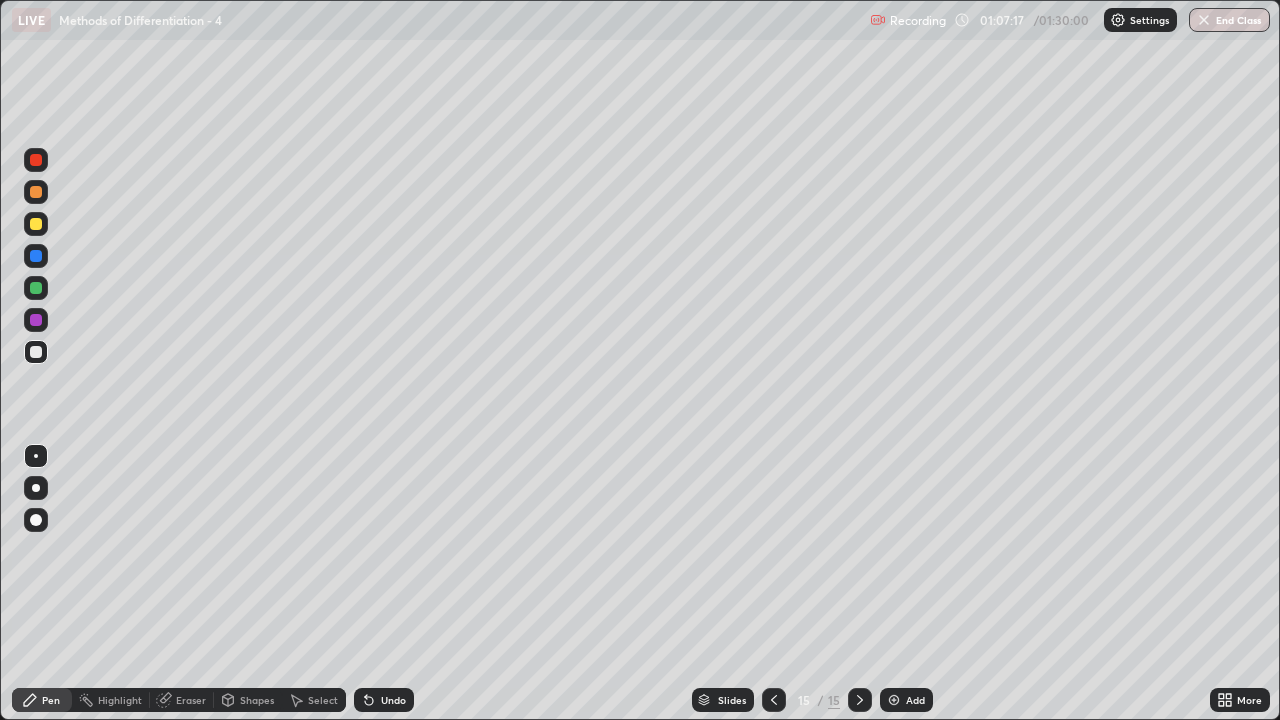 click on "Undo" at bounding box center [393, 700] 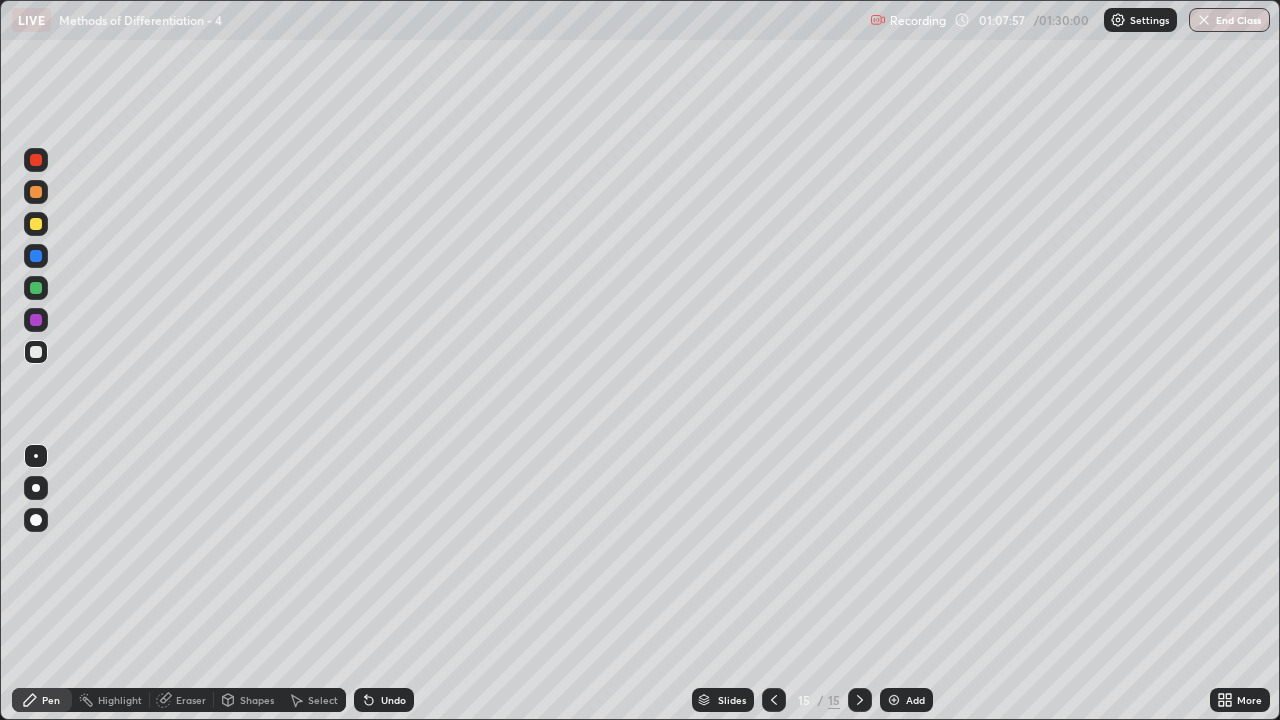 click on "Undo" at bounding box center [393, 700] 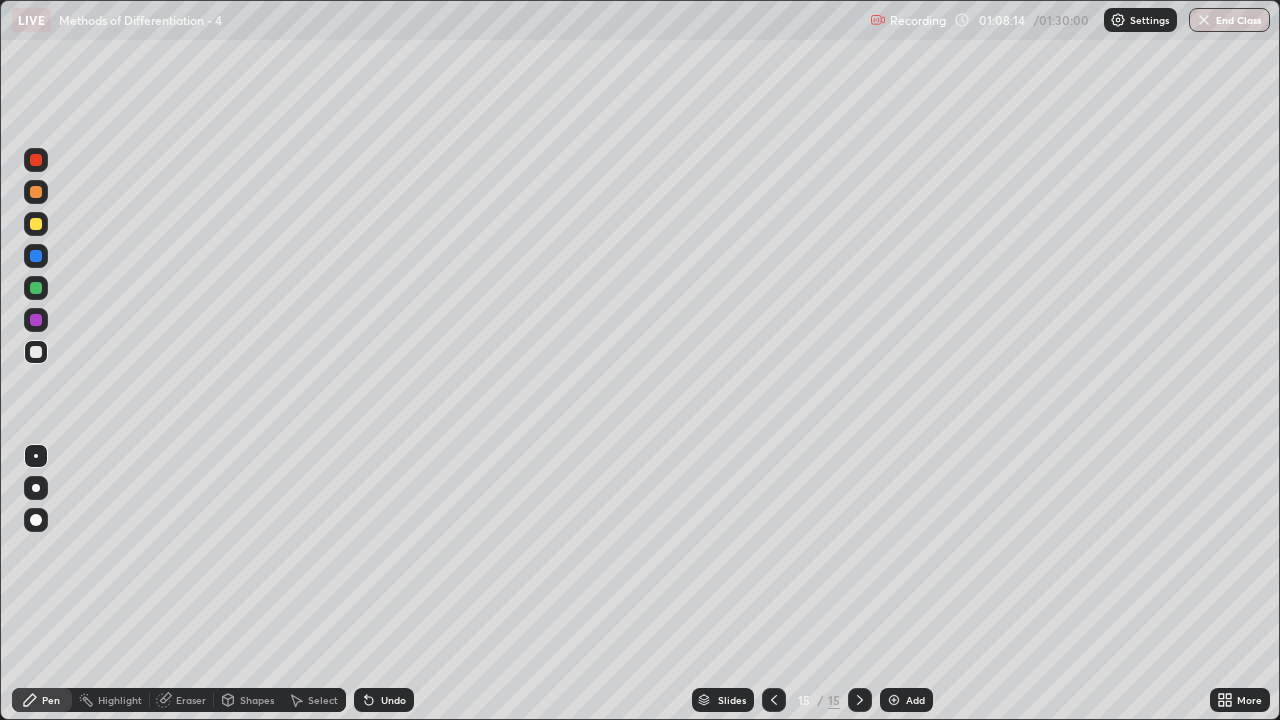 click at bounding box center [36, 288] 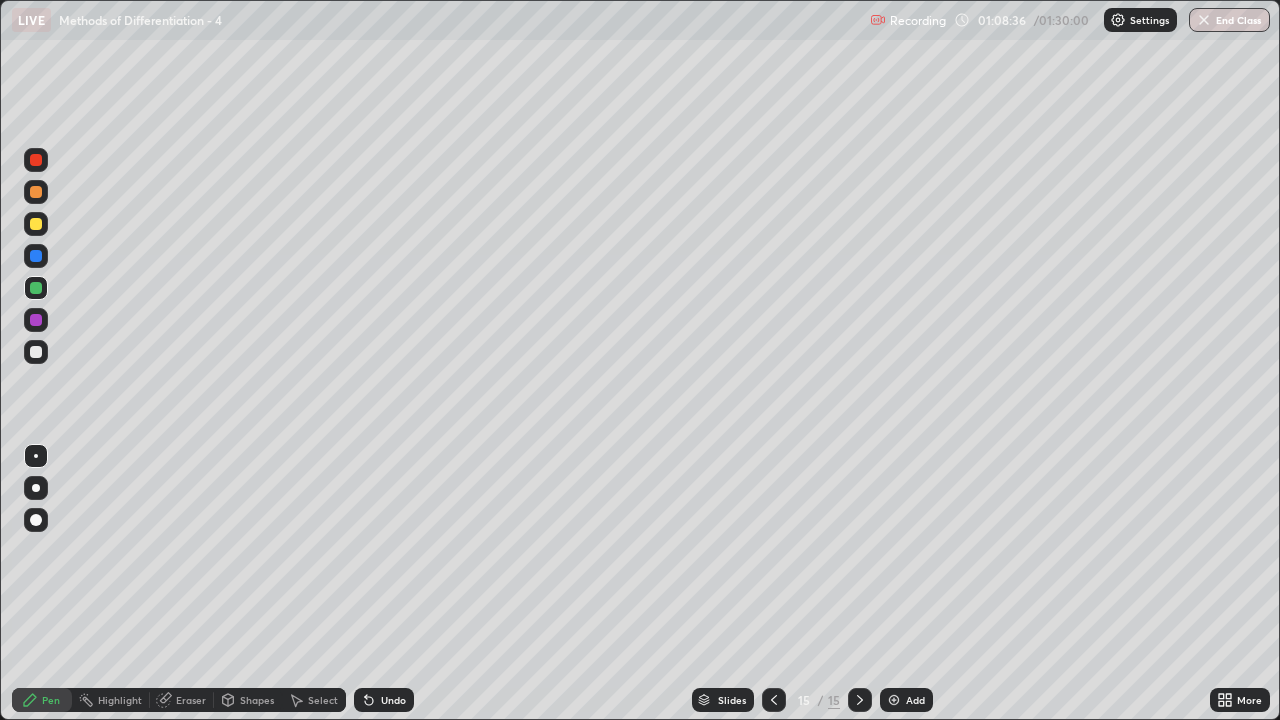 click on "Undo" at bounding box center (384, 700) 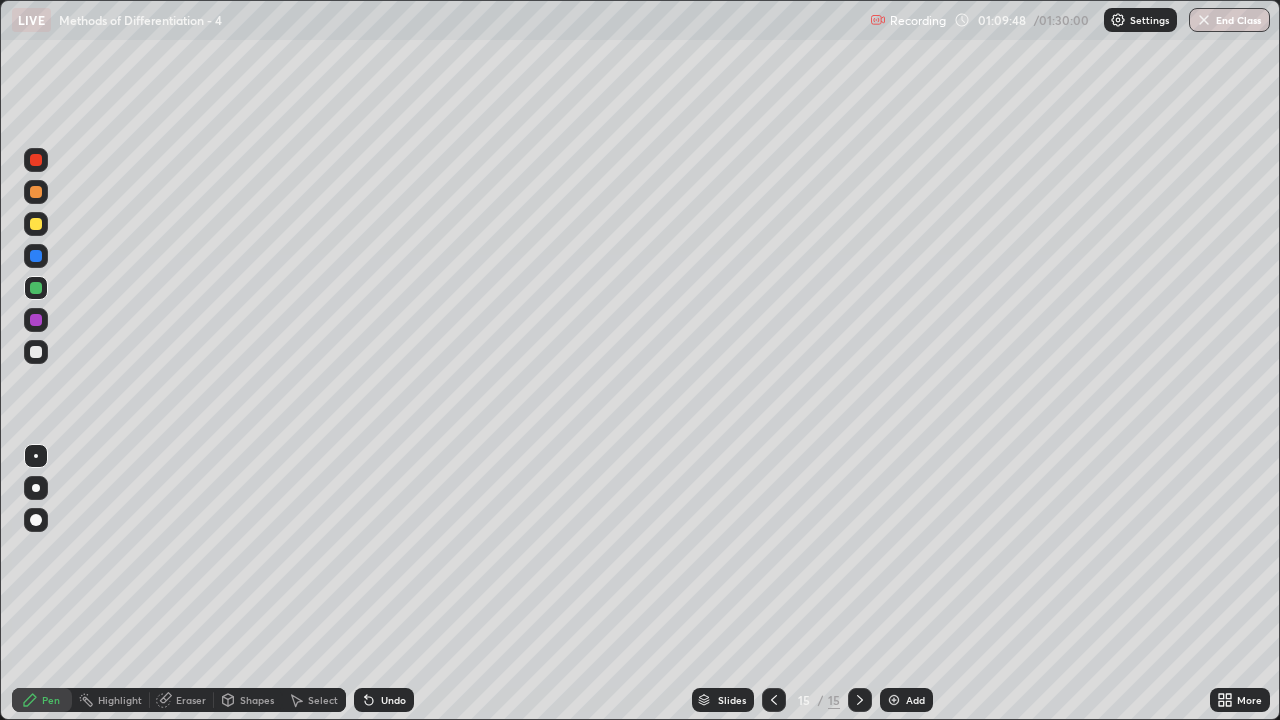 click on "Select" at bounding box center (323, 700) 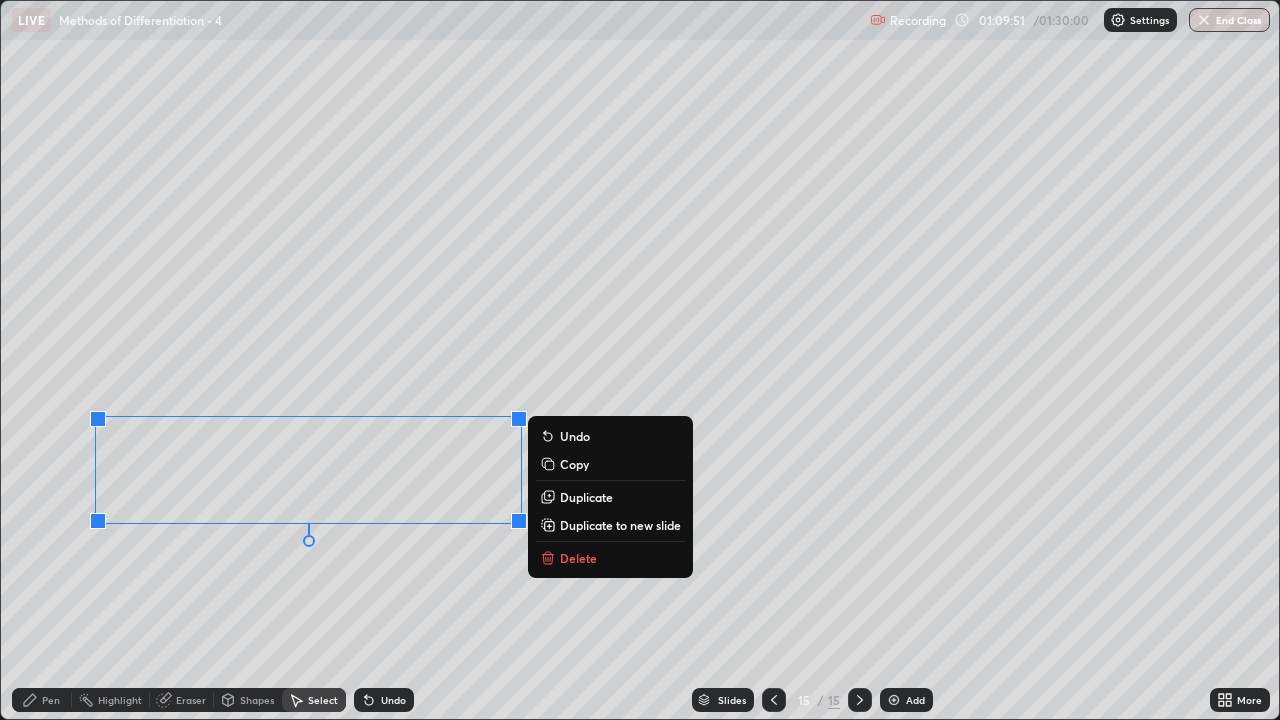 click on "Copy" at bounding box center (574, 464) 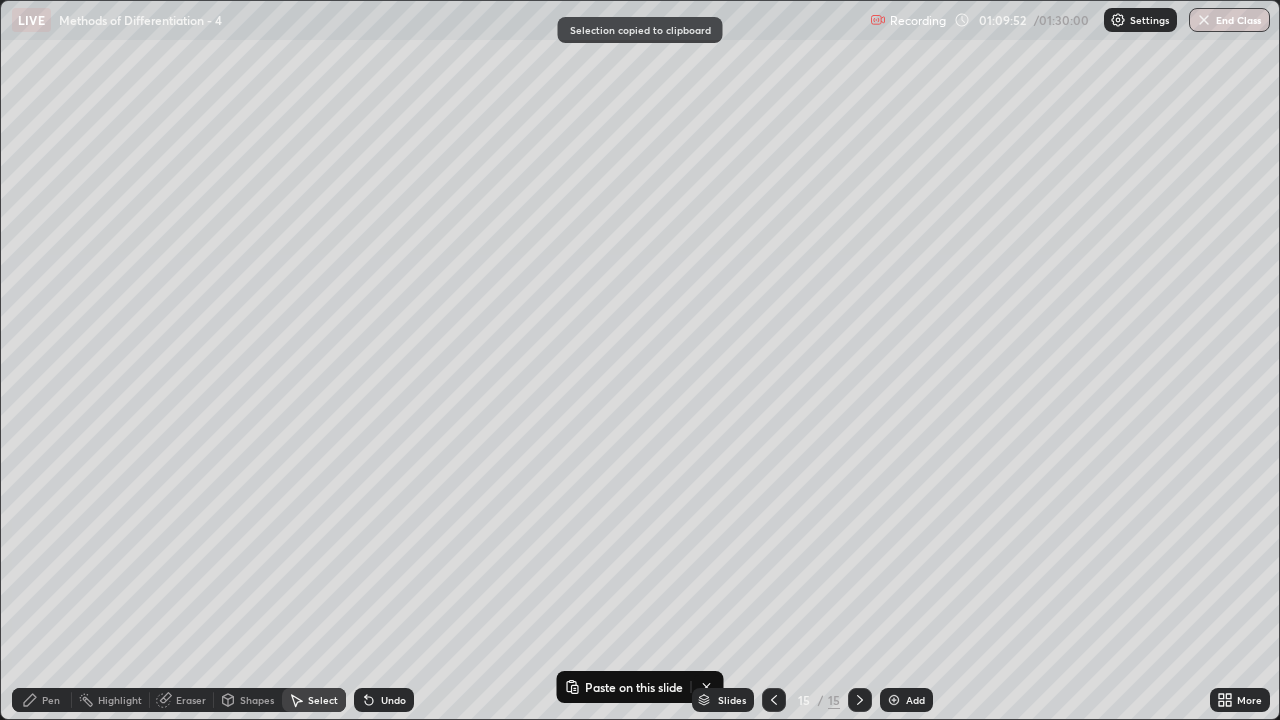 click on "Add" at bounding box center [915, 700] 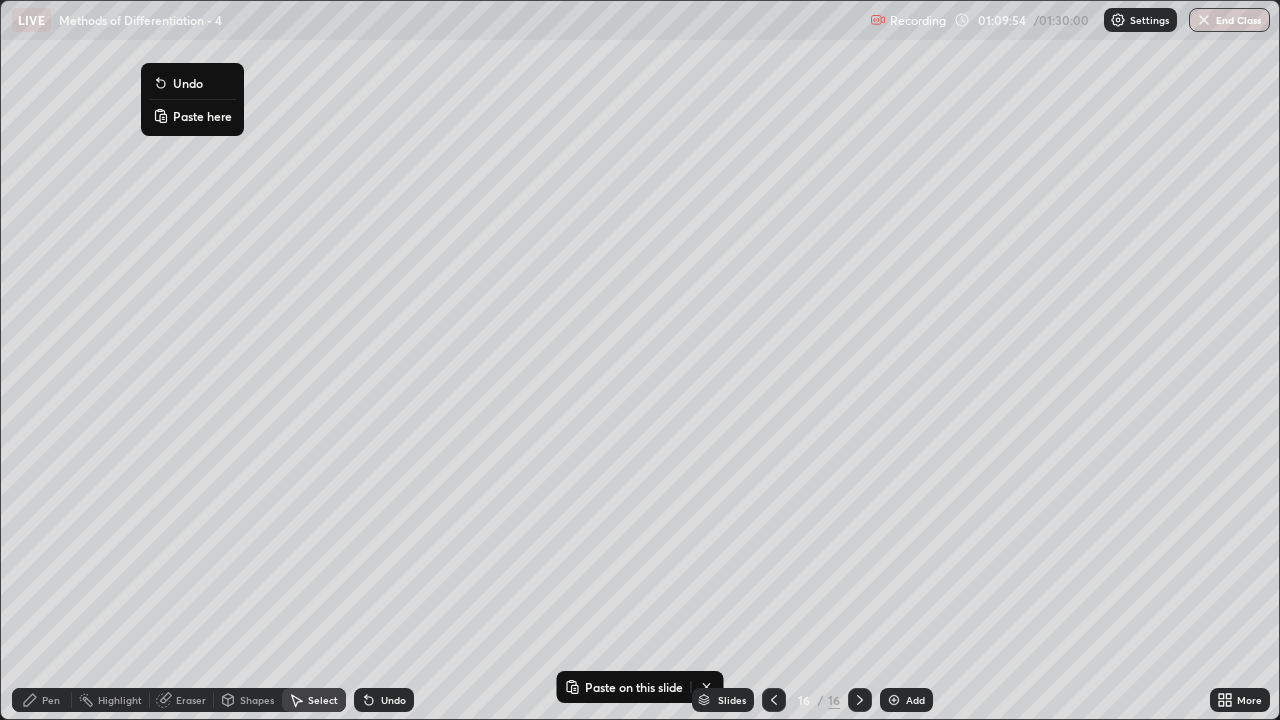 click on "Paste here" at bounding box center (202, 116) 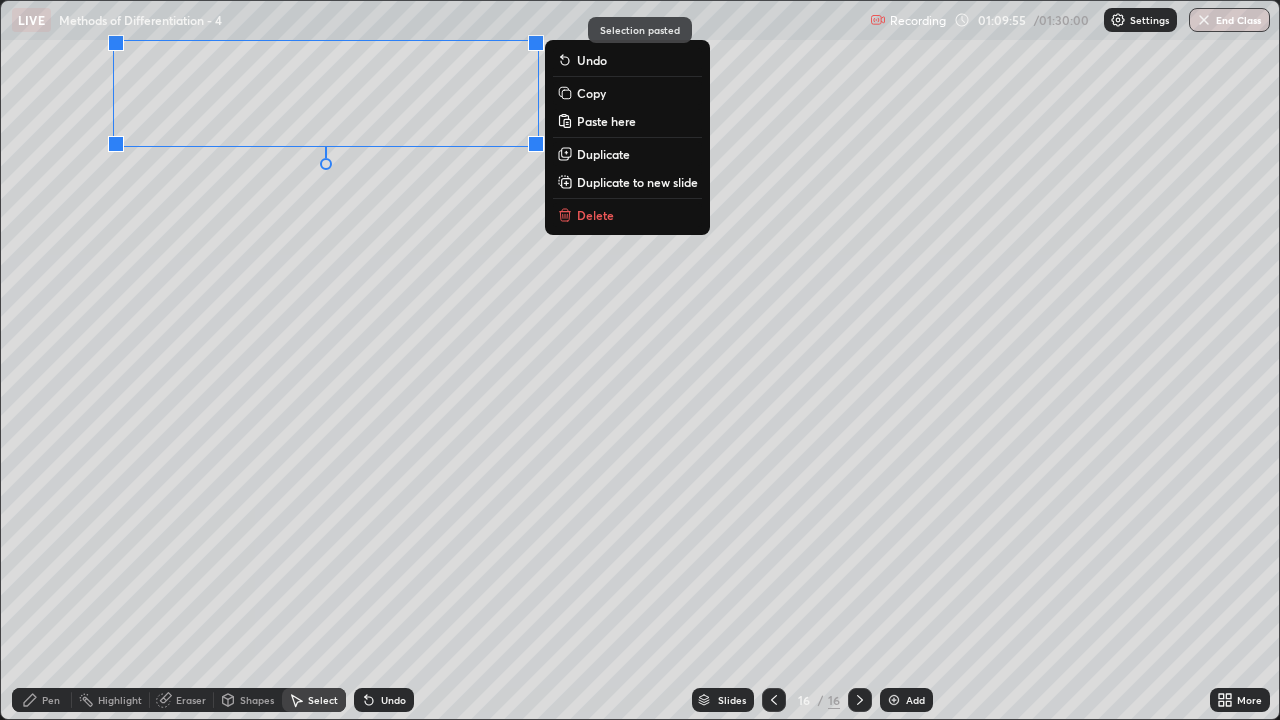 click on "0 ° Undo Copy Paste here Duplicate Duplicate to new slide Delete" at bounding box center [640, 360] 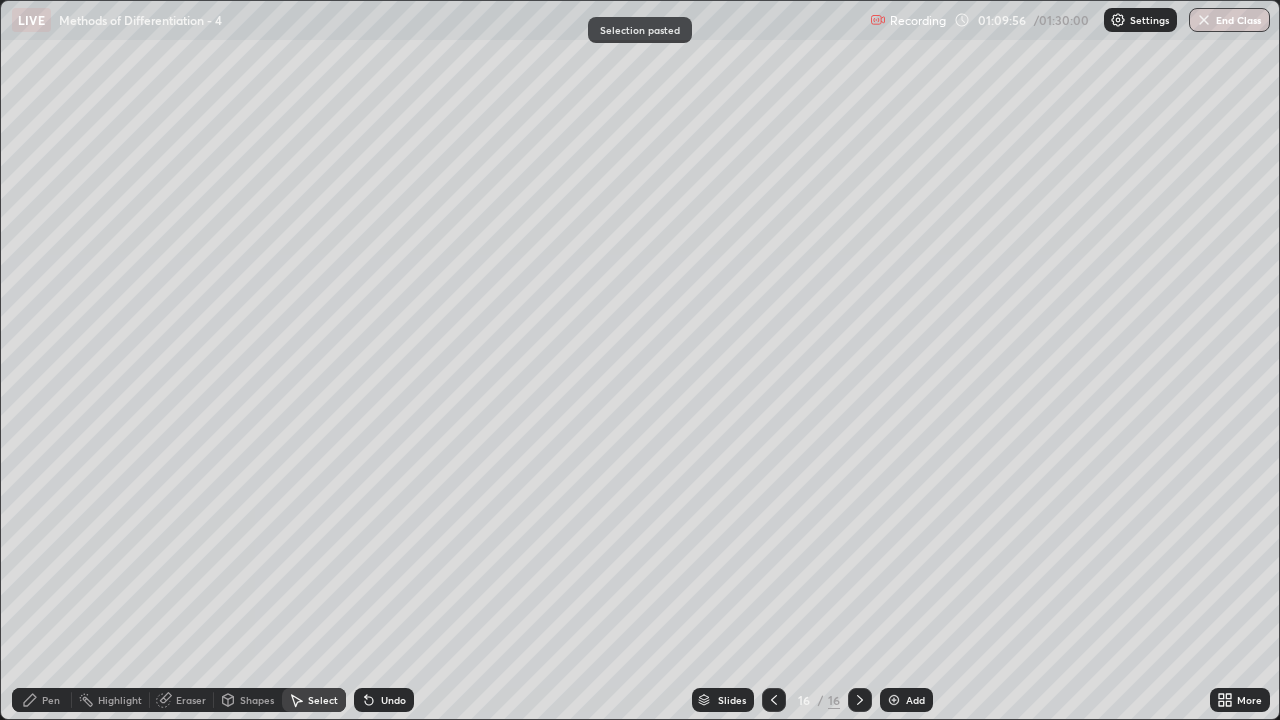 click on "Pen" at bounding box center (51, 700) 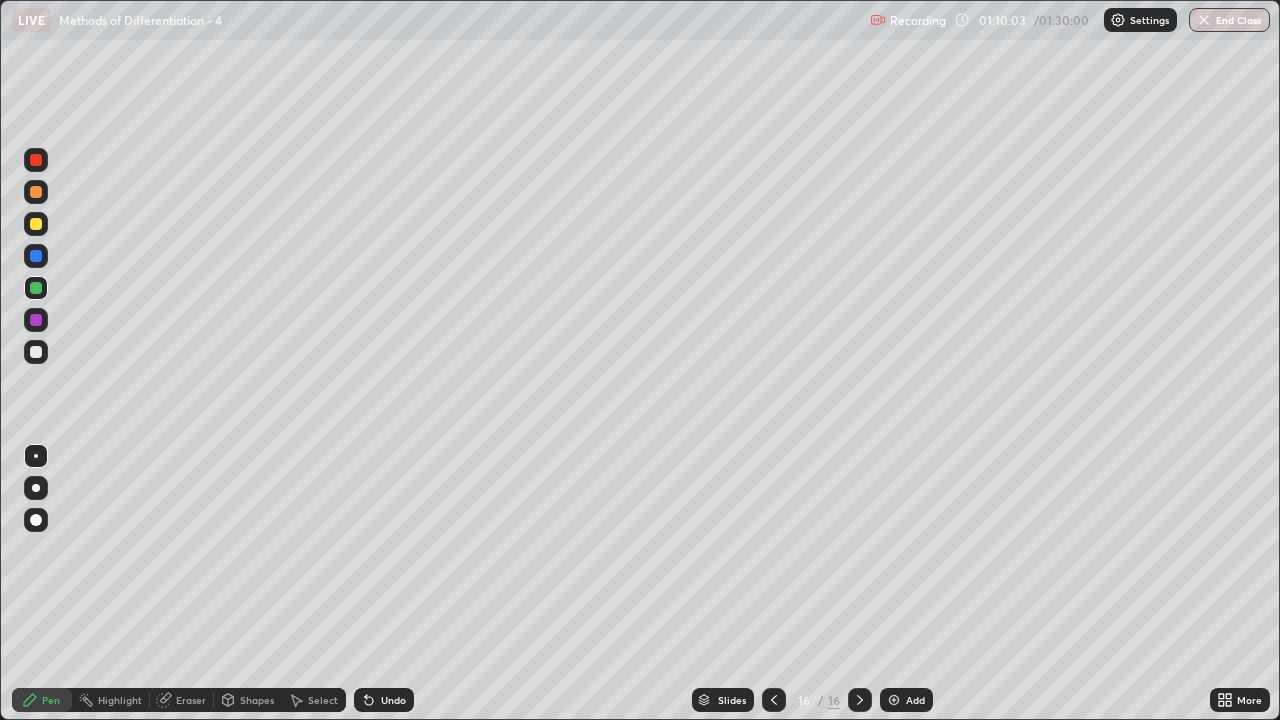 click at bounding box center (36, 352) 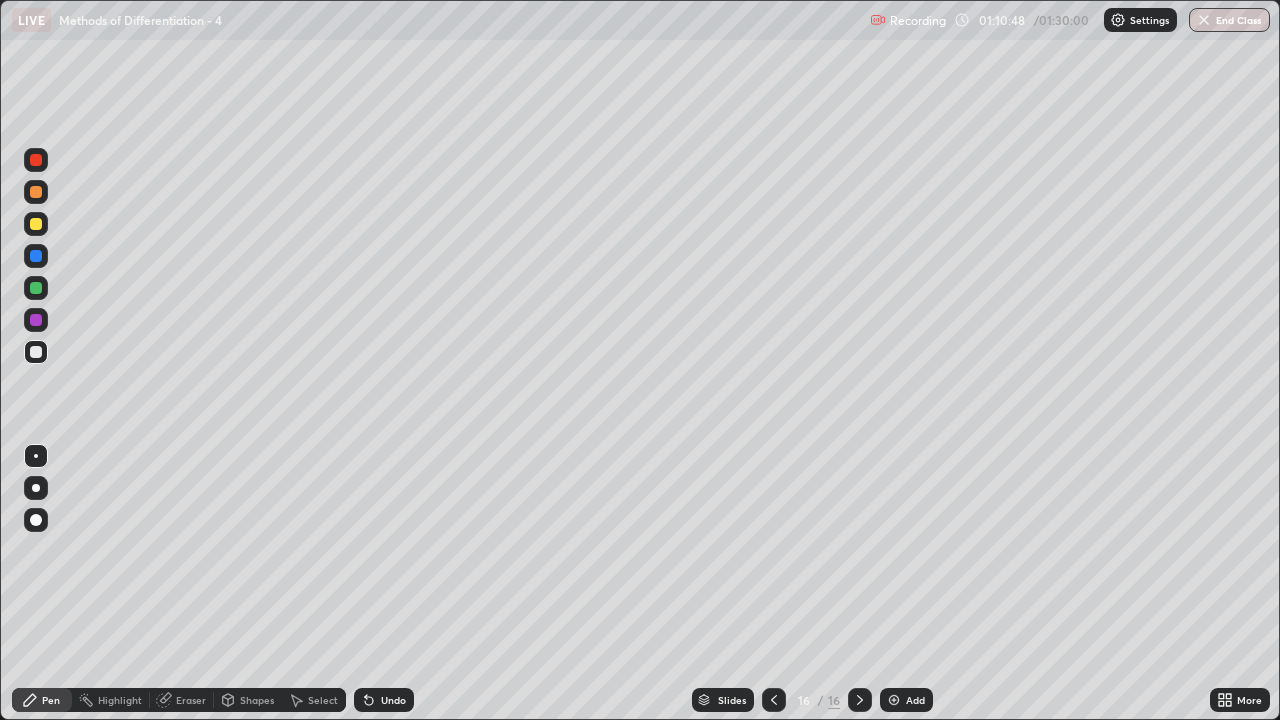 click on "Eraser" at bounding box center (191, 700) 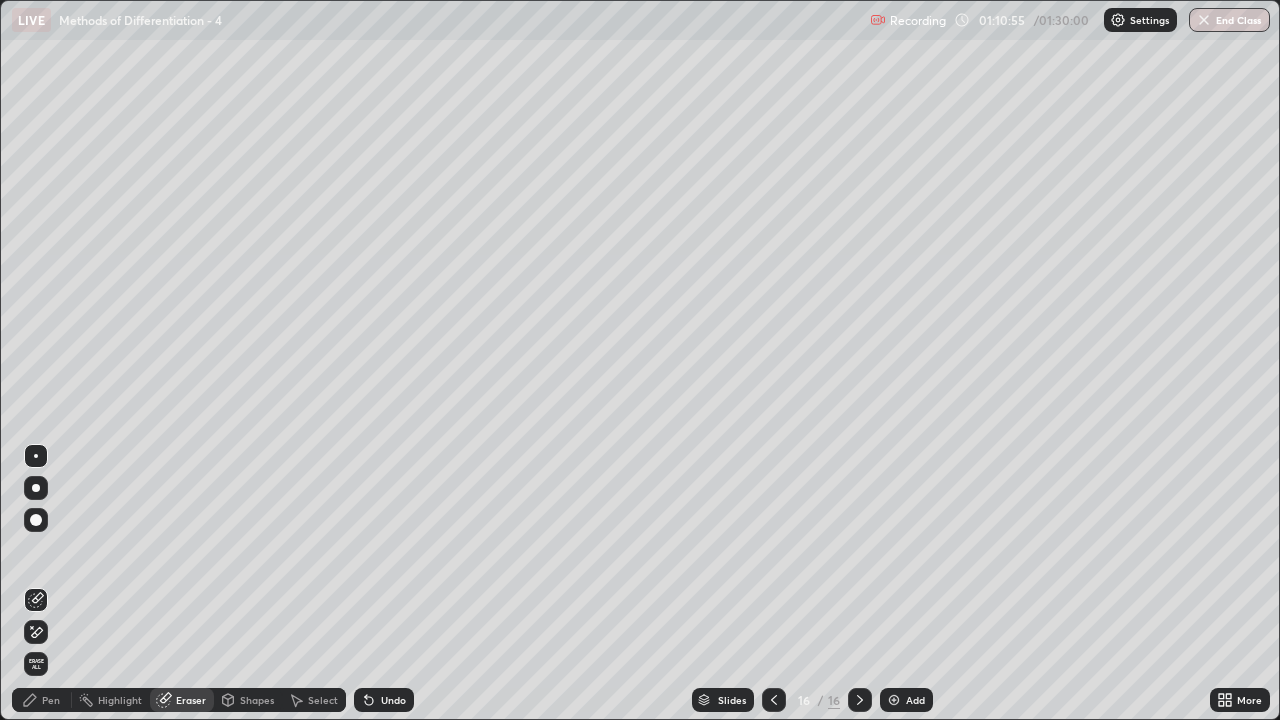 click 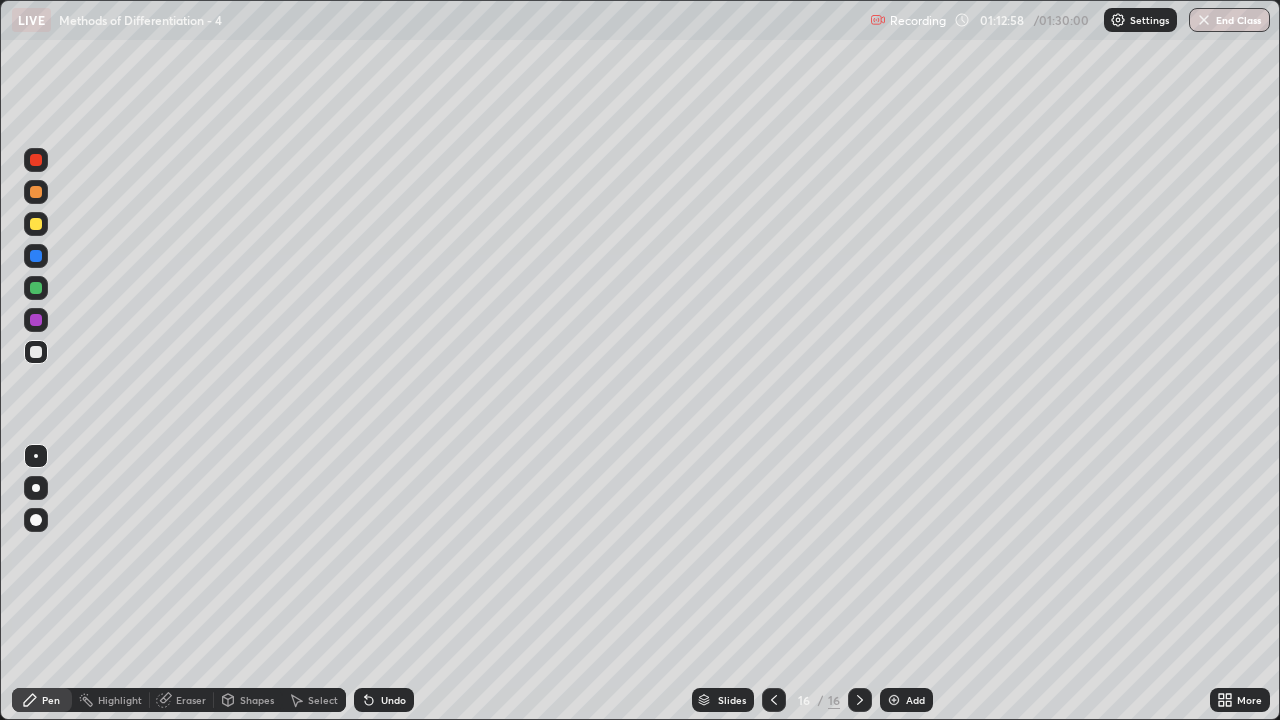 click on "Undo" at bounding box center [393, 700] 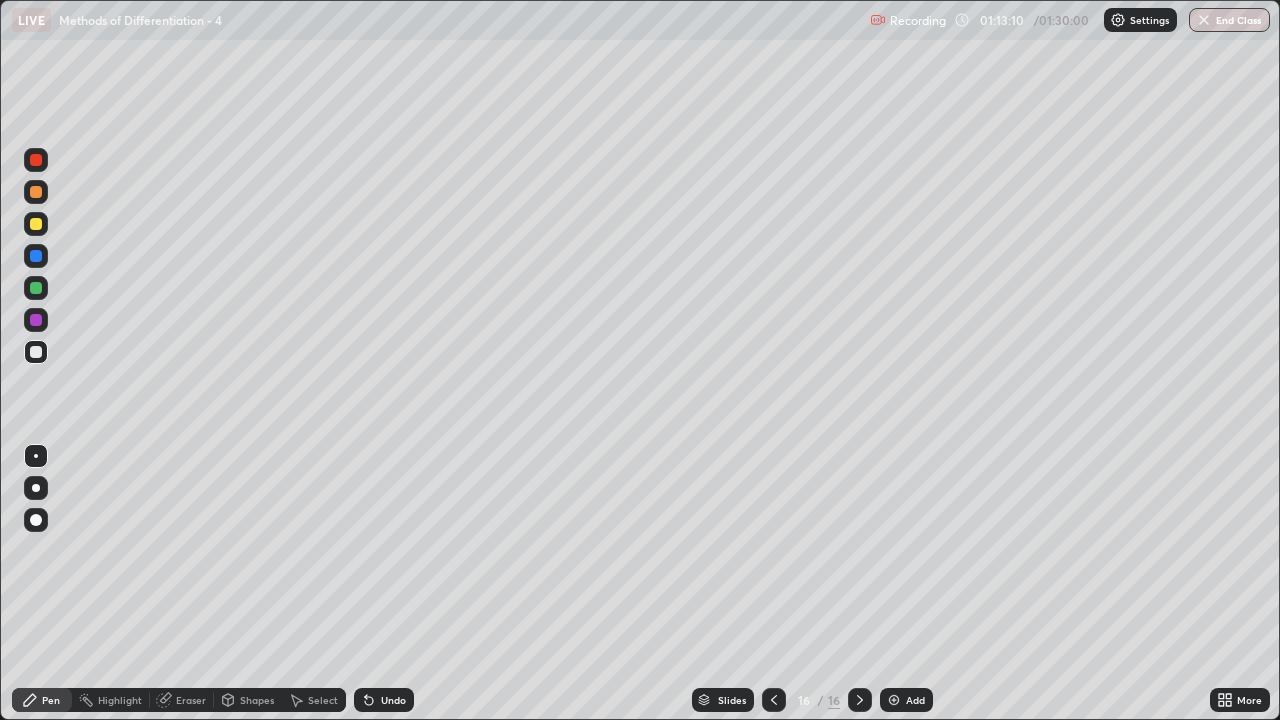 click on "Select" at bounding box center [323, 700] 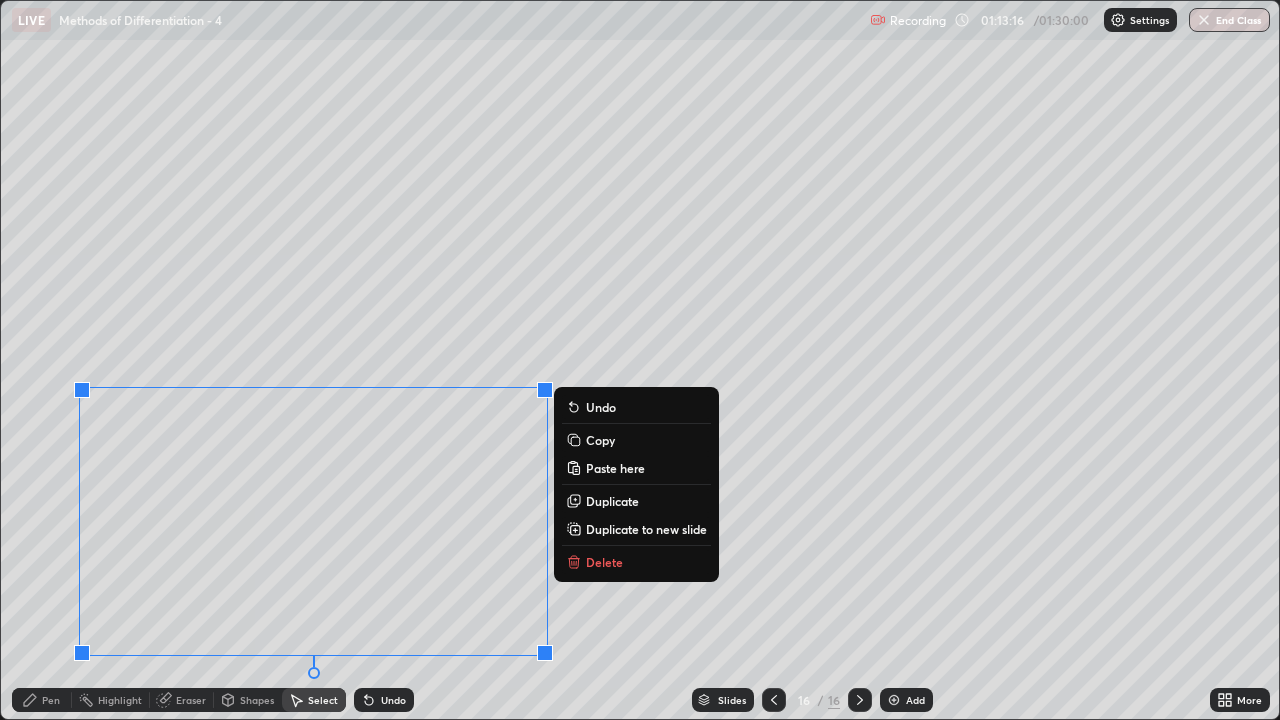 click 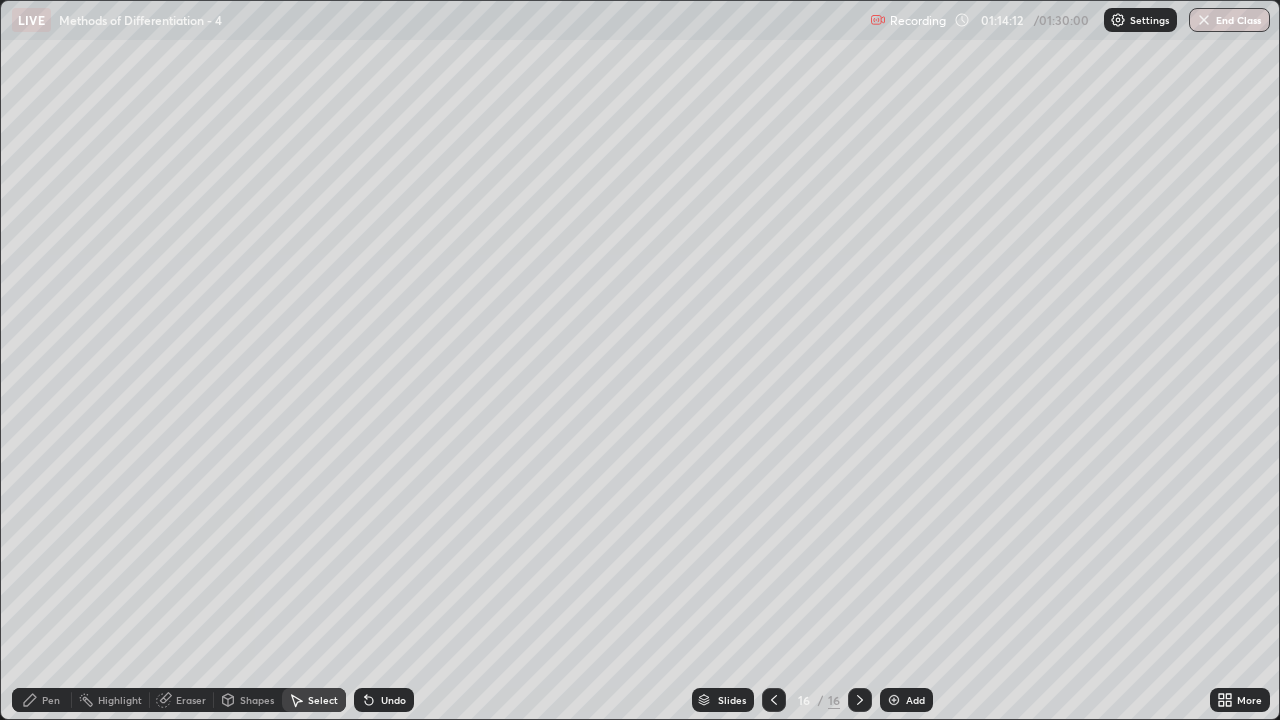 click at bounding box center (894, 700) 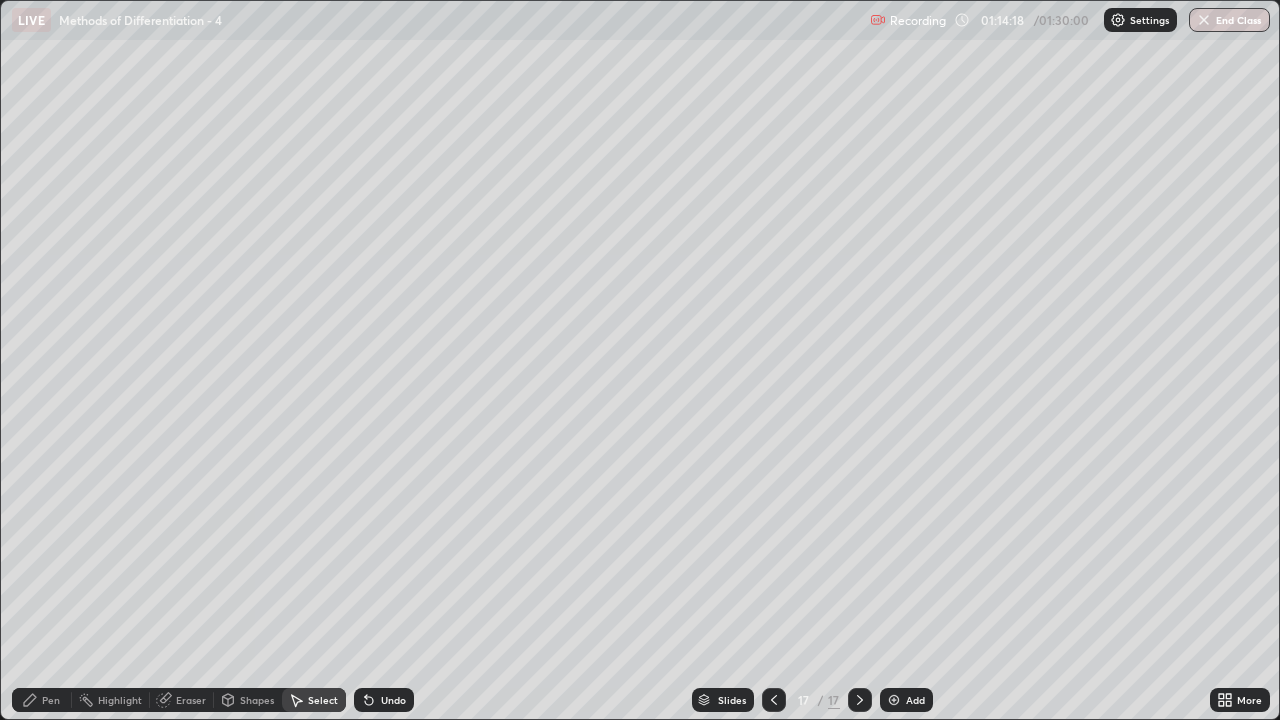click on "Pen" at bounding box center [51, 700] 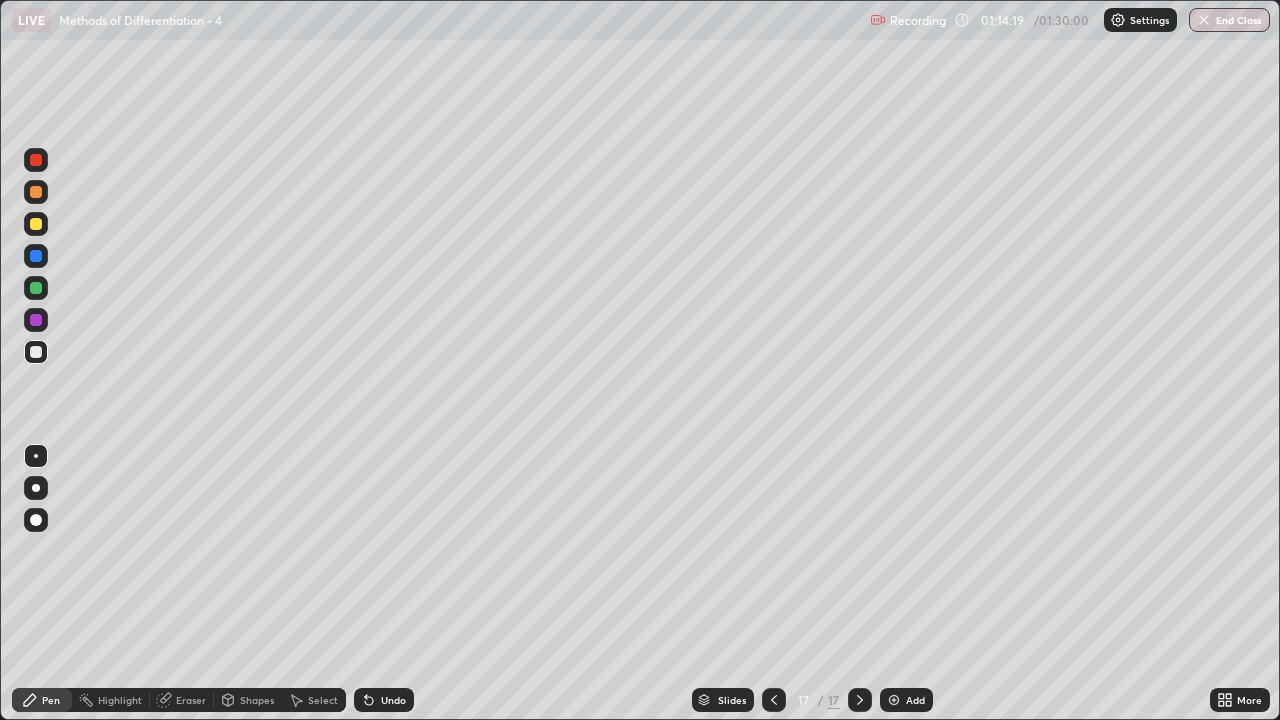 click at bounding box center [36, 288] 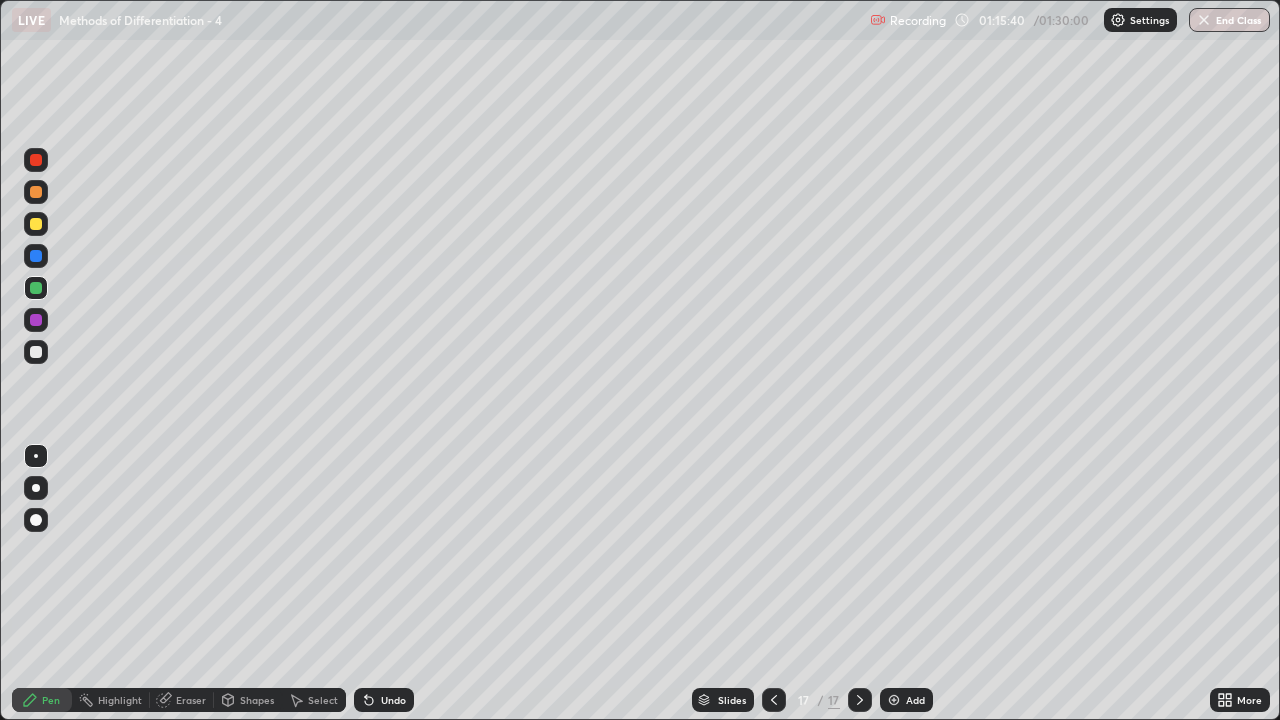 click at bounding box center [36, 352] 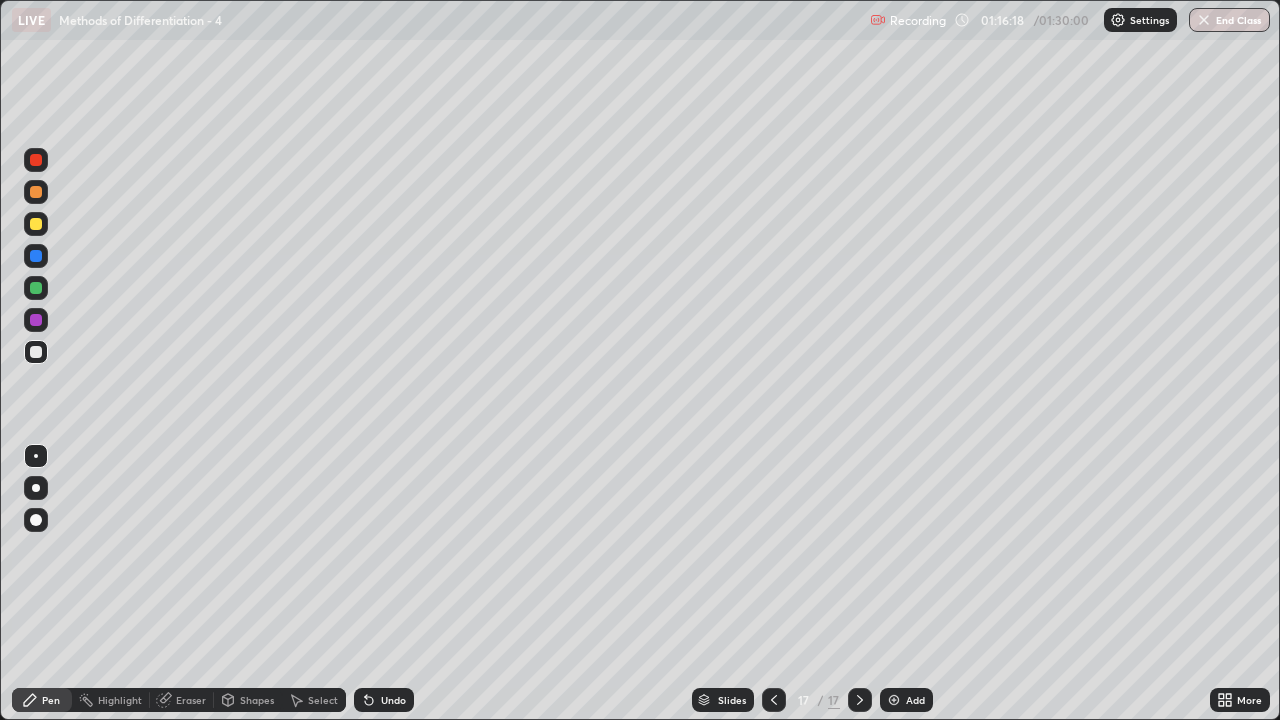 click on "Undo" at bounding box center (393, 700) 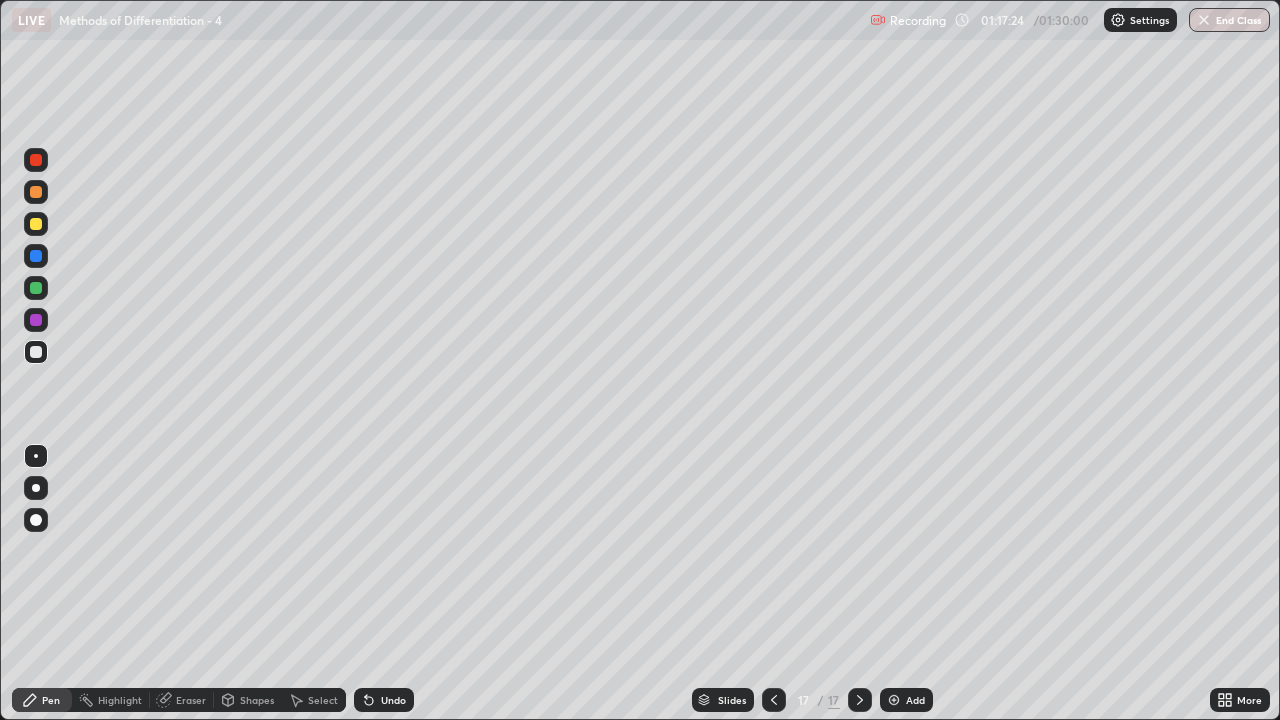 click 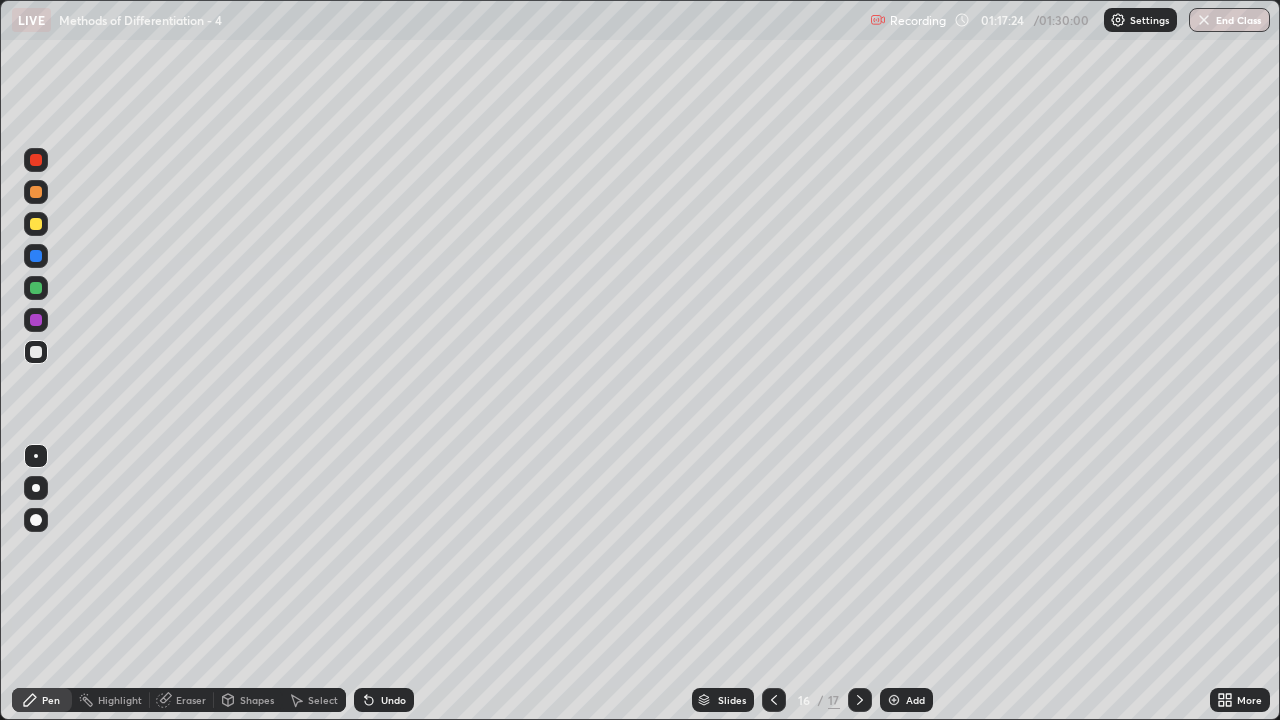 click 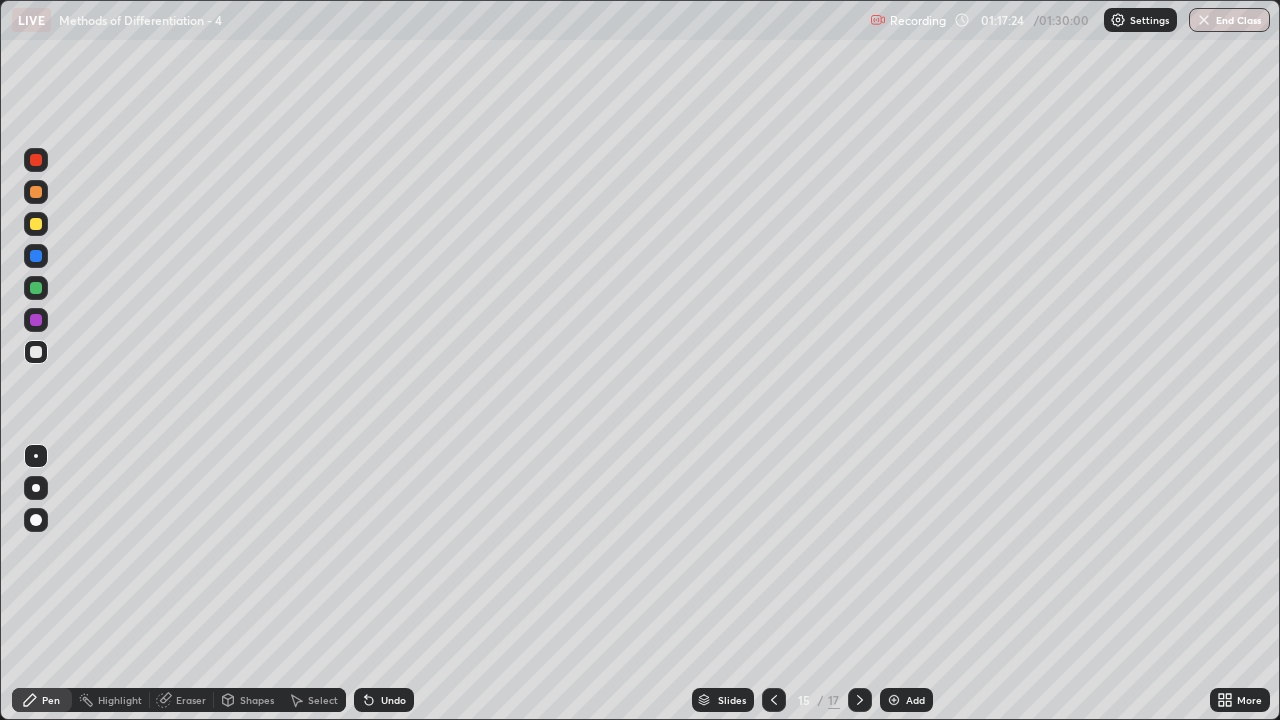 click 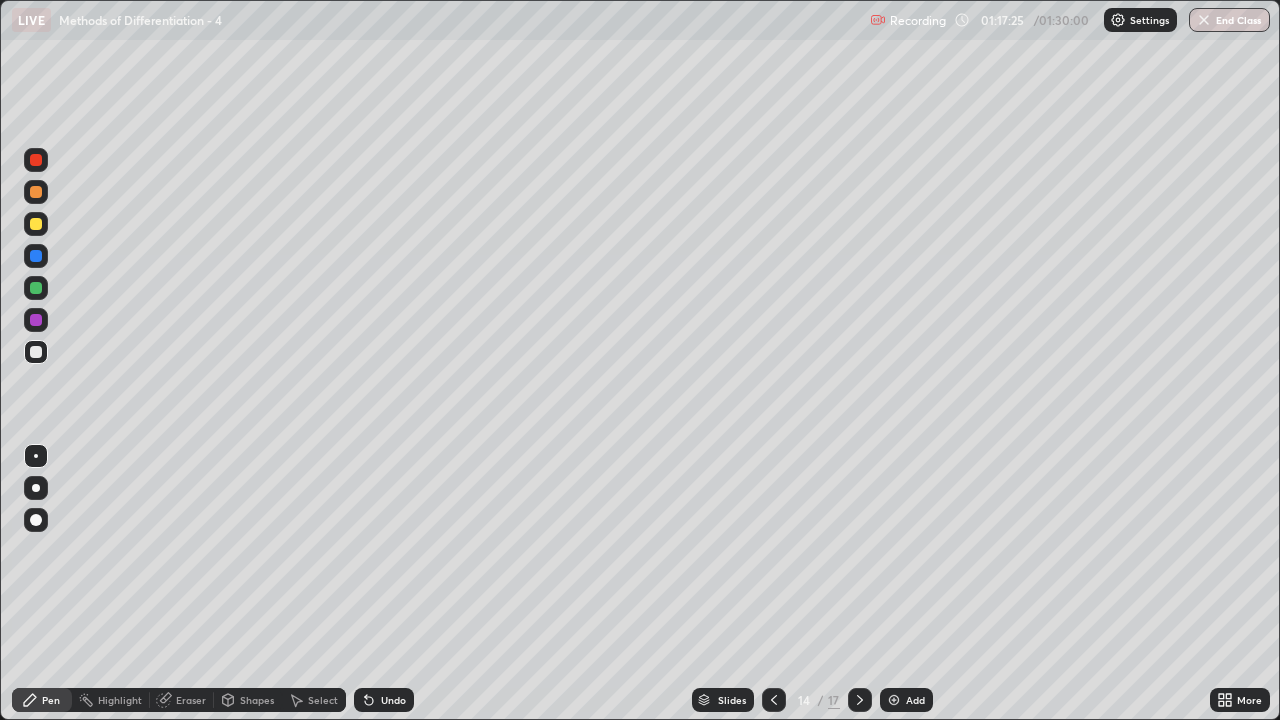 click 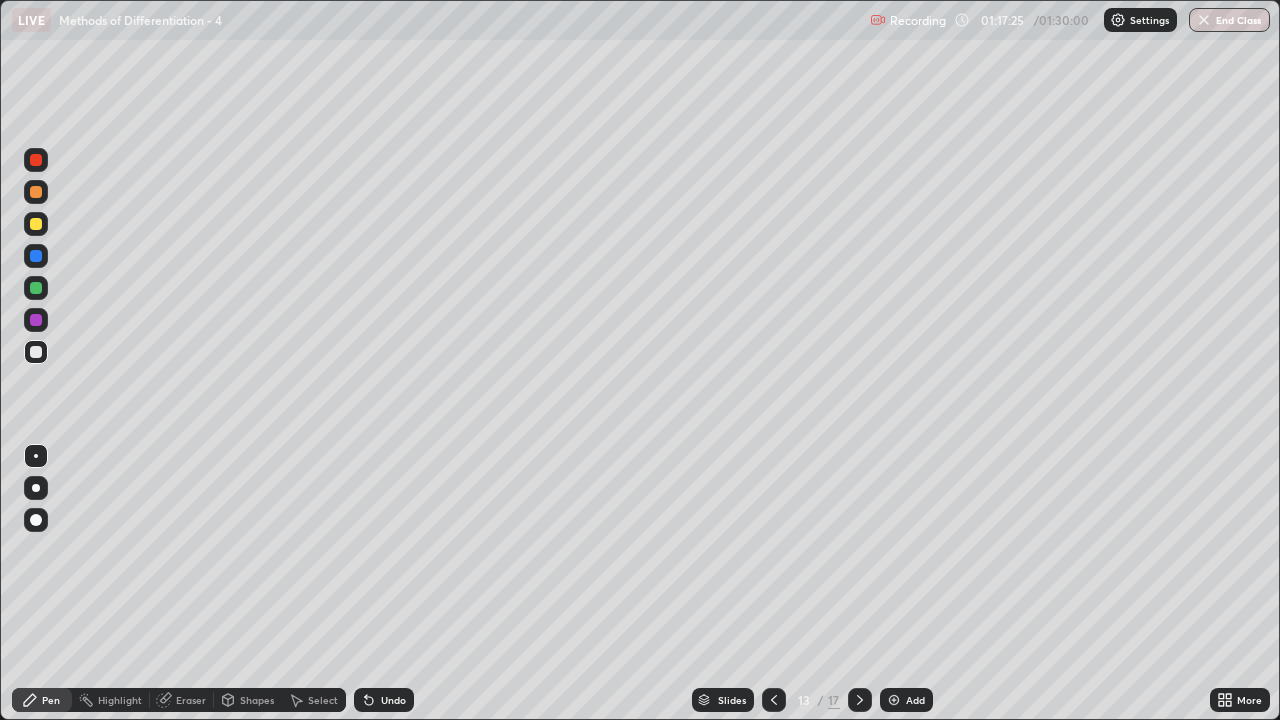 click at bounding box center (774, 700) 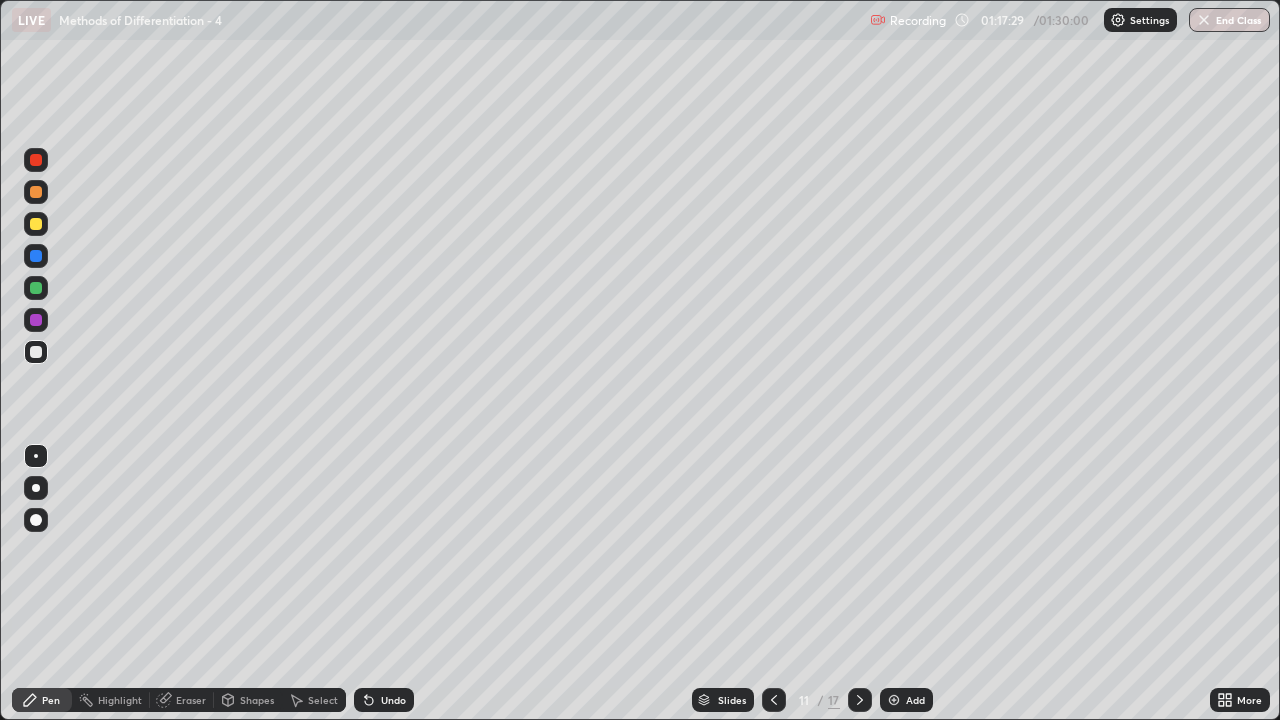 click at bounding box center (860, 700) 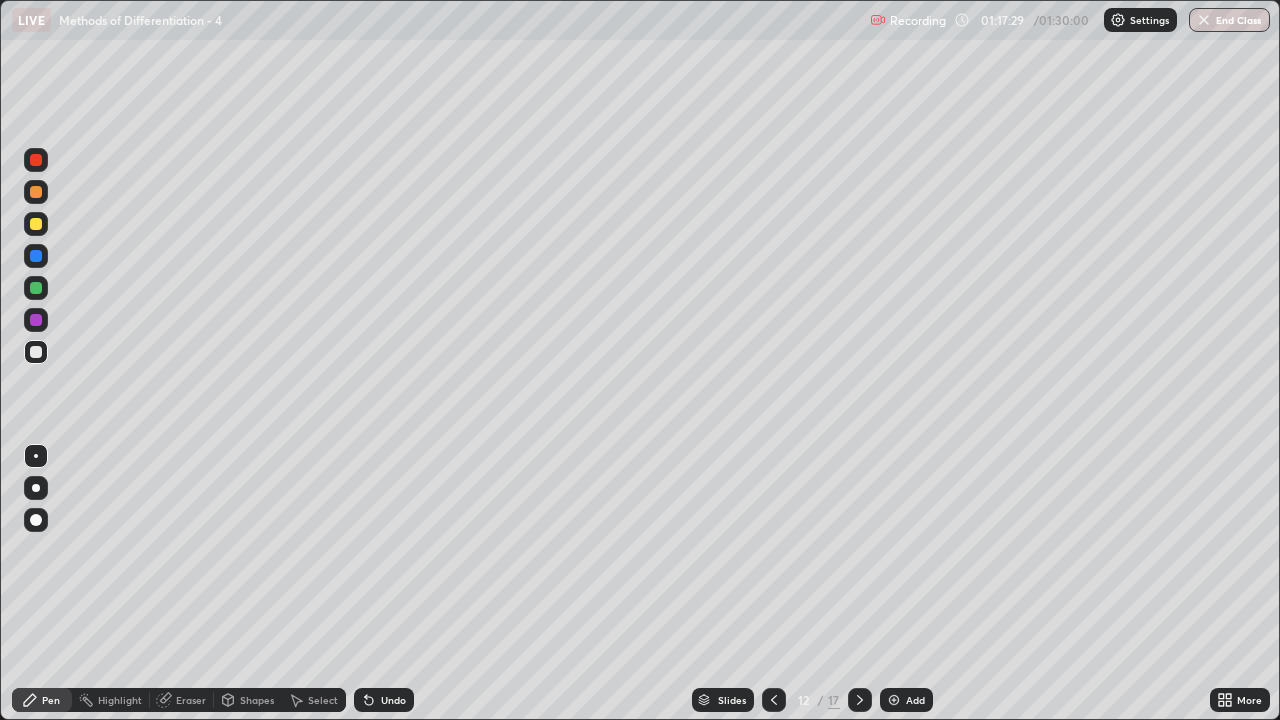 click 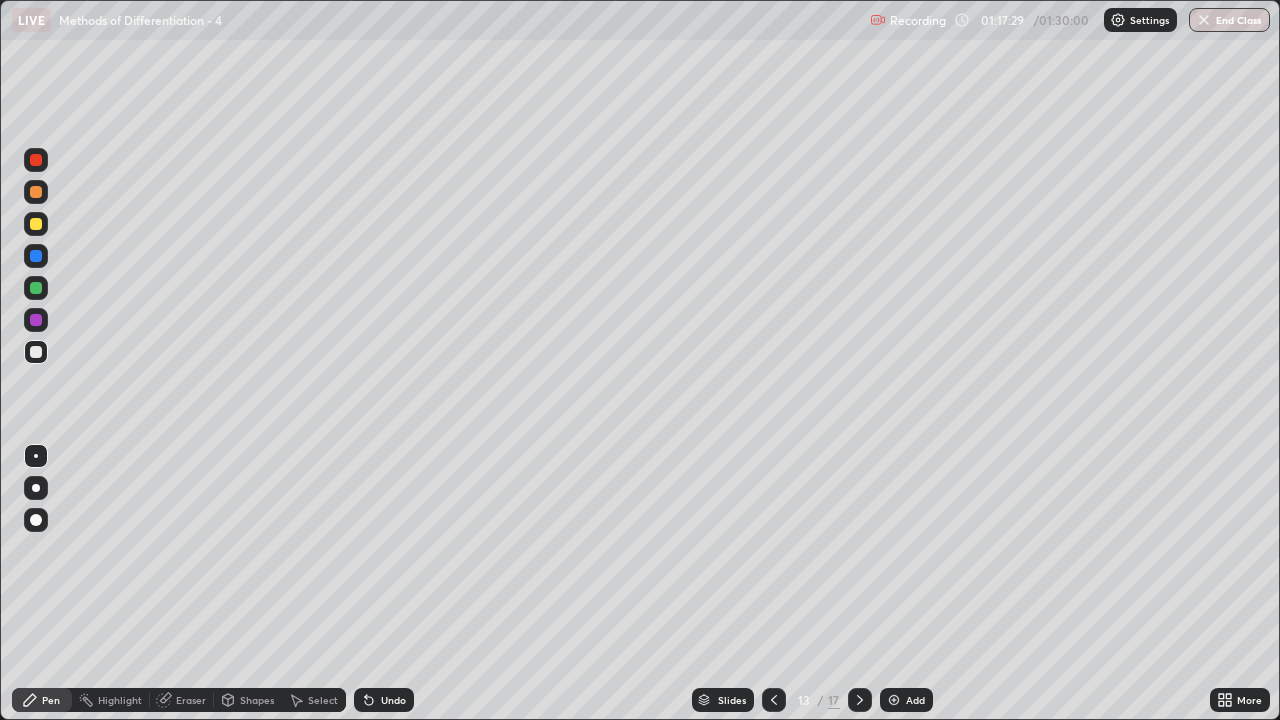 click 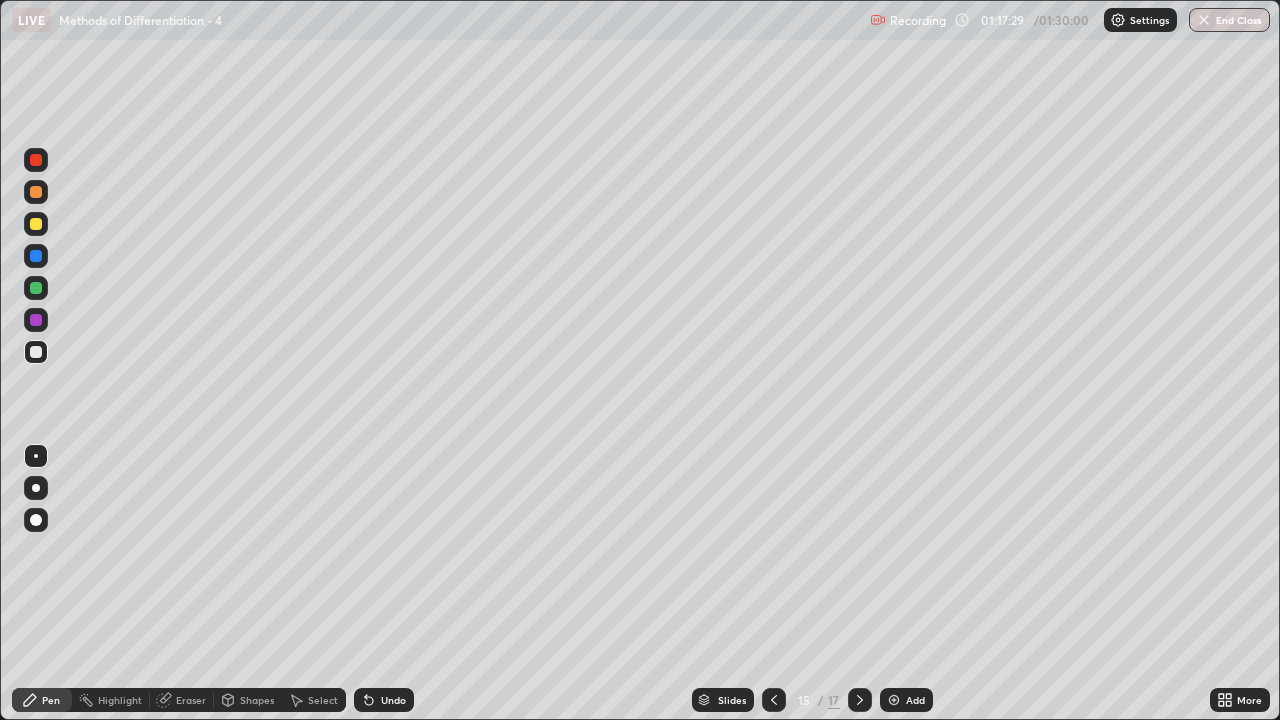 click 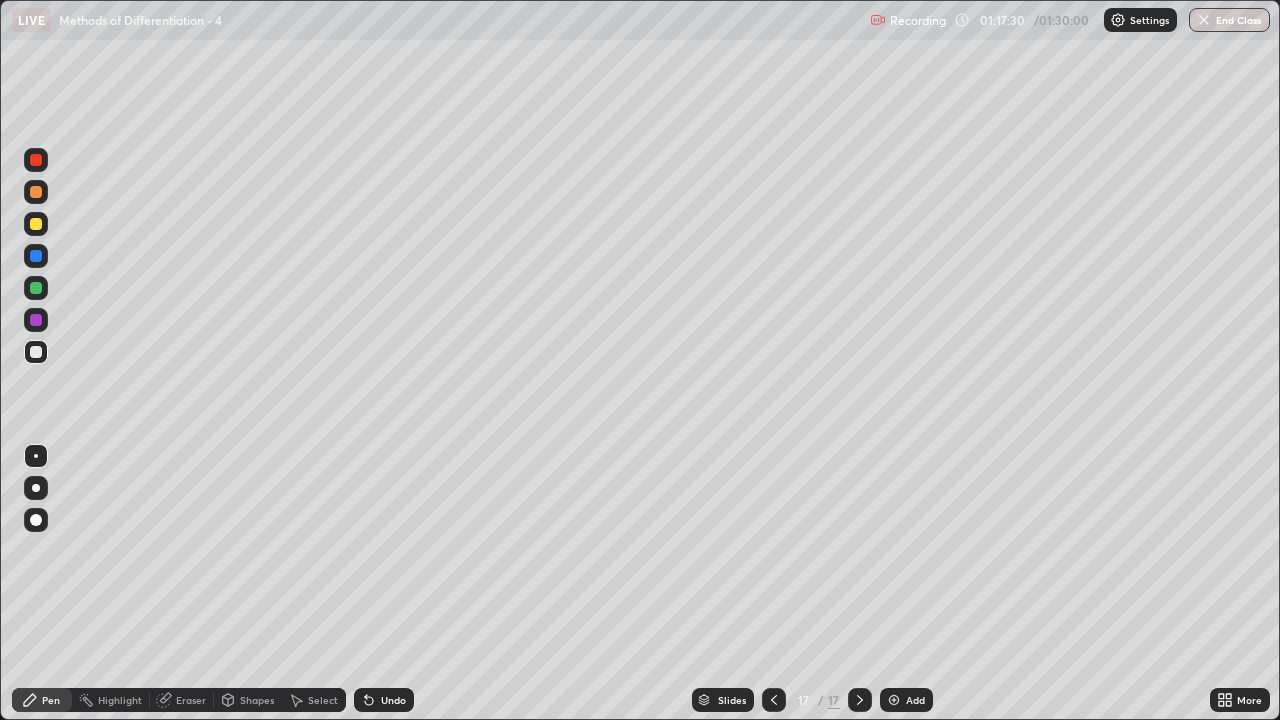 click 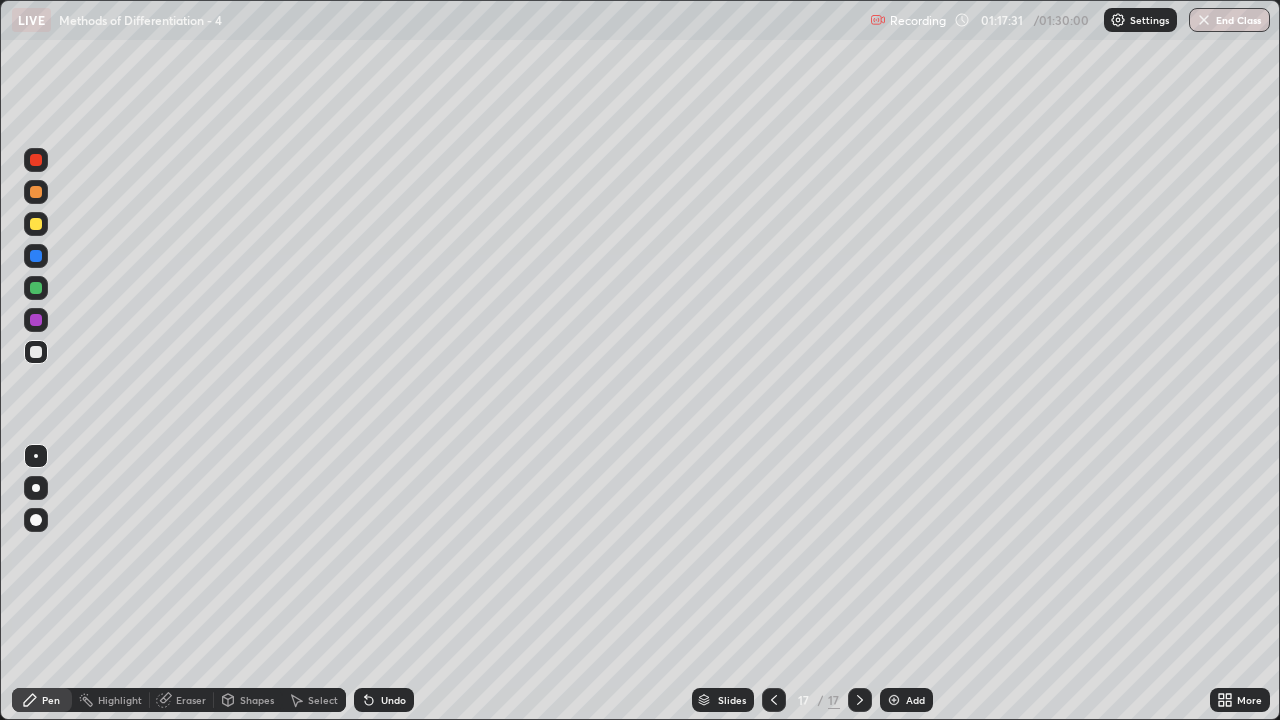 click 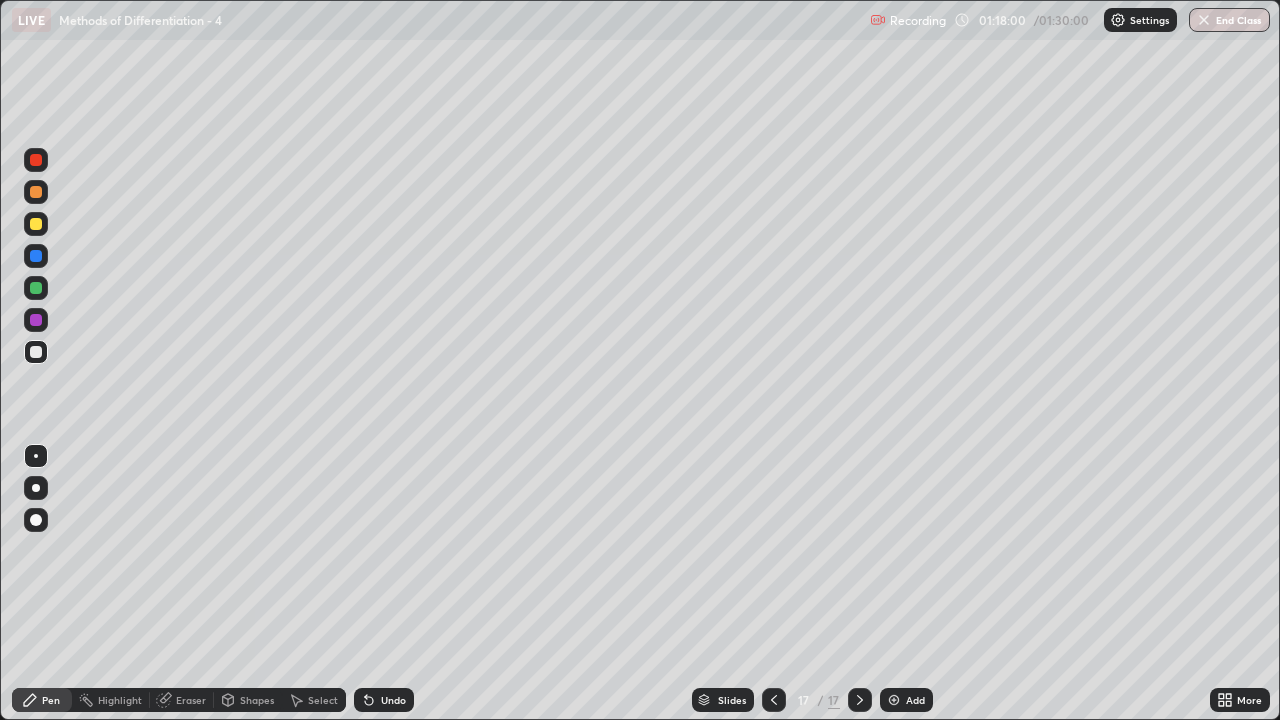 click at bounding box center (894, 700) 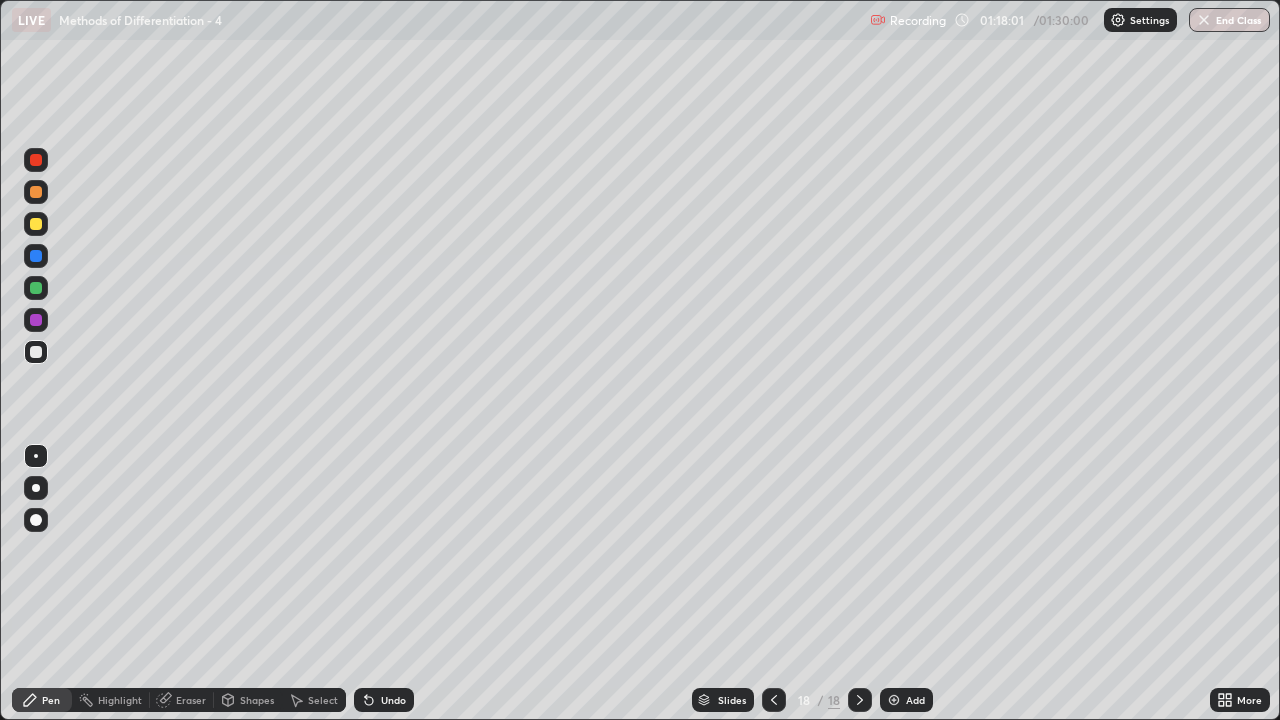 click at bounding box center (36, 288) 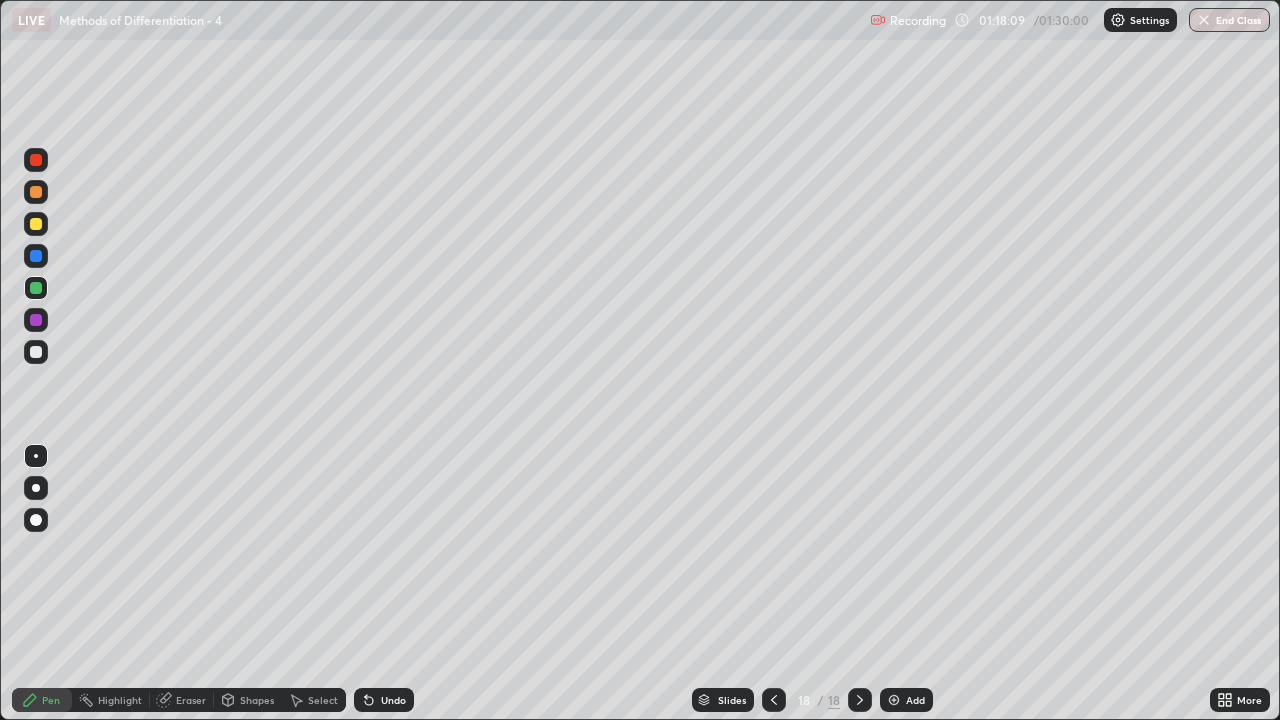 click at bounding box center [36, 352] 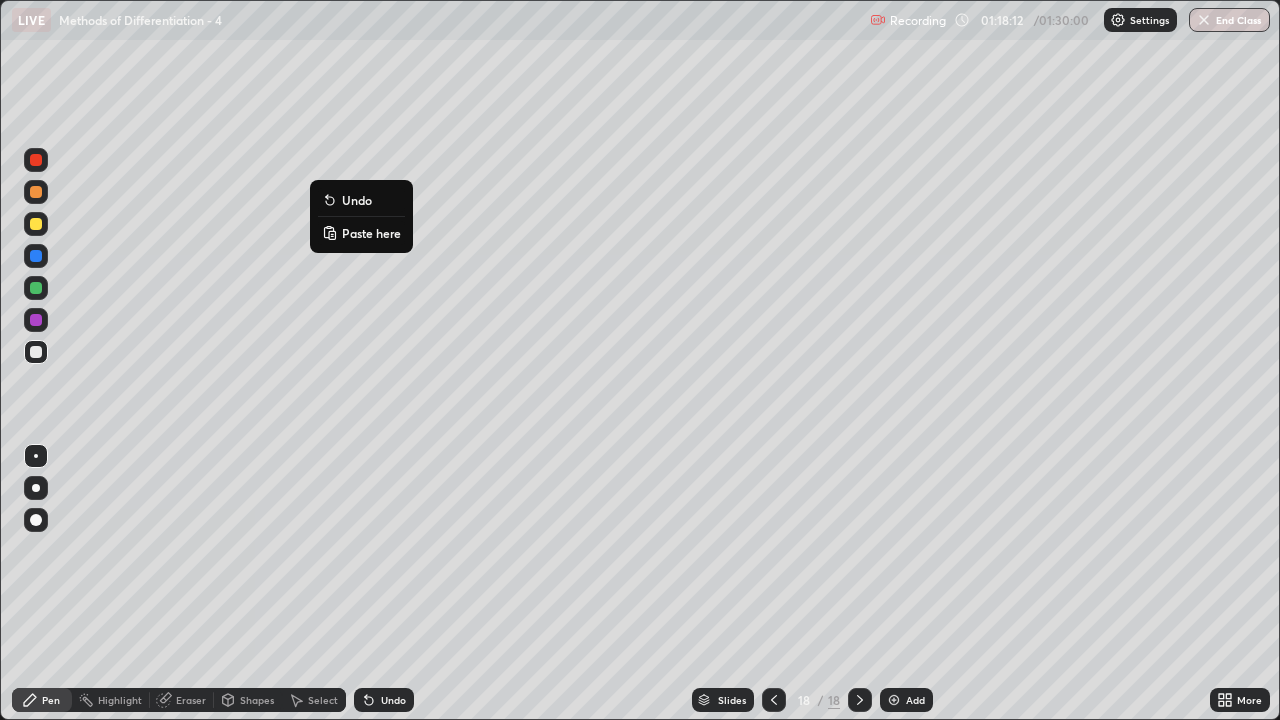 click at bounding box center (36, 352) 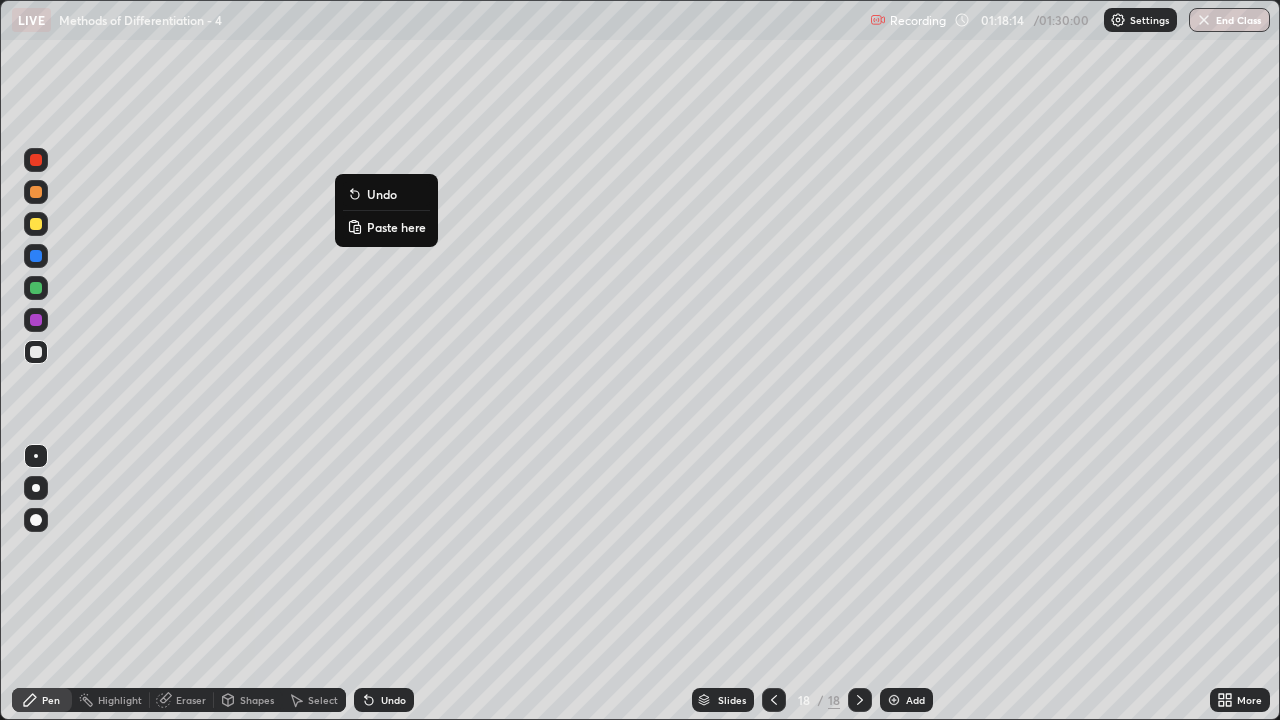 click at bounding box center (36, 352) 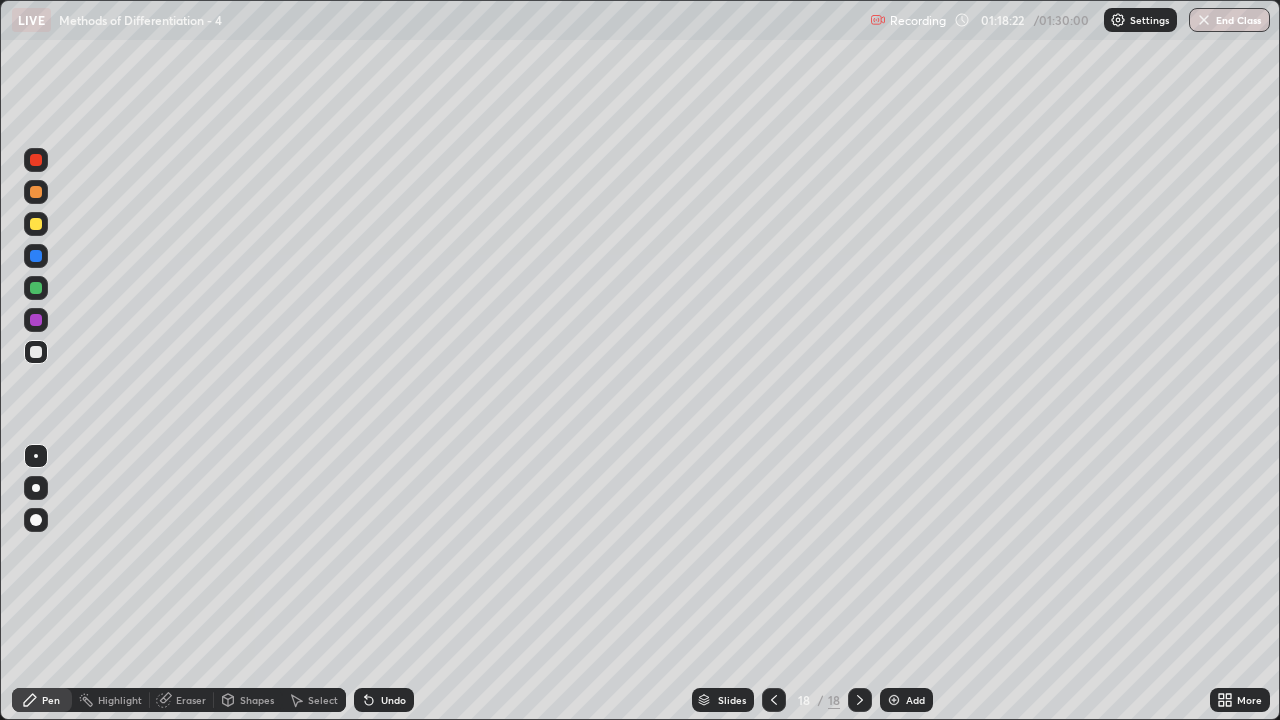 click on "Undo" at bounding box center (384, 700) 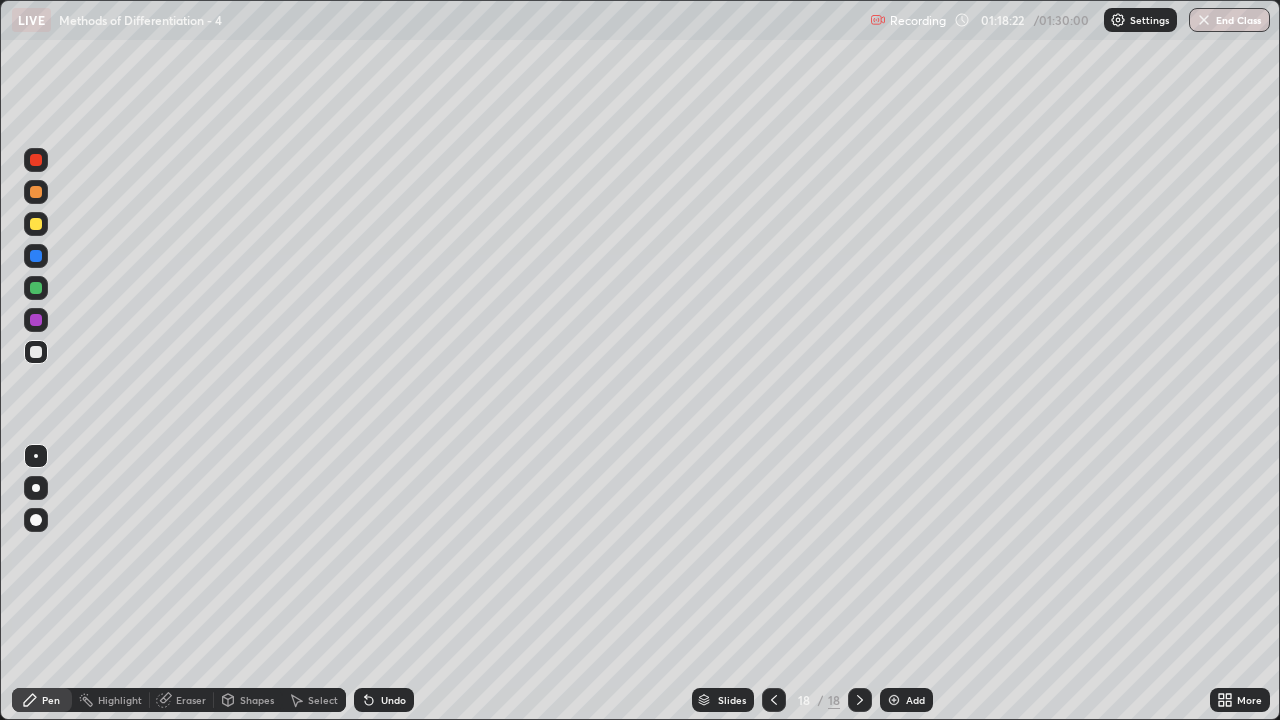 click on "Undo" at bounding box center [384, 700] 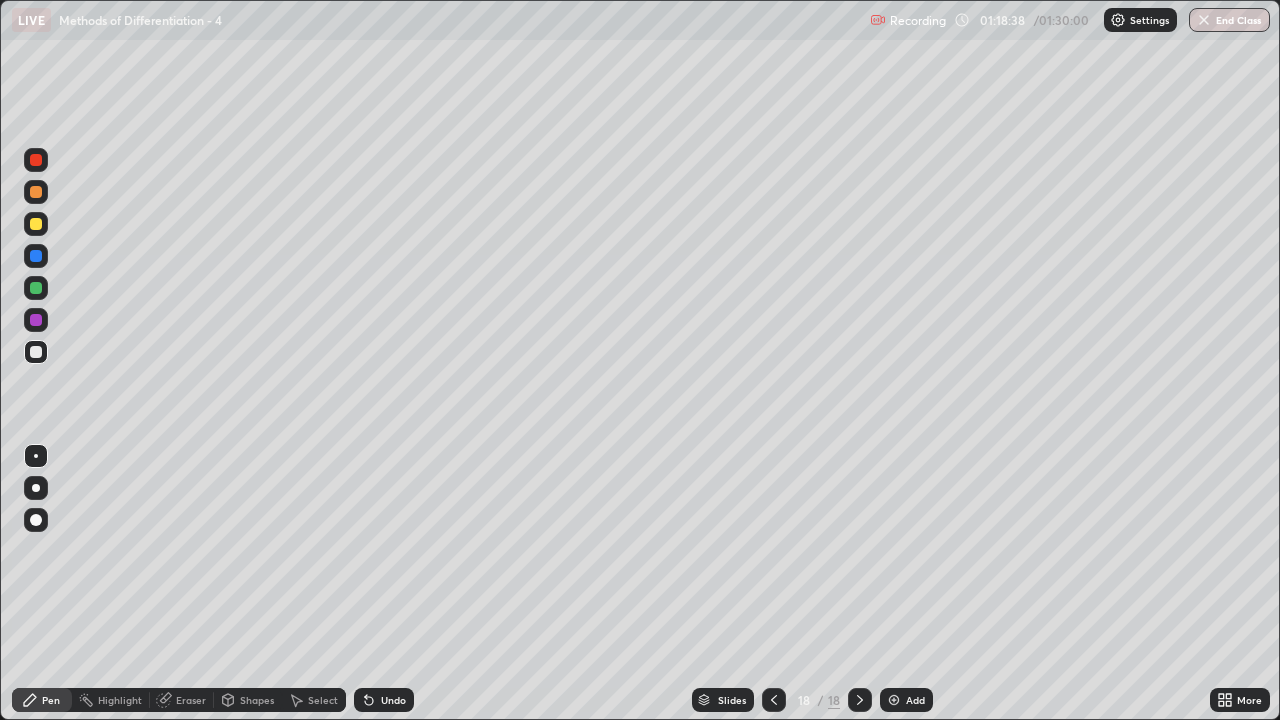 click 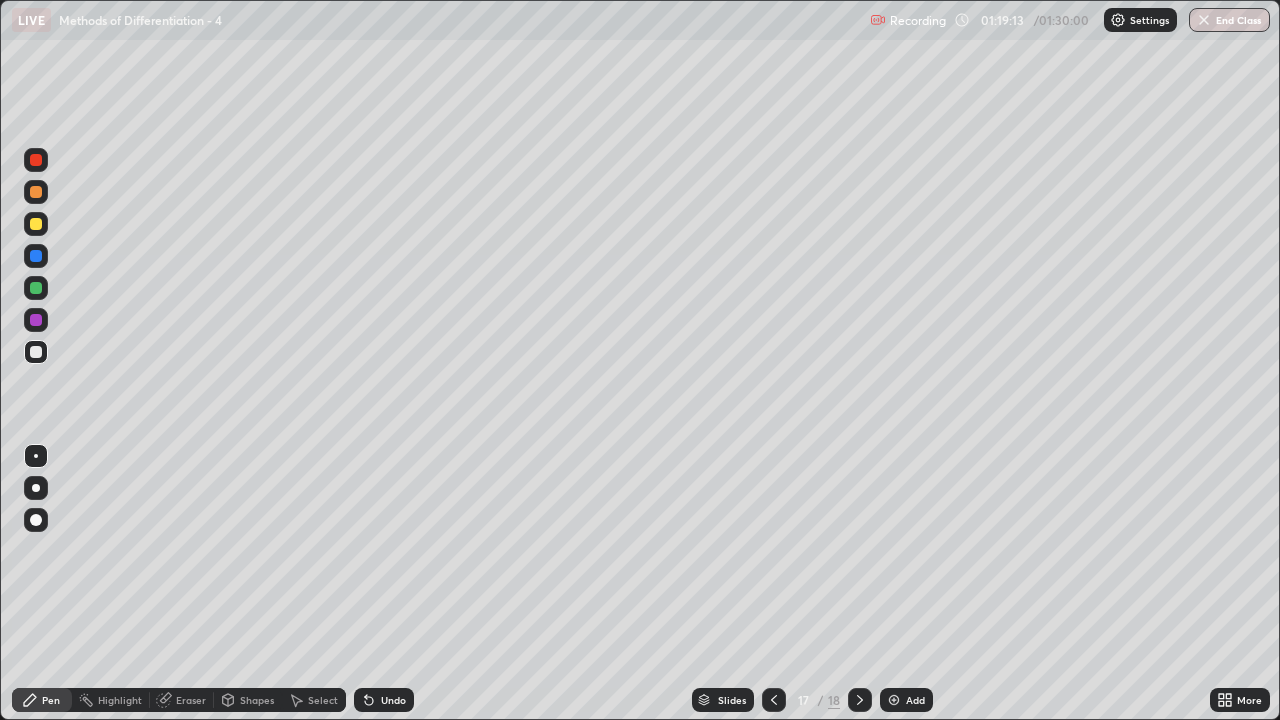 click 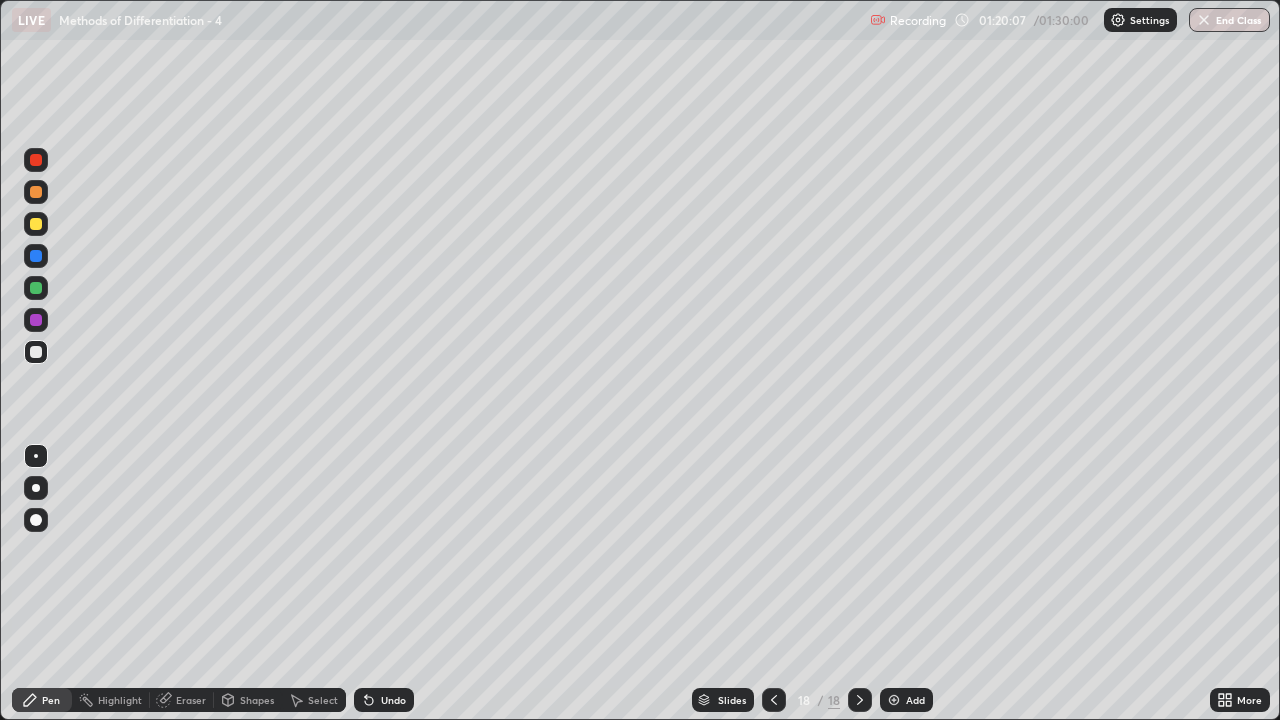 click on "Select" at bounding box center (323, 700) 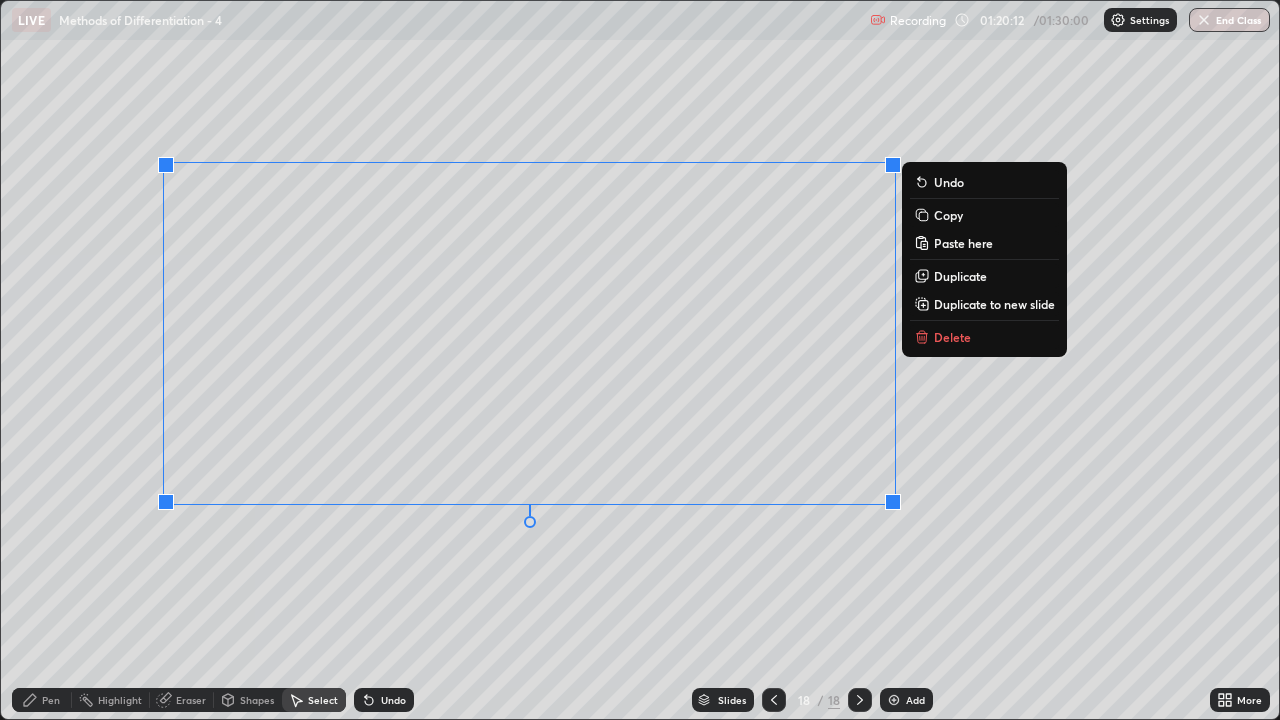 click on "0 ° Undo Copy Paste here Duplicate Duplicate to new slide Delete" at bounding box center [640, 360] 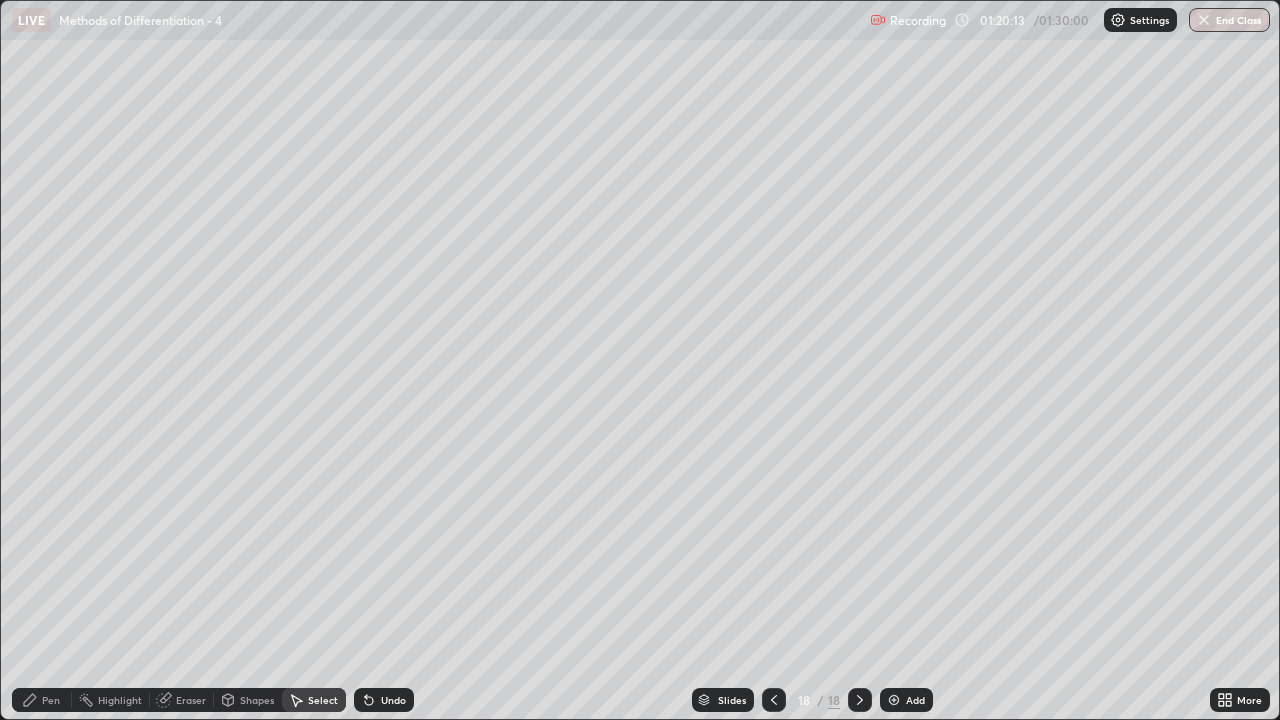 click on "Pen" at bounding box center (51, 700) 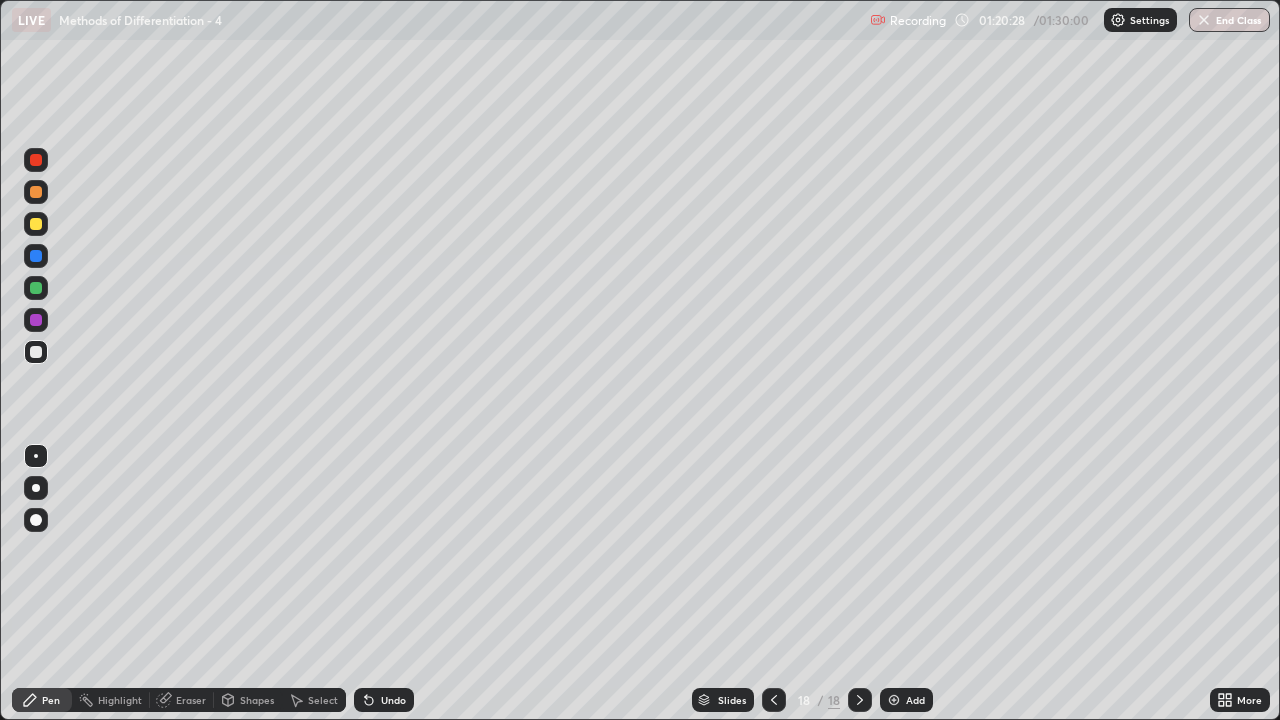 click at bounding box center [36, 352] 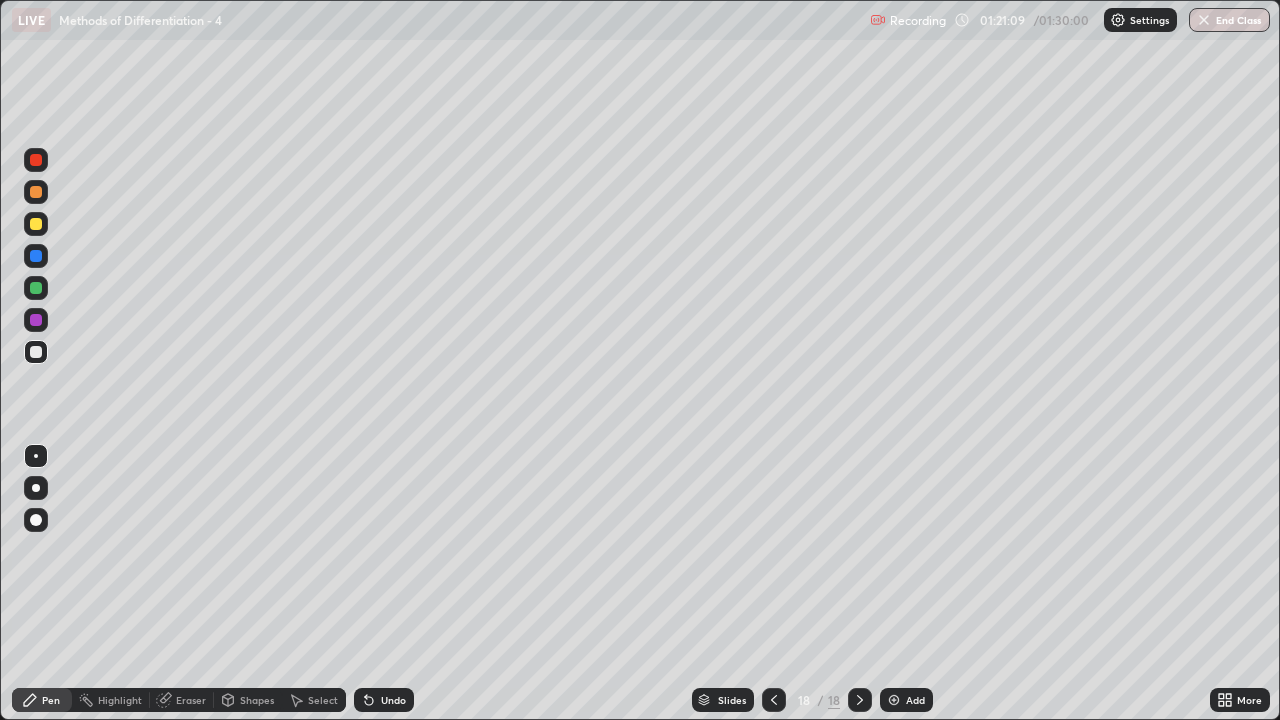 click on "Eraser" at bounding box center [191, 700] 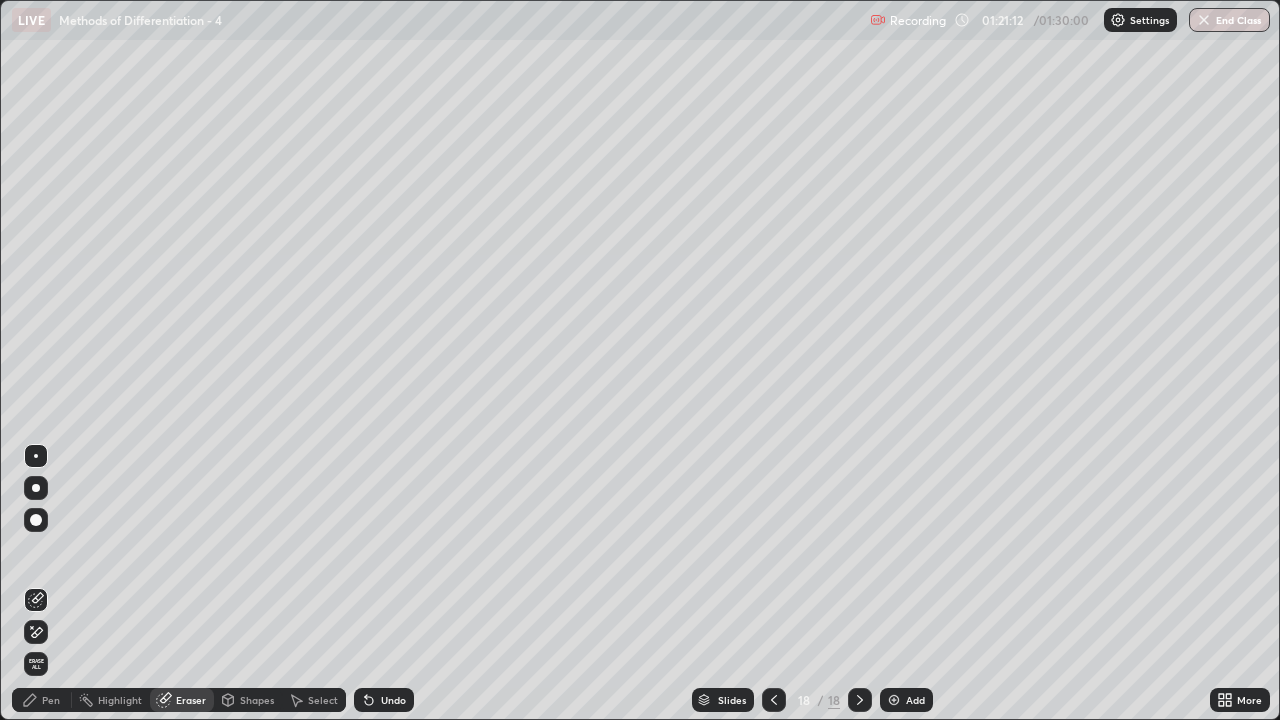 click on "Pen" at bounding box center (51, 700) 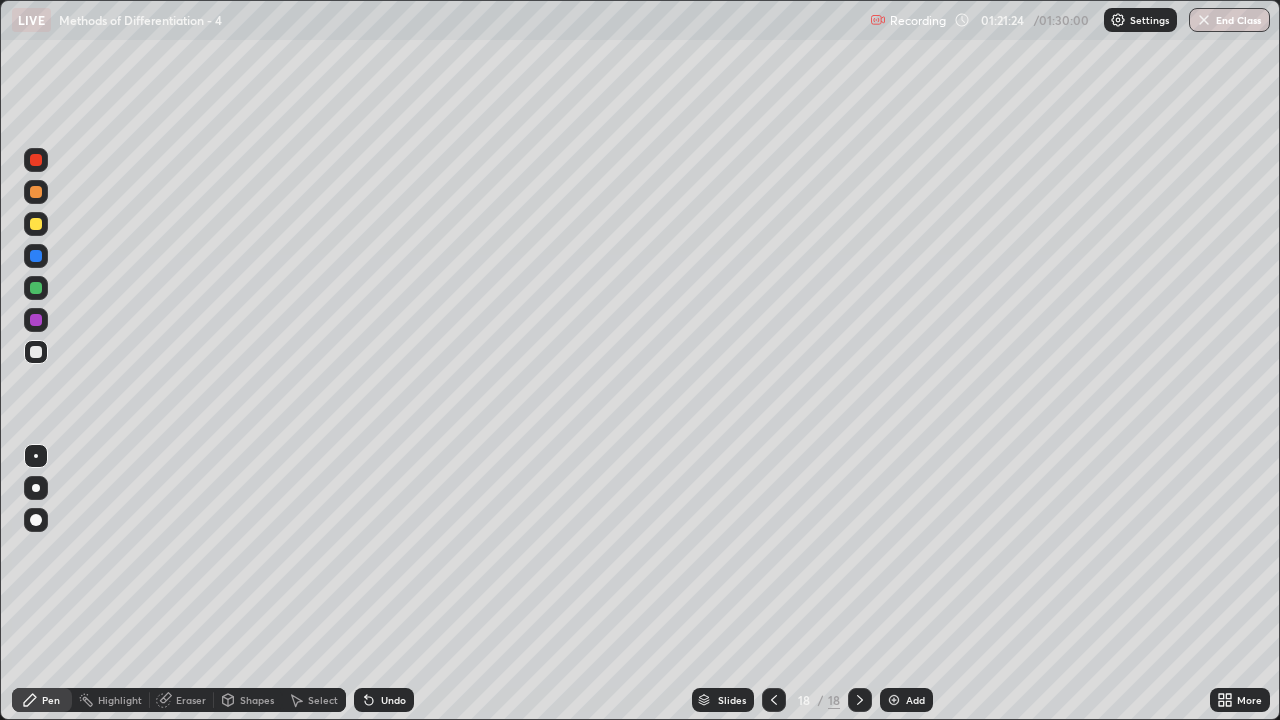 click on "Select" at bounding box center [323, 700] 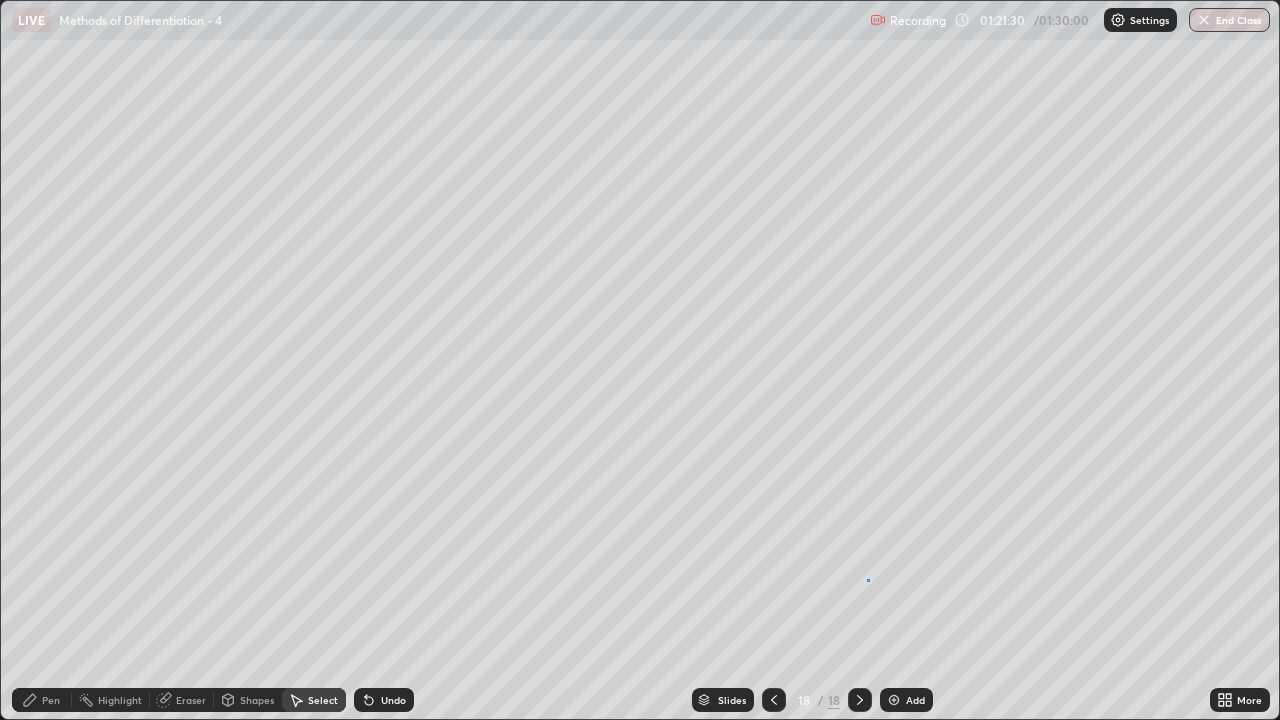 click on "0 ° Undo Copy Paste here Duplicate Duplicate to new slide Delete" at bounding box center (640, 360) 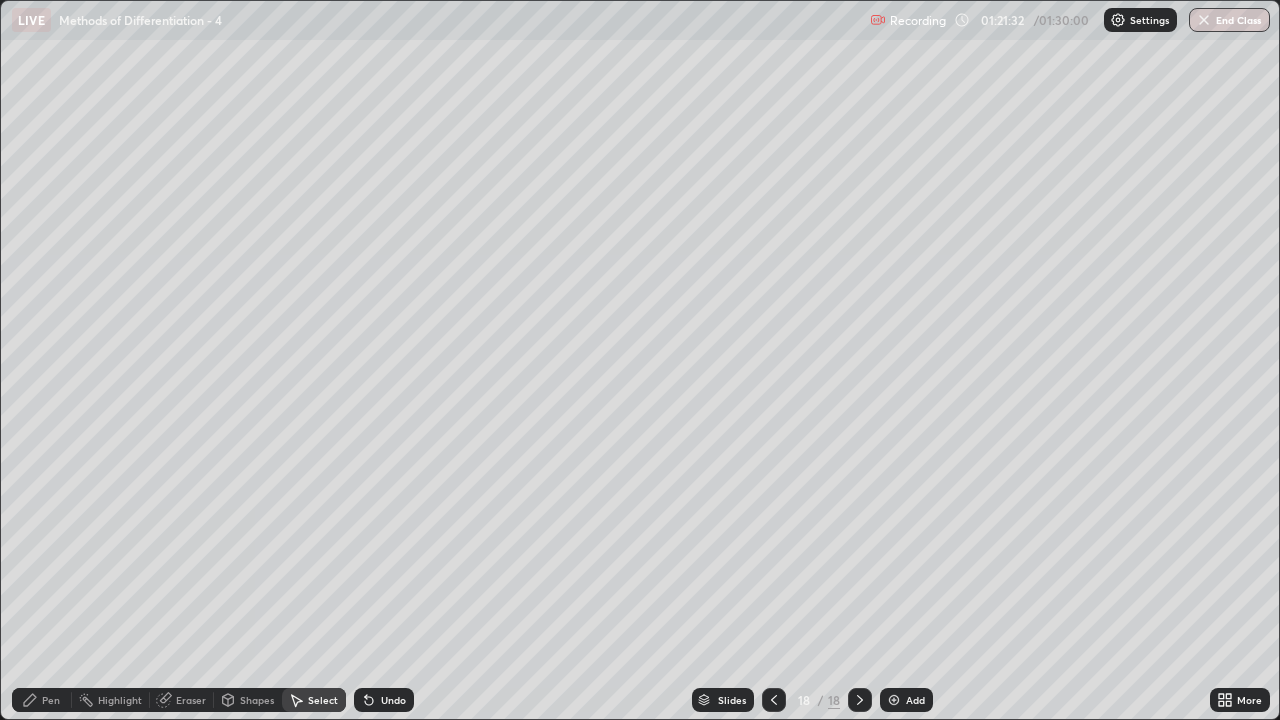 click on "Eraser" at bounding box center [182, 700] 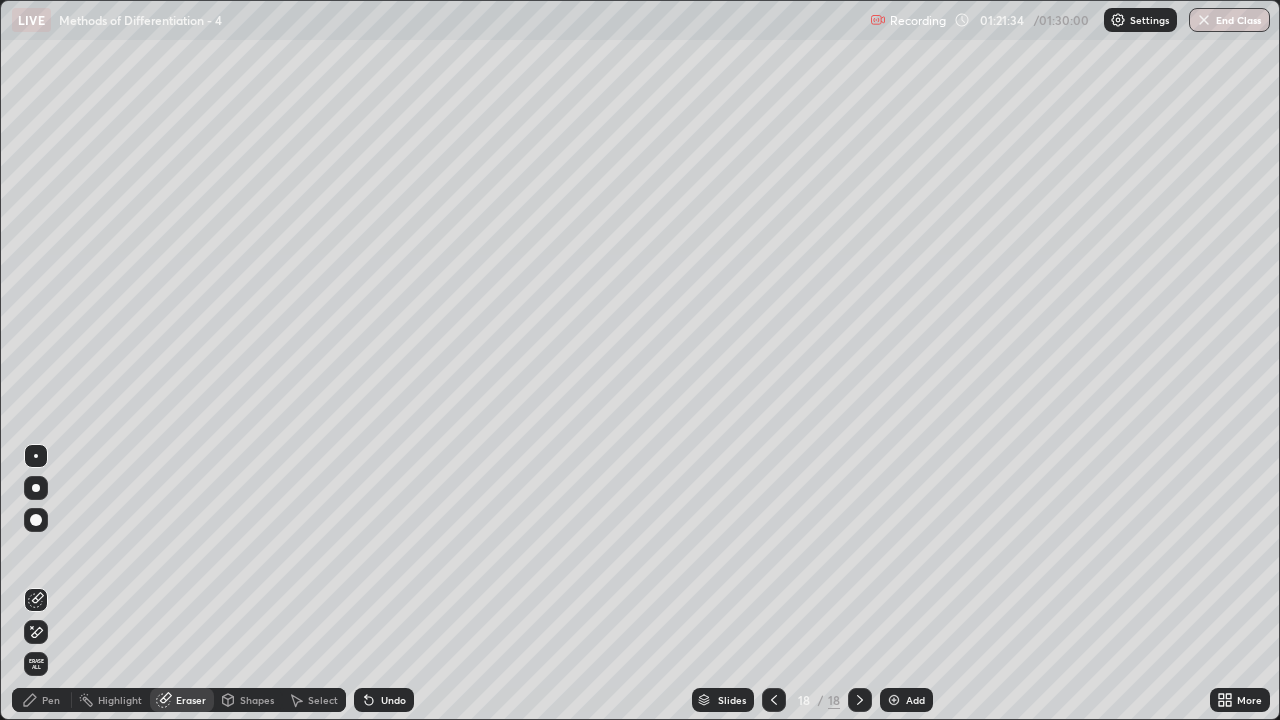 click 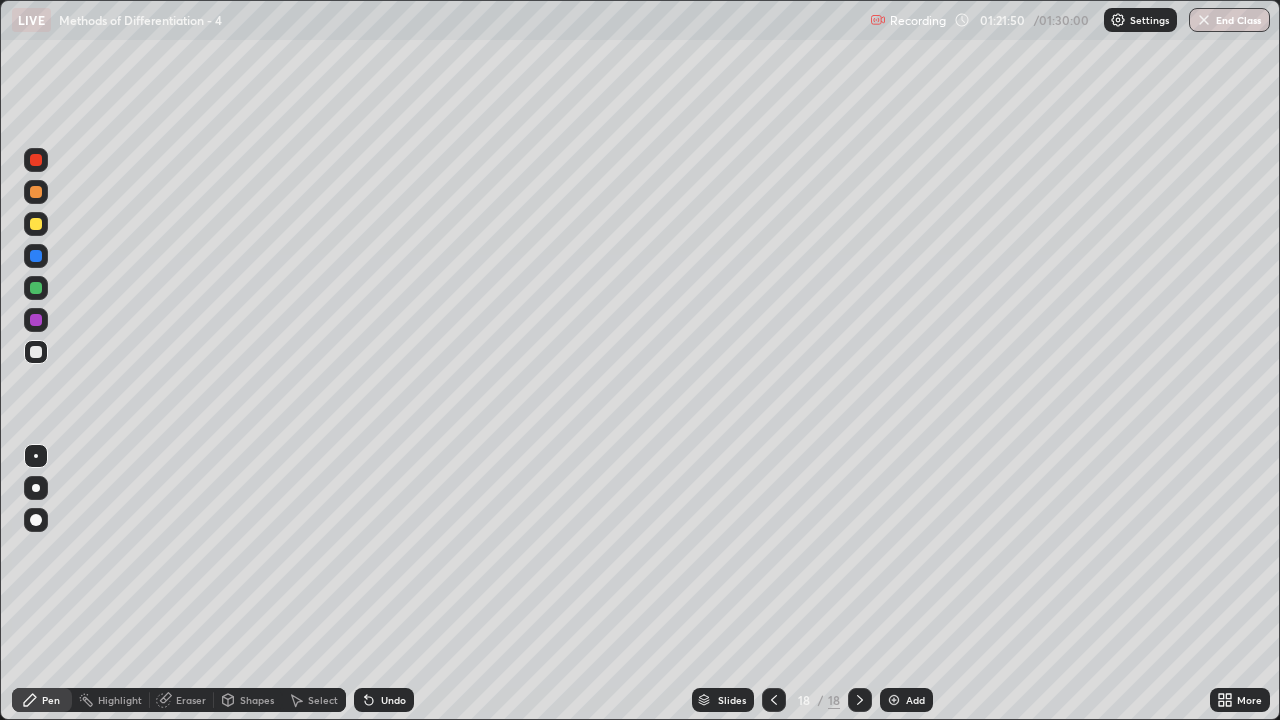 click at bounding box center (36, 288) 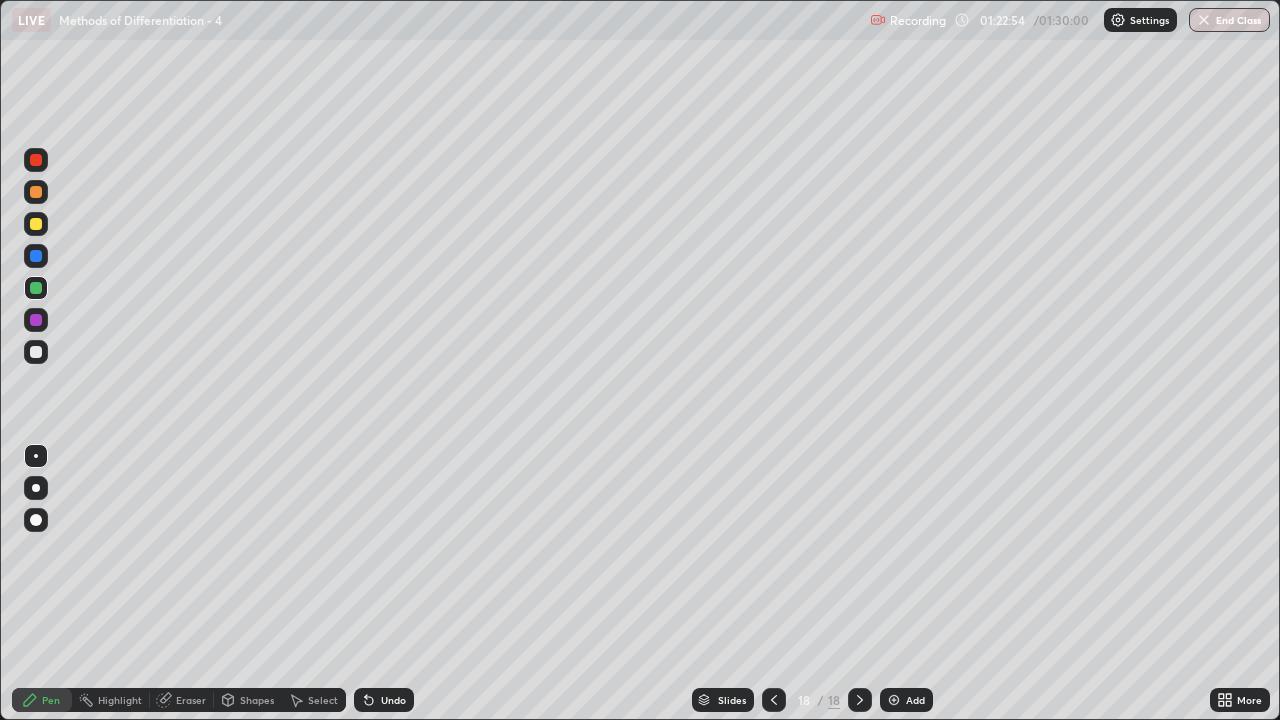 click 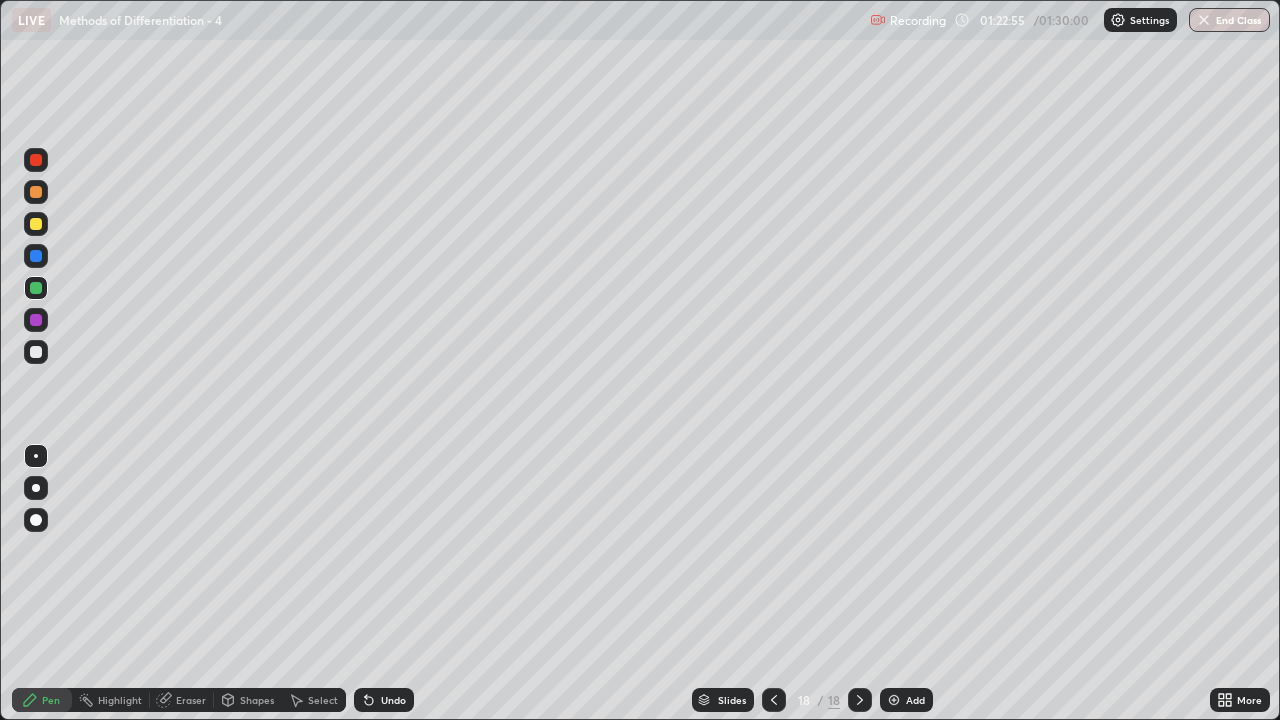 click at bounding box center (894, 700) 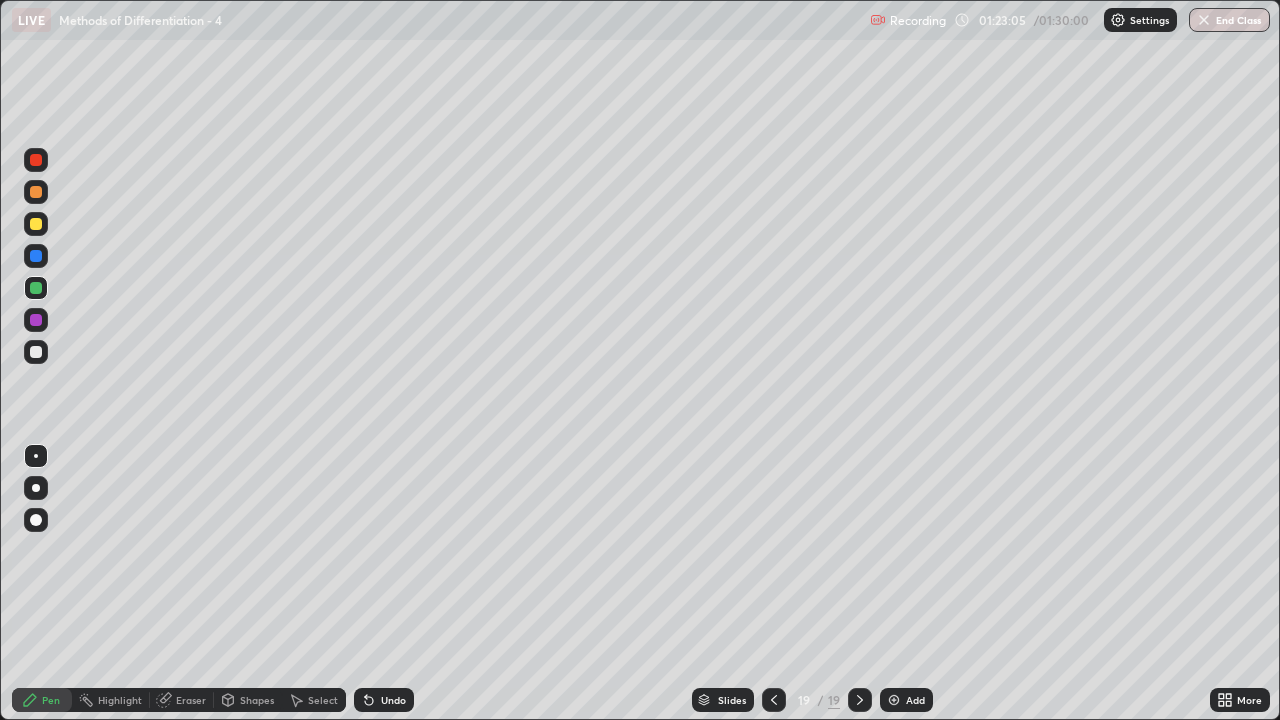 click at bounding box center (36, 224) 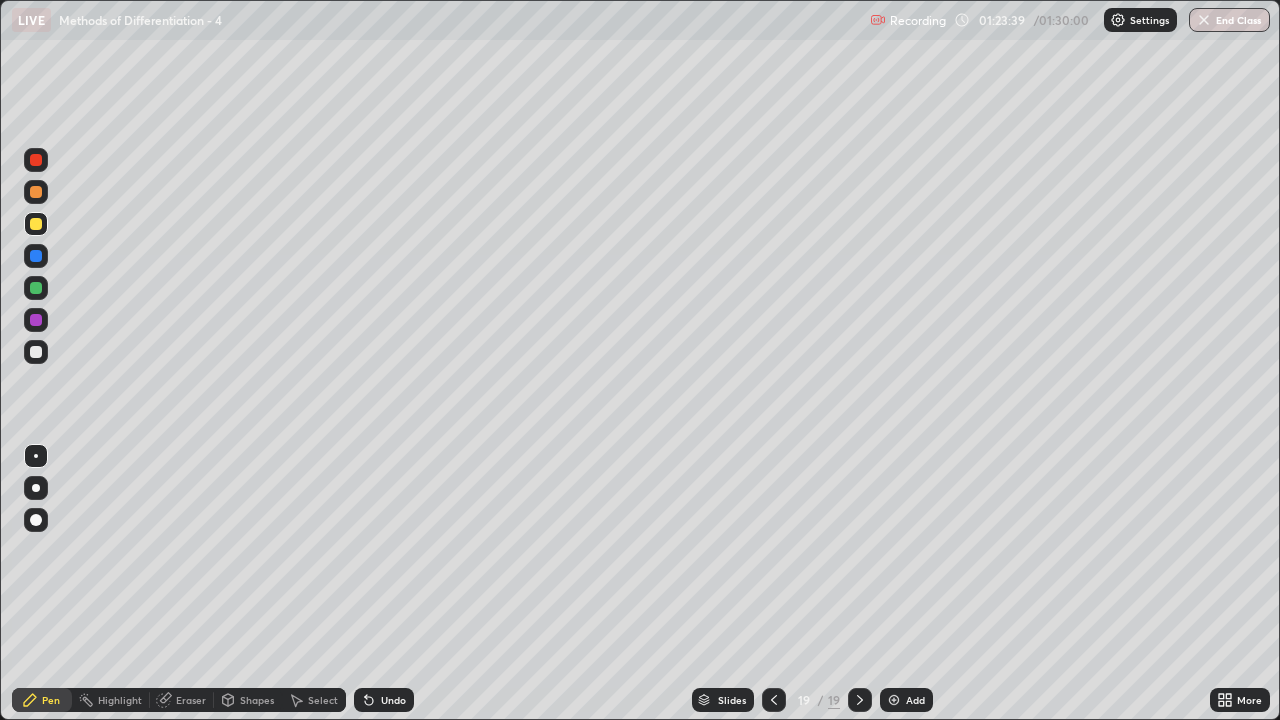 click on "Undo" at bounding box center [384, 700] 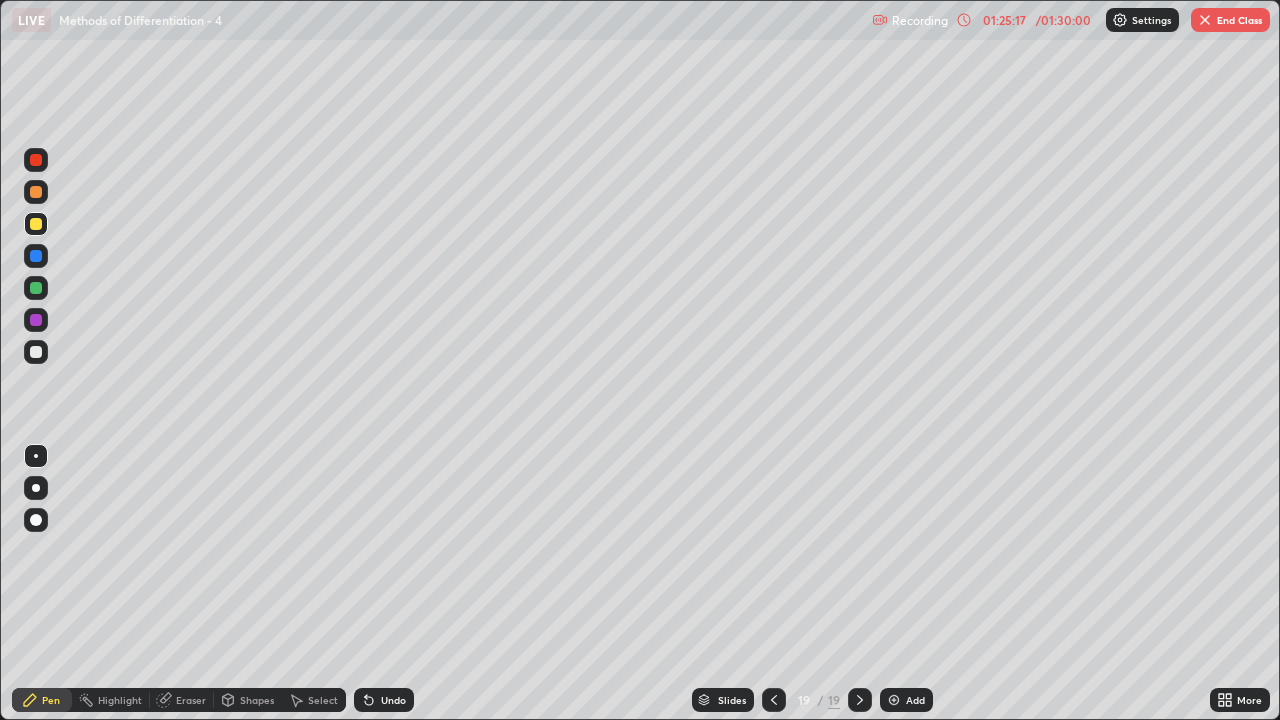 click at bounding box center (36, 352) 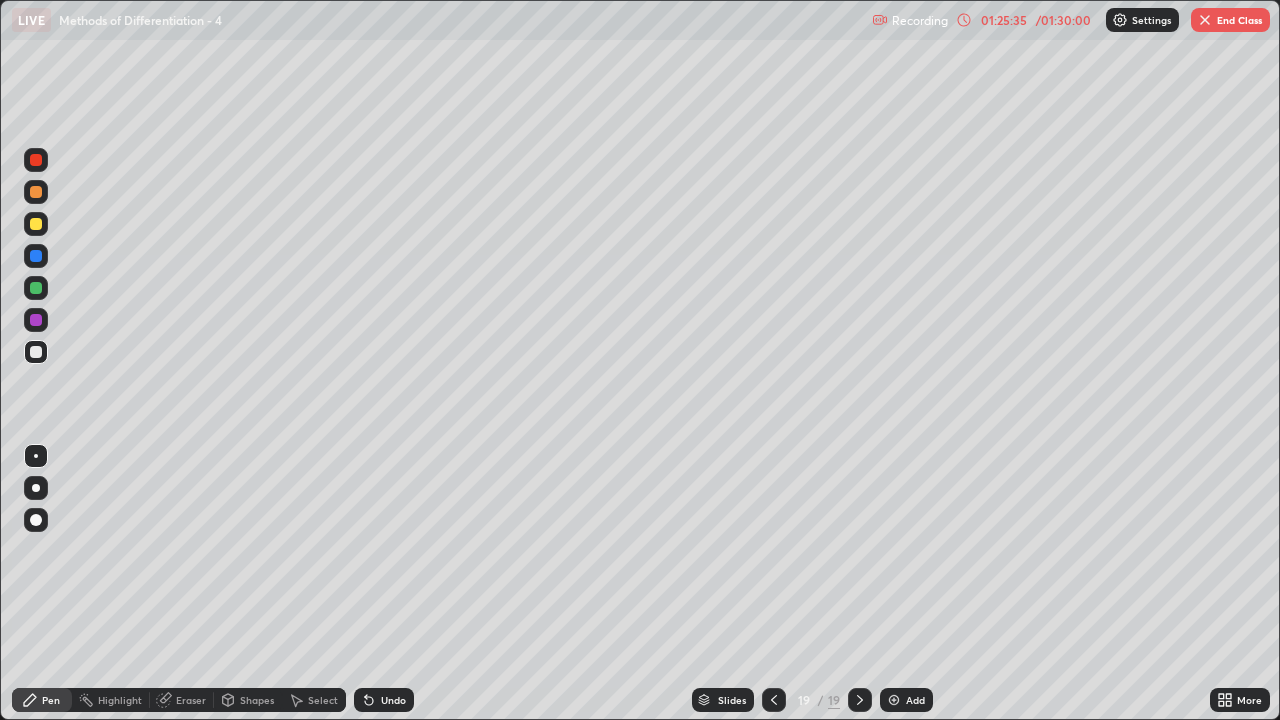 click on "Undo" at bounding box center (393, 700) 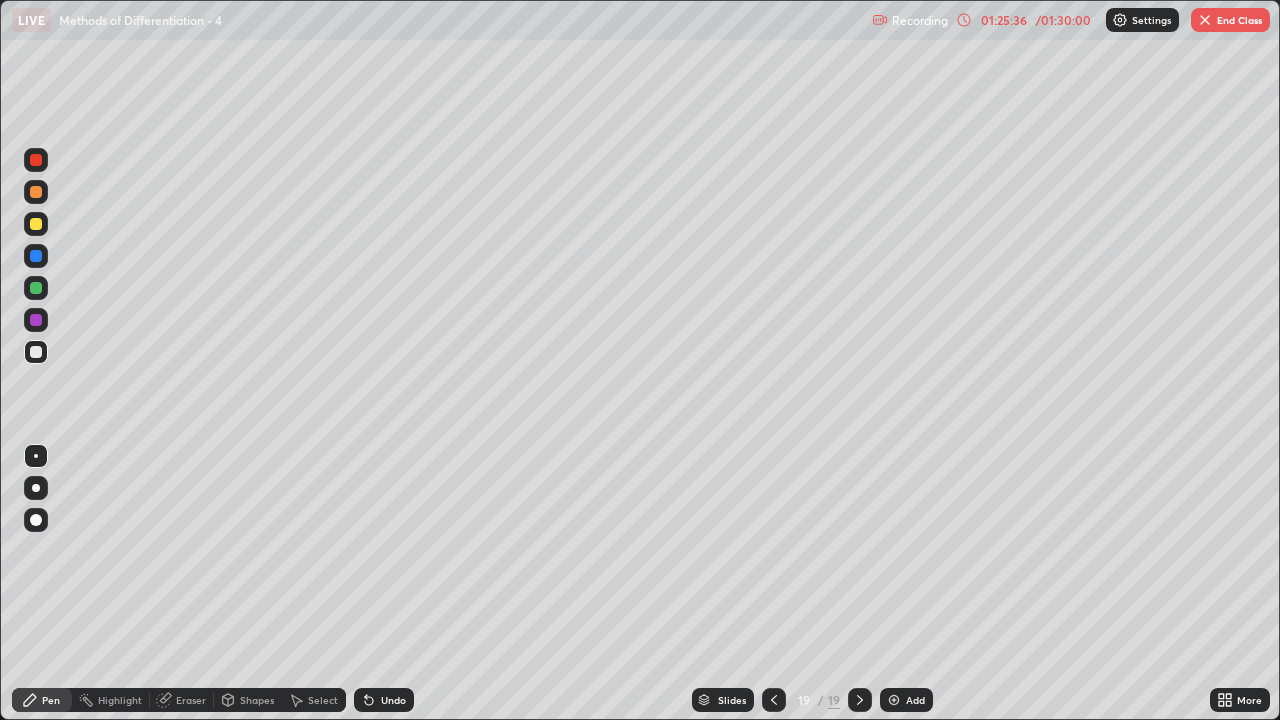 click on "Undo" at bounding box center [393, 700] 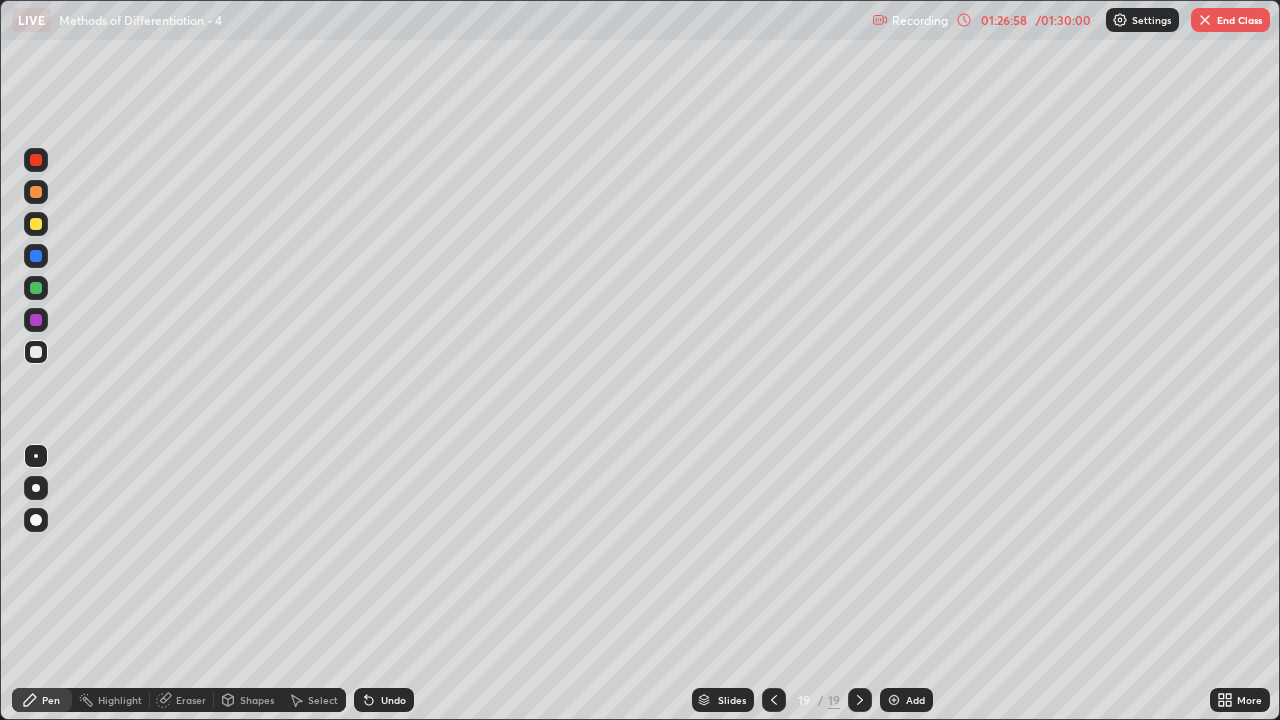 click on "Select" at bounding box center [314, 700] 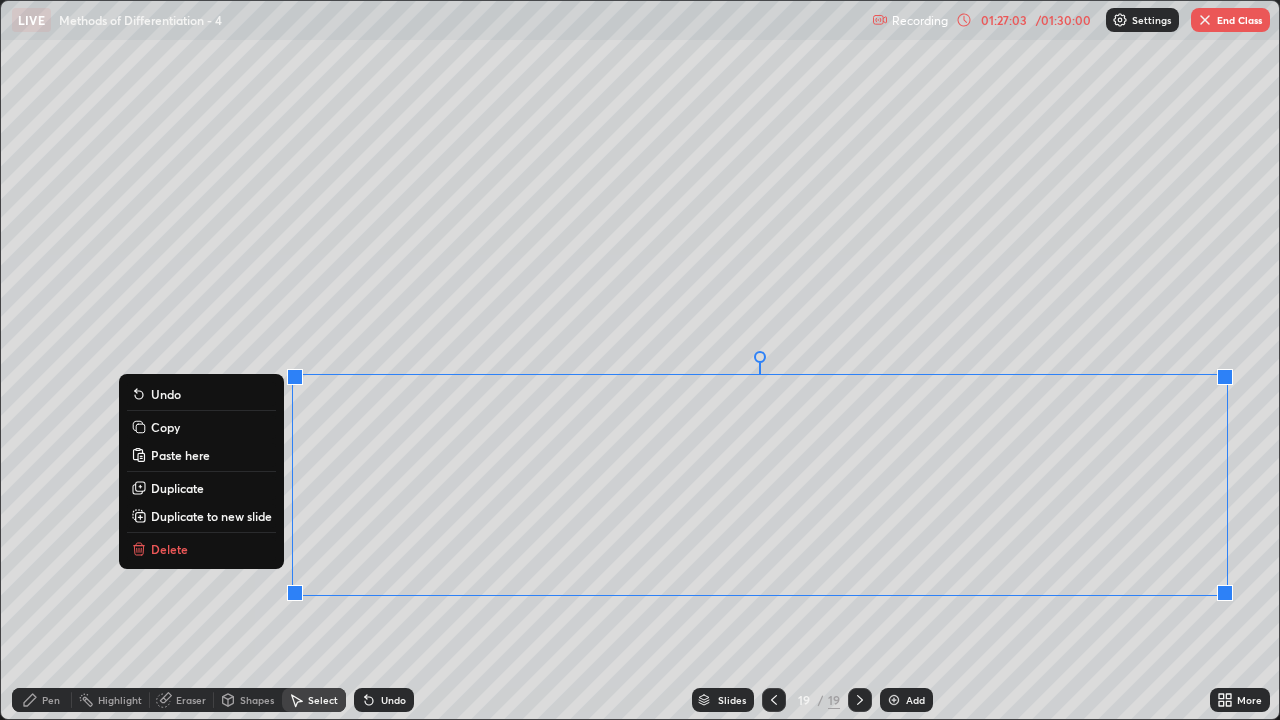 click on "0 ° Undo Copy Paste here Duplicate Duplicate to new slide Delete" at bounding box center [640, 360] 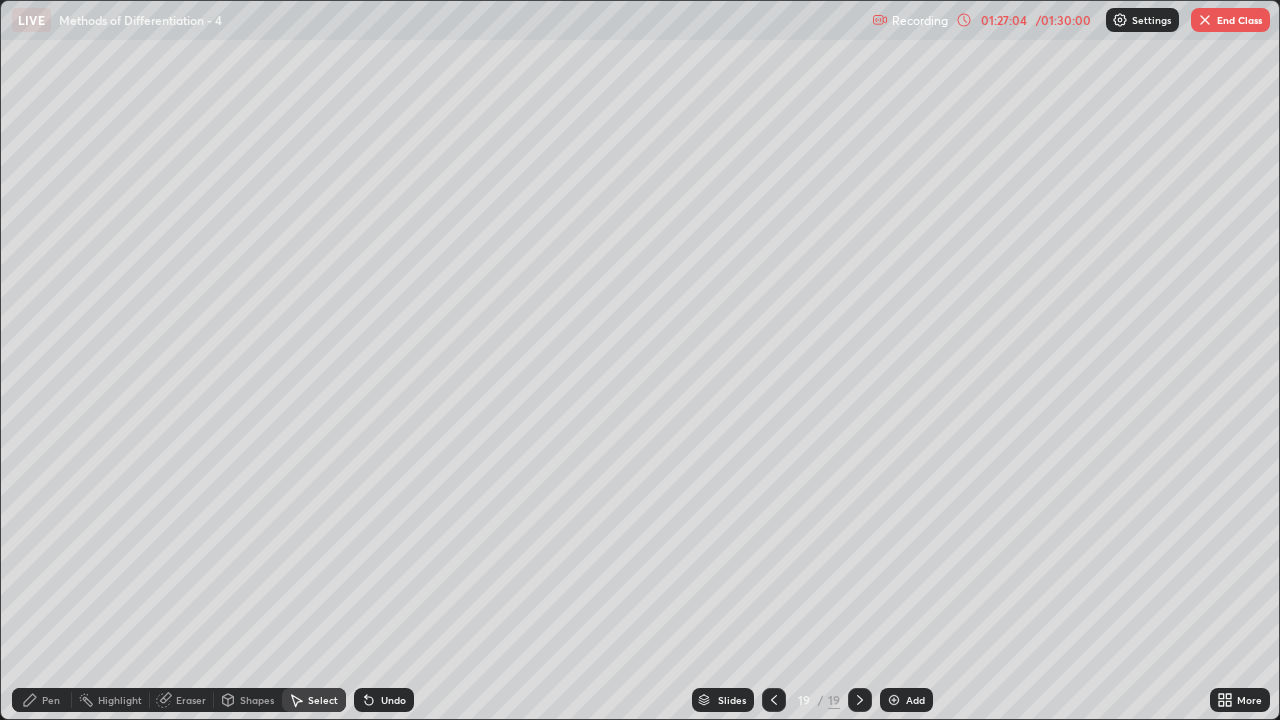 click on "Pen" at bounding box center [51, 700] 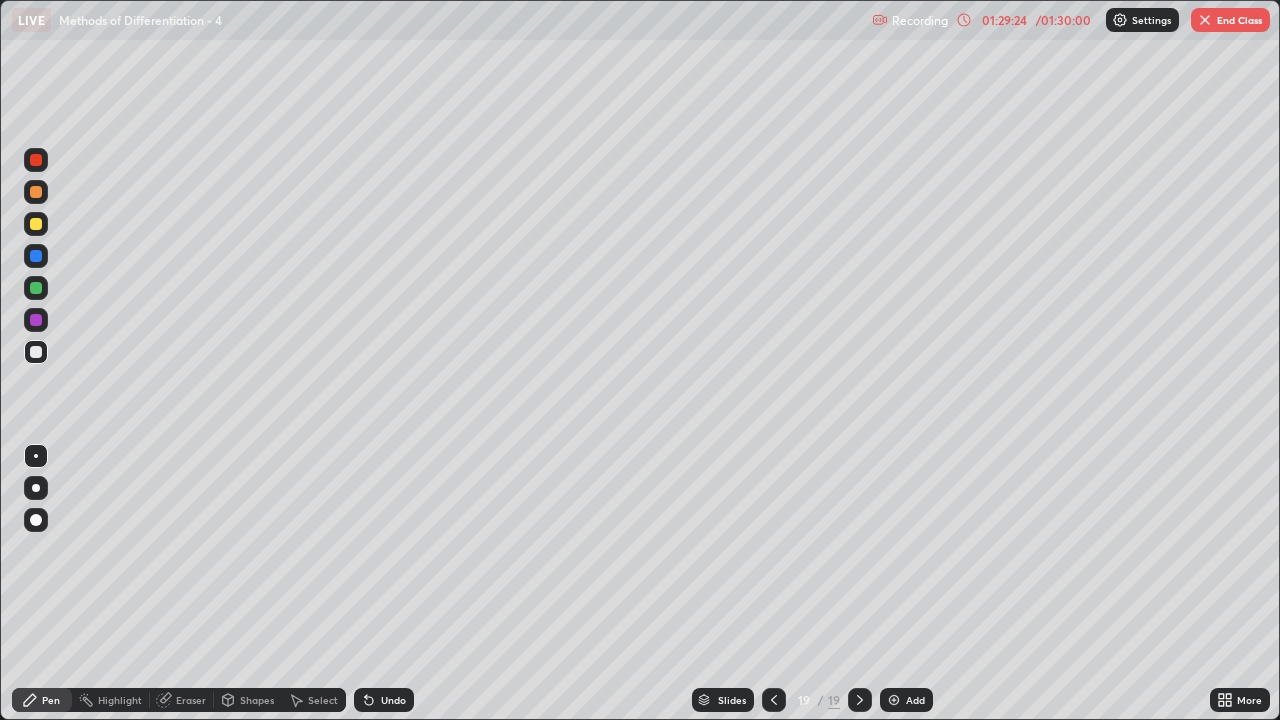 click on "End Class" at bounding box center [1230, 20] 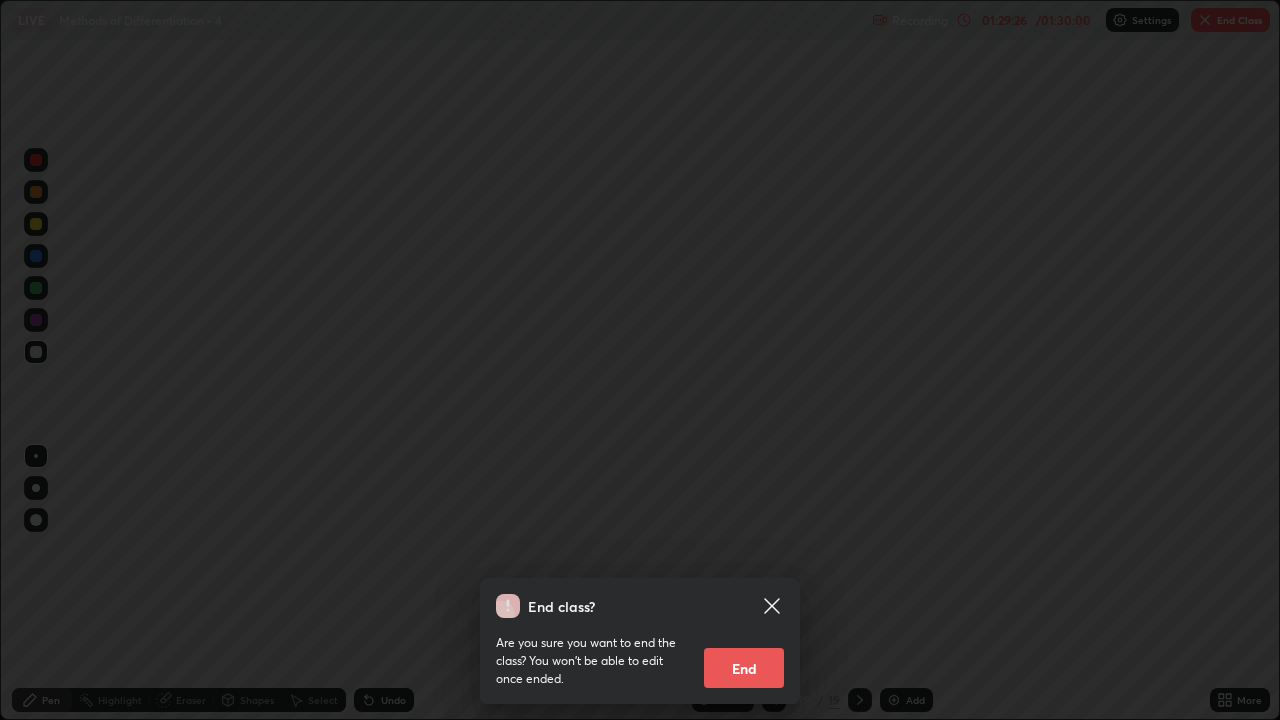 click on "End" at bounding box center (744, 668) 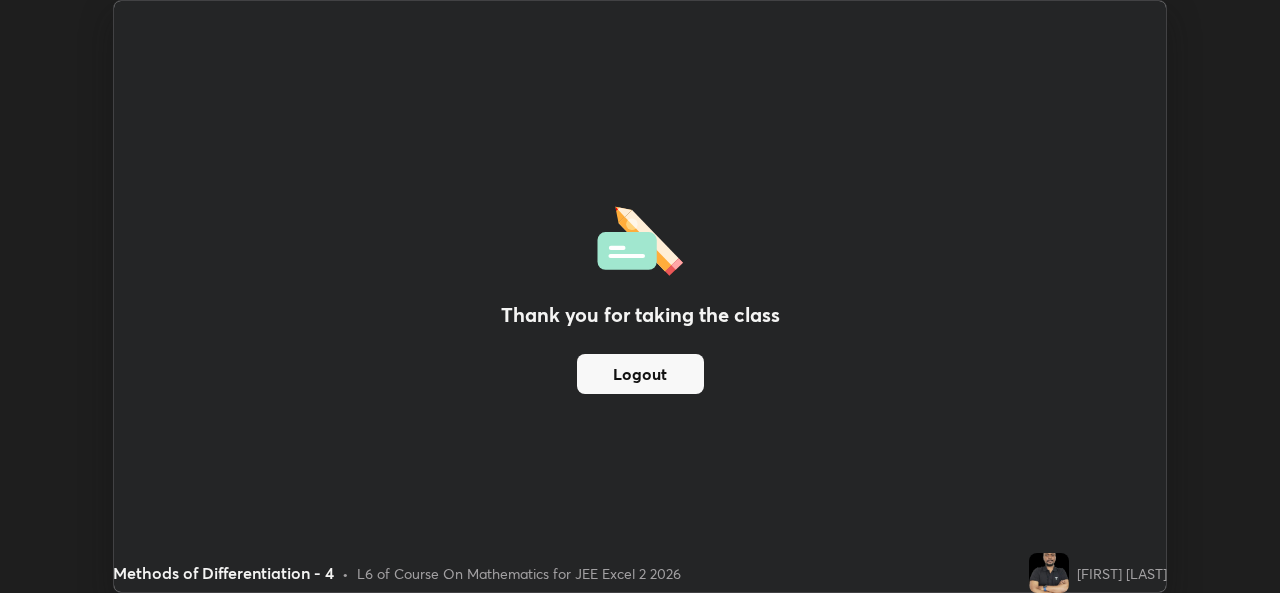scroll, scrollTop: 593, scrollLeft: 1280, axis: both 